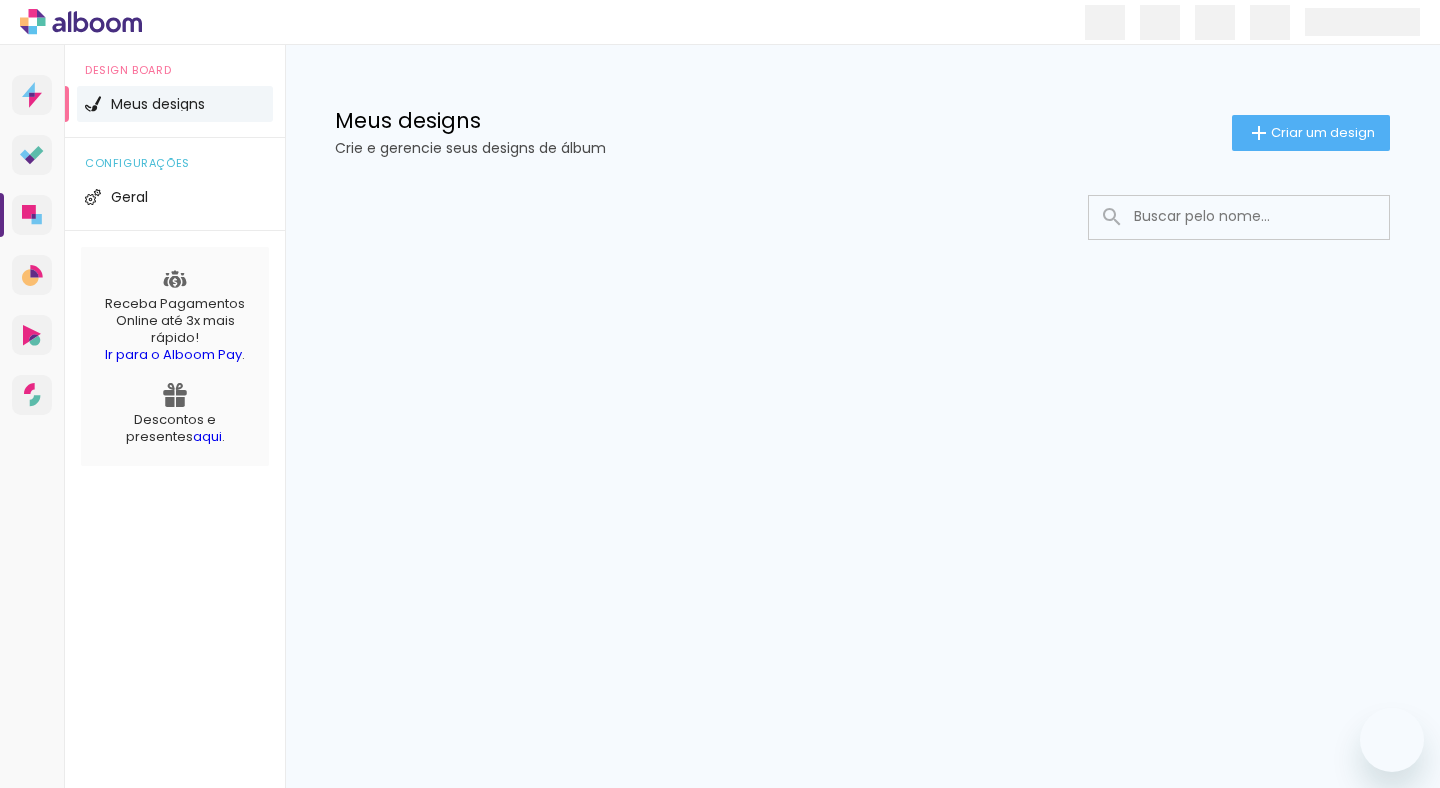 scroll, scrollTop: 0, scrollLeft: 0, axis: both 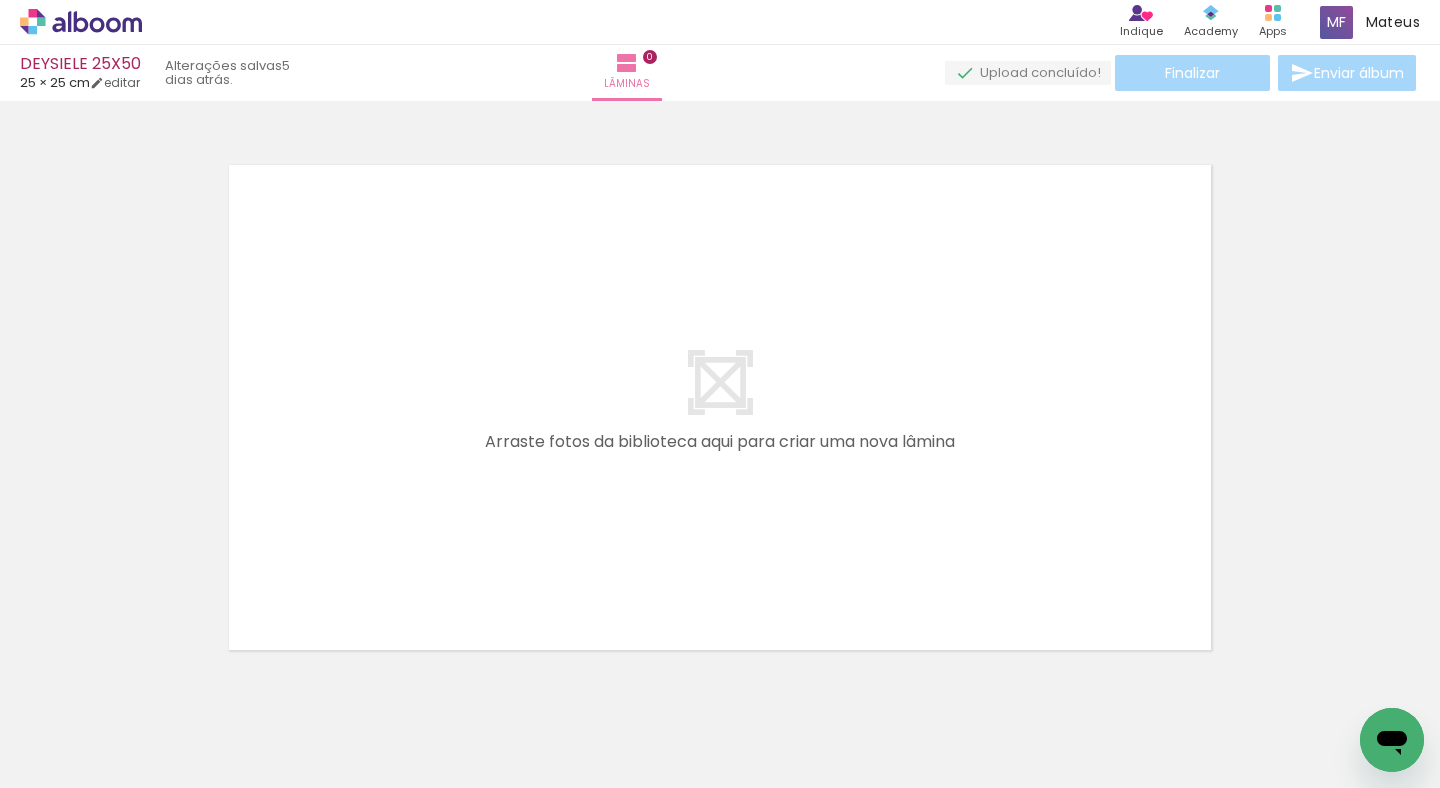 drag, startPoint x: 626, startPoint y: 740, endPoint x: 635, endPoint y: 729, distance: 14.21267 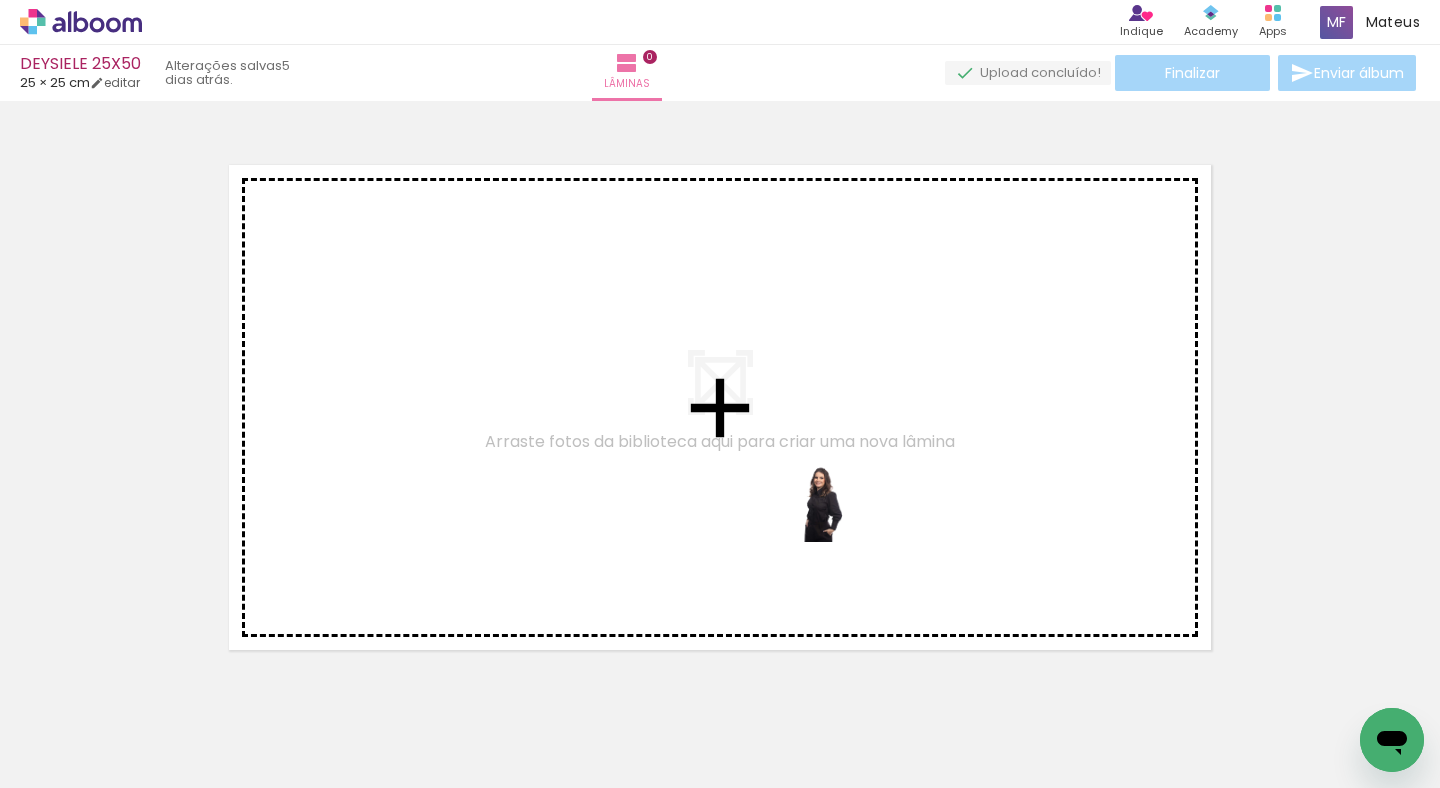 drag, startPoint x: 374, startPoint y: 717, endPoint x: 806, endPoint y: 509, distance: 479.46637 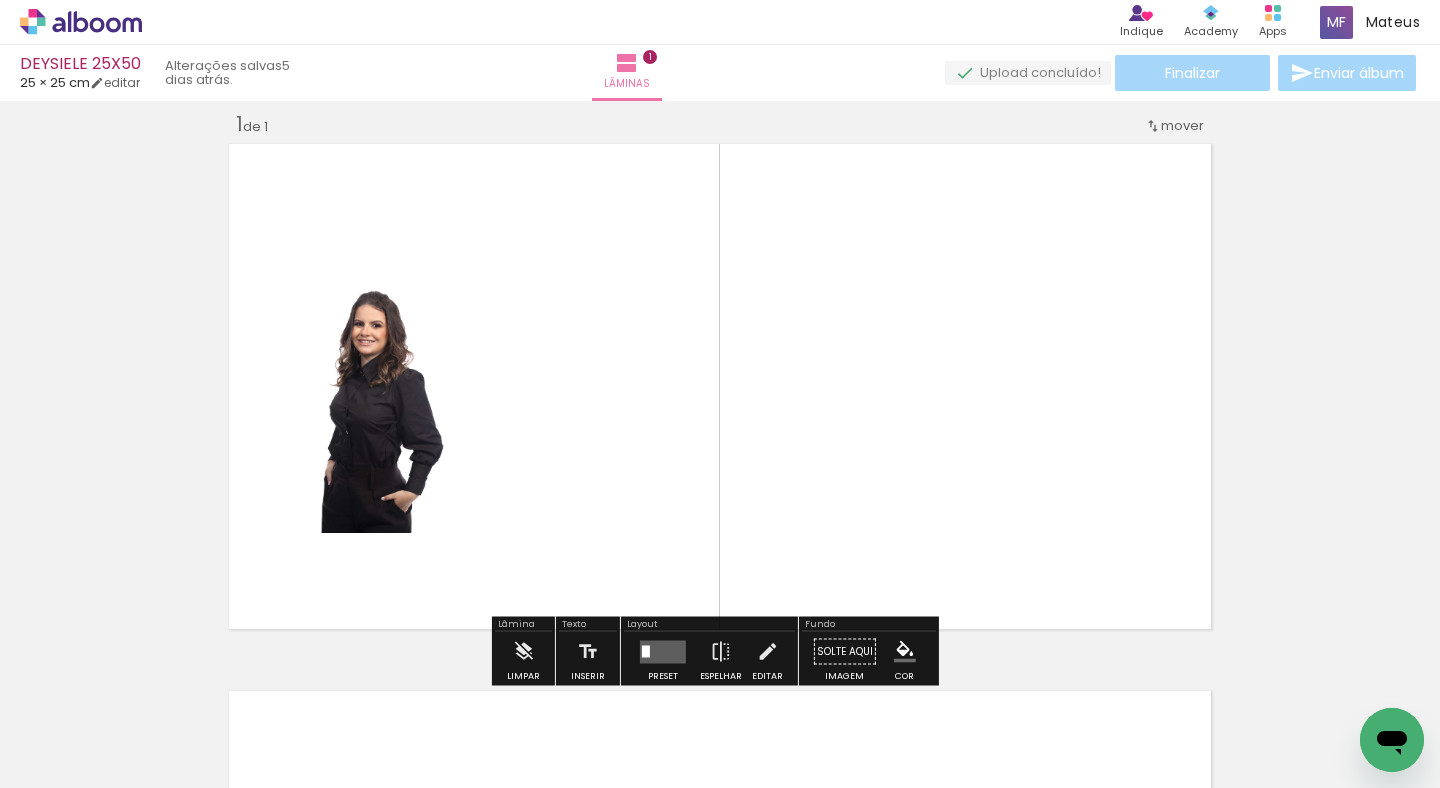 scroll, scrollTop: 25, scrollLeft: 0, axis: vertical 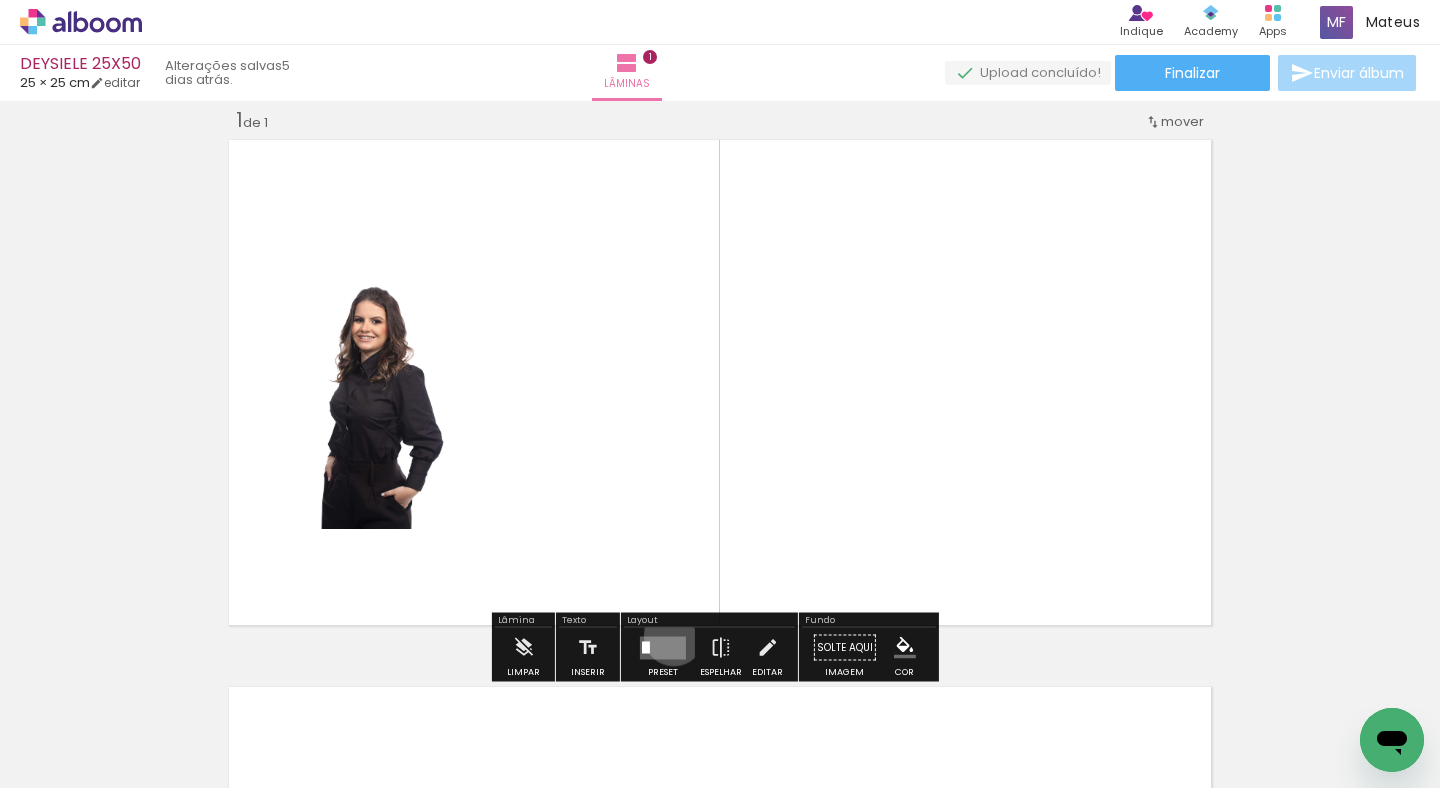click at bounding box center [663, 647] 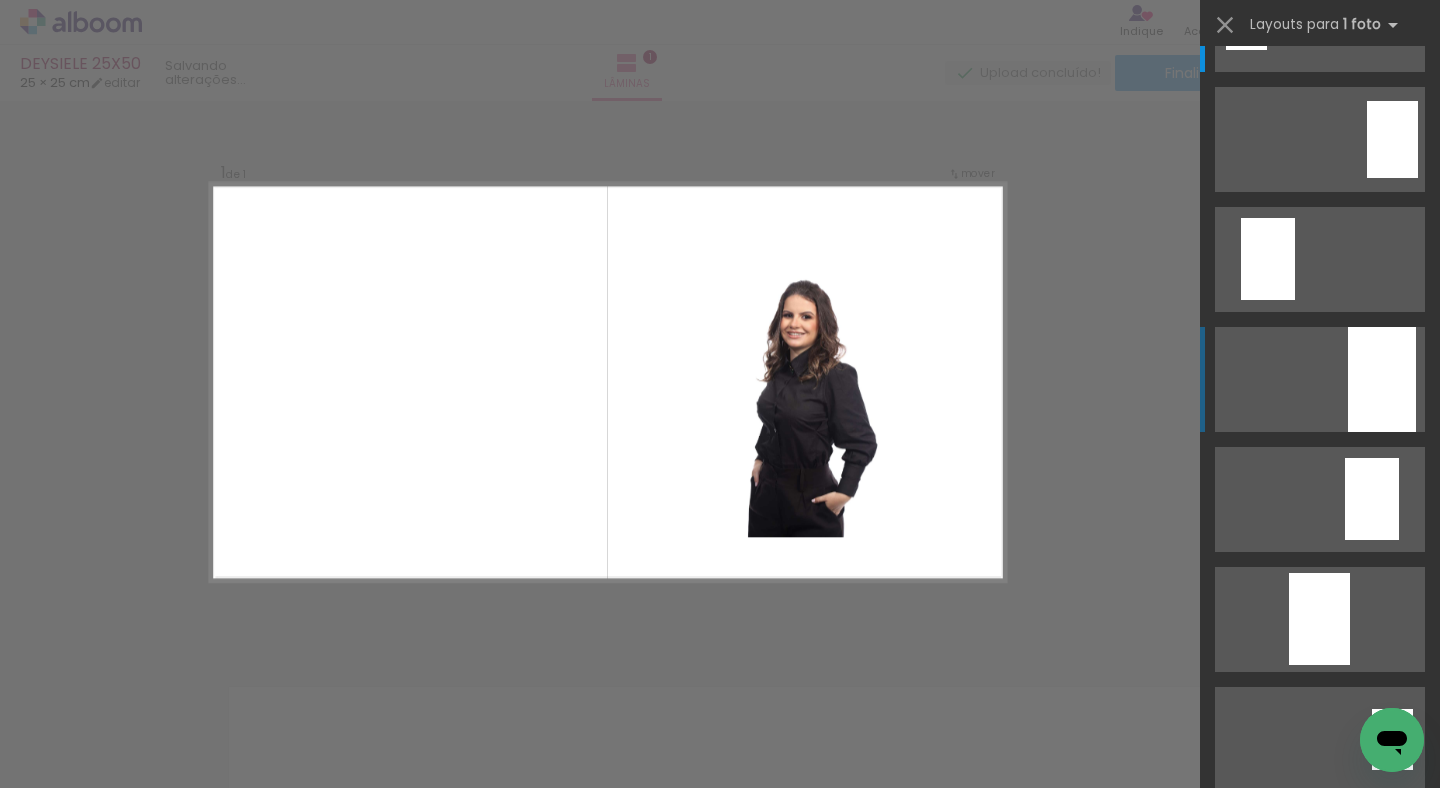 scroll, scrollTop: 106, scrollLeft: 0, axis: vertical 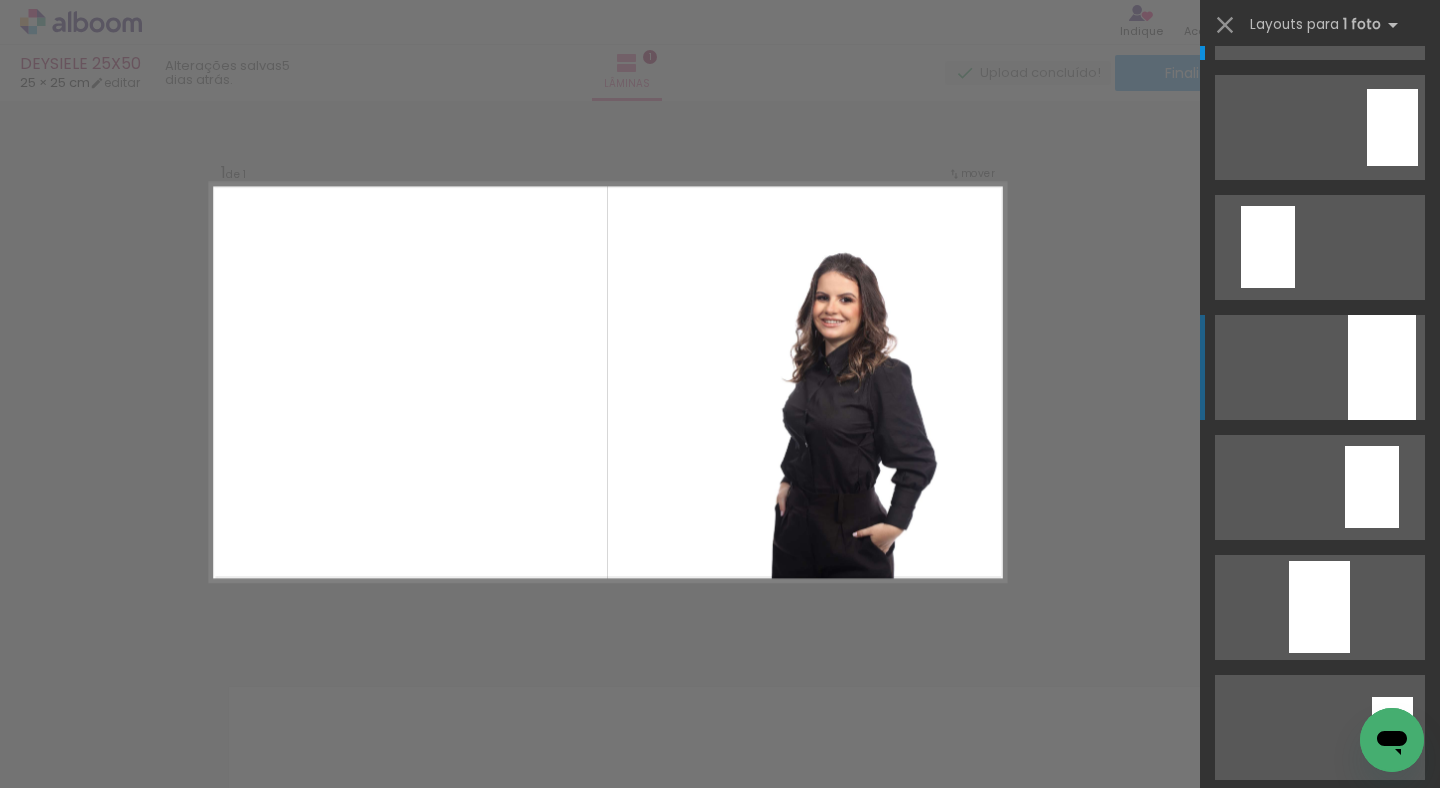 click at bounding box center [1382, 367] 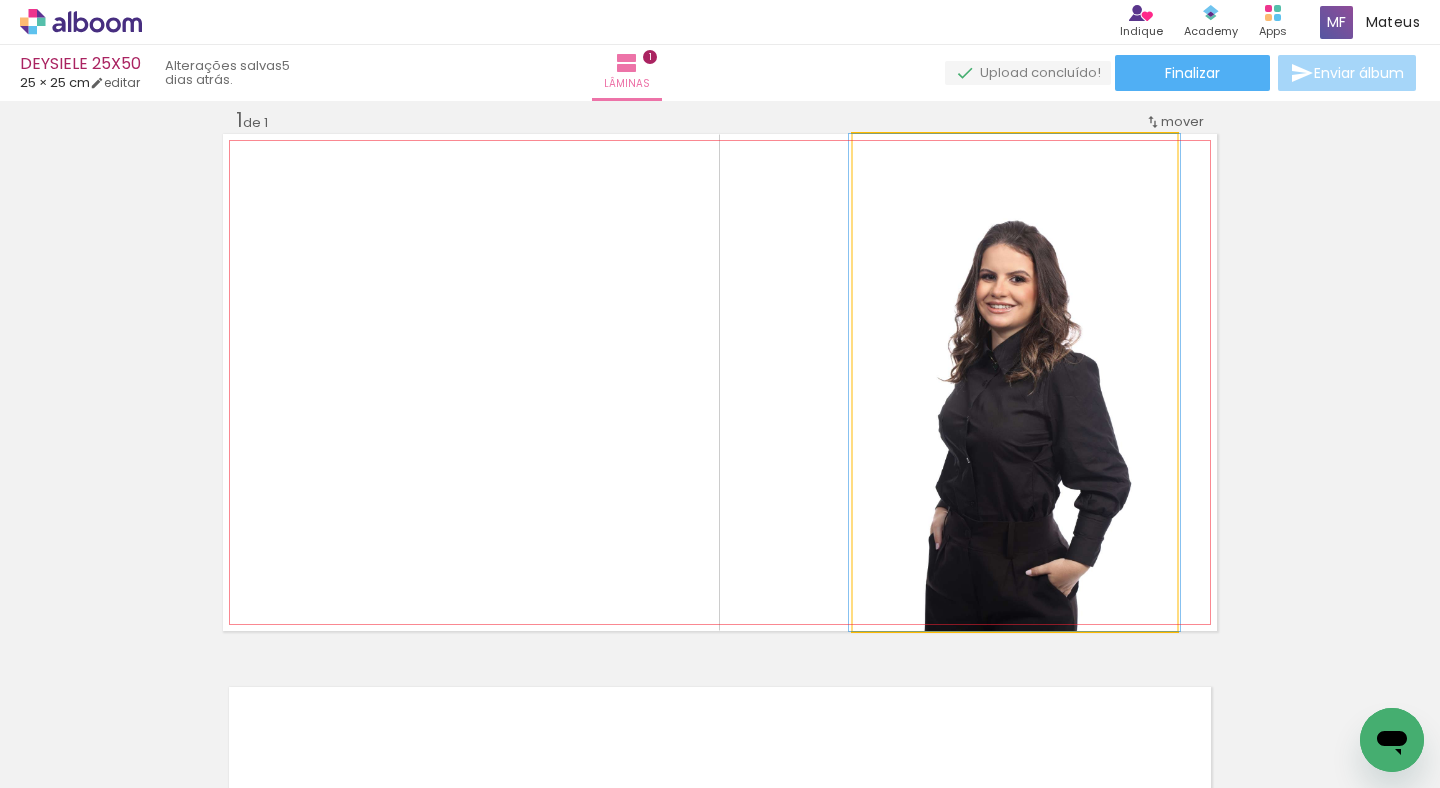 click 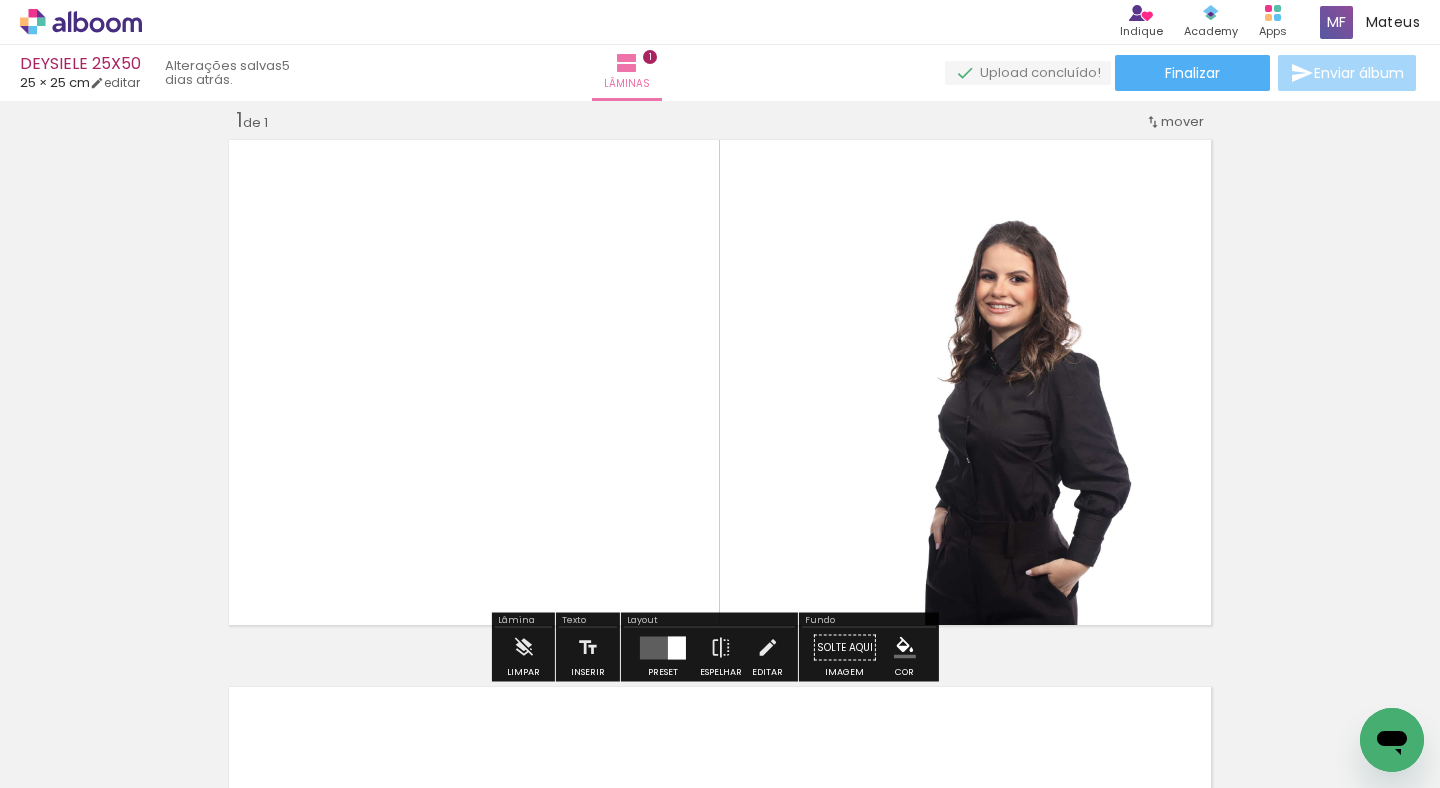 click at bounding box center [663, 647] 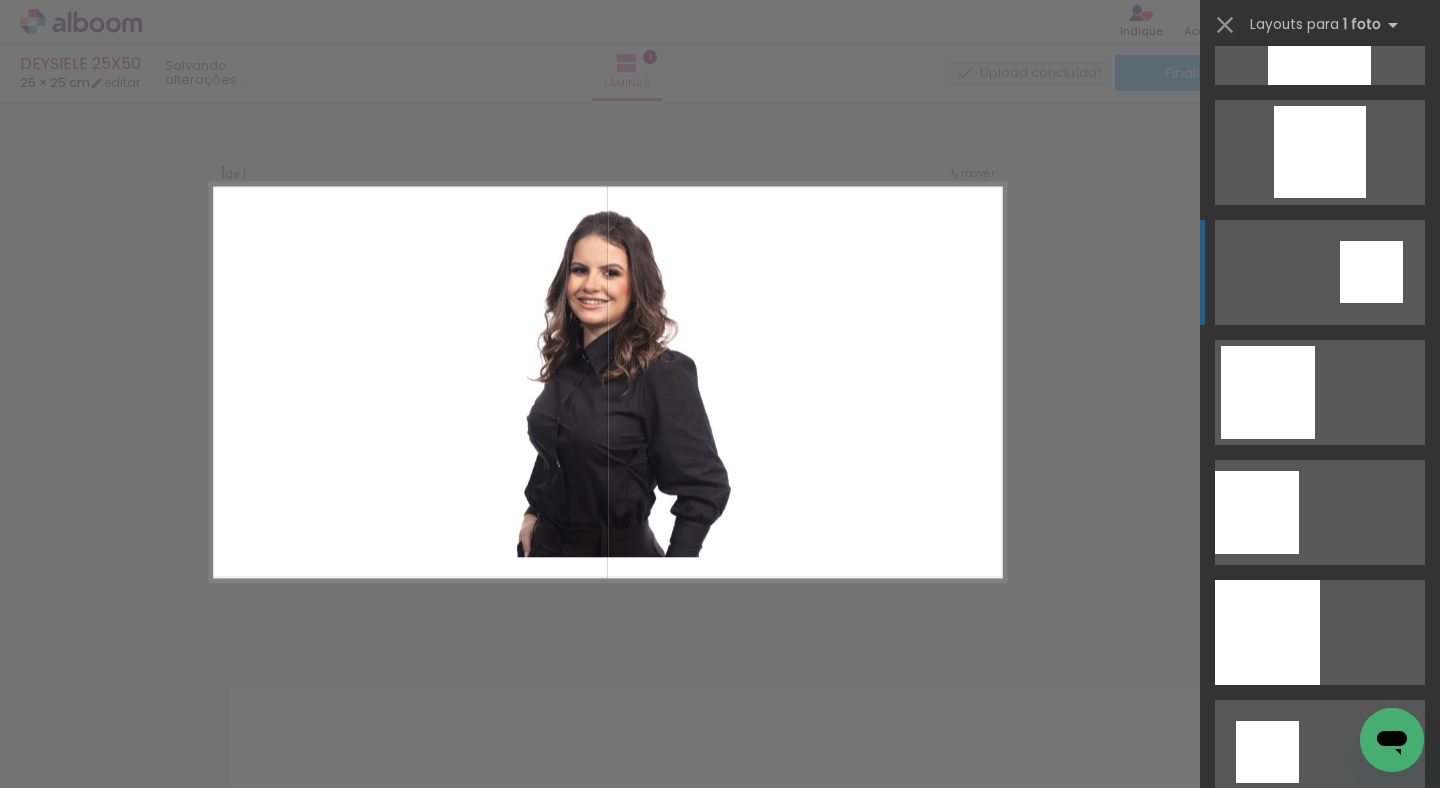 scroll, scrollTop: 1767, scrollLeft: 0, axis: vertical 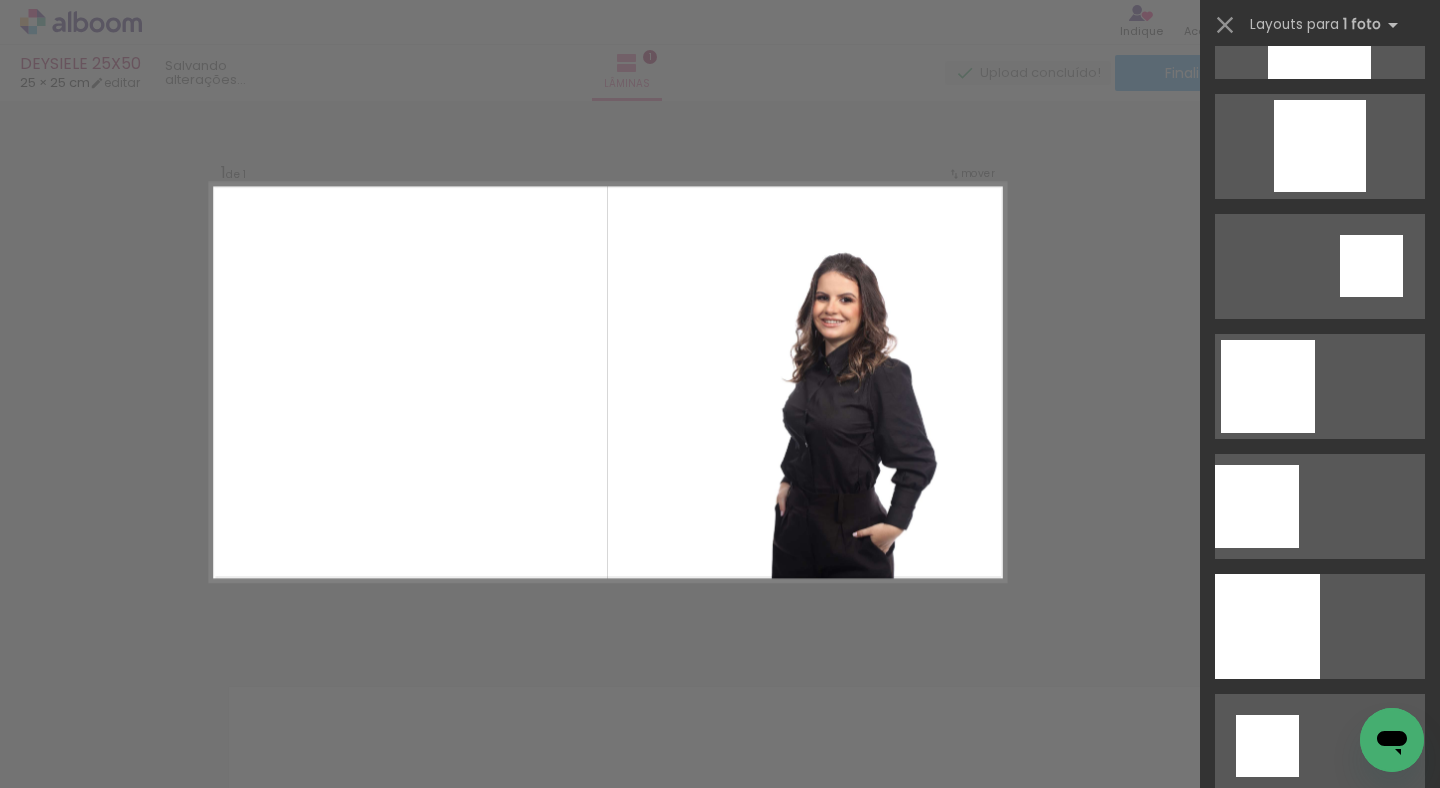 click at bounding box center (607, 383) 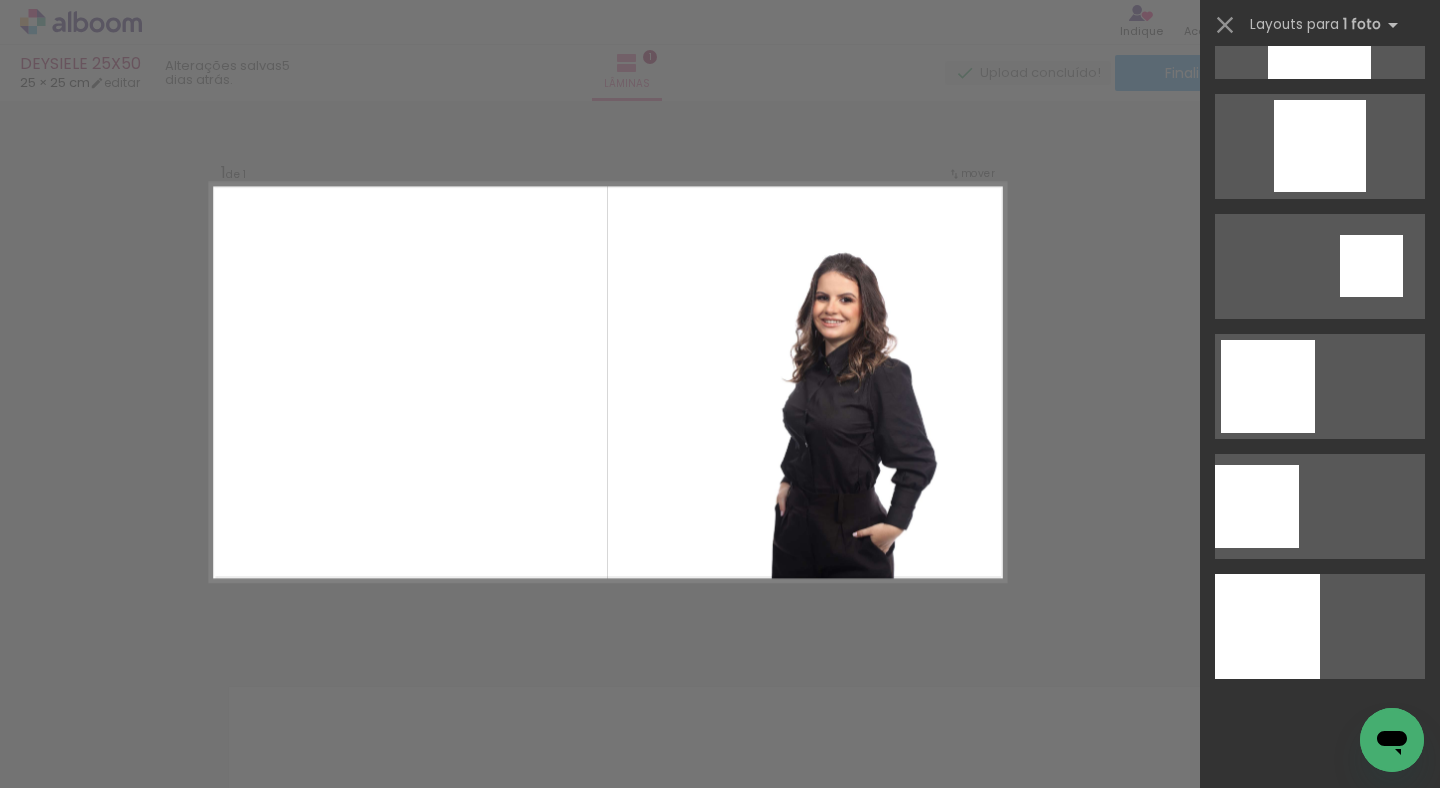scroll, scrollTop: 360, scrollLeft: 0, axis: vertical 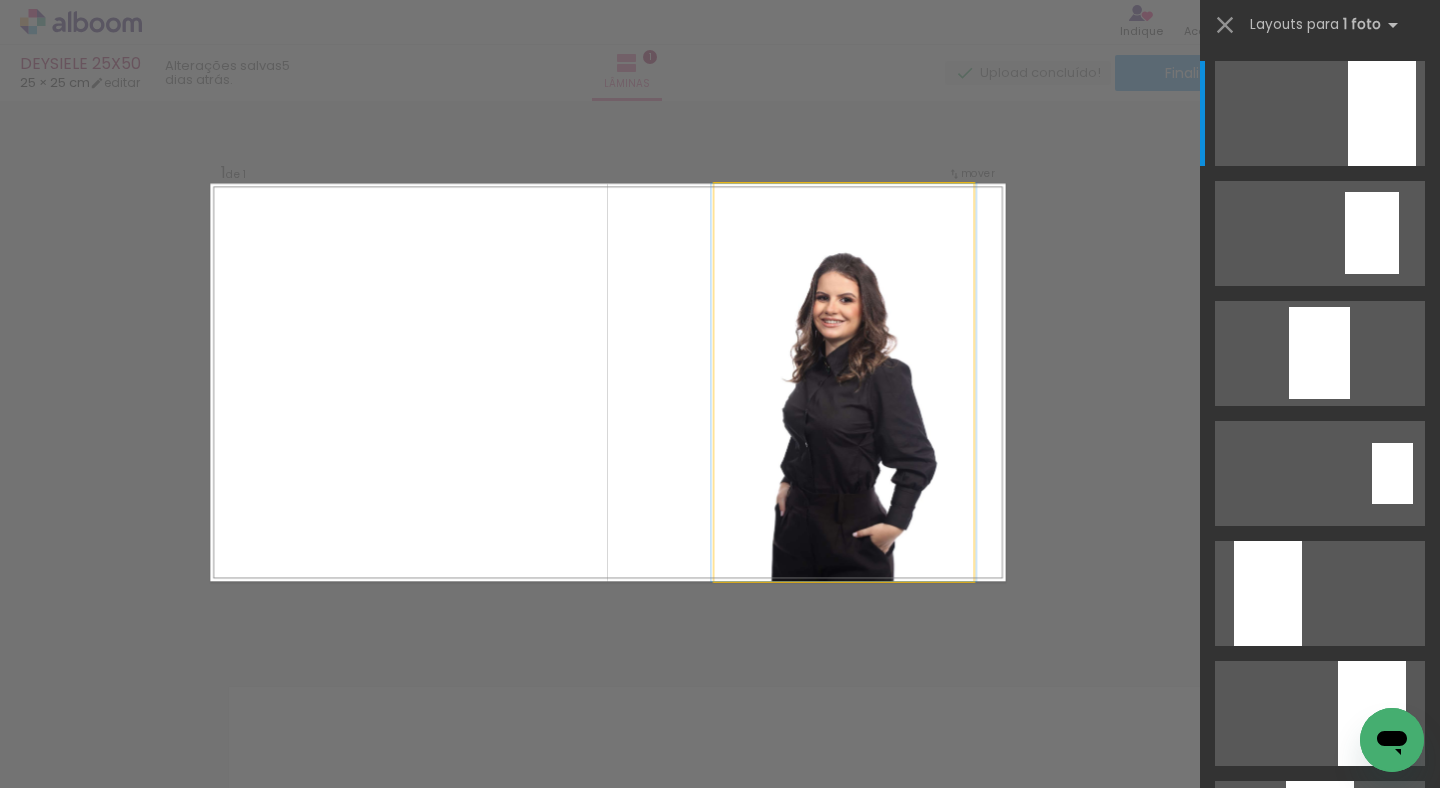 click 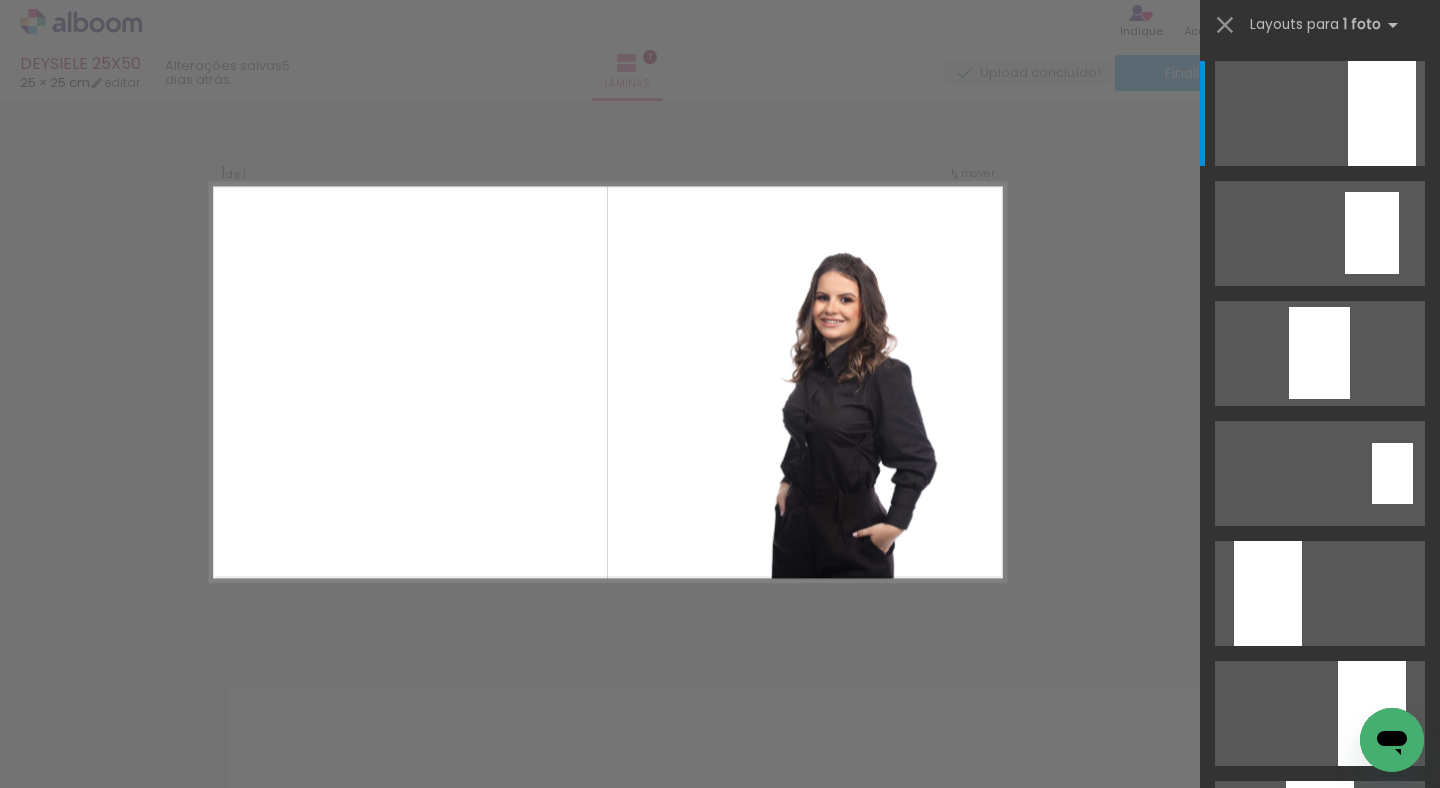 click on "Confirmar Cancelar" at bounding box center [720, 647] 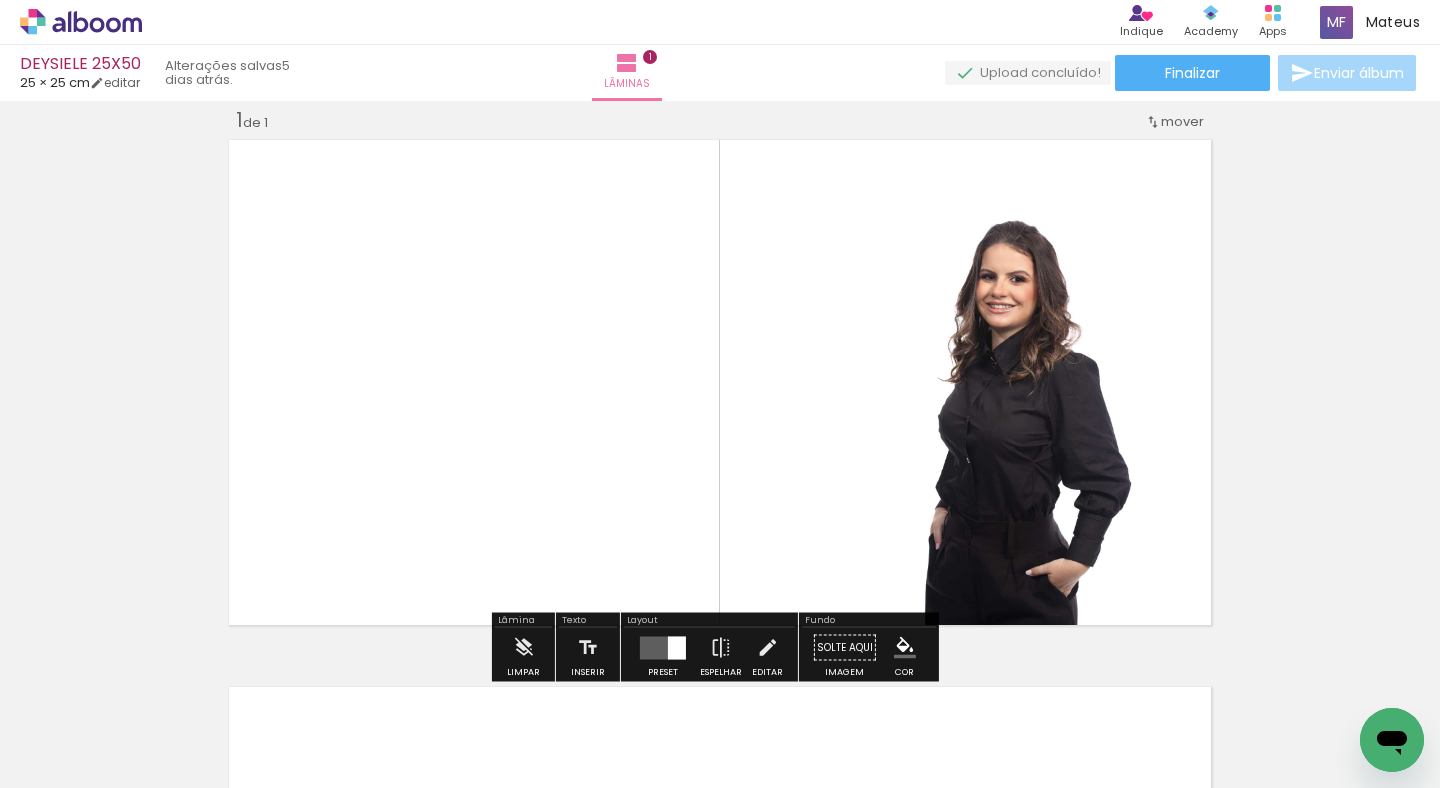 drag, startPoint x: 757, startPoint y: 631, endPoint x: 818, endPoint y: 470, distance: 172.16852 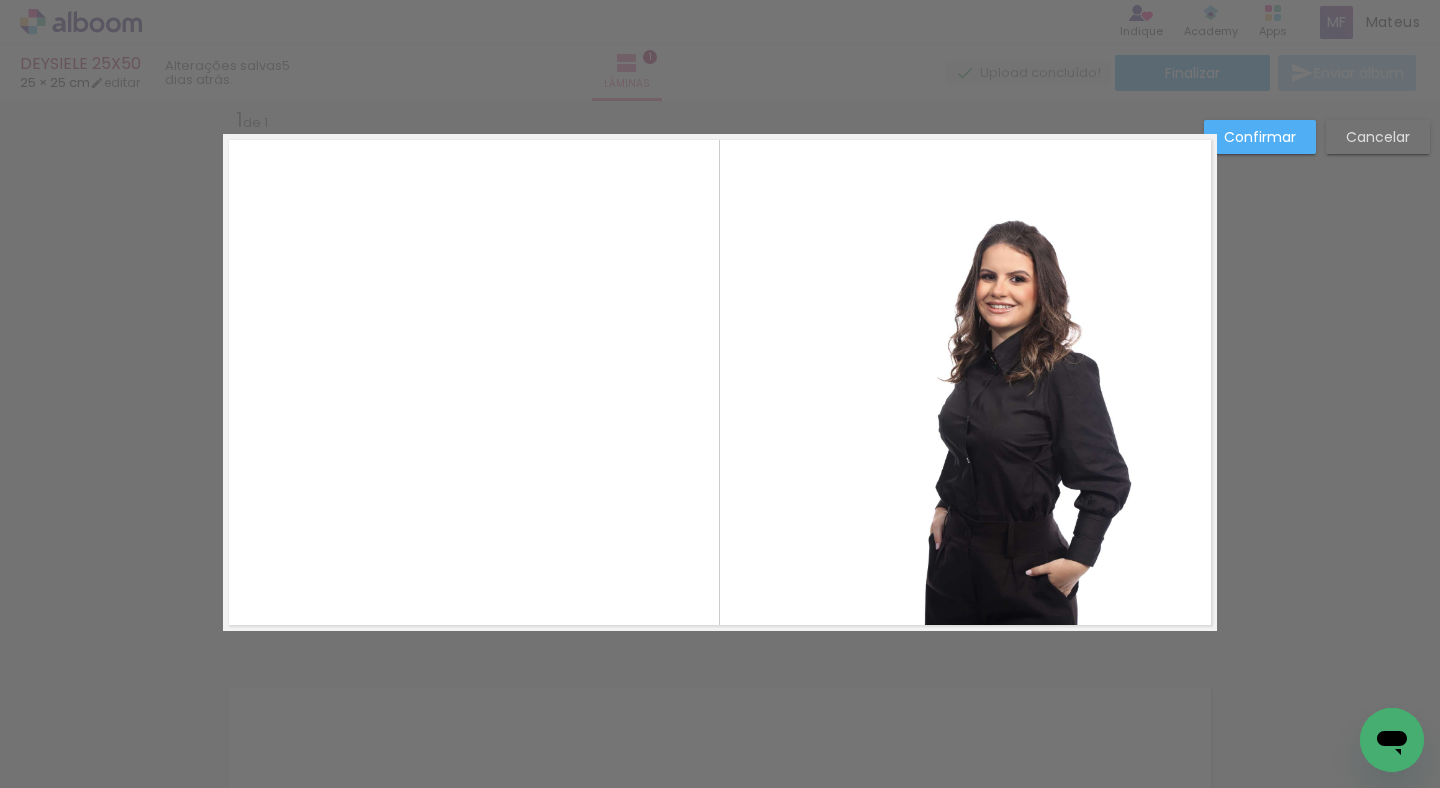 click at bounding box center [720, 382] 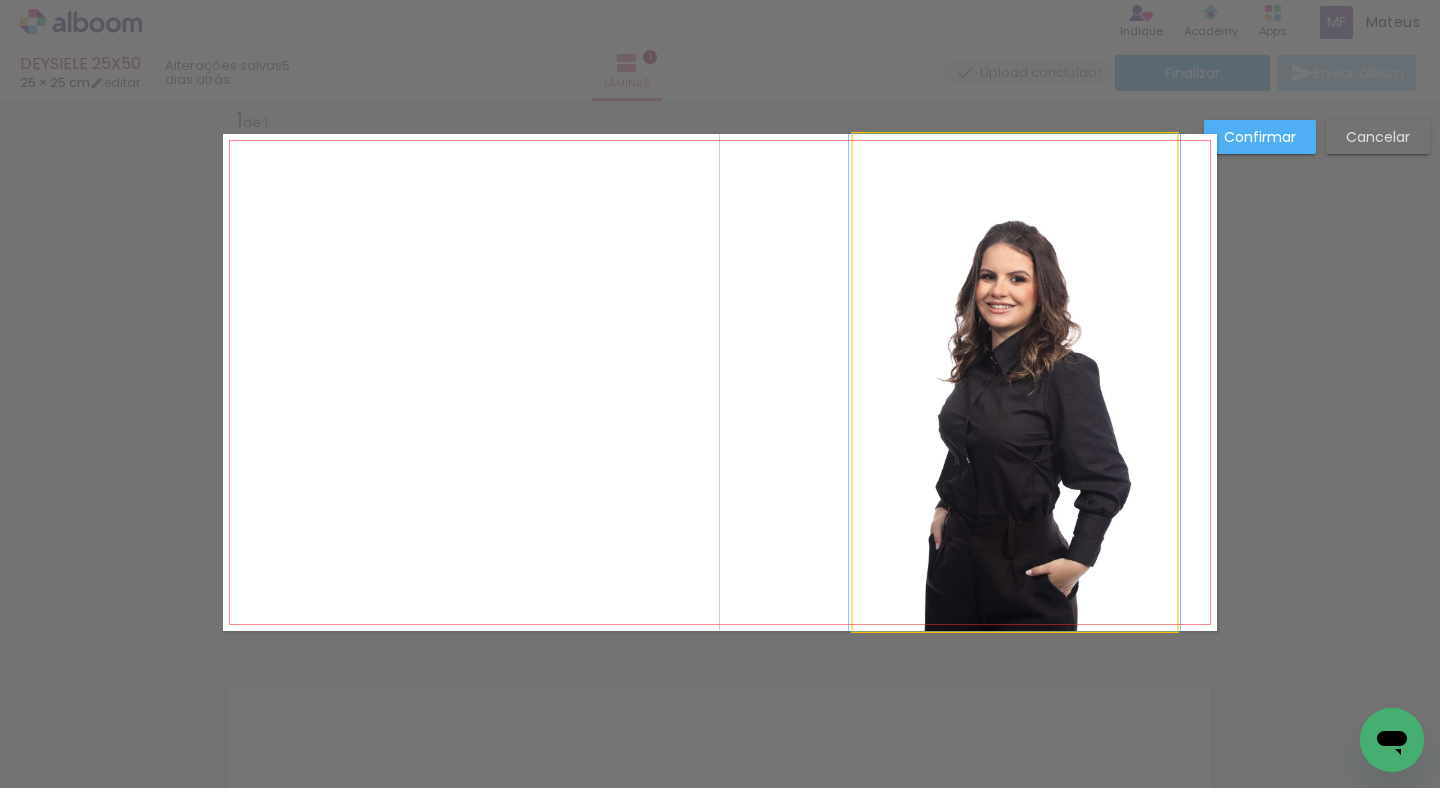 click 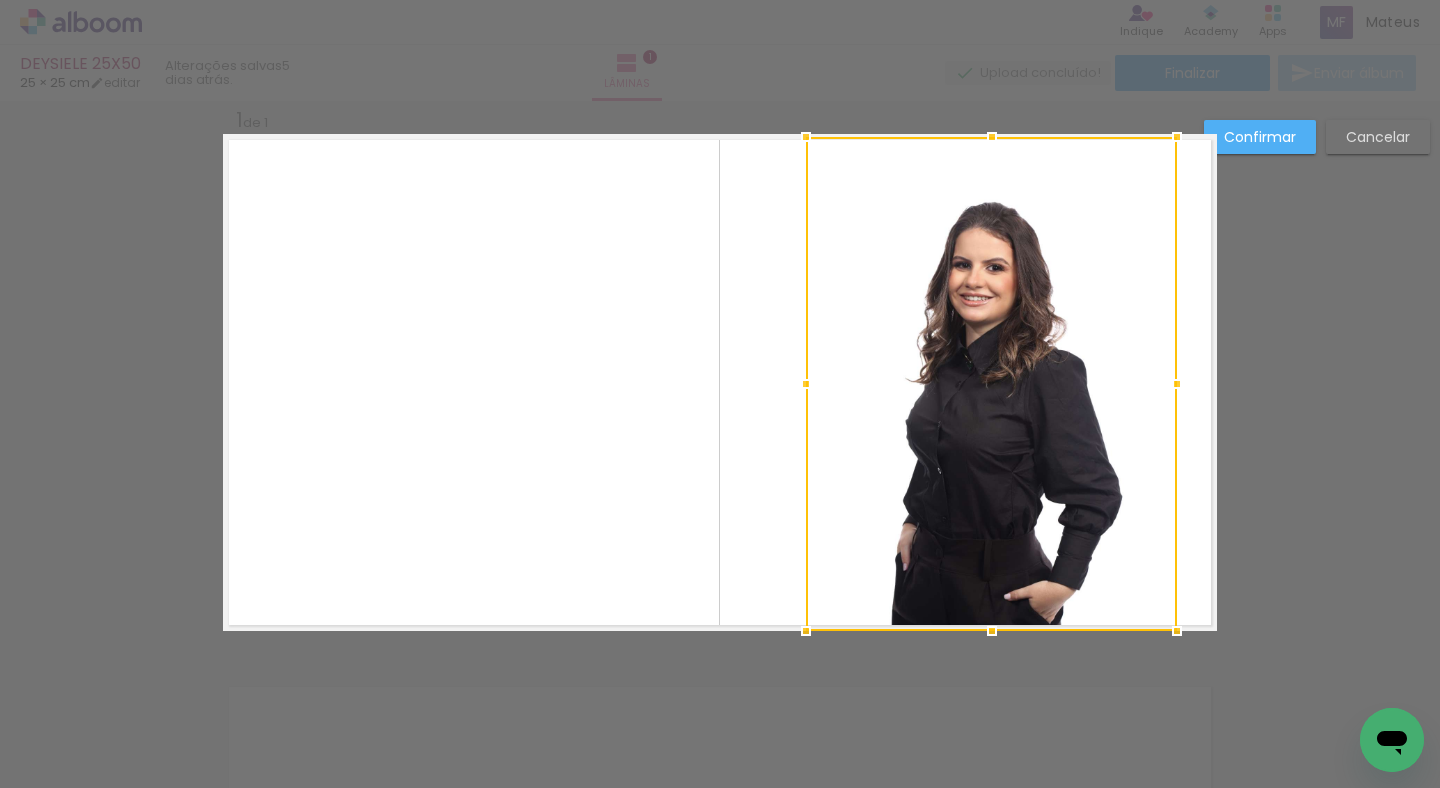 drag, startPoint x: 850, startPoint y: 130, endPoint x: 827, endPoint y: 131, distance: 23.021729 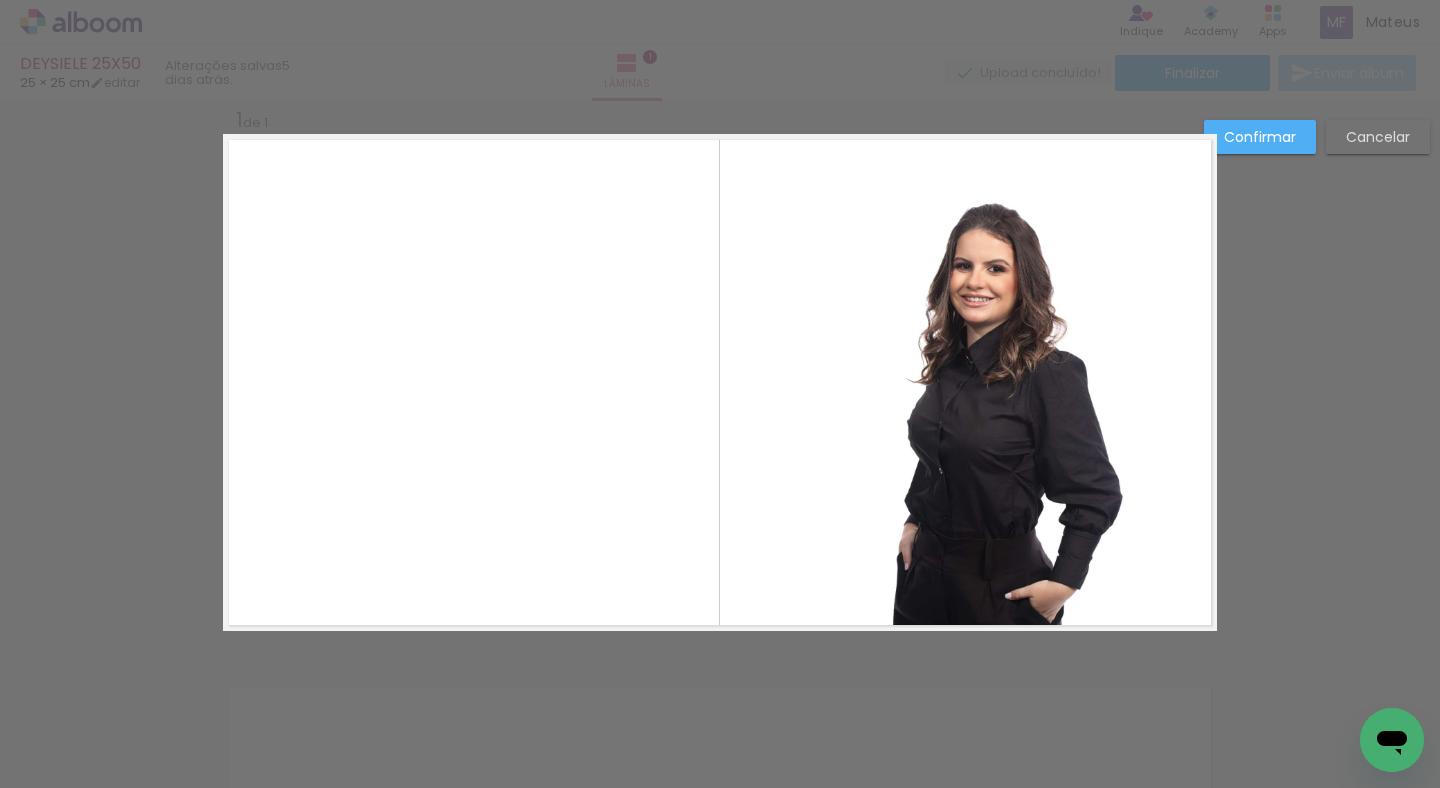 click on "Confirmar" at bounding box center (0, 0) 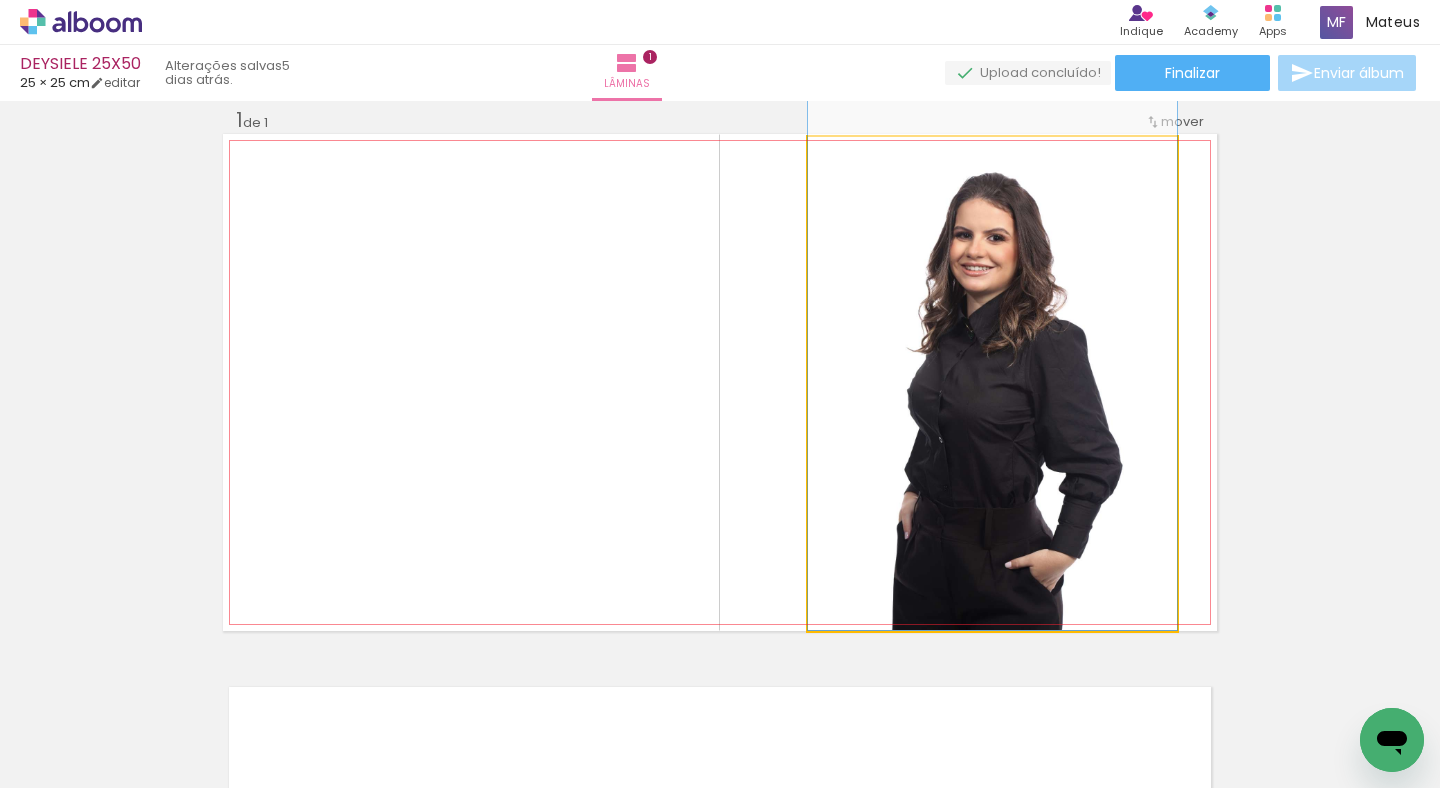 drag, startPoint x: 1114, startPoint y: 304, endPoint x: 1070, endPoint y: 262, distance: 60.827625 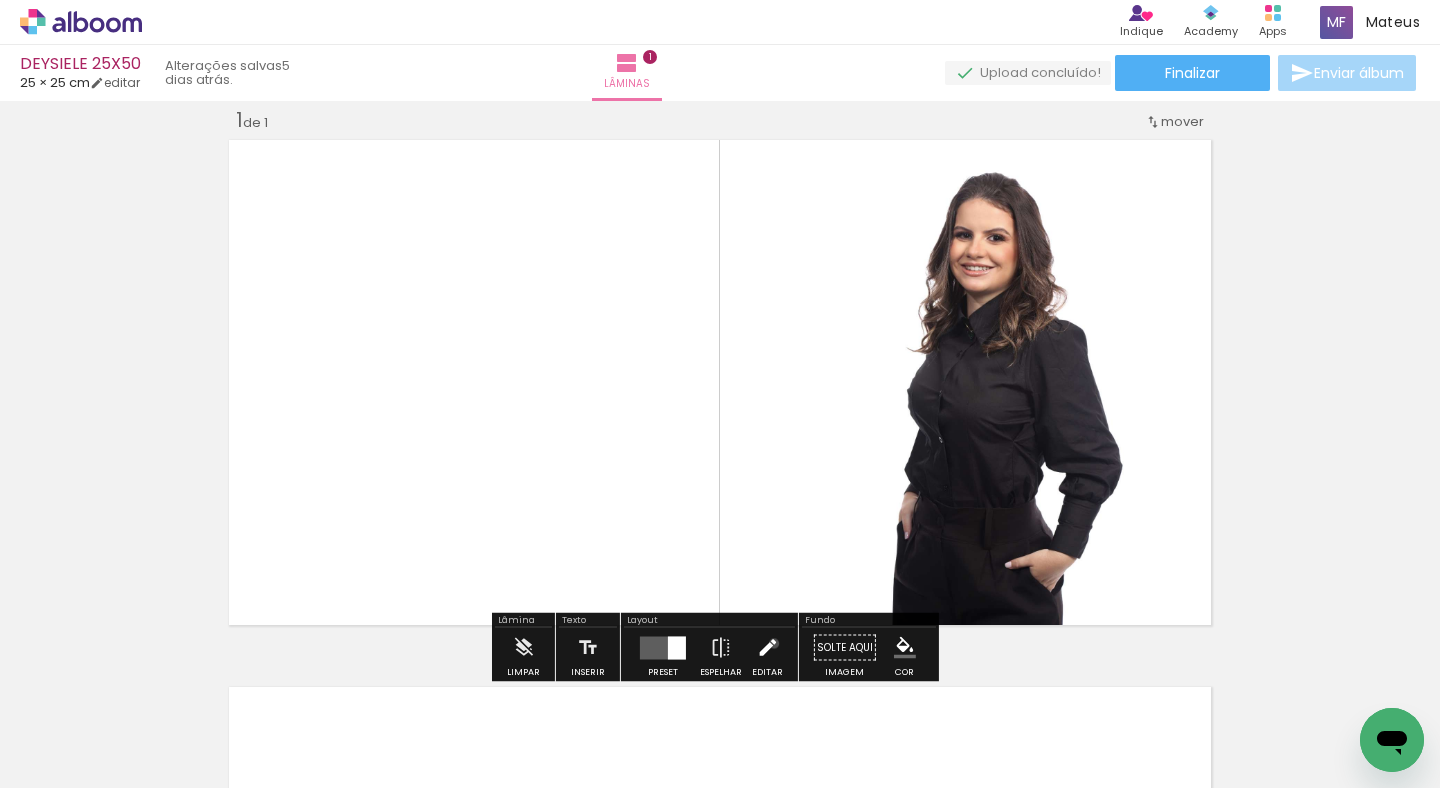 click at bounding box center (767, 648) 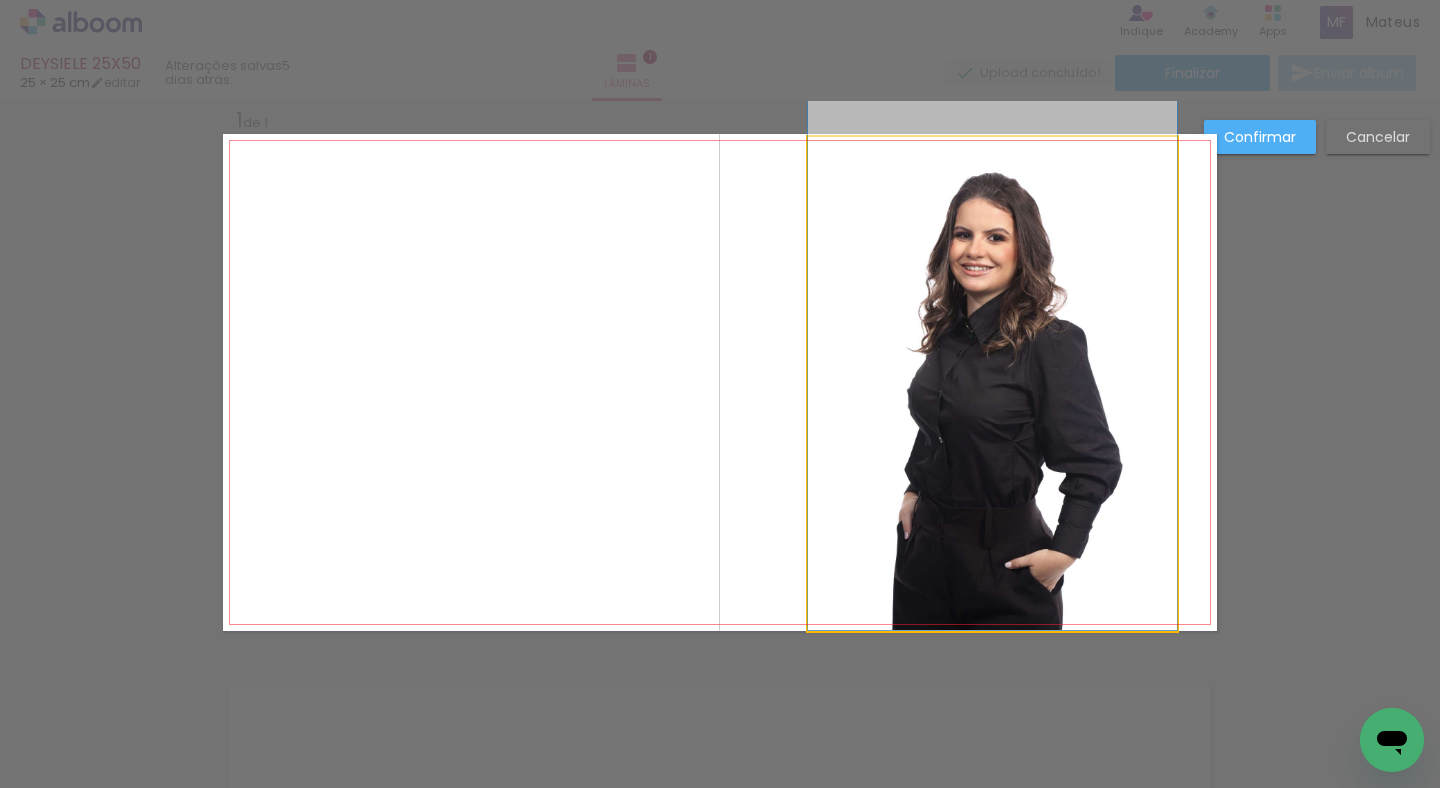 drag, startPoint x: 911, startPoint y: 459, endPoint x: 982, endPoint y: 404, distance: 89.81091 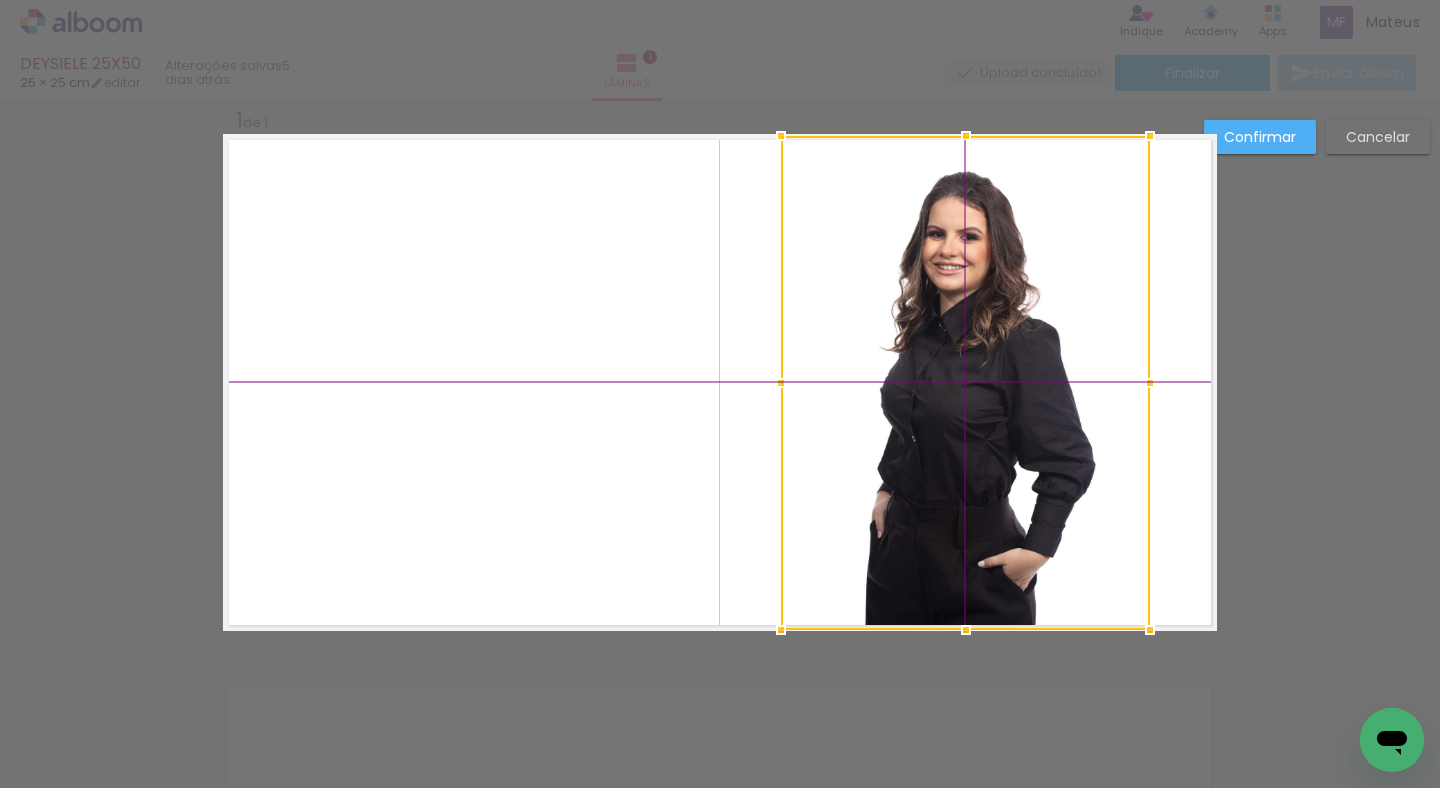 drag, startPoint x: 982, startPoint y: 402, endPoint x: 944, endPoint y: 407, distance: 38.327538 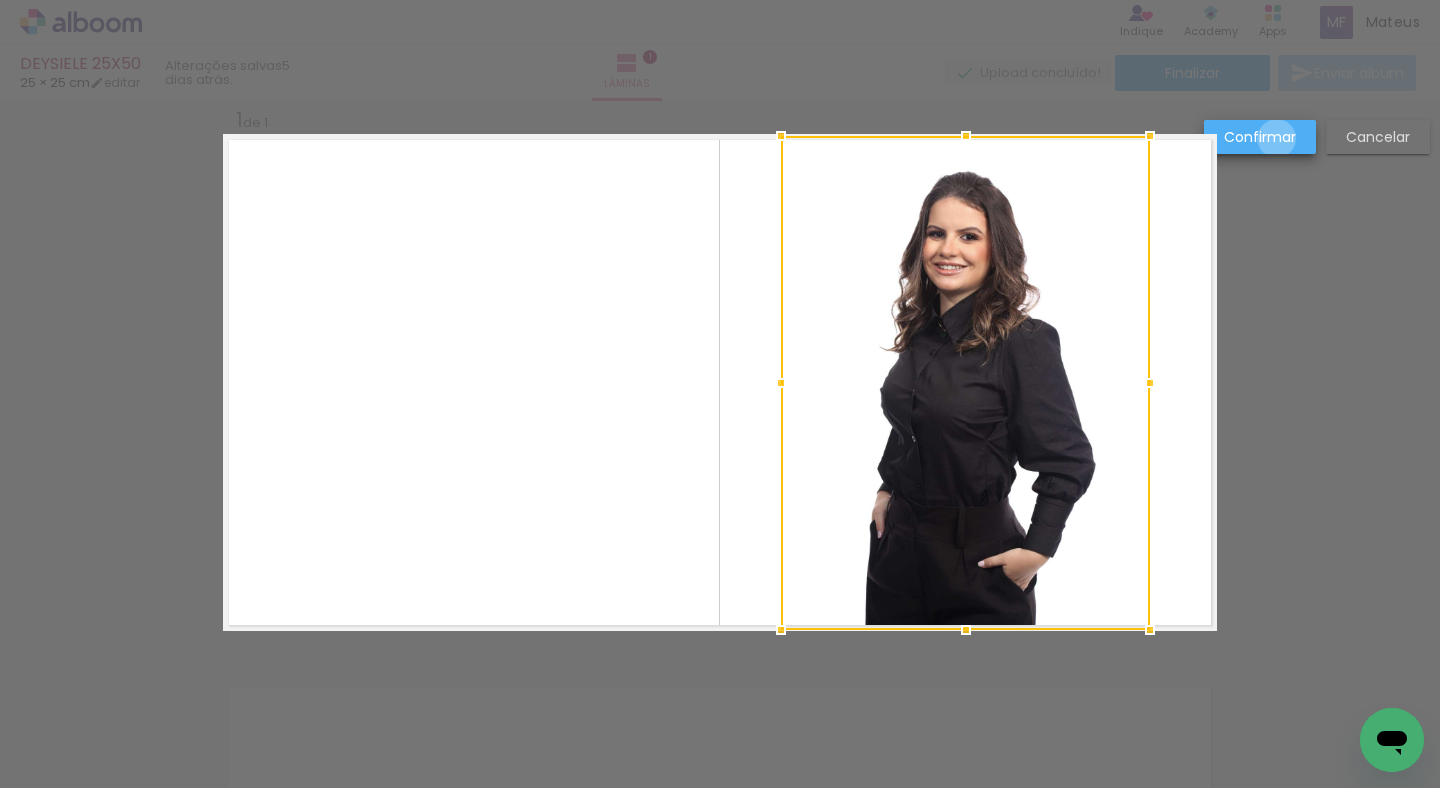 click on "Confirmar" at bounding box center [0, 0] 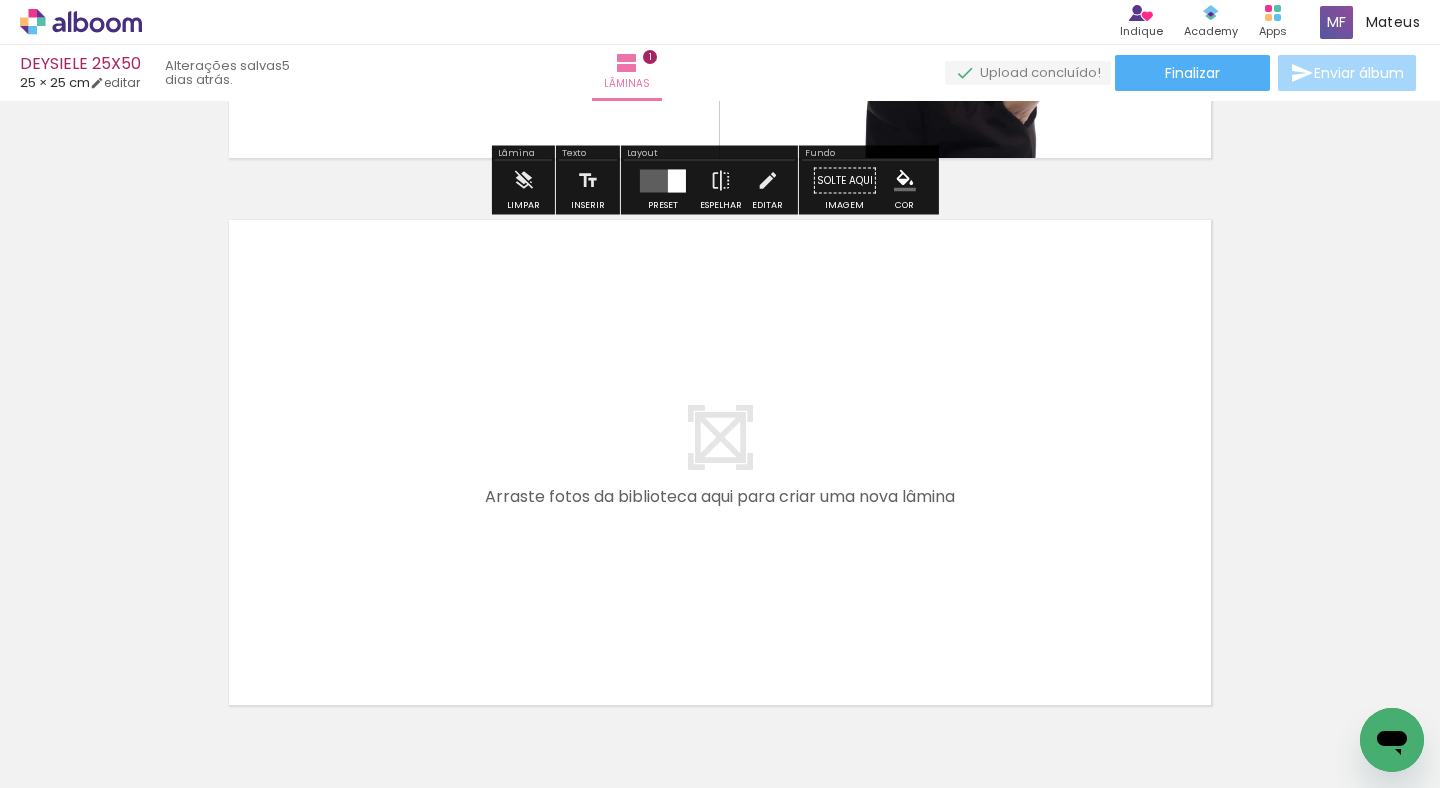 scroll, scrollTop: 496, scrollLeft: 0, axis: vertical 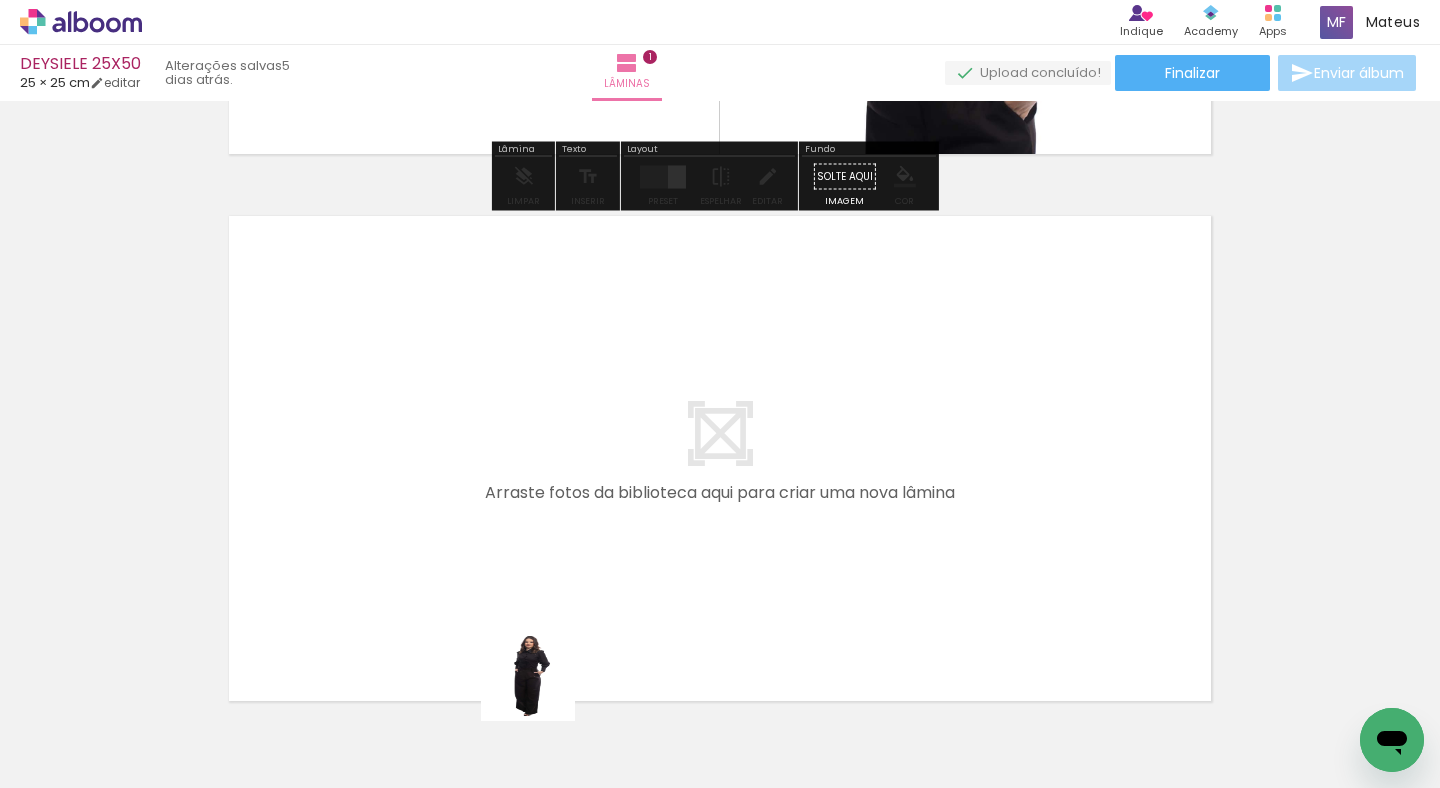 drag, startPoint x: 529, startPoint y: 730, endPoint x: 609, endPoint y: 685, distance: 91.787796 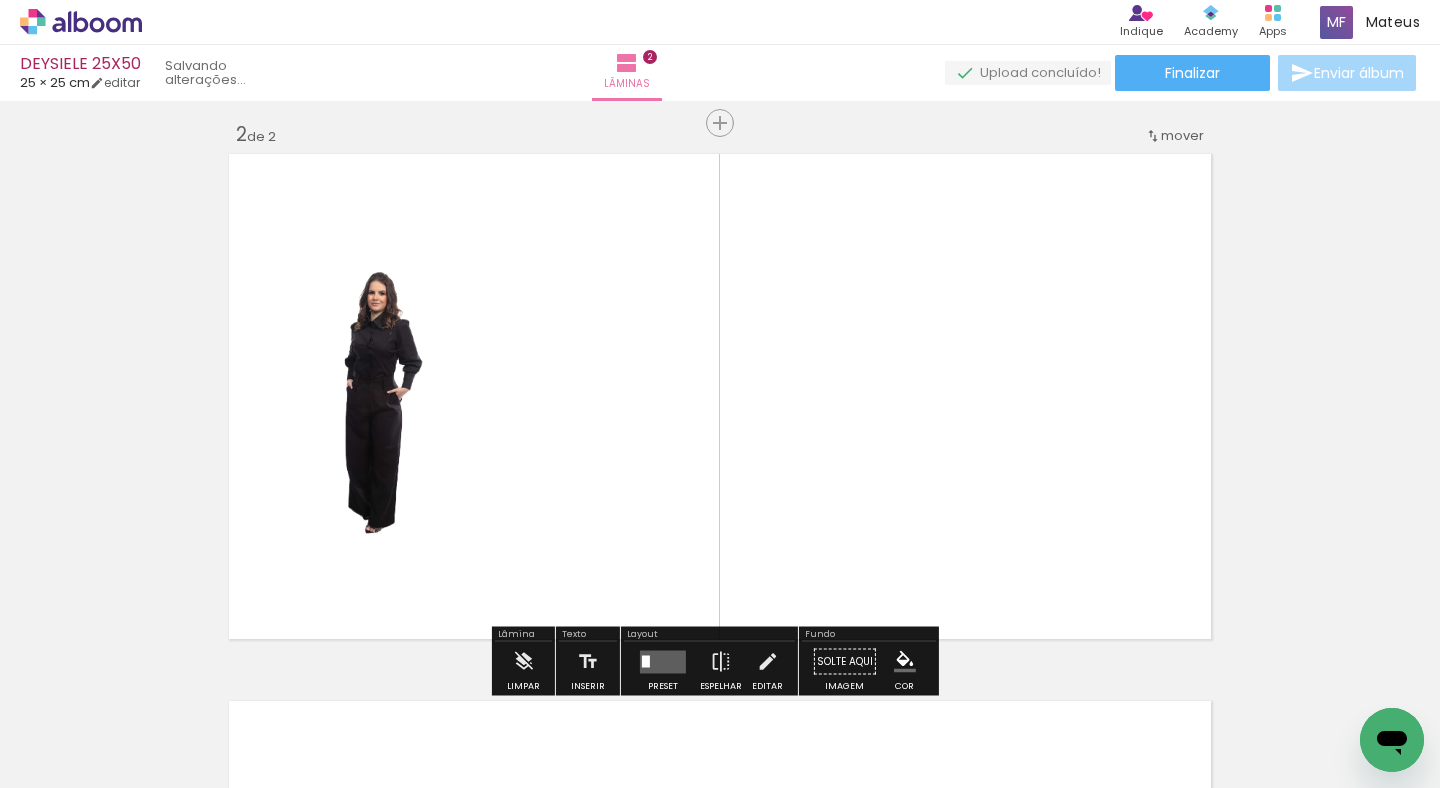 scroll, scrollTop: 572, scrollLeft: 0, axis: vertical 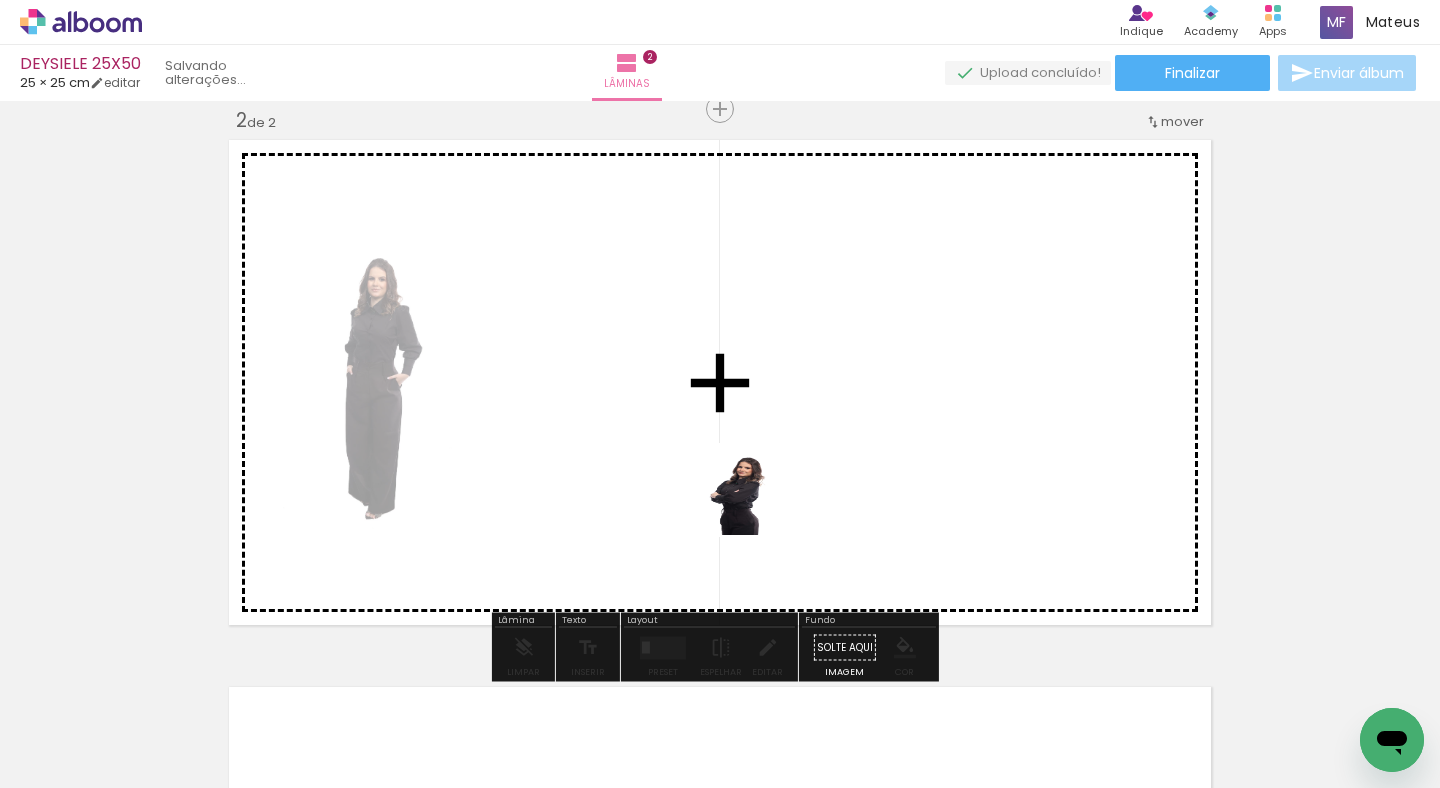 drag, startPoint x: 678, startPoint y: 617, endPoint x: 763, endPoint y: 621, distance: 85.09406 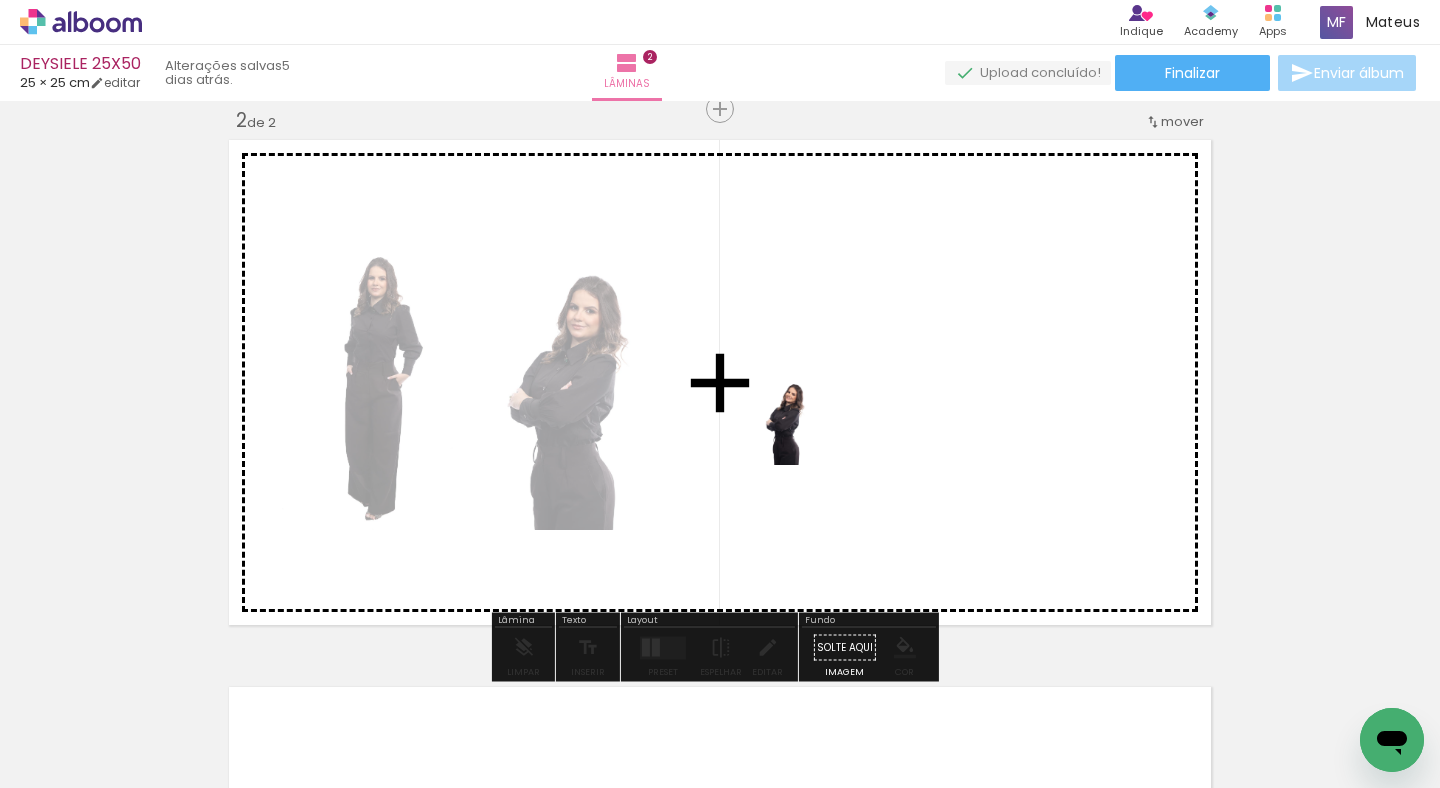 drag, startPoint x: 753, startPoint y: 725, endPoint x: 817, endPoint y: 439, distance: 293.07336 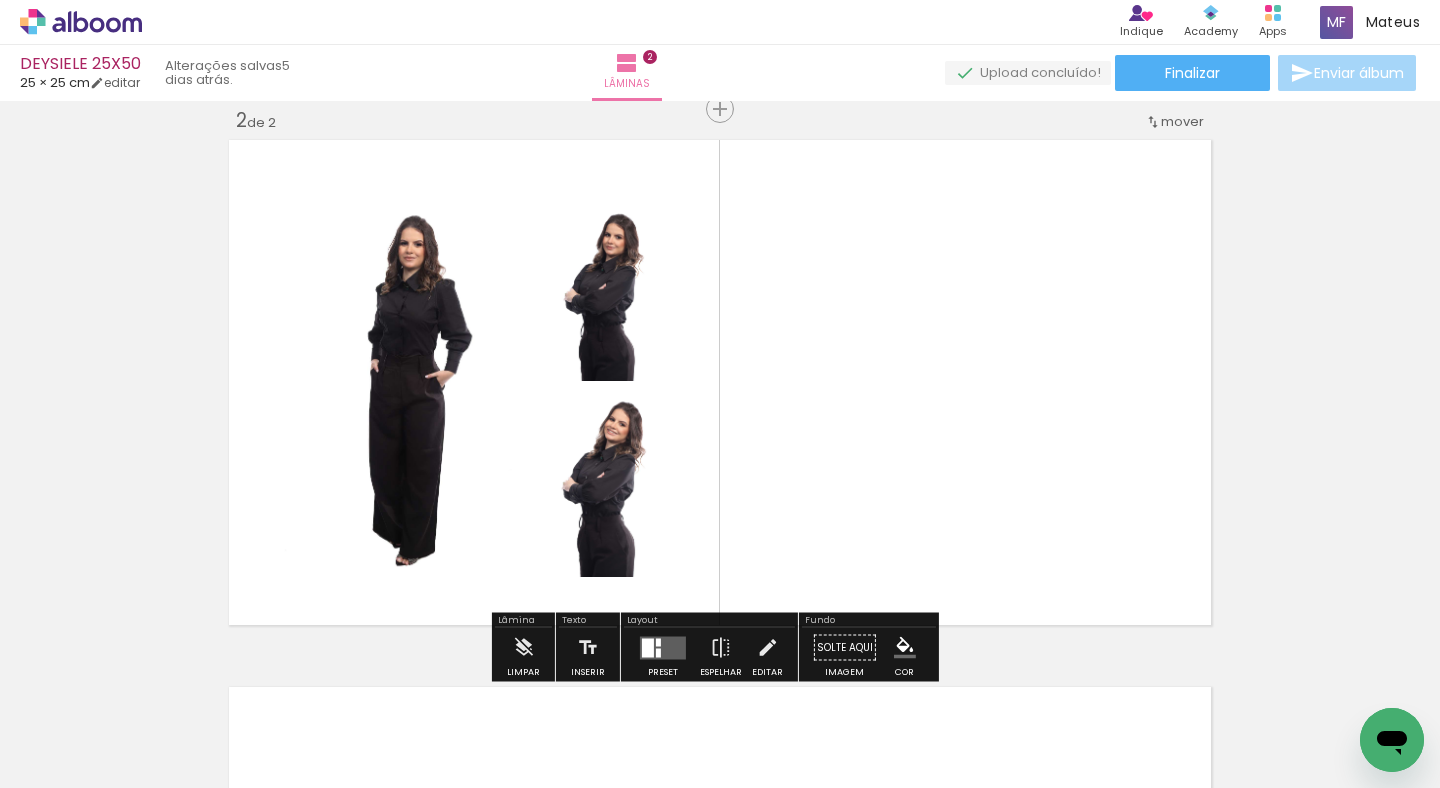 click at bounding box center [663, 648] 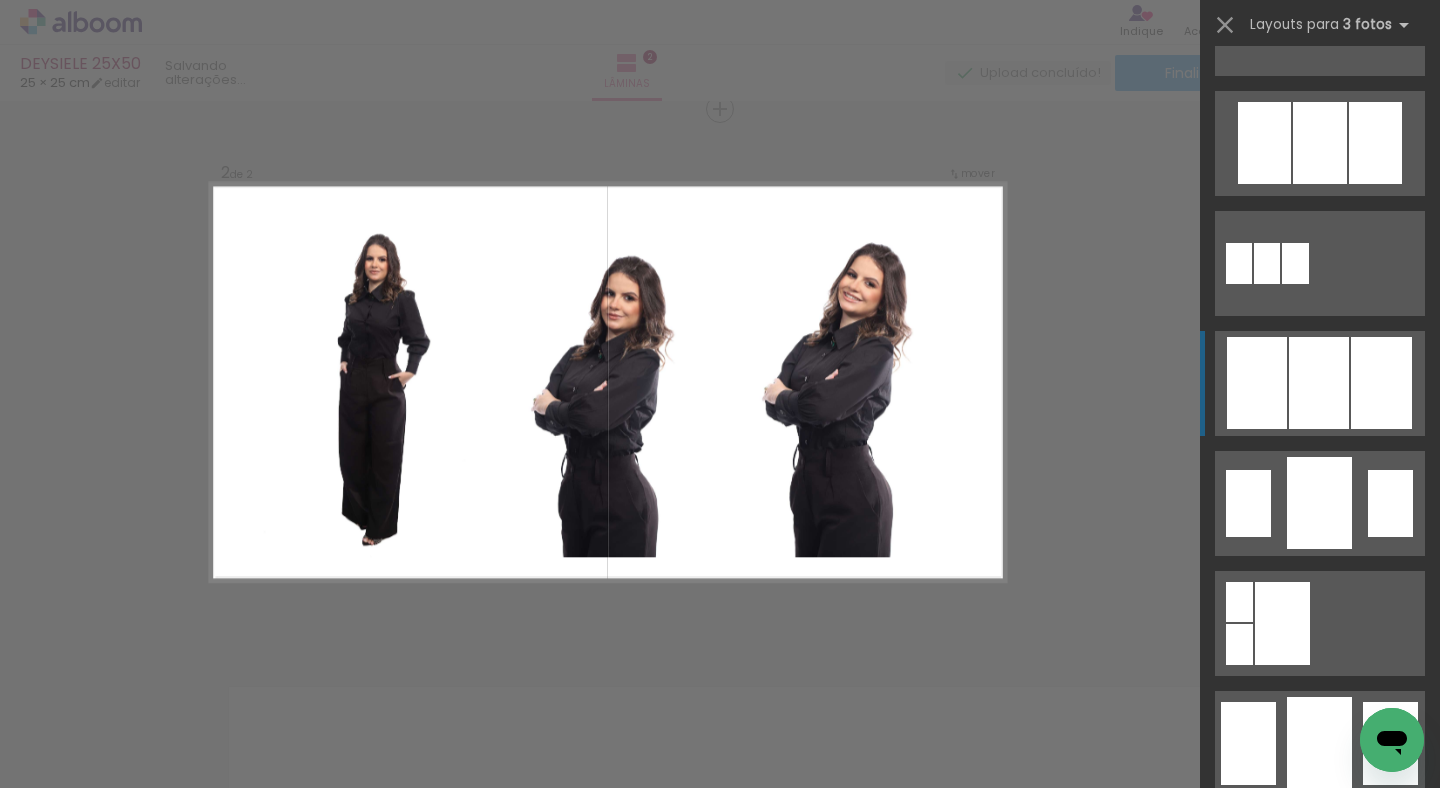 scroll, scrollTop: 1065, scrollLeft: 0, axis: vertical 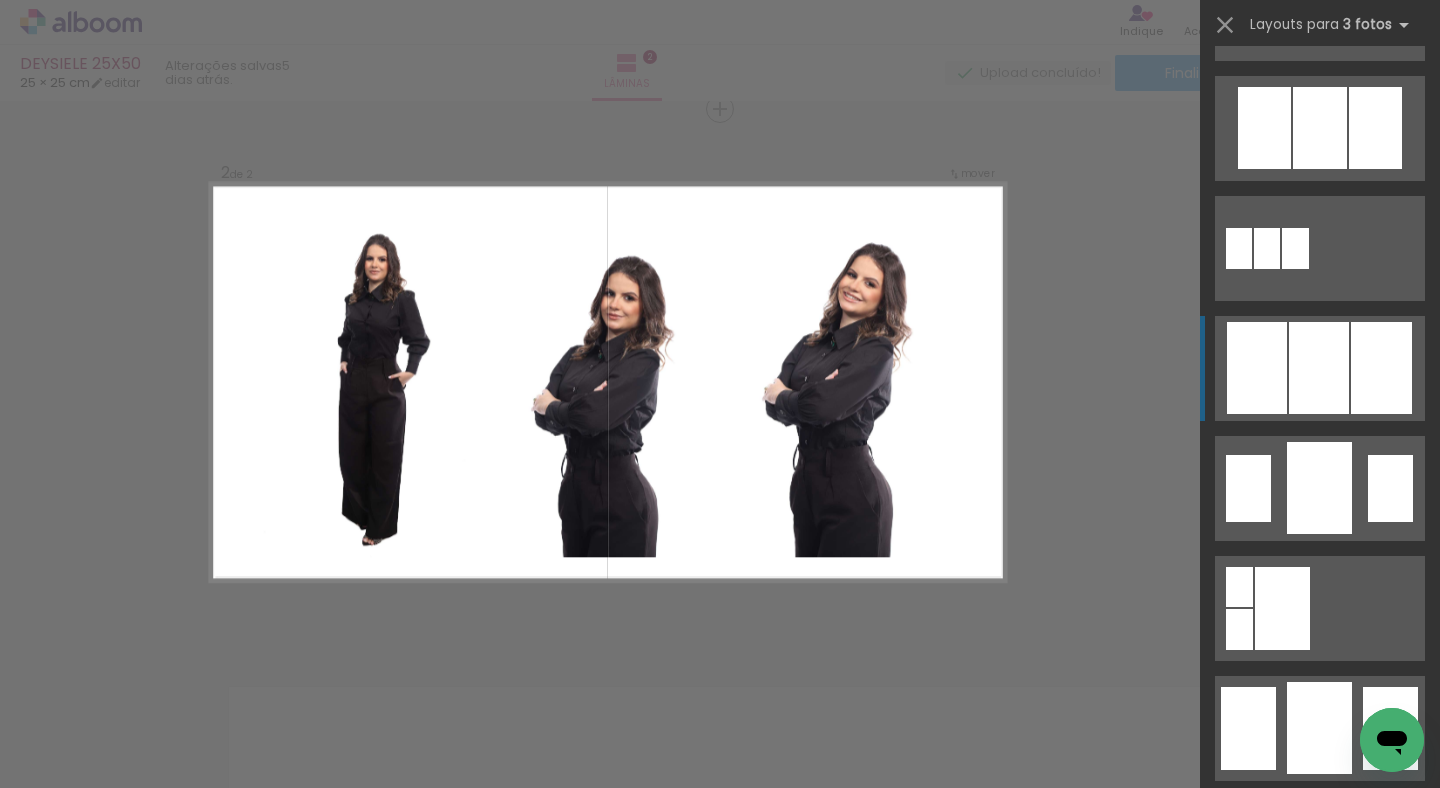 click at bounding box center (1388, 1328) 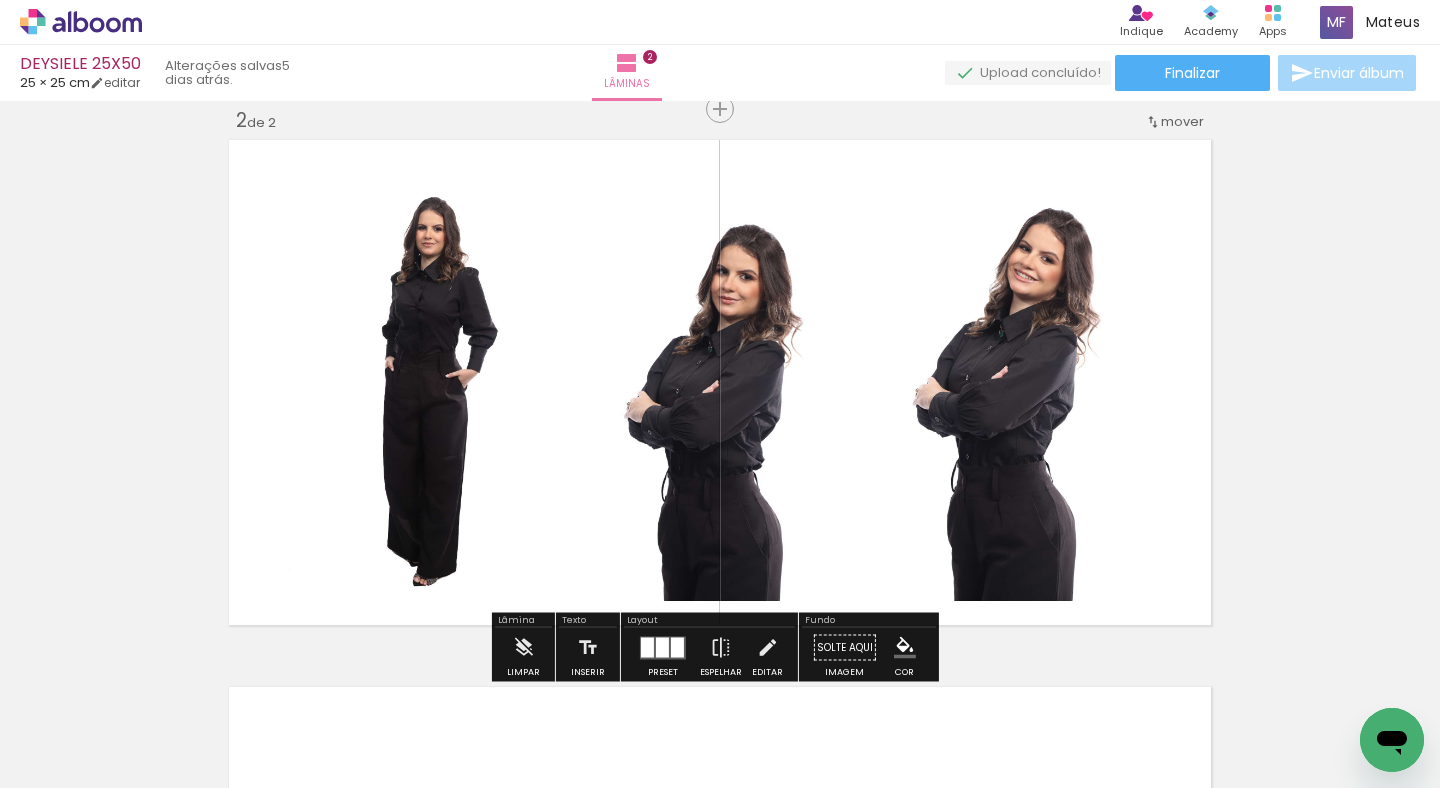 click 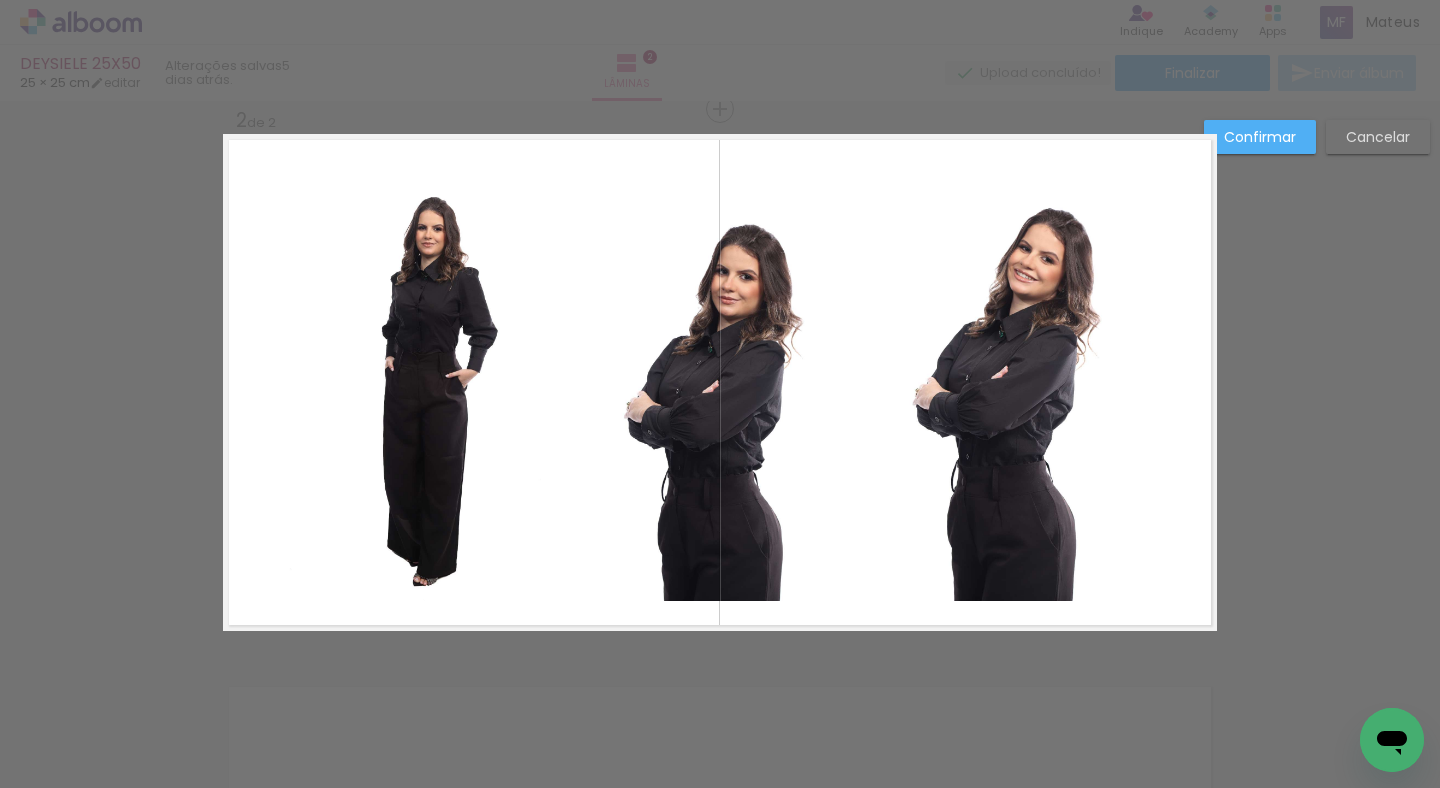 click 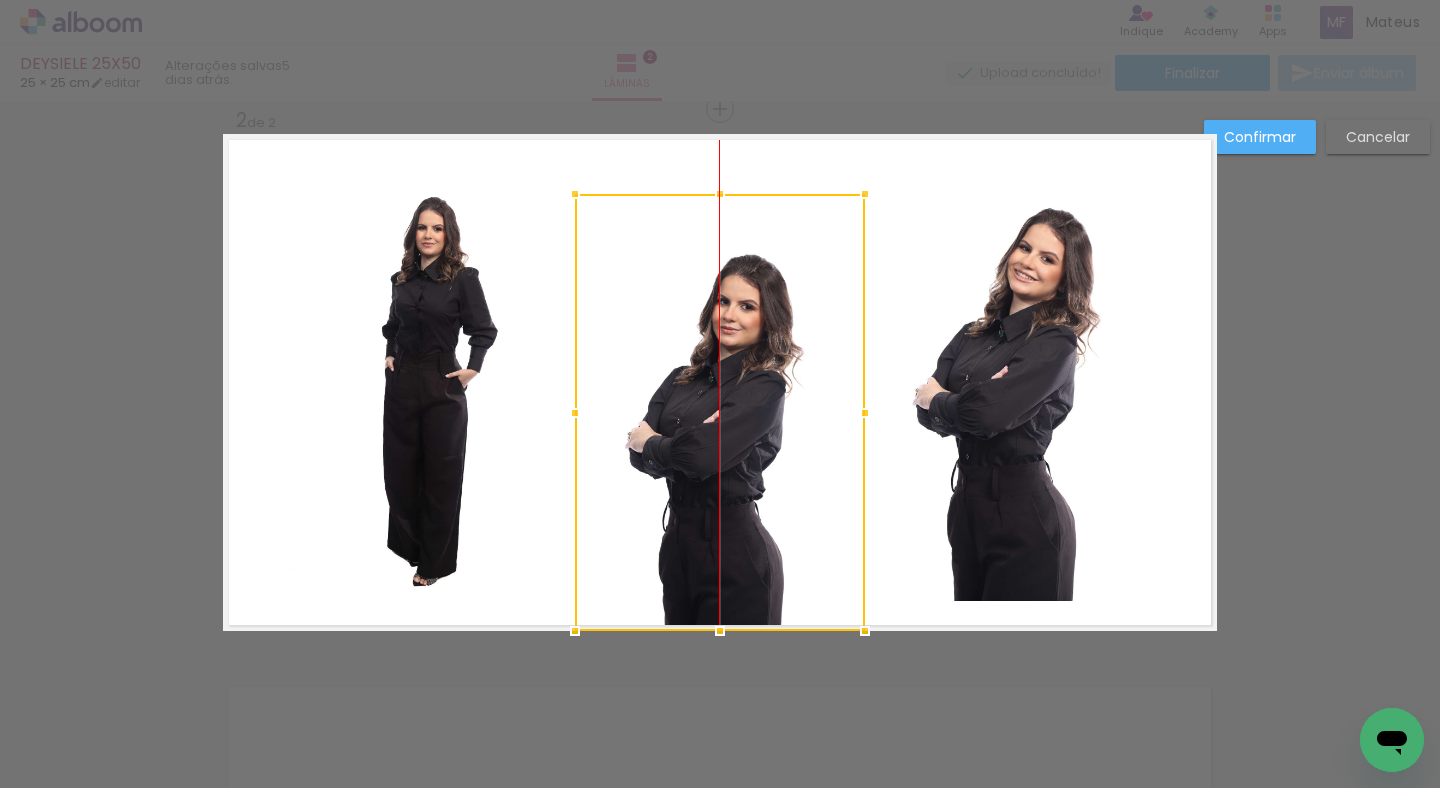 drag, startPoint x: 745, startPoint y: 374, endPoint x: 752, endPoint y: 431, distance: 57.428215 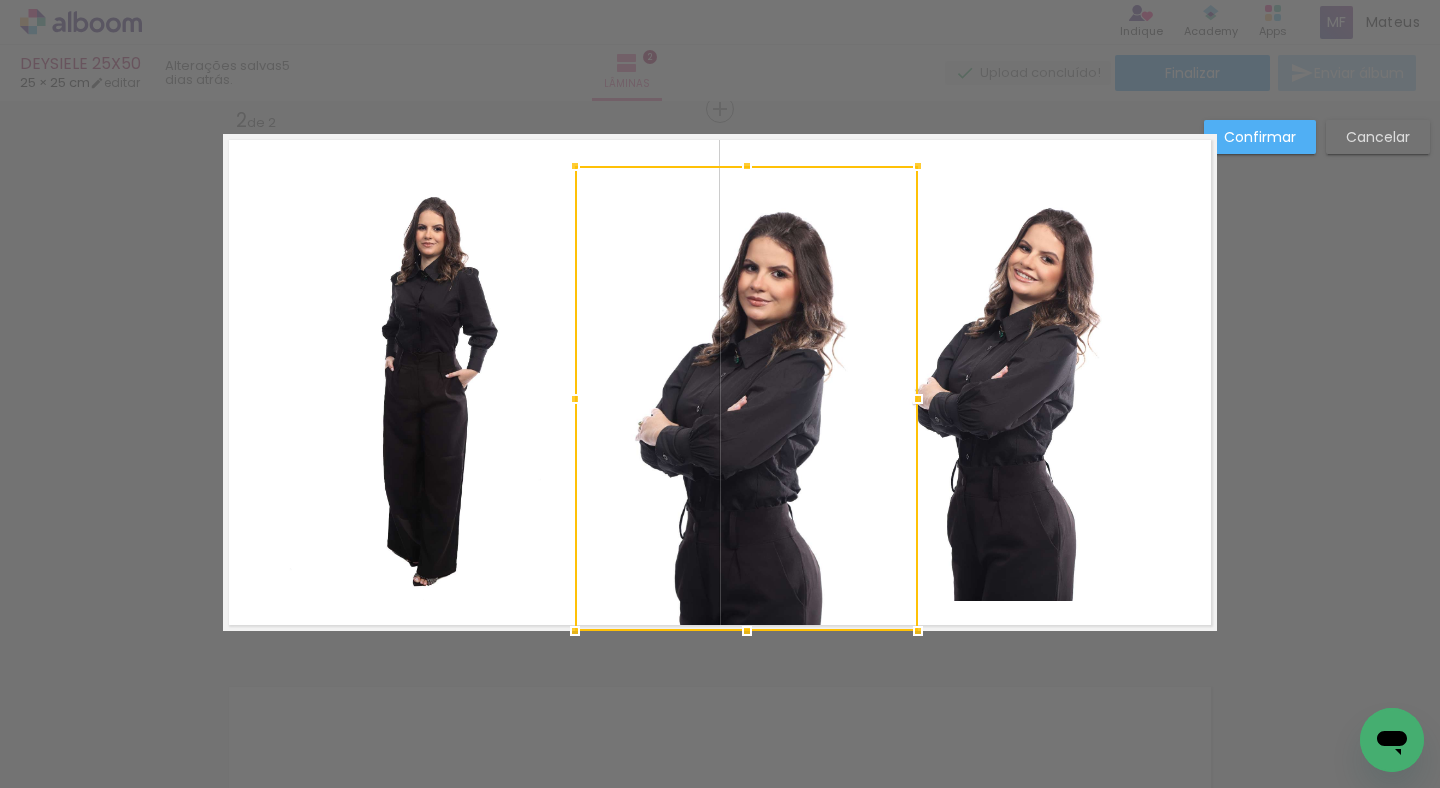 drag, startPoint x: 859, startPoint y: 193, endPoint x: 903, endPoint y: 142, distance: 67.357254 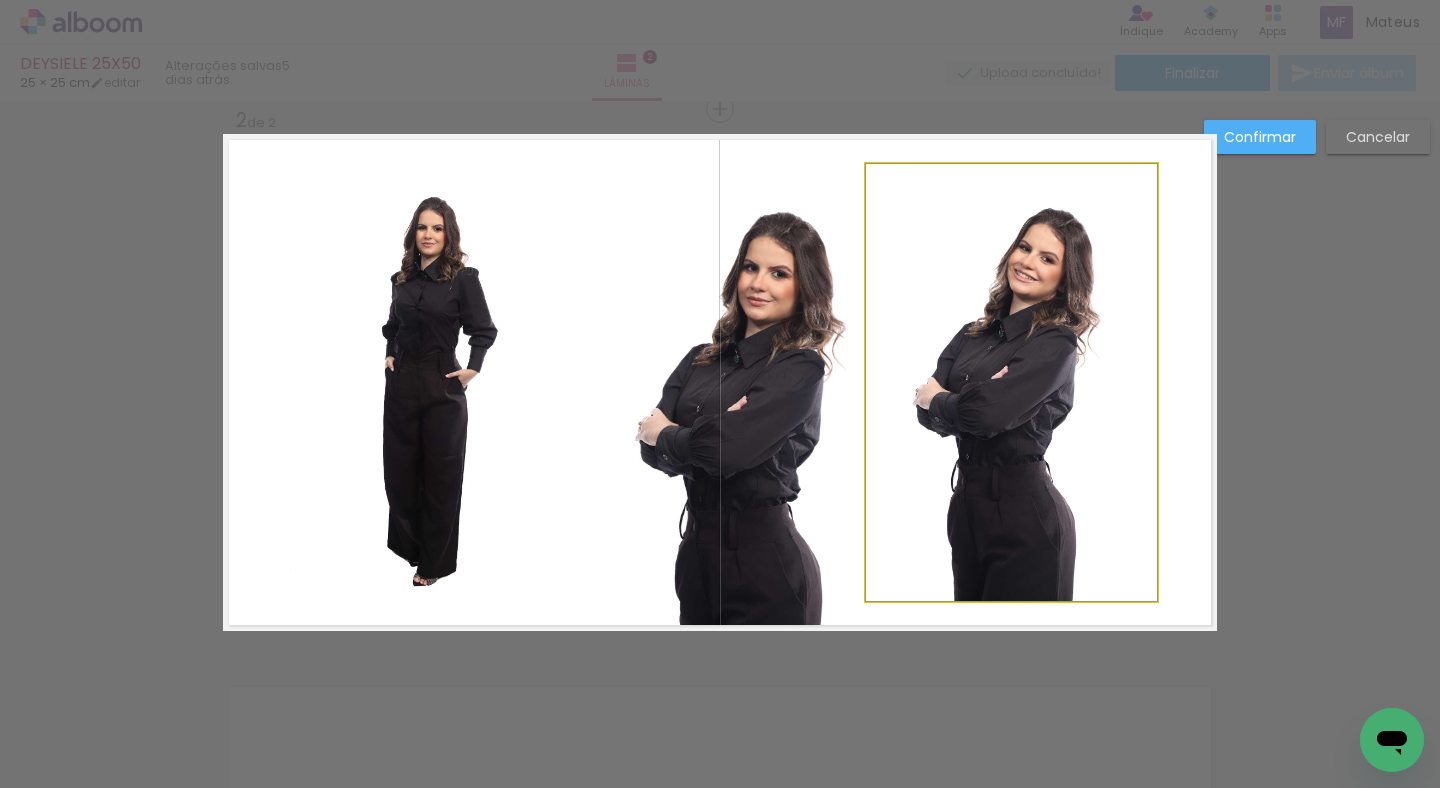 click 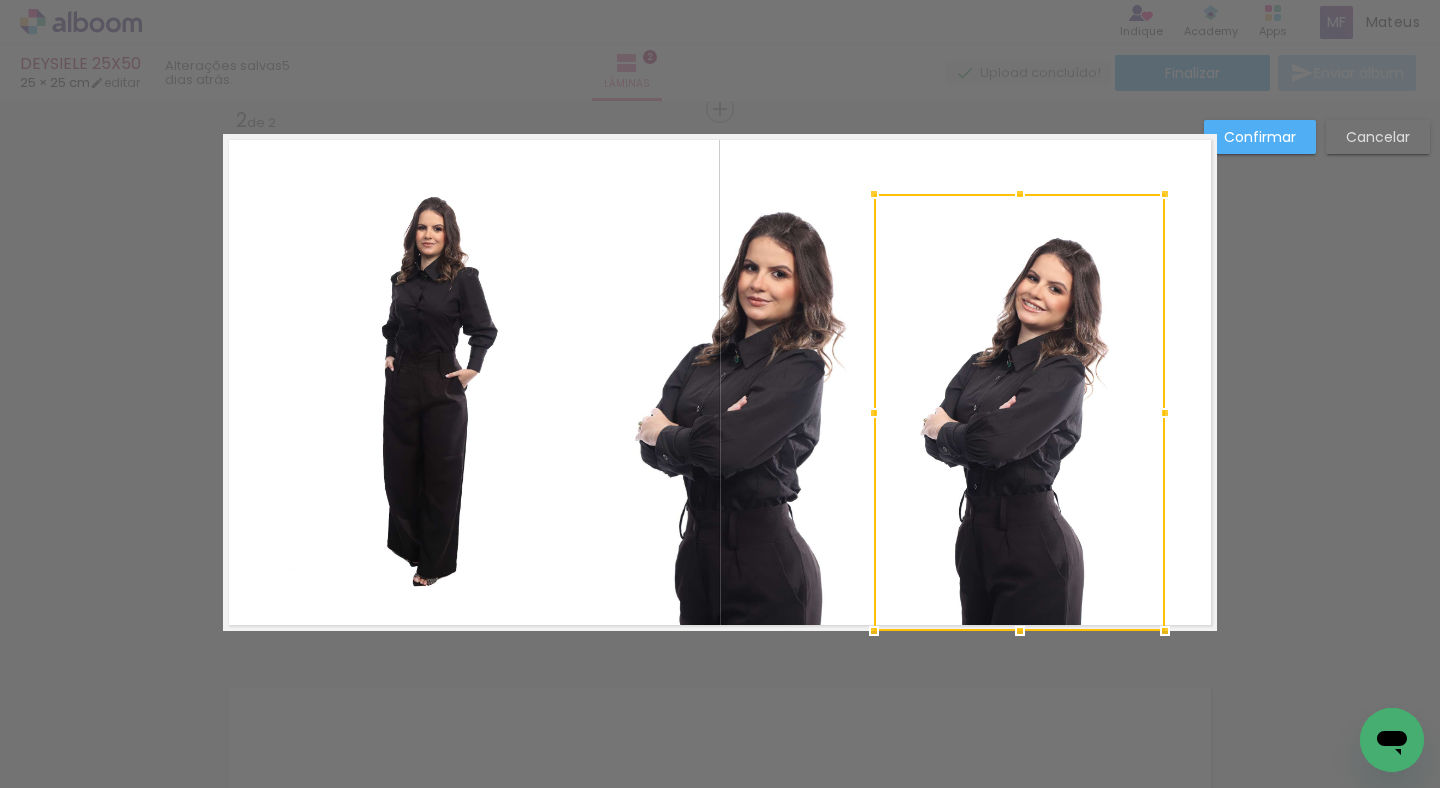 drag, startPoint x: 1019, startPoint y: 418, endPoint x: 1027, endPoint y: 466, distance: 48.6621 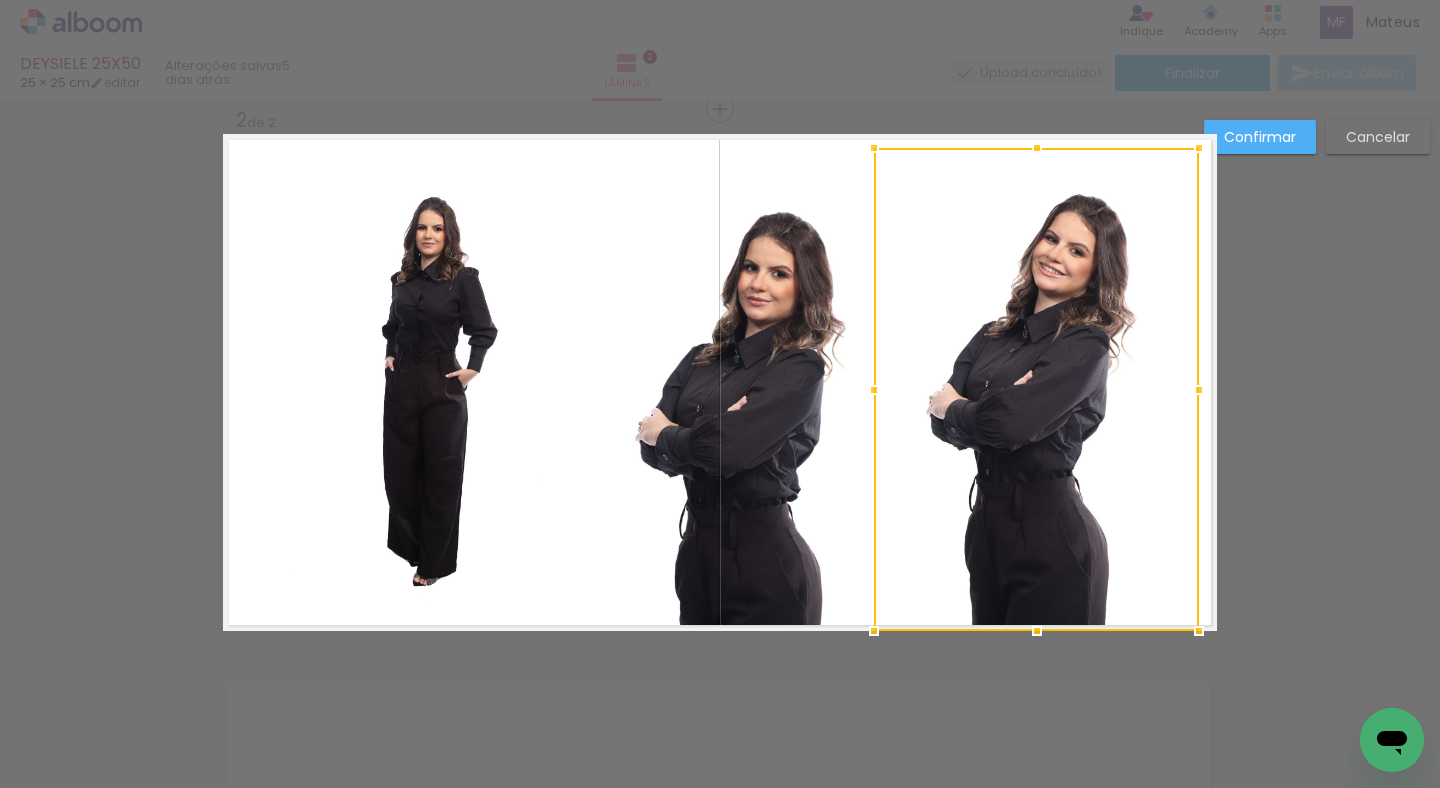 drag, startPoint x: 1153, startPoint y: 196, endPoint x: 1187, endPoint y: 128, distance: 76.02631 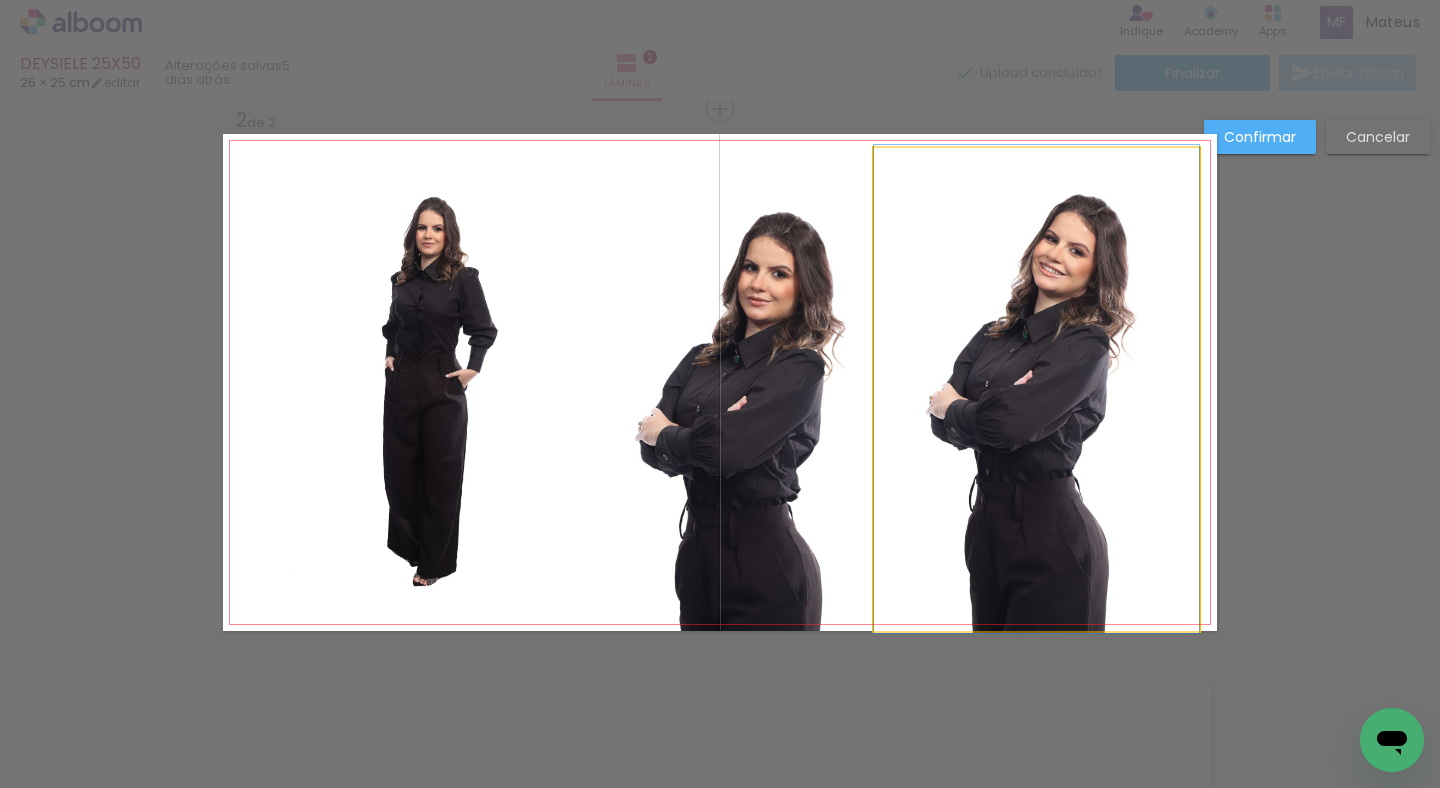 click 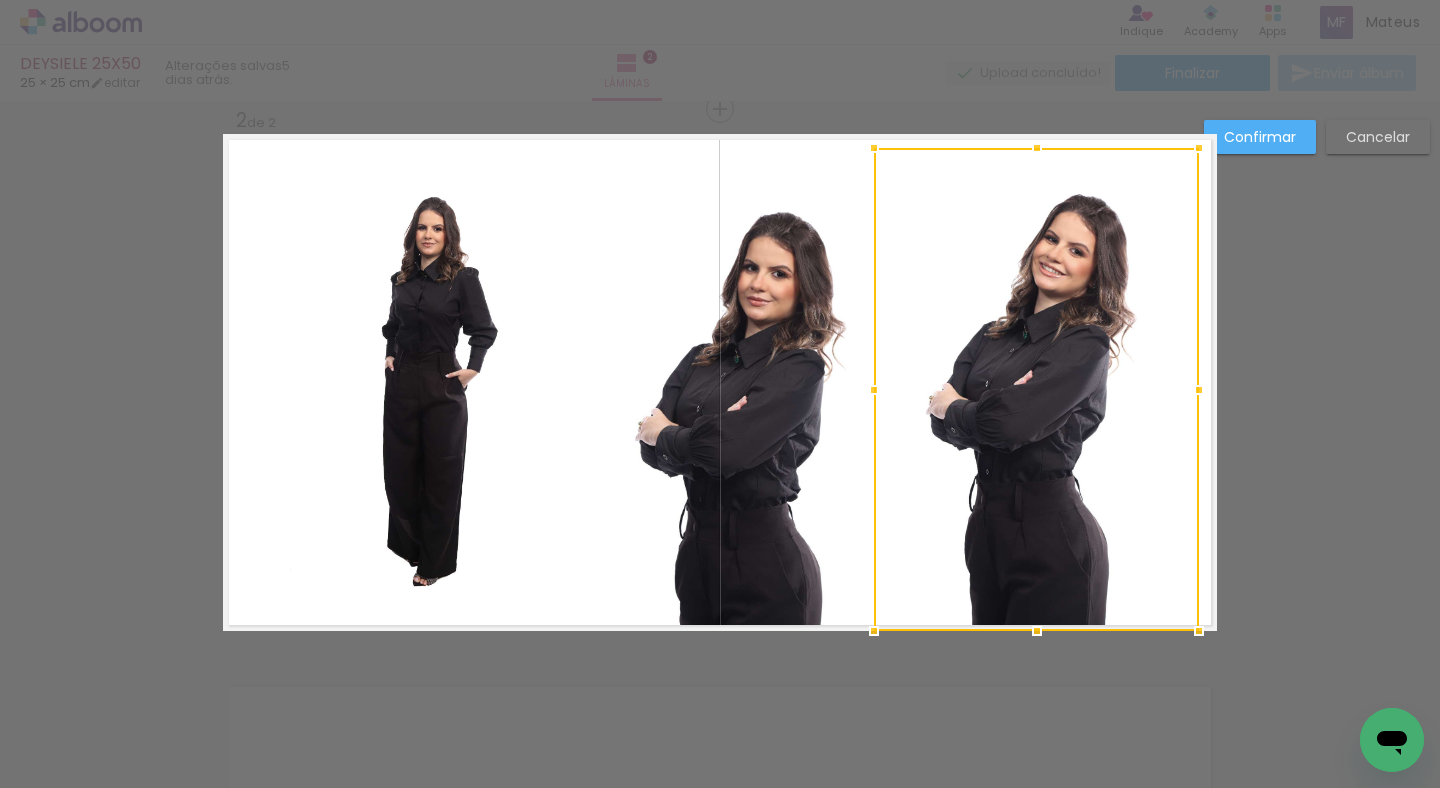 click on "Confirmar" at bounding box center [0, 0] 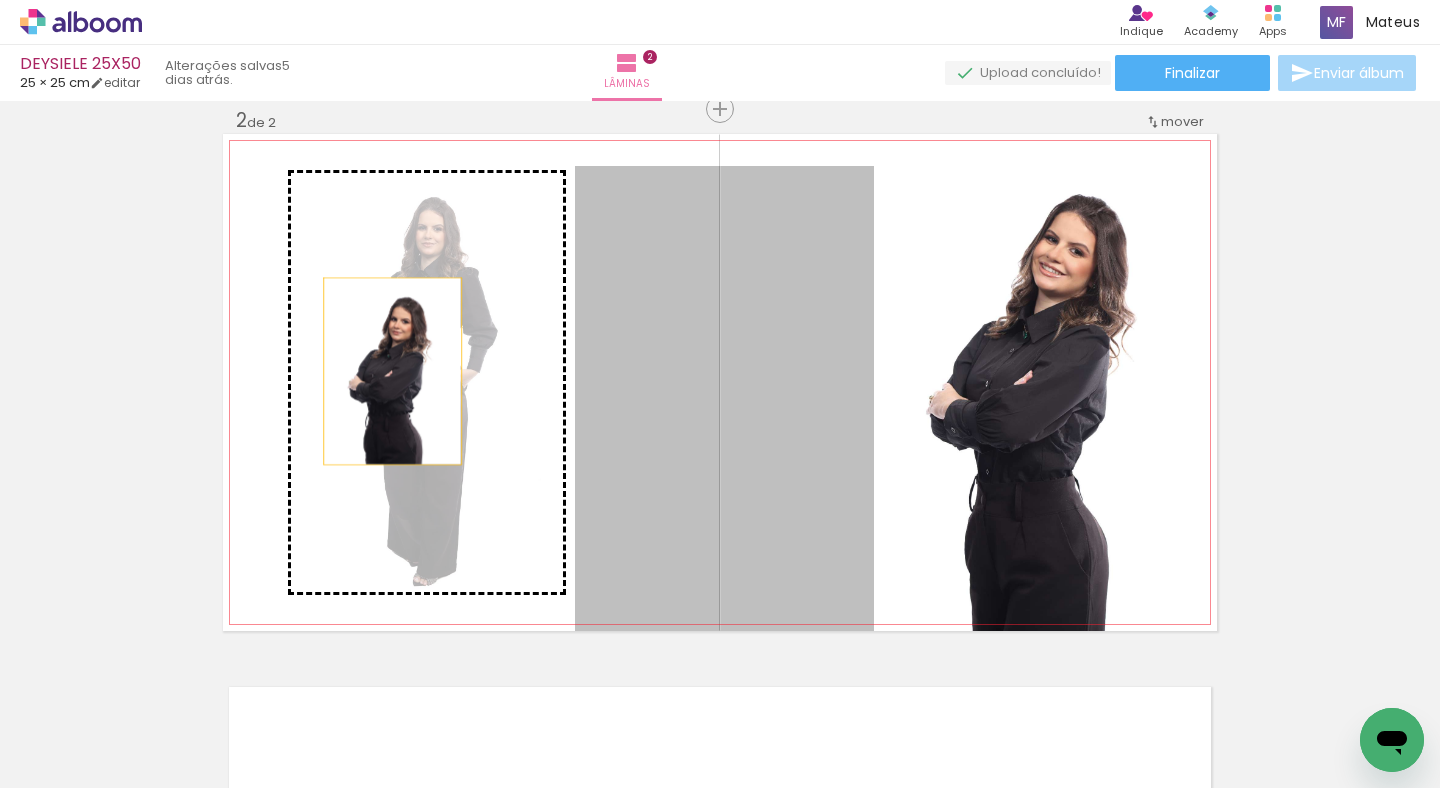 drag, startPoint x: 722, startPoint y: 393, endPoint x: 358, endPoint y: 369, distance: 364.79034 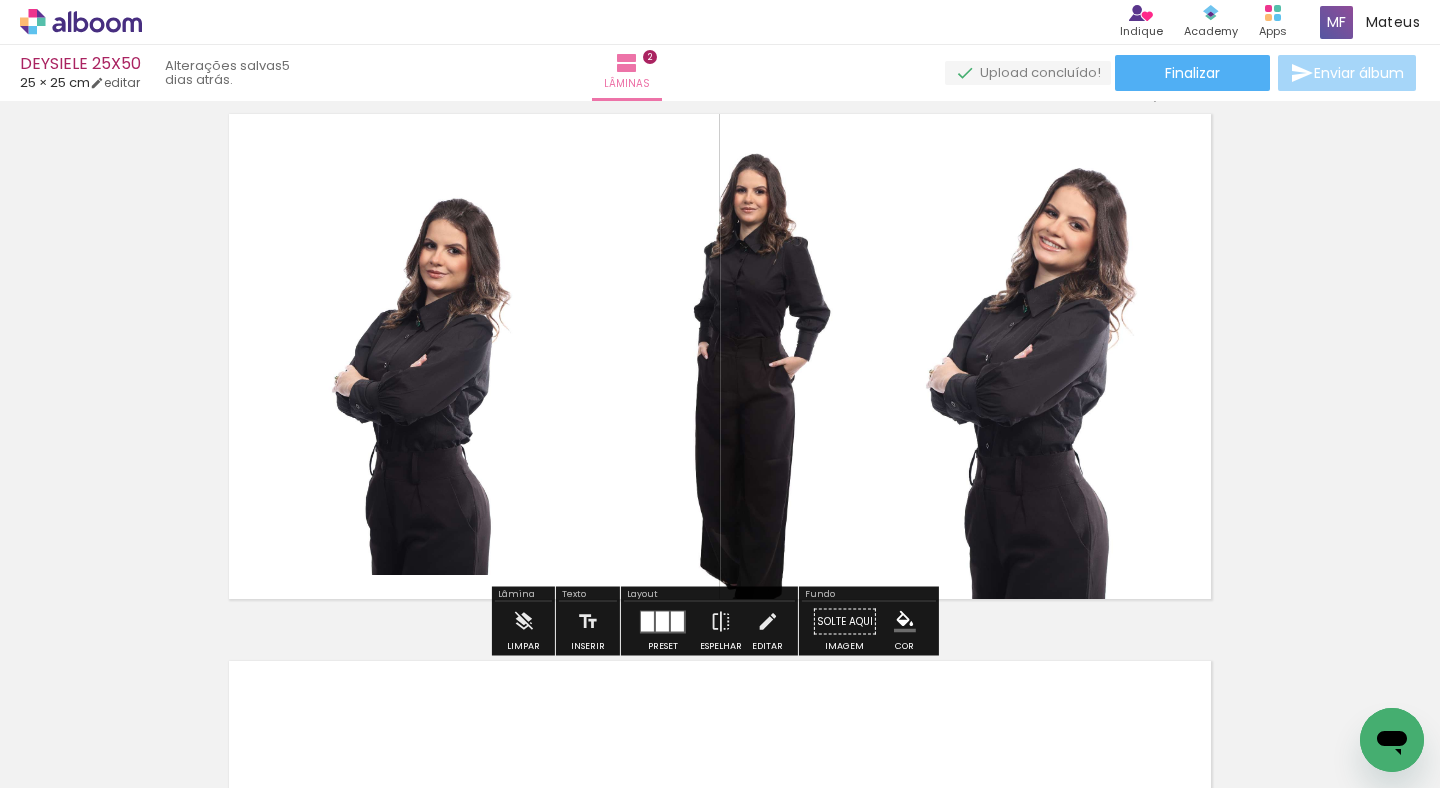 scroll, scrollTop: 616, scrollLeft: 0, axis: vertical 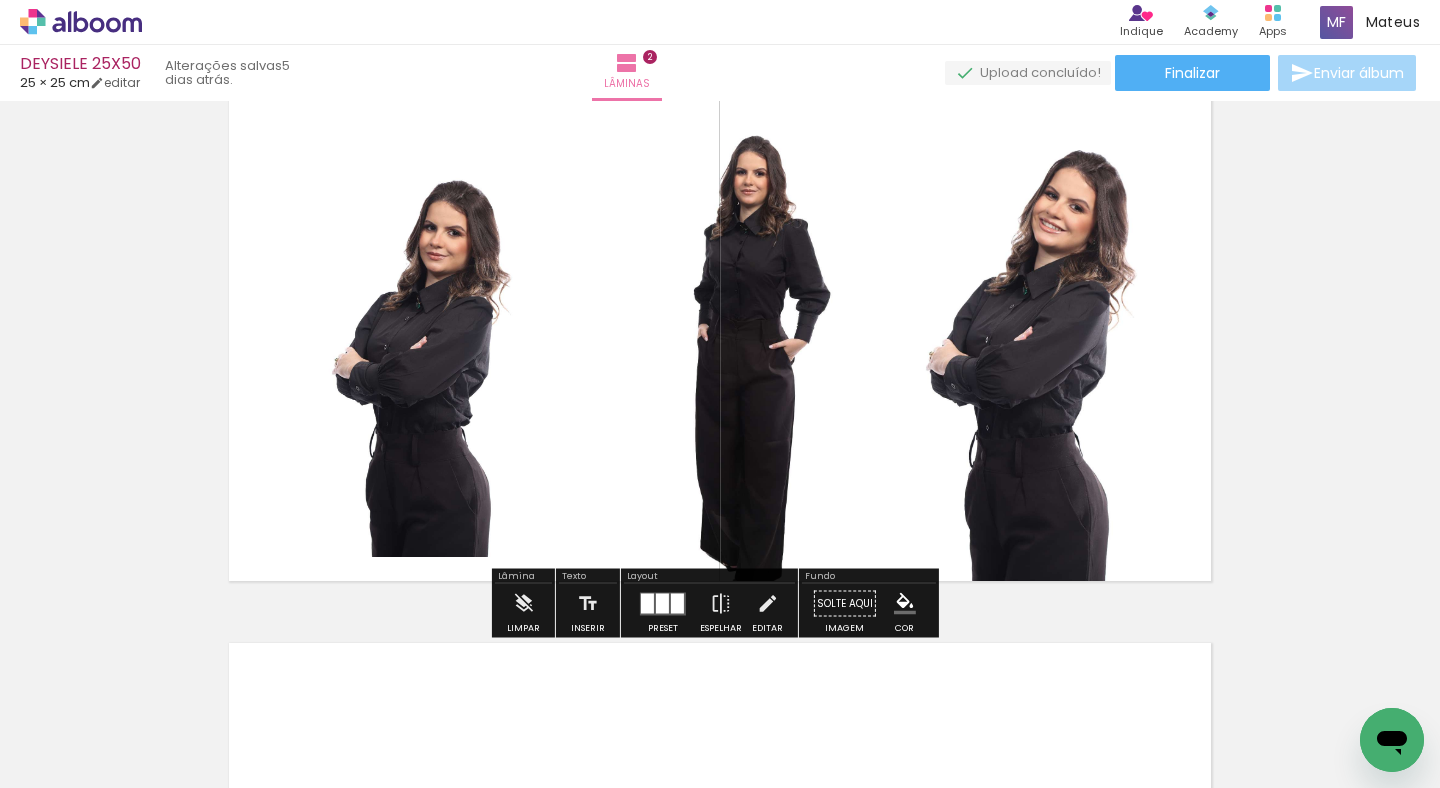 click 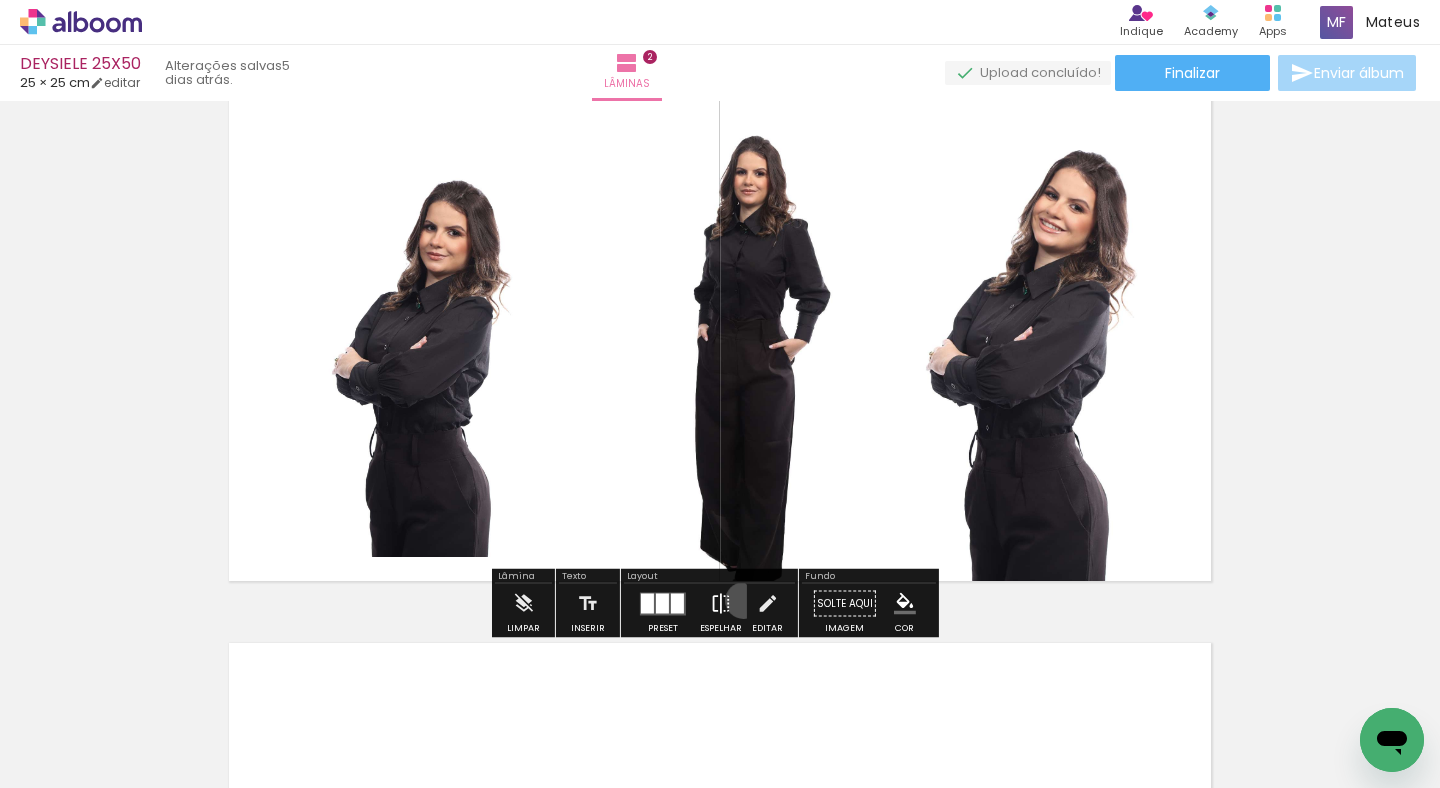 click on "Espelhar" at bounding box center [721, 609] 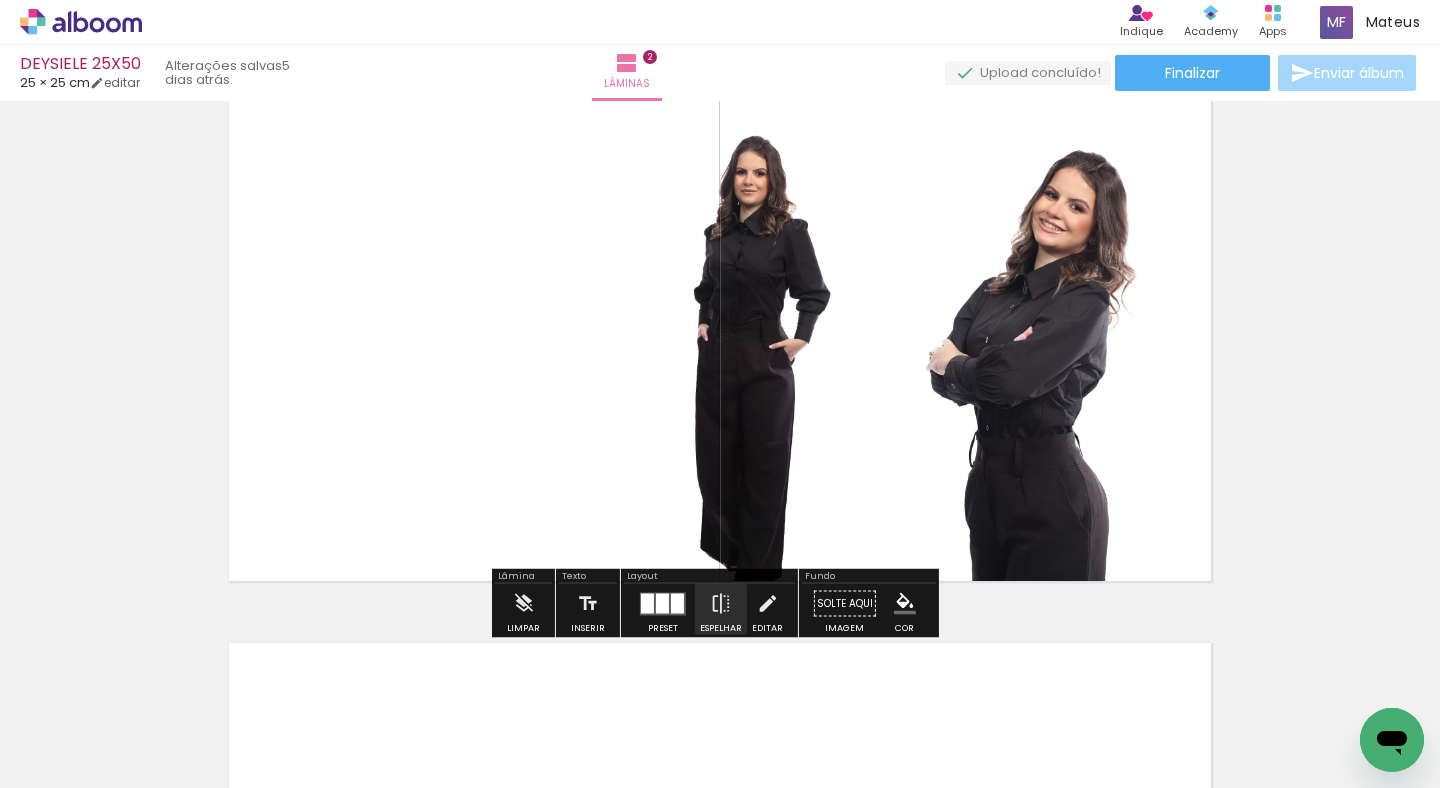 click at bounding box center [720, 338] 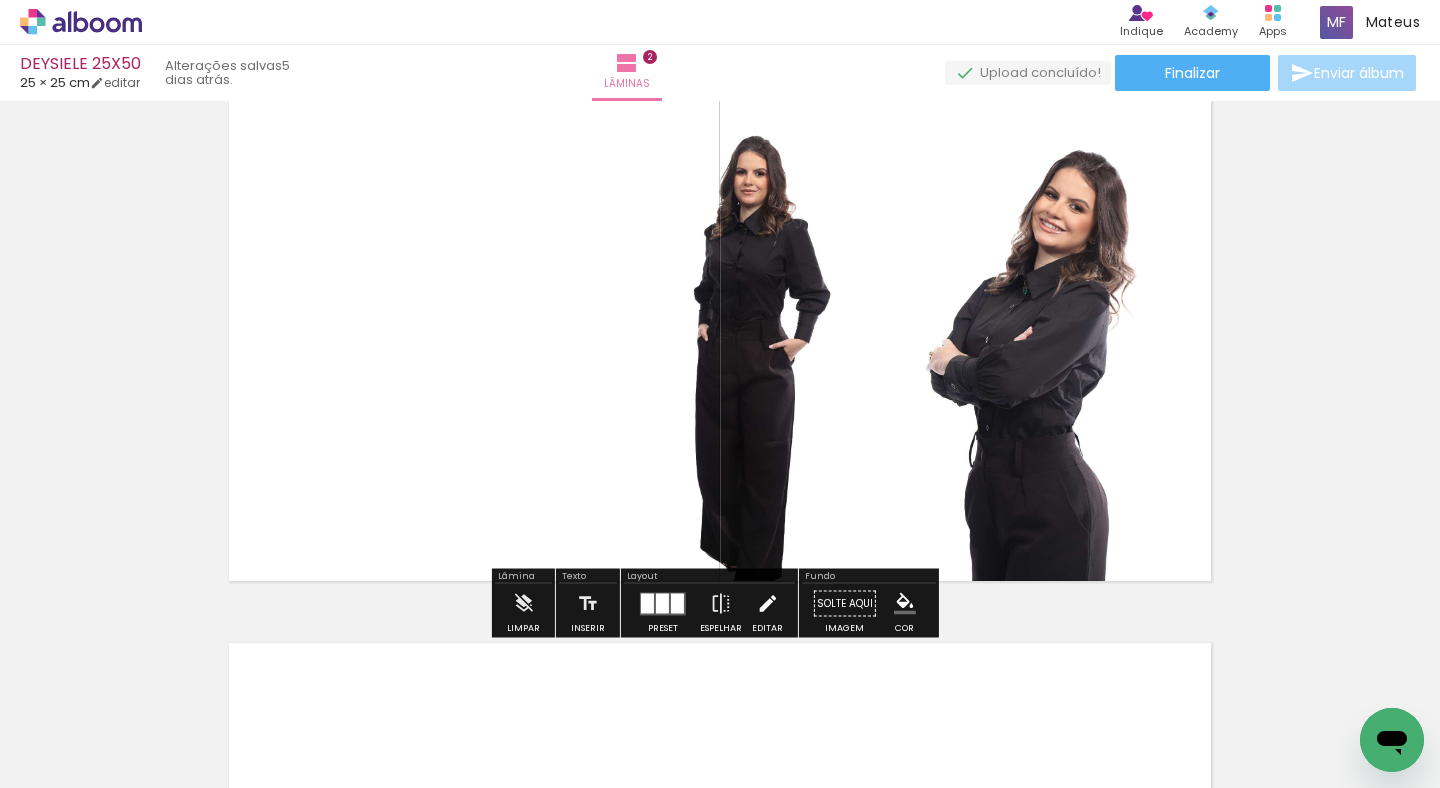 click at bounding box center [767, 604] 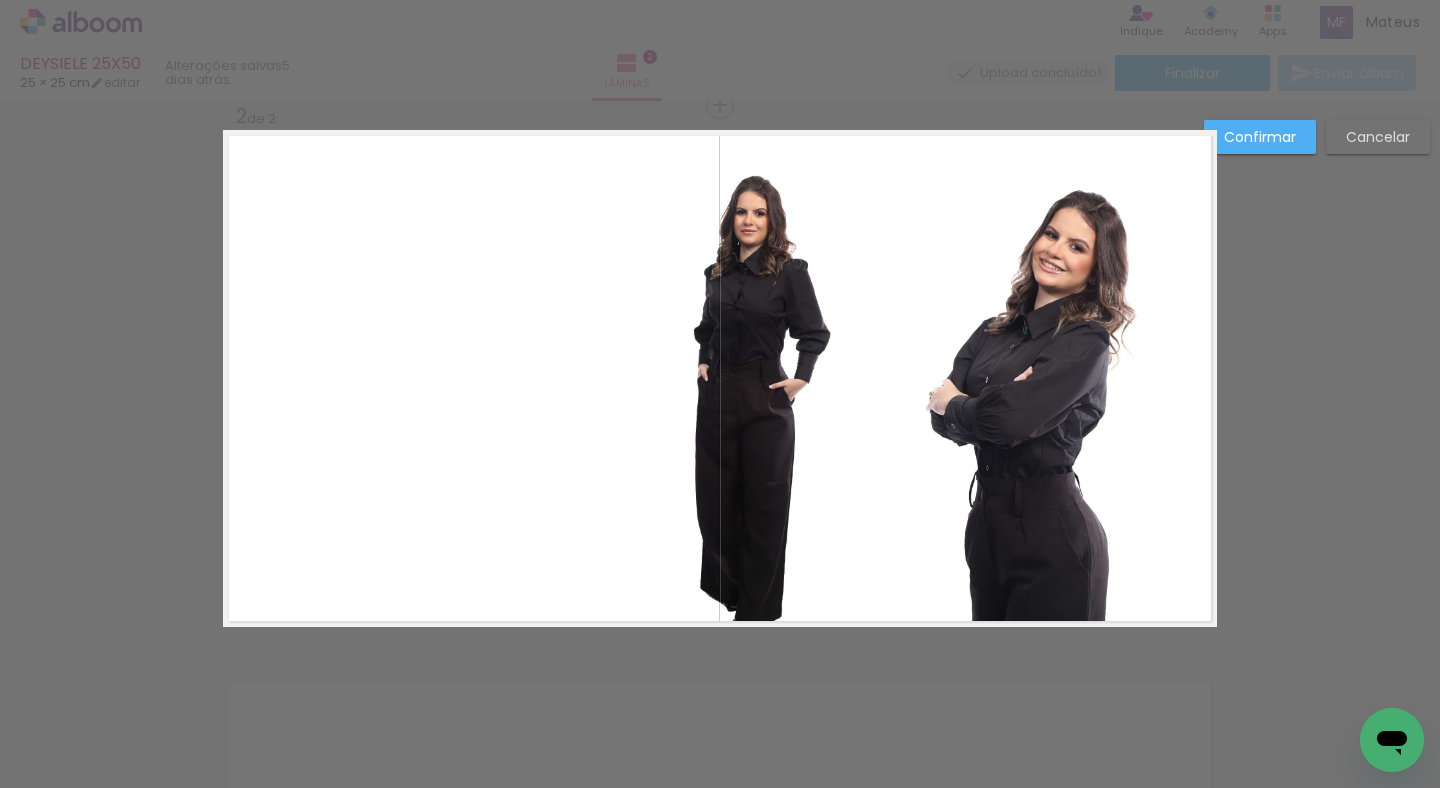 scroll, scrollTop: 572, scrollLeft: 0, axis: vertical 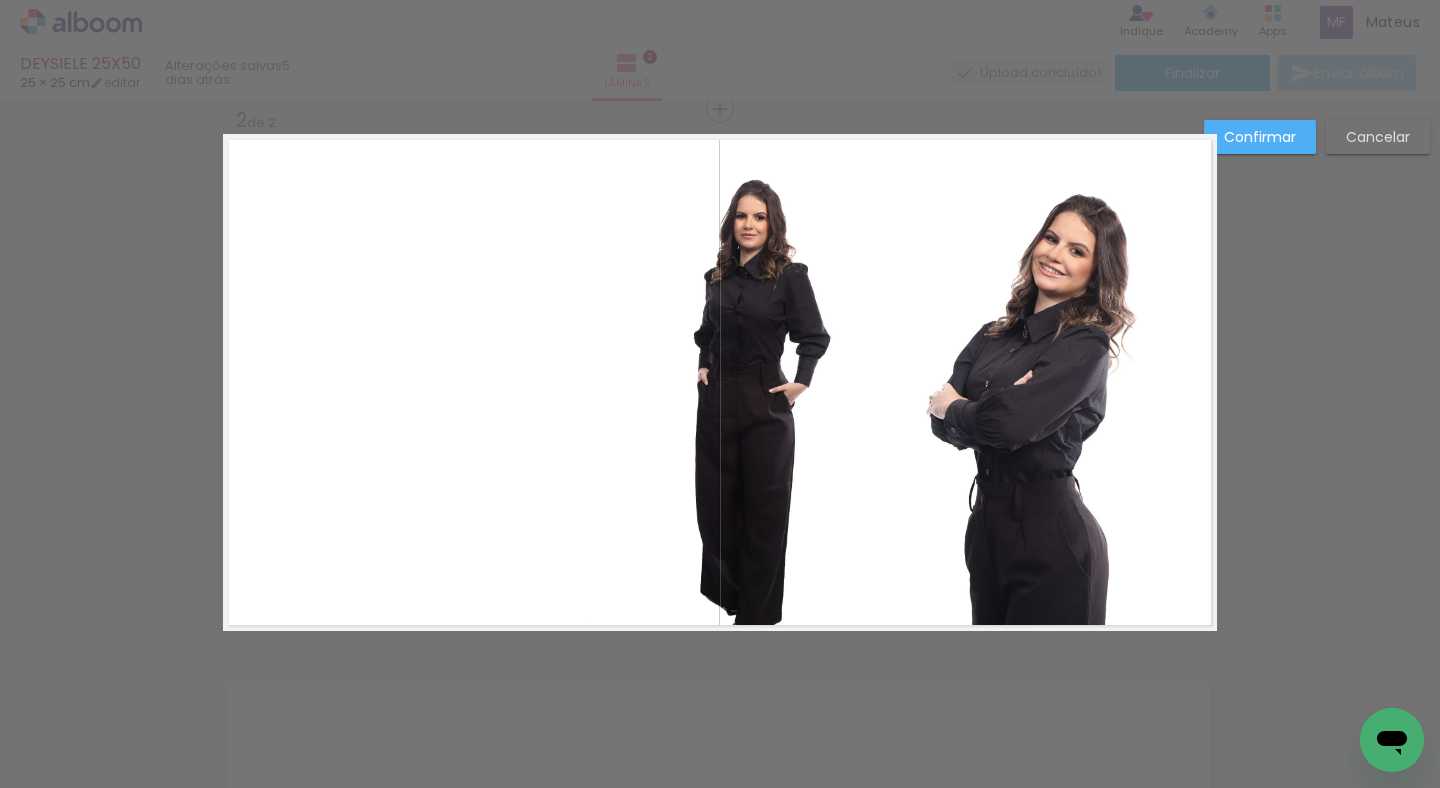 click on "Cancelar" at bounding box center (1378, 137) 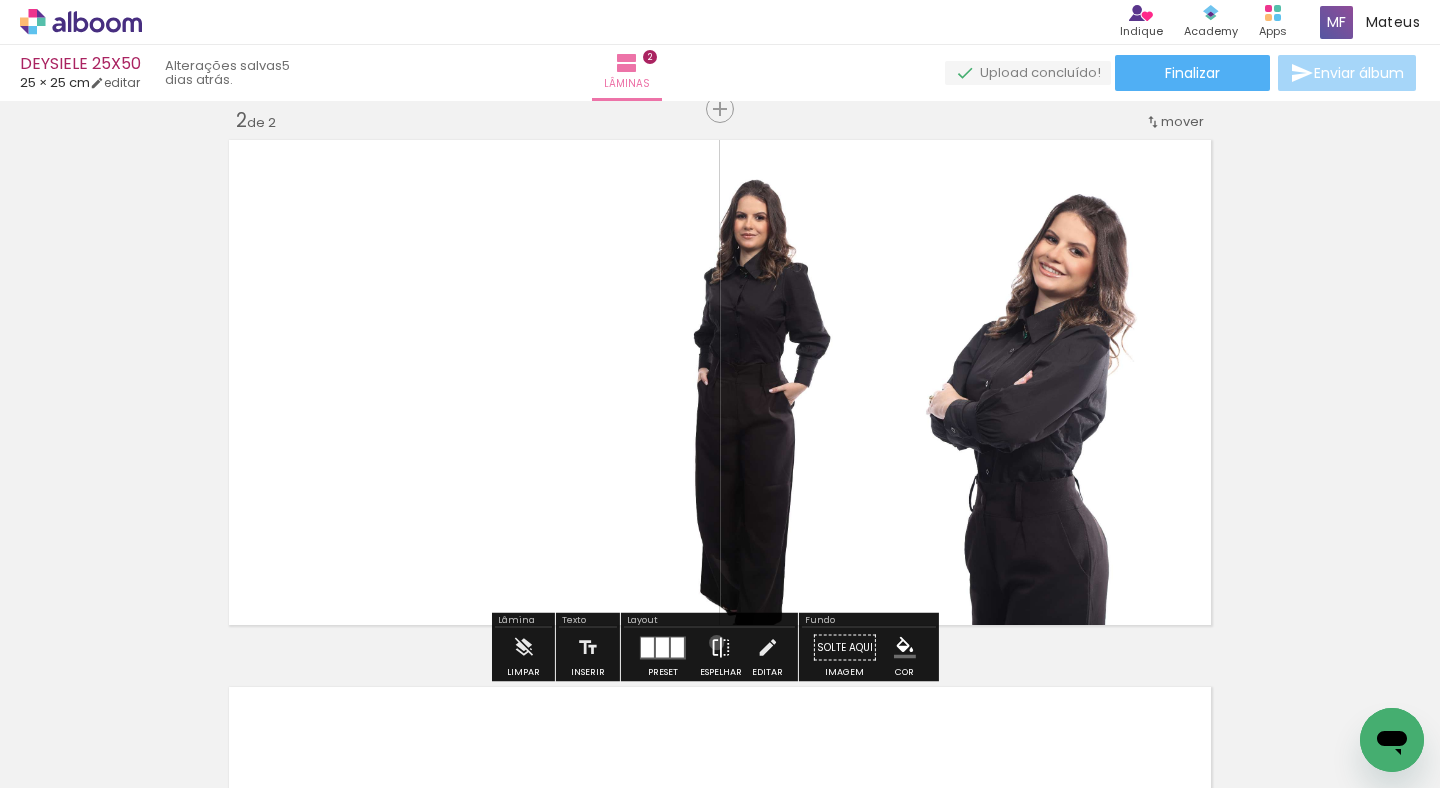 click at bounding box center (721, 648) 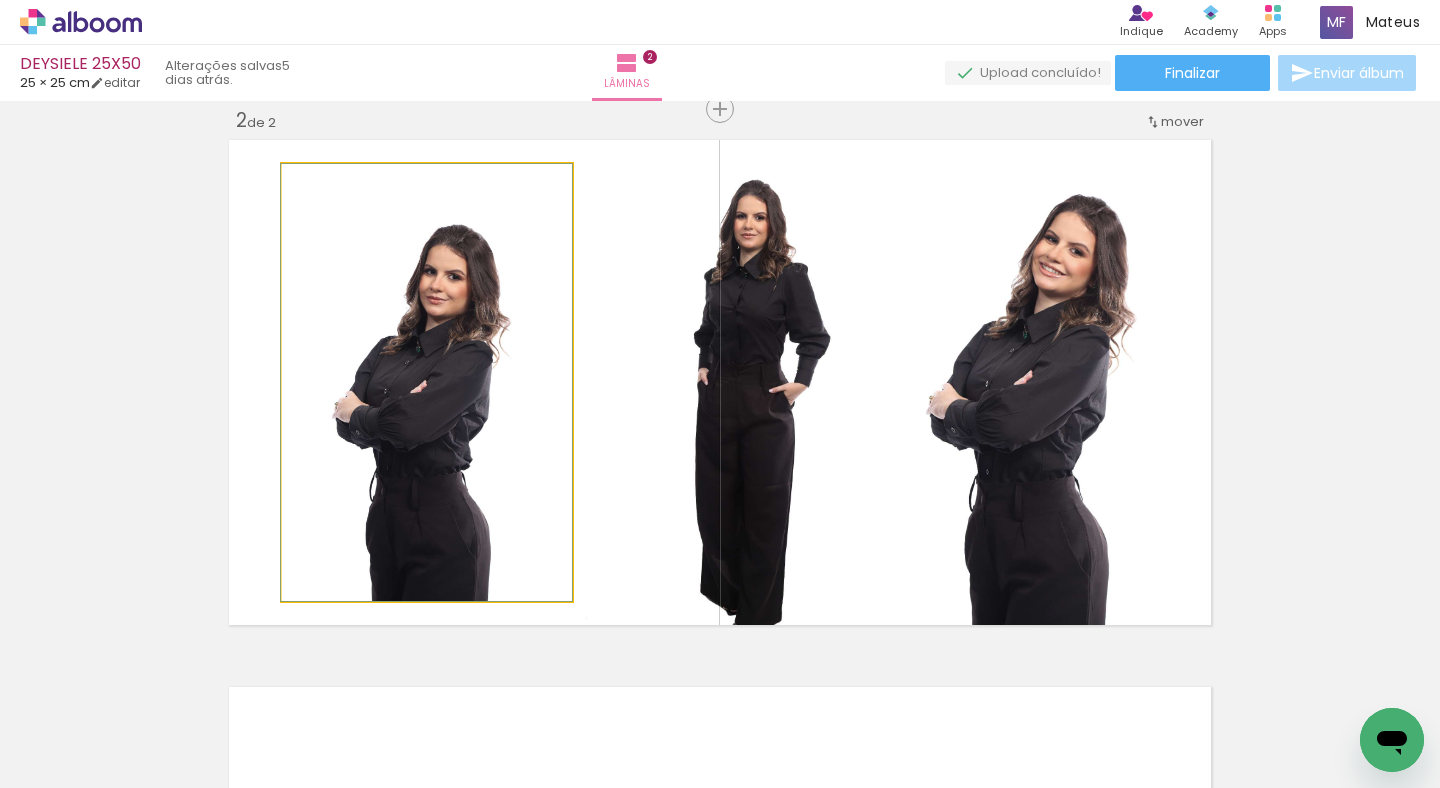 click 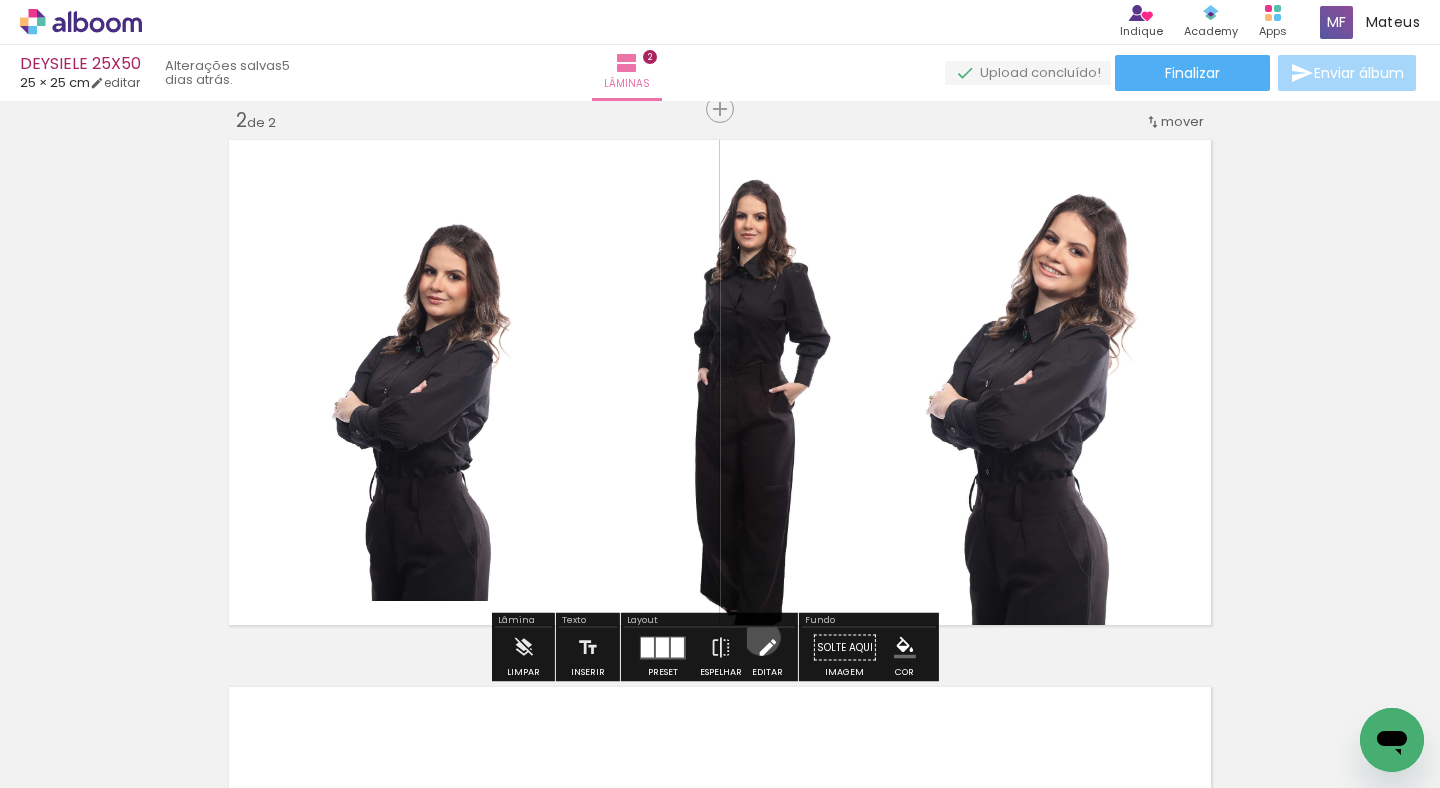 click at bounding box center [767, 648] 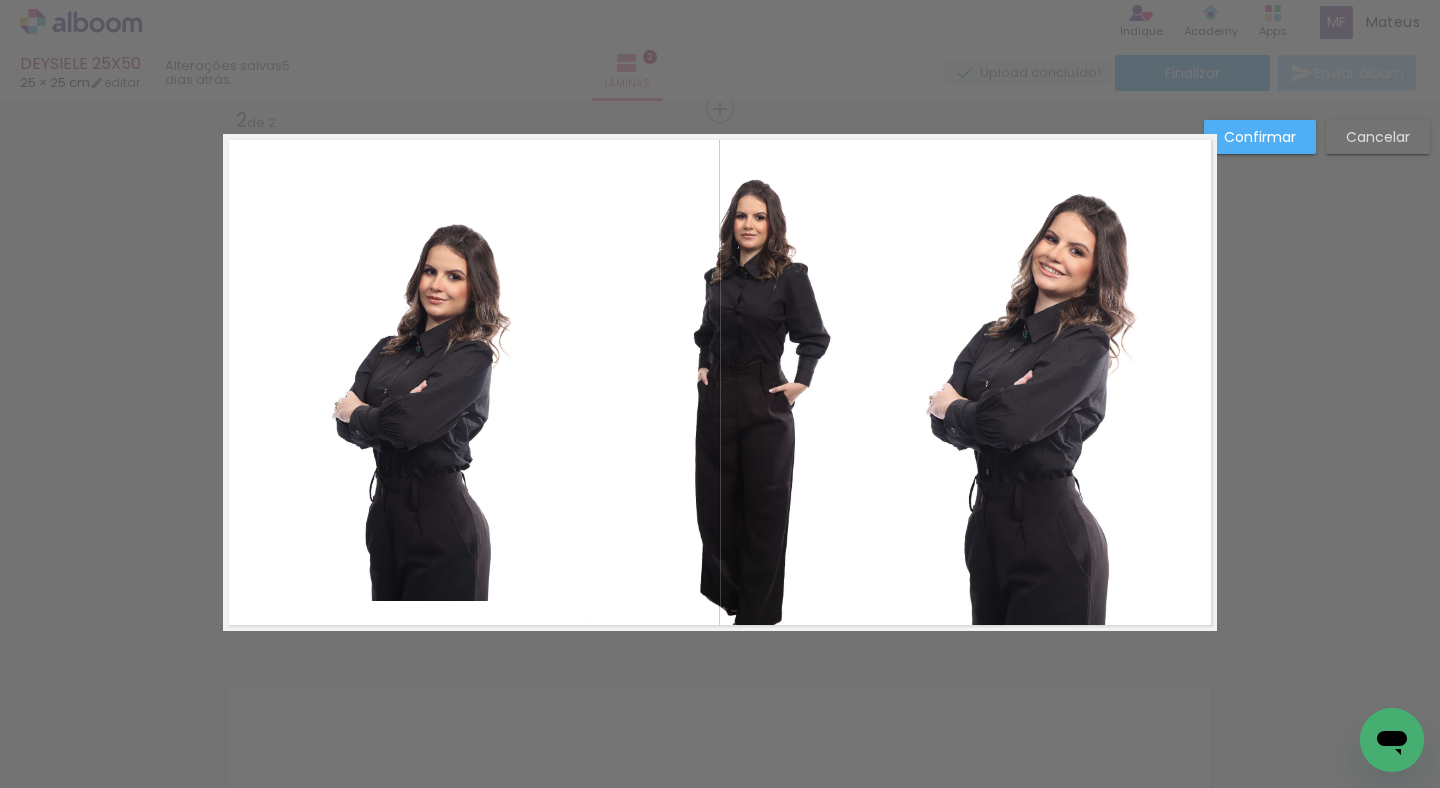 click 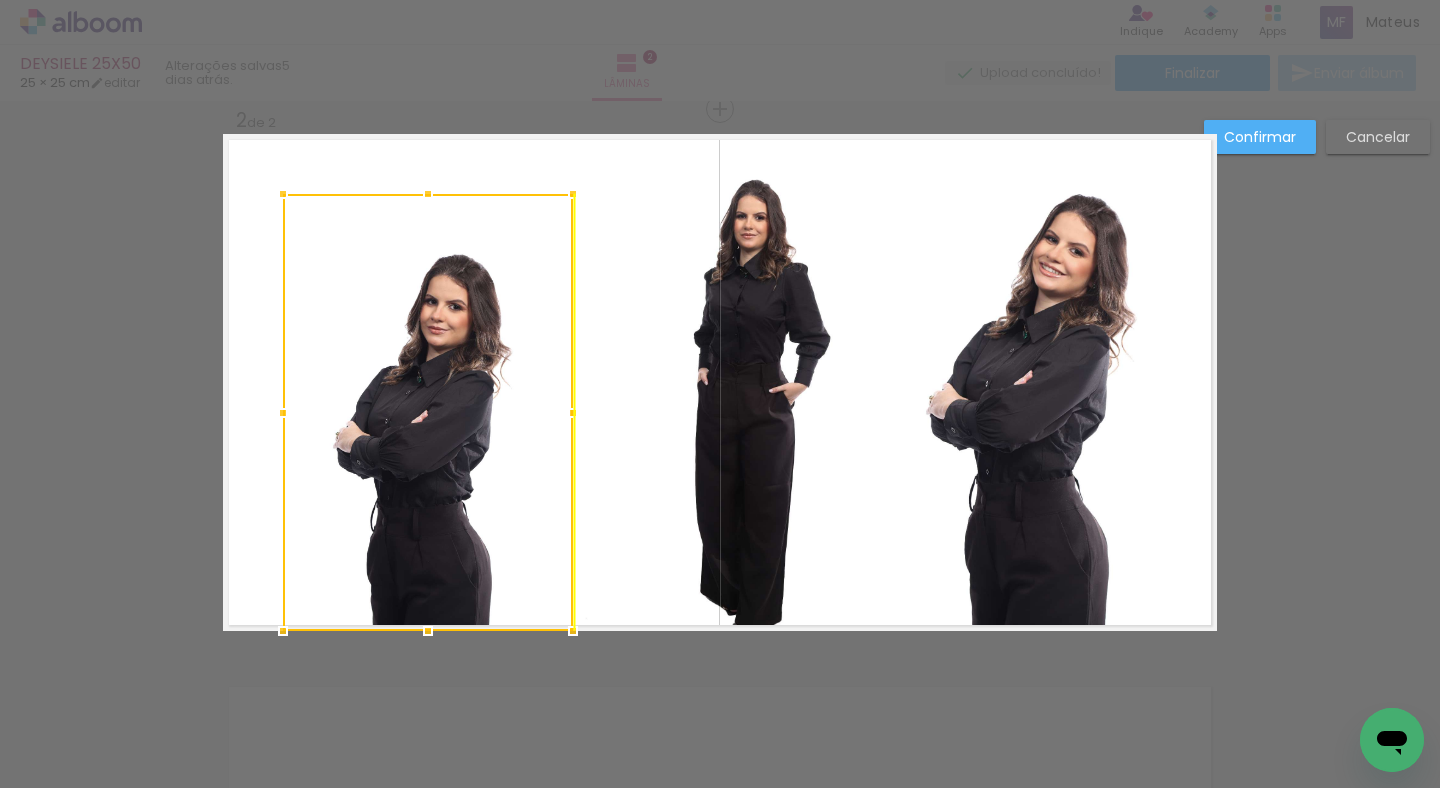 drag, startPoint x: 451, startPoint y: 429, endPoint x: 452, endPoint y: 444, distance: 15.033297 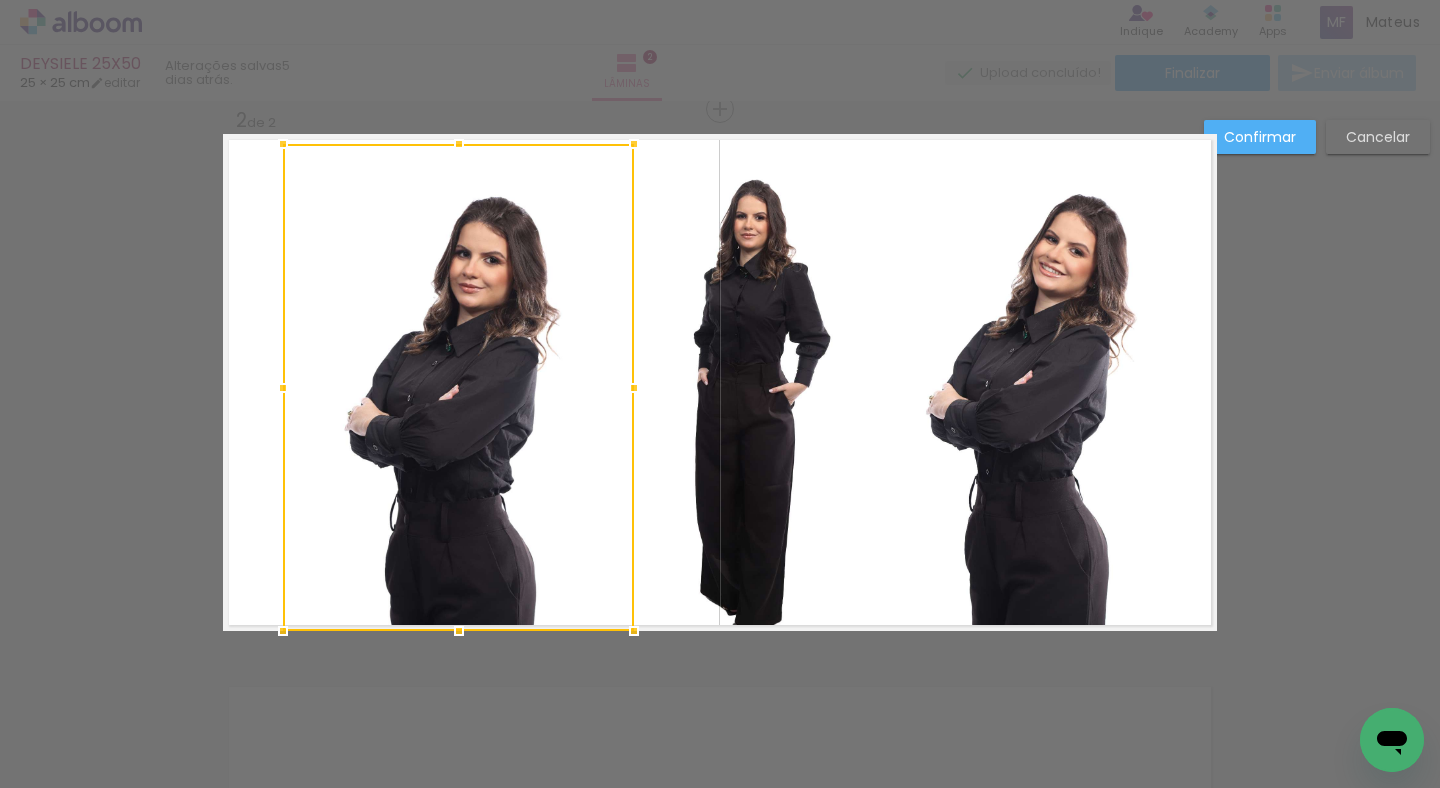 drag, startPoint x: 571, startPoint y: 185, endPoint x: 633, endPoint y: 105, distance: 101.21265 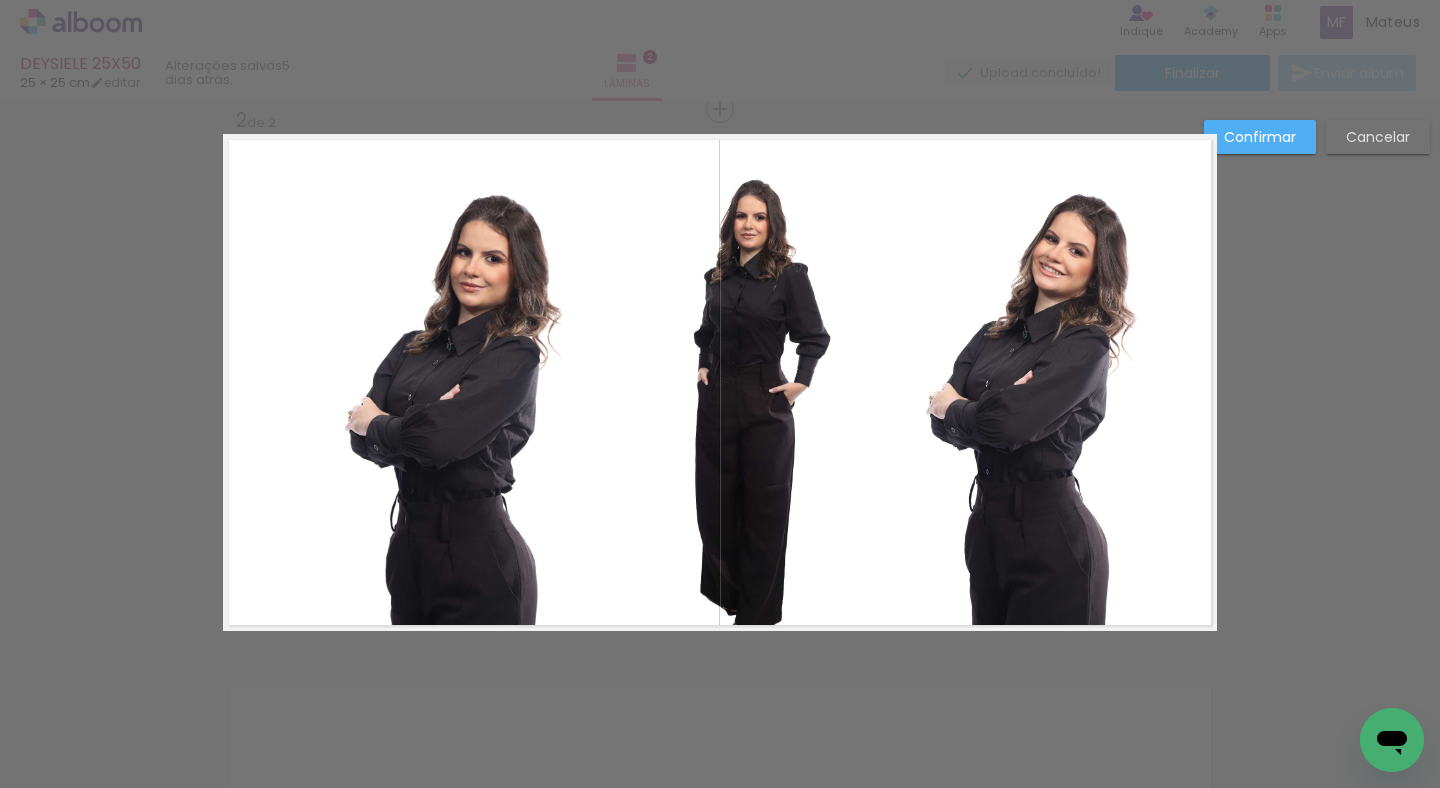click 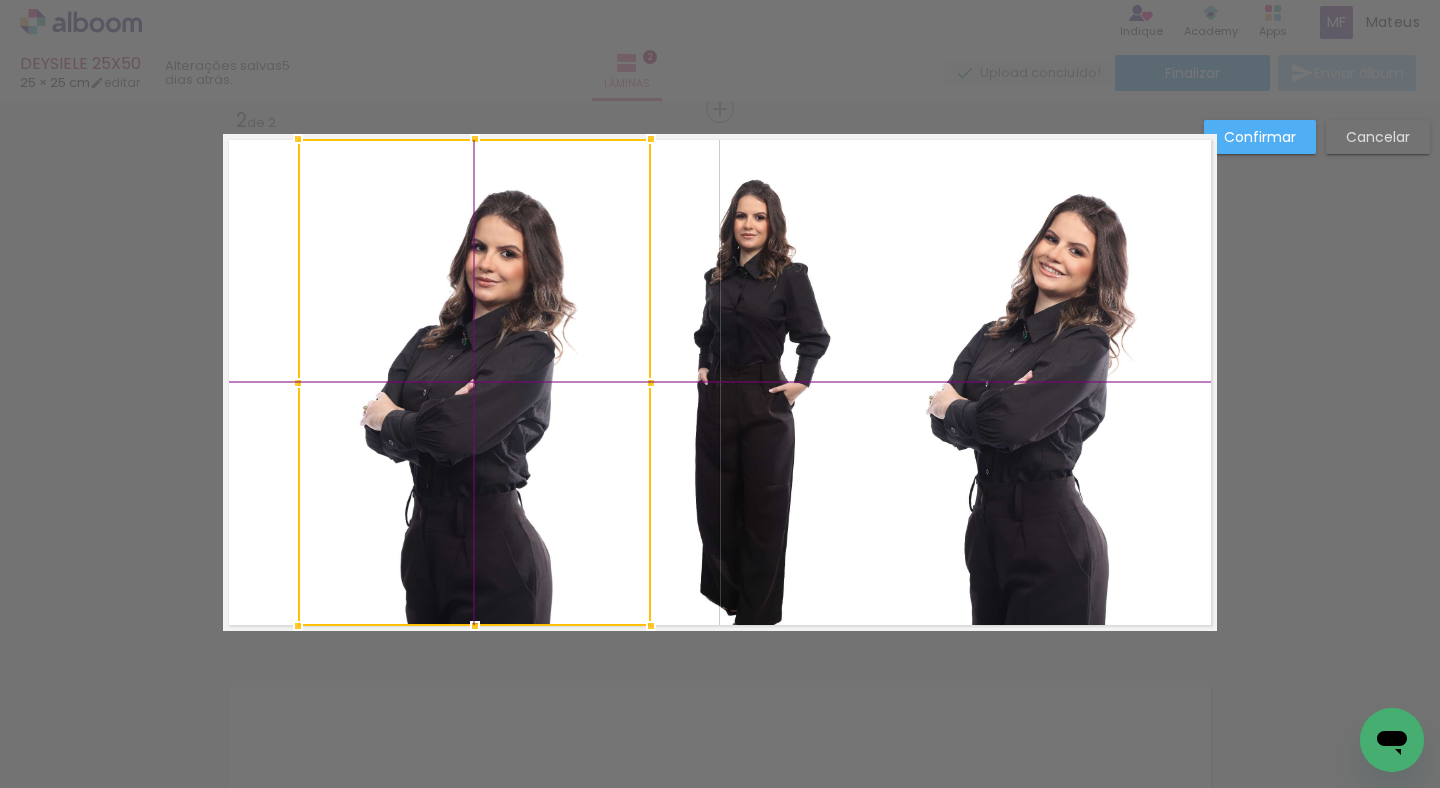 drag, startPoint x: 549, startPoint y: 308, endPoint x: 587, endPoint y: 314, distance: 38.470768 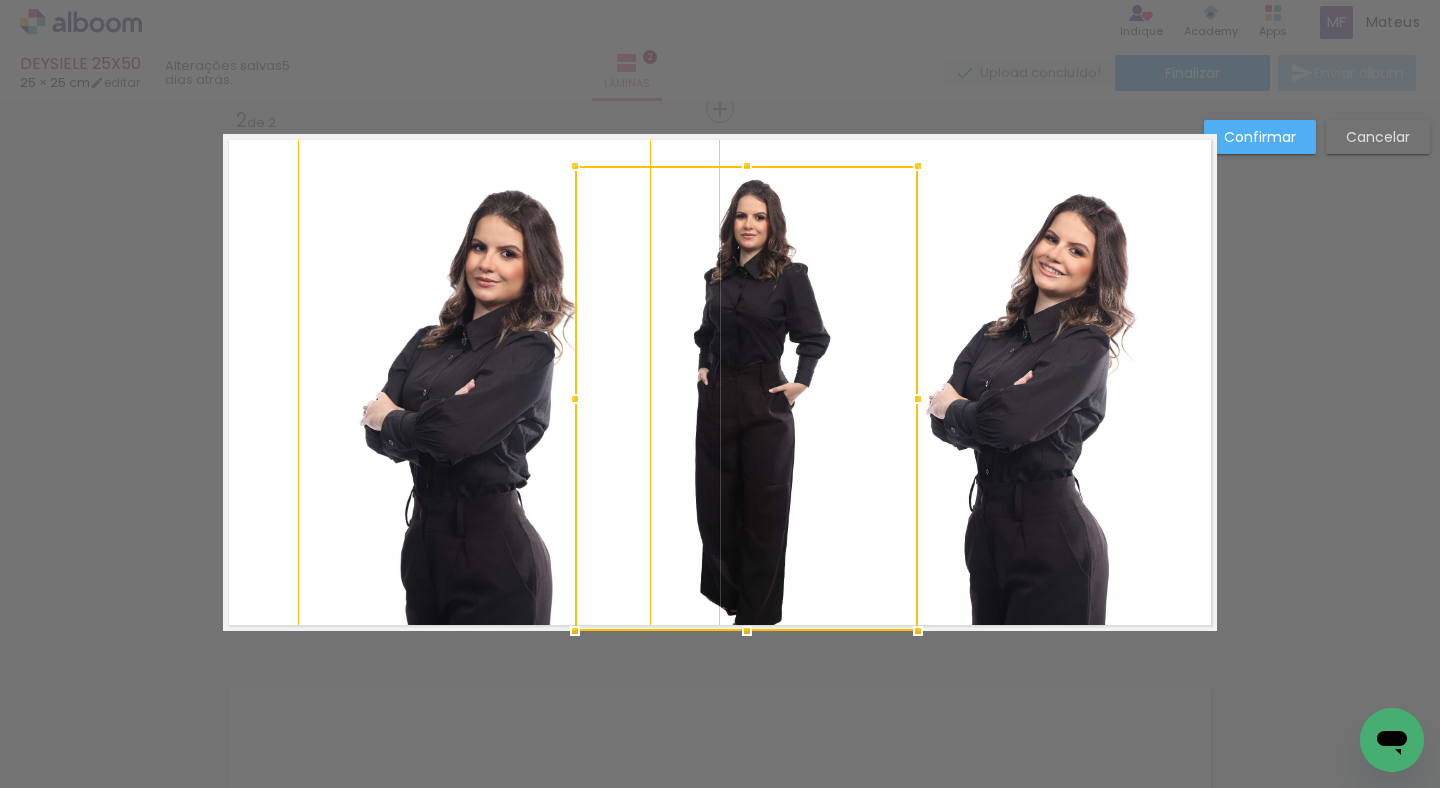 click at bounding box center (746, 398) 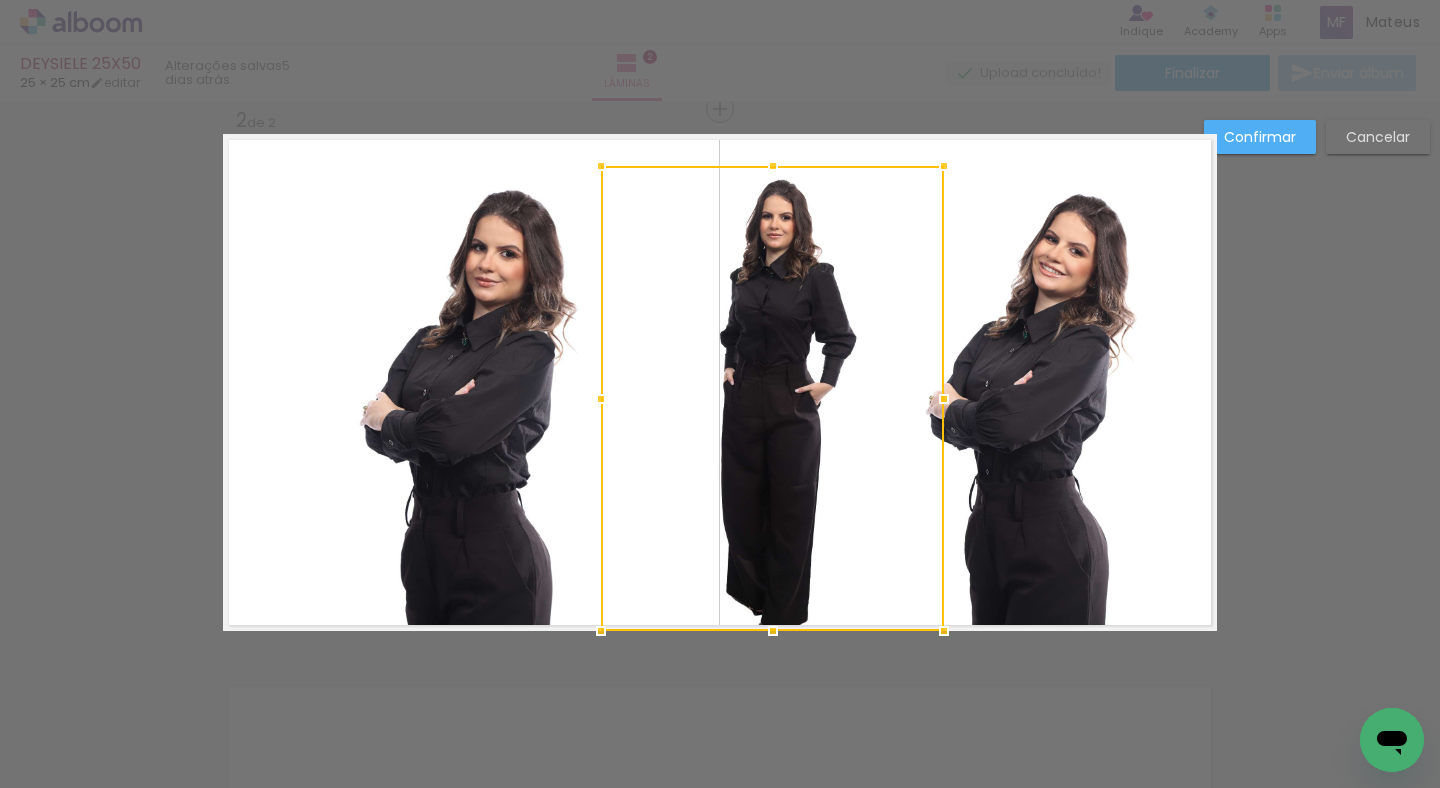 drag, startPoint x: 791, startPoint y: 321, endPoint x: 816, endPoint y: 325, distance: 25.317978 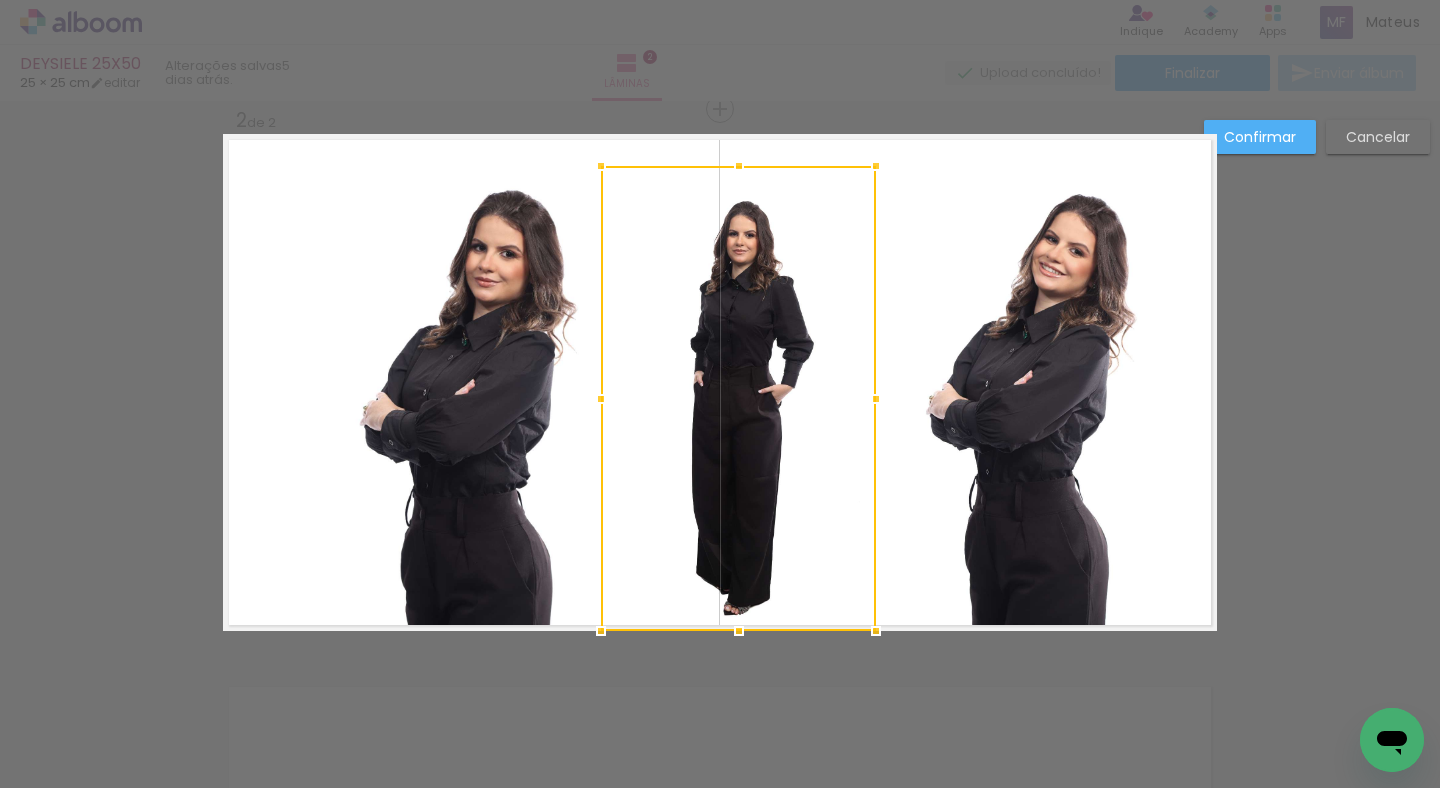 drag, startPoint x: 932, startPoint y: 405, endPoint x: 768, endPoint y: 407, distance: 164.01219 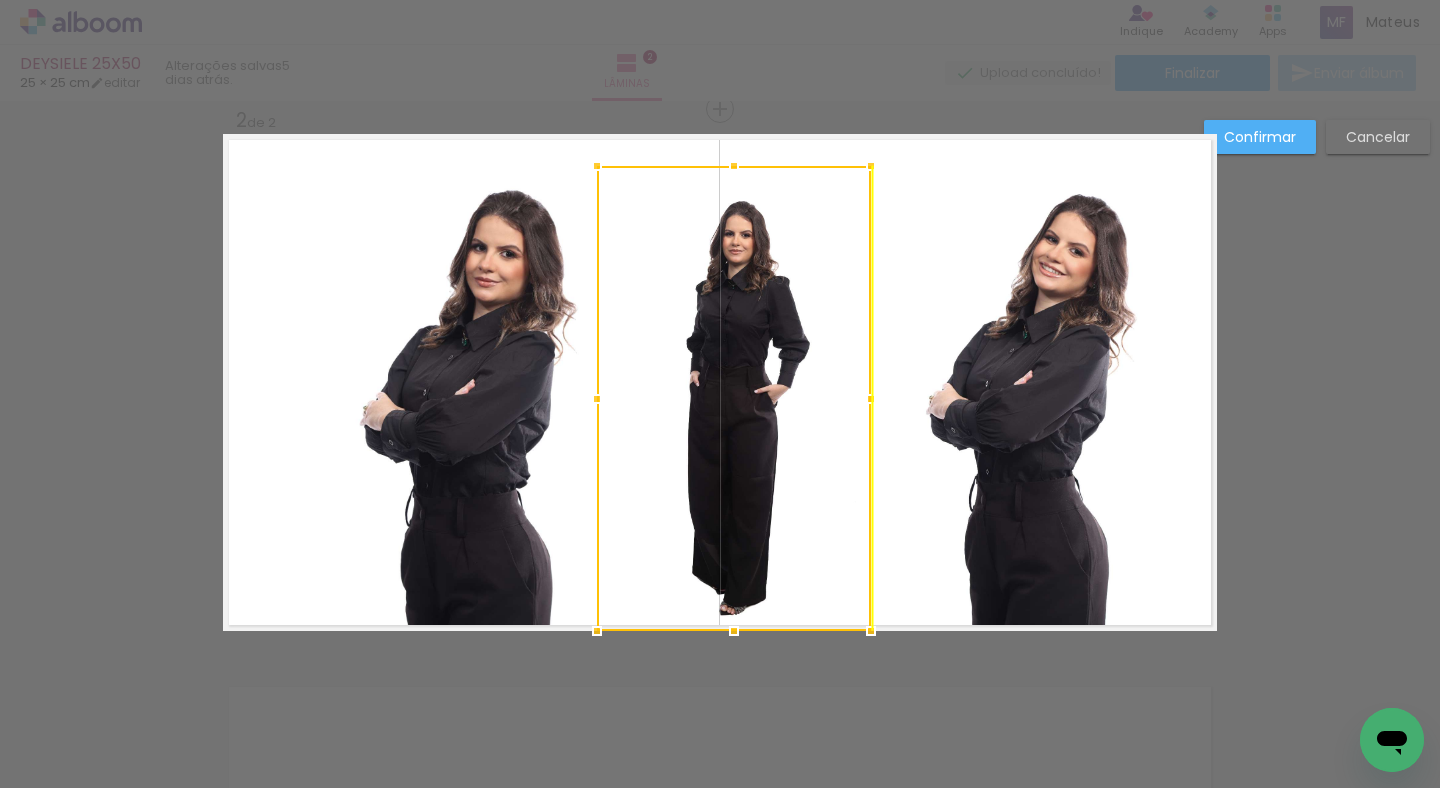 drag, startPoint x: 730, startPoint y: 398, endPoint x: 755, endPoint y: 415, distance: 30.232433 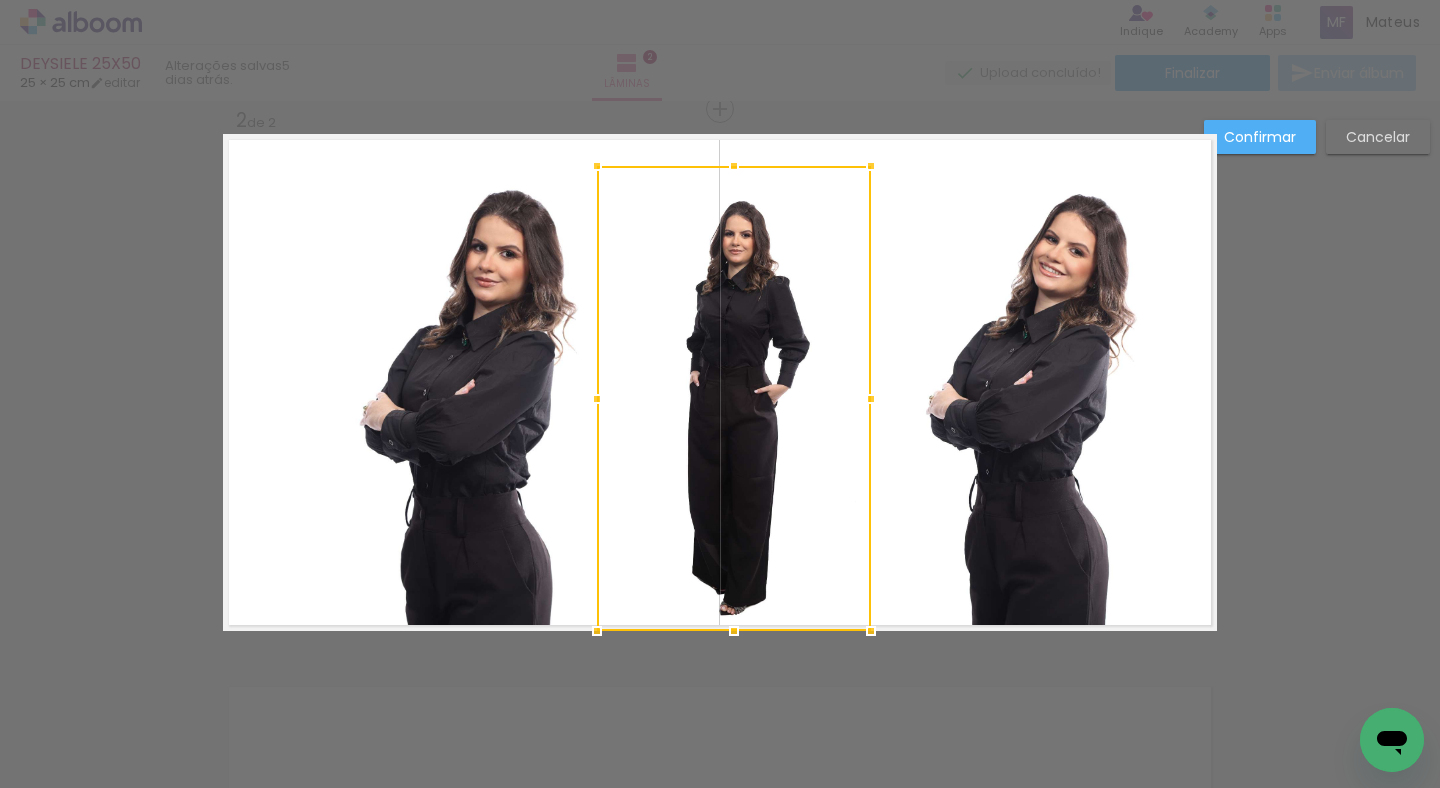 click 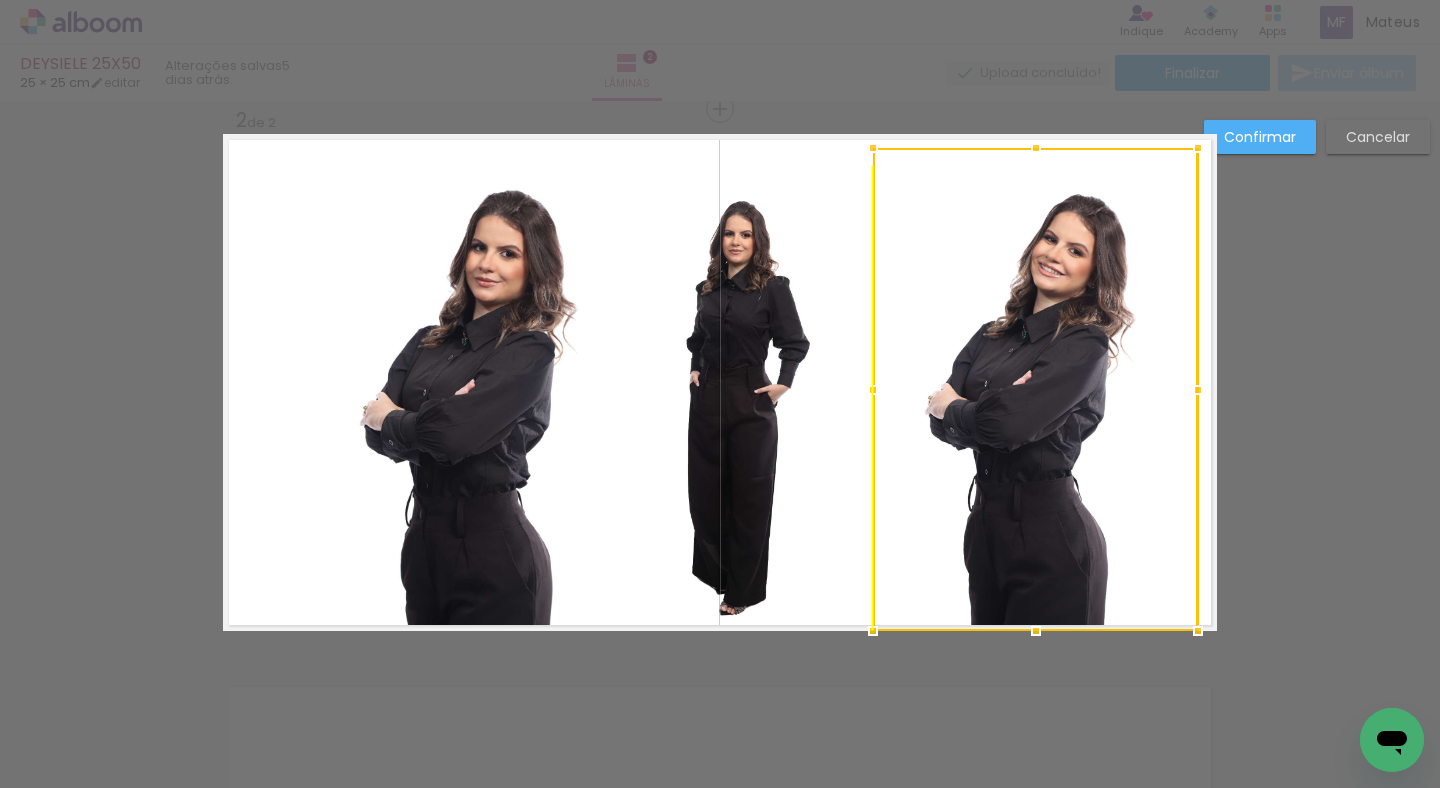 drag, startPoint x: 1106, startPoint y: 351, endPoint x: 1092, endPoint y: 356, distance: 14.866069 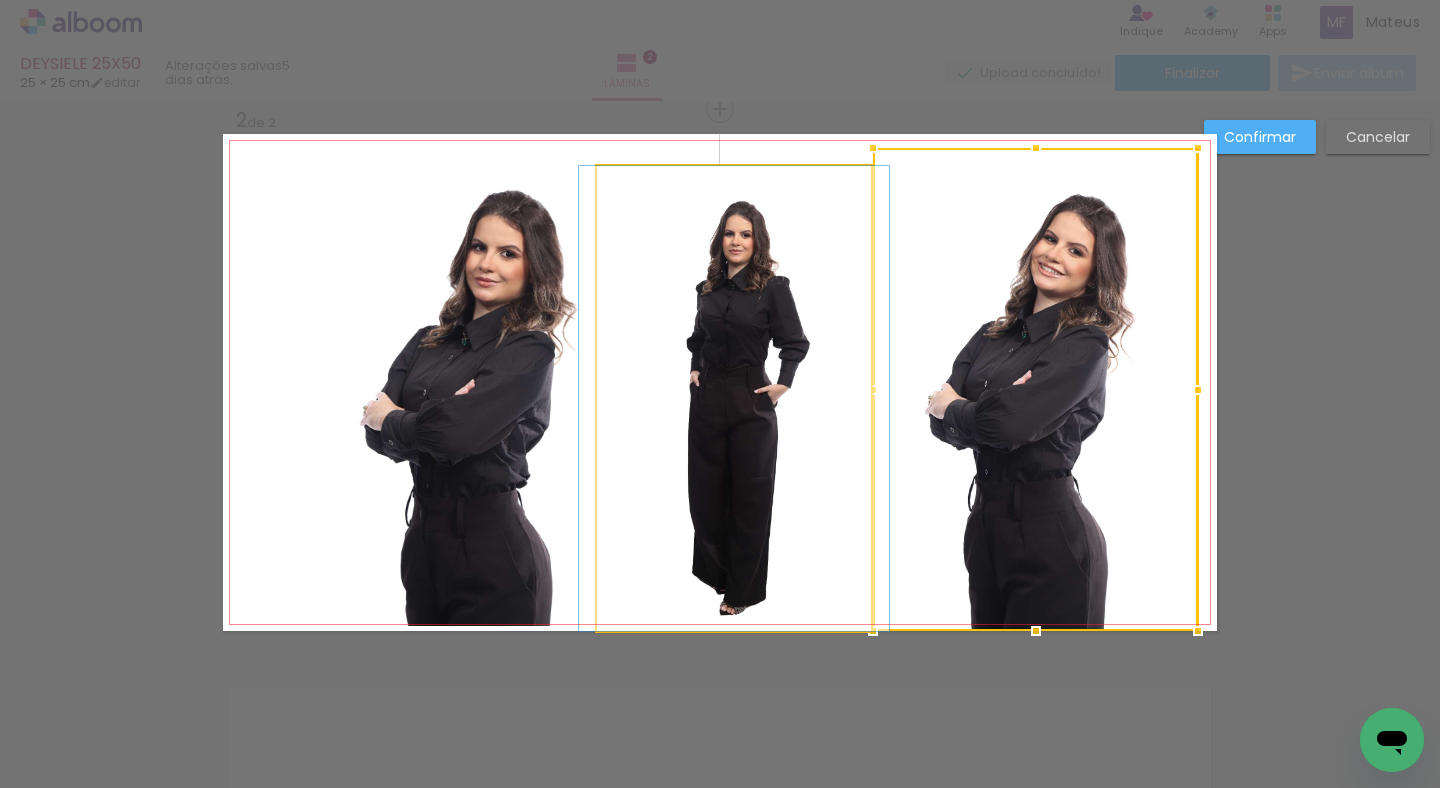click 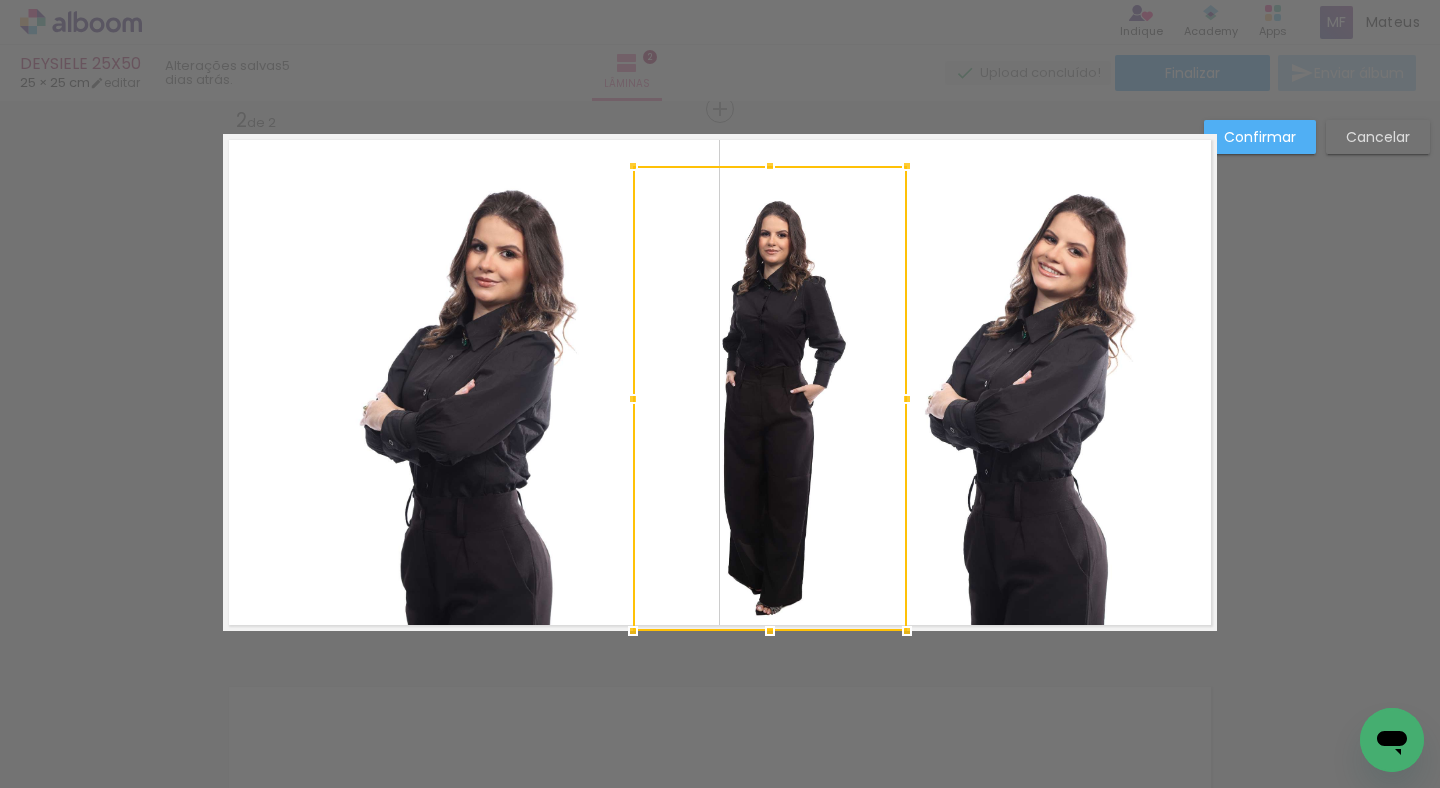 drag, startPoint x: 761, startPoint y: 340, endPoint x: 803, endPoint y: 351, distance: 43.416588 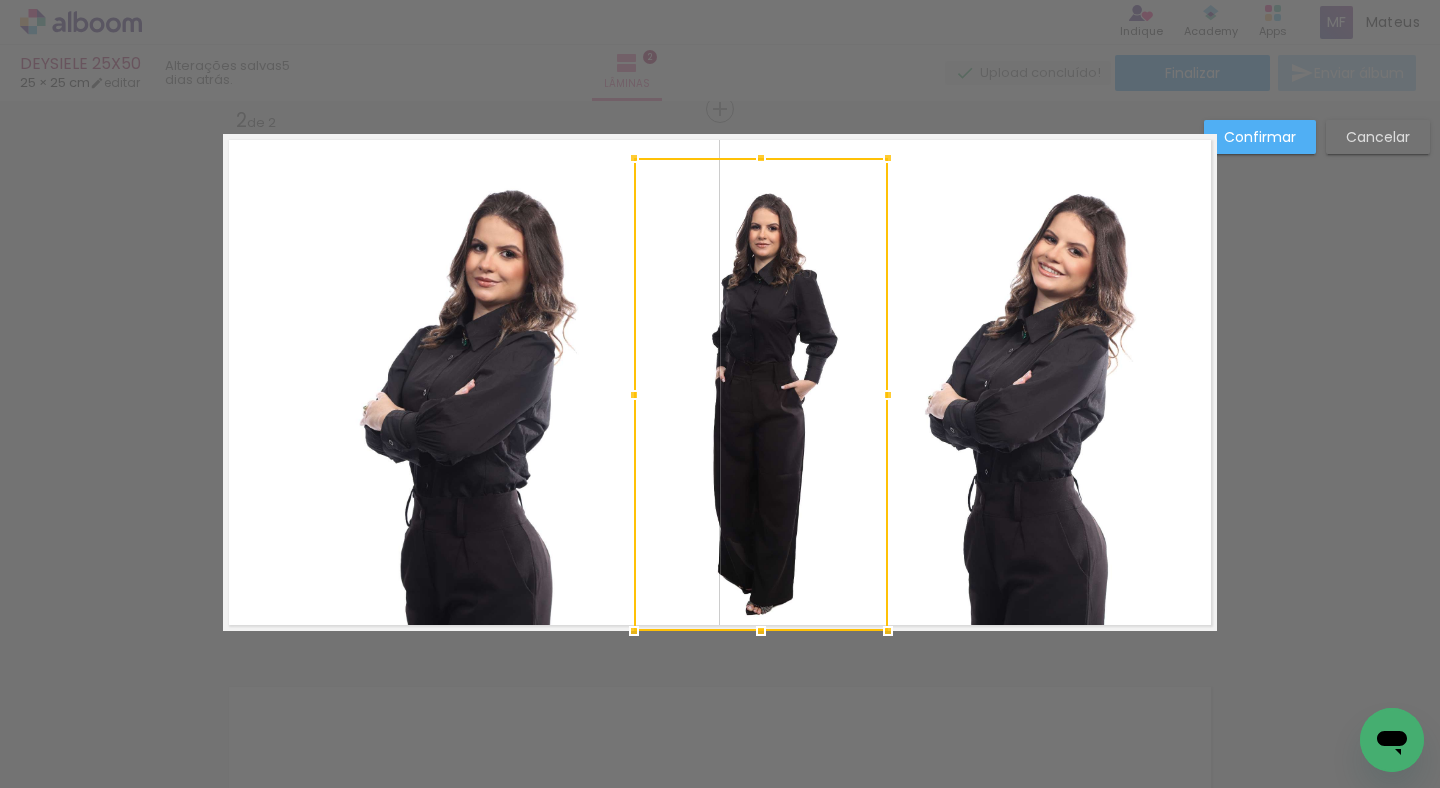 drag, startPoint x: 914, startPoint y: 143, endPoint x: 877, endPoint y: 74, distance: 78.29432 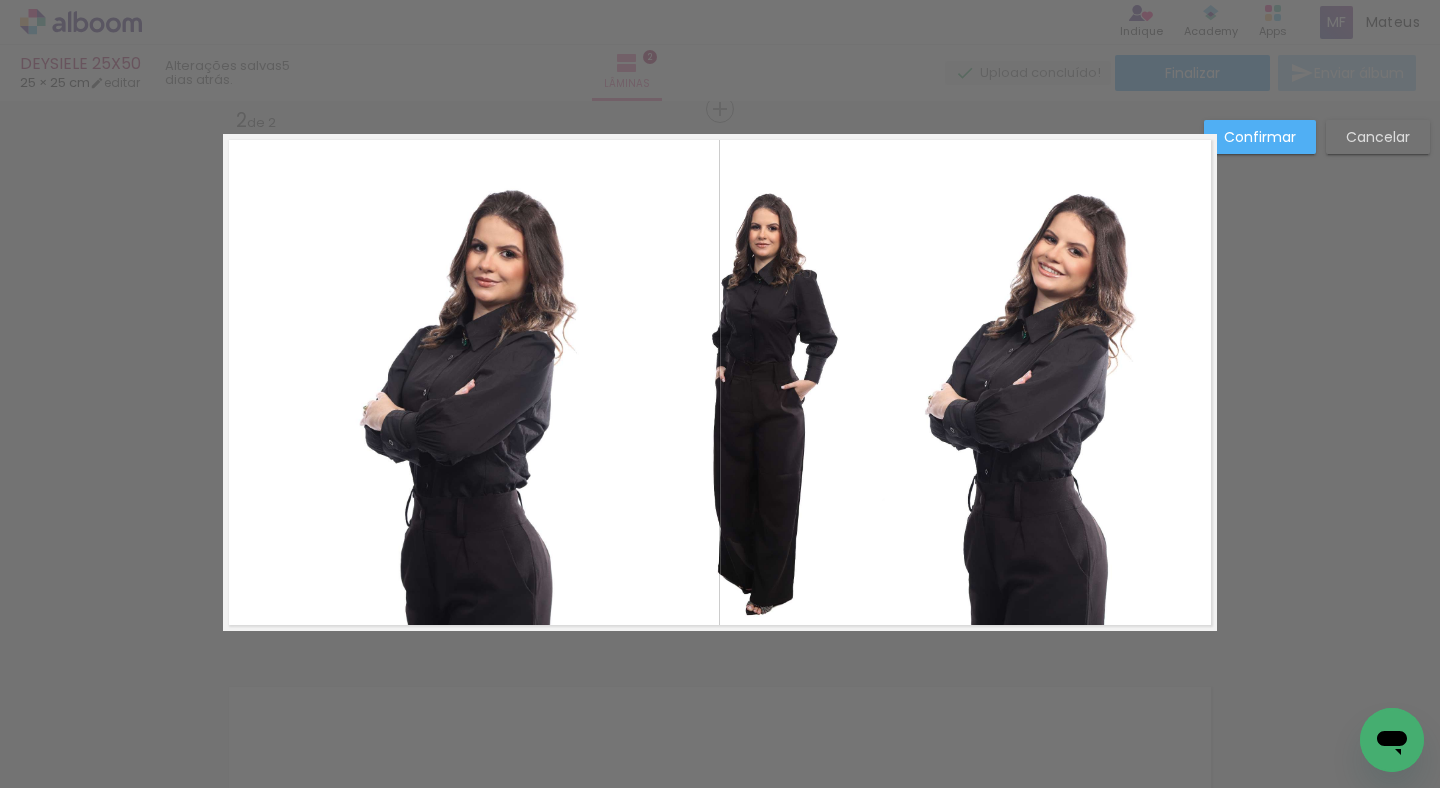 click 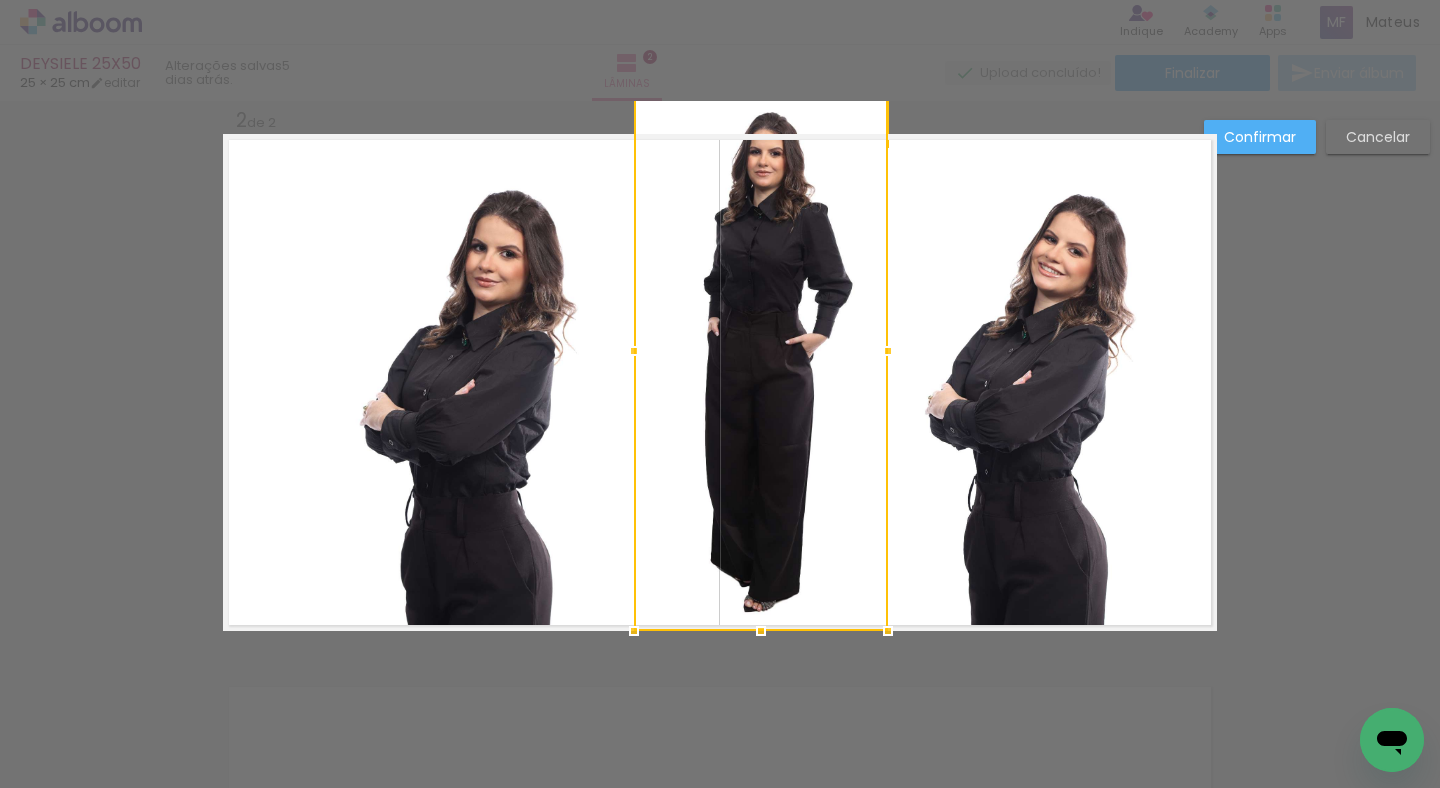 drag, startPoint x: 760, startPoint y: 161, endPoint x: 762, endPoint y: 116, distance: 45.044422 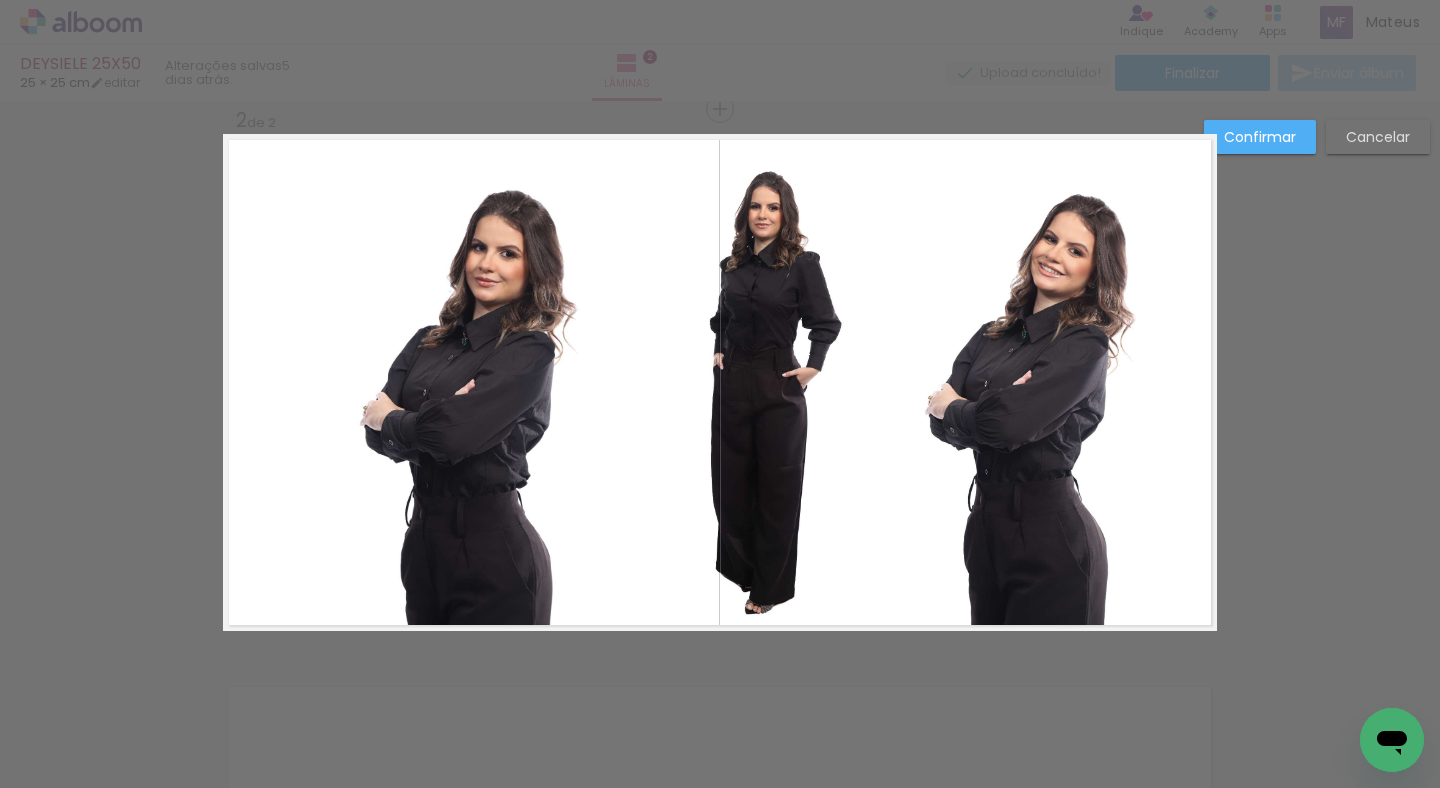 click 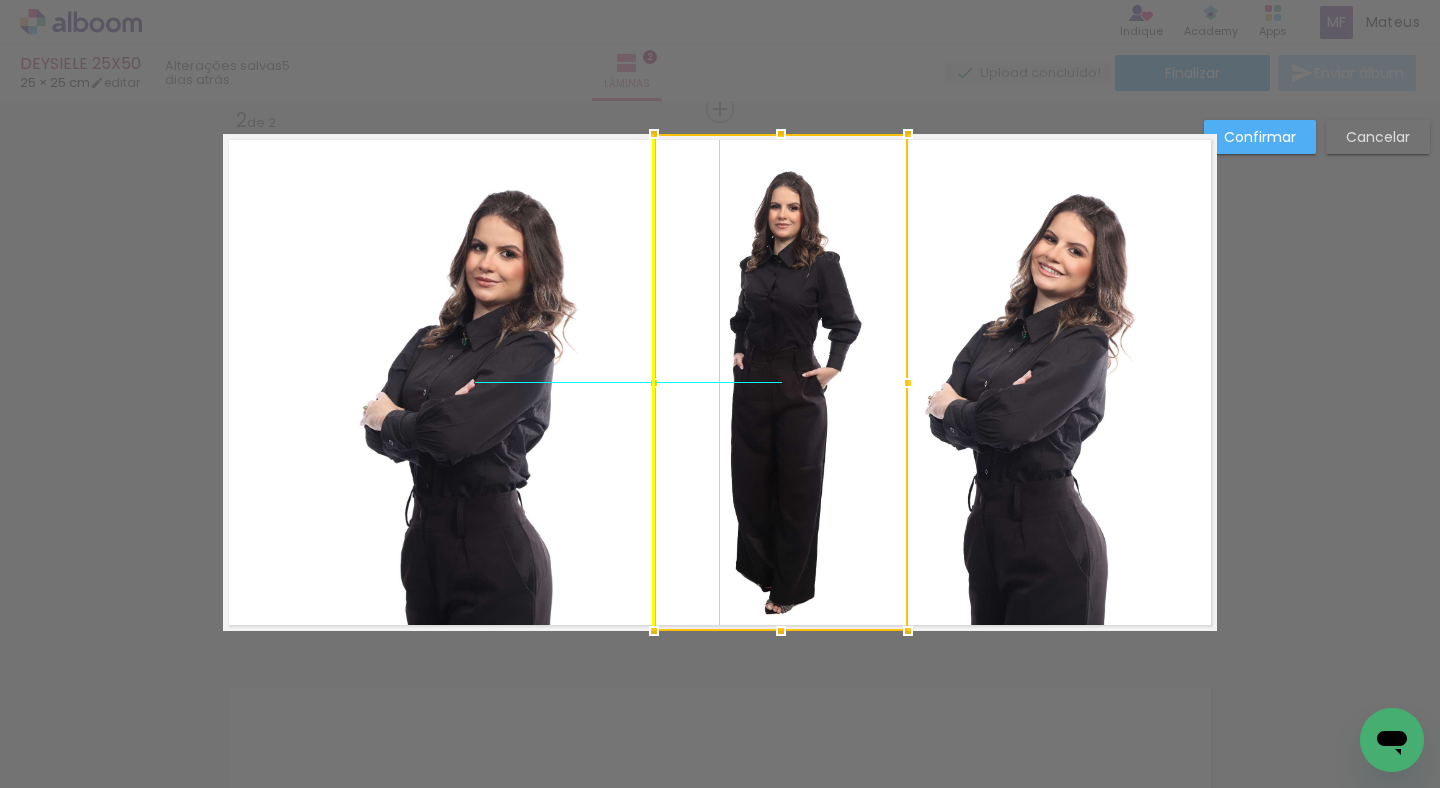 drag, startPoint x: 773, startPoint y: 285, endPoint x: 783, endPoint y: 287, distance: 10.198039 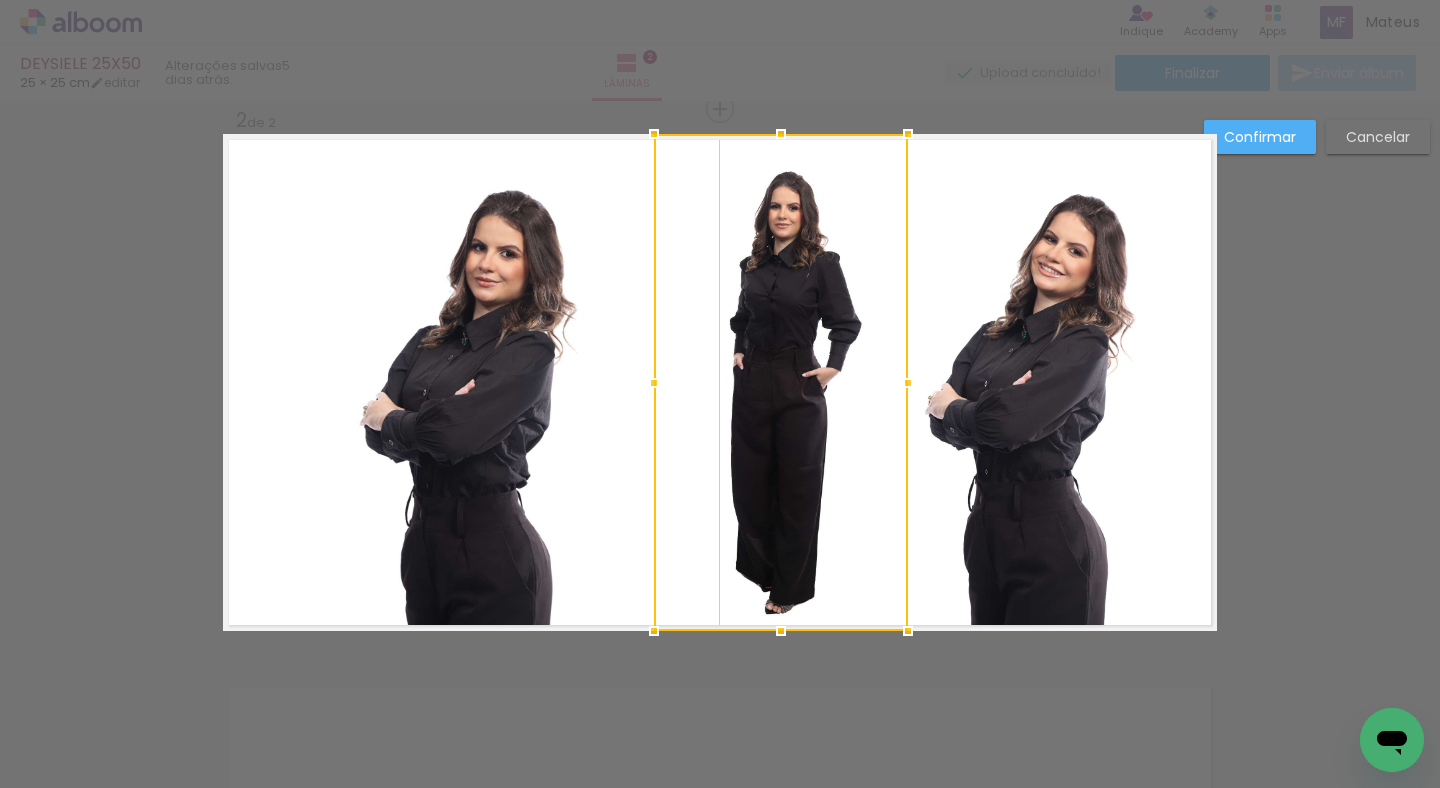 click on "Confirmar" at bounding box center (0, 0) 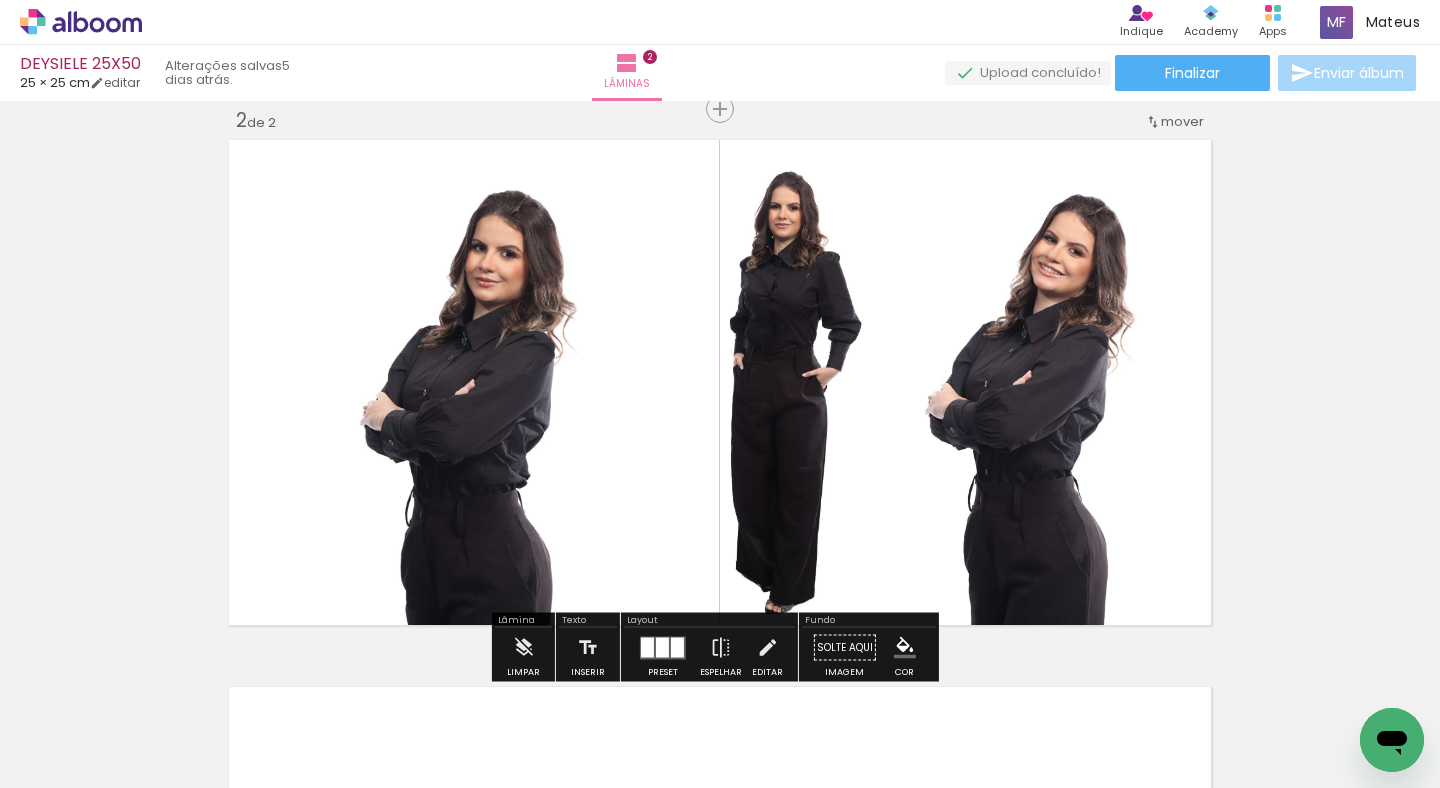 click 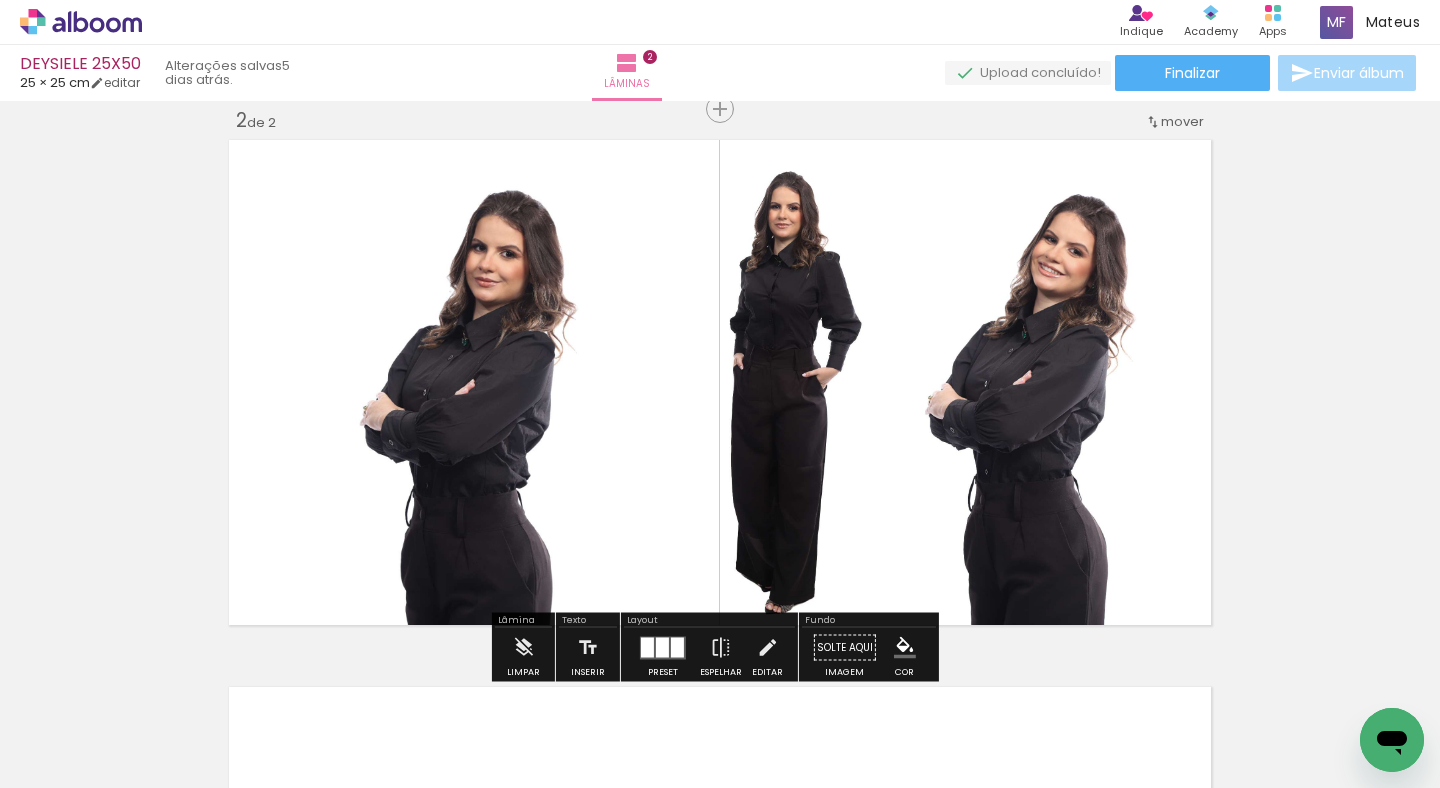 click 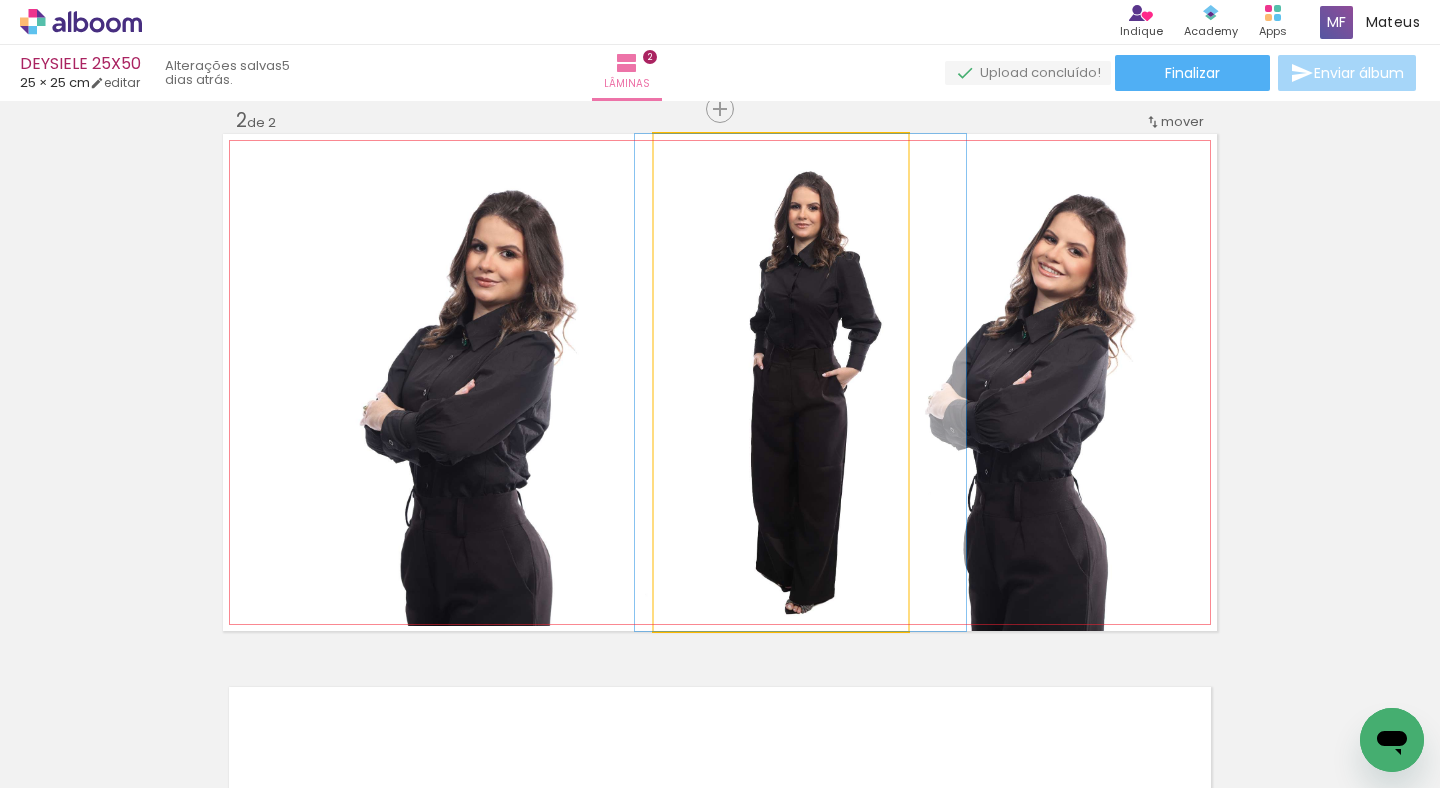 drag, startPoint x: 763, startPoint y: 391, endPoint x: 778, endPoint y: 392, distance: 15.033297 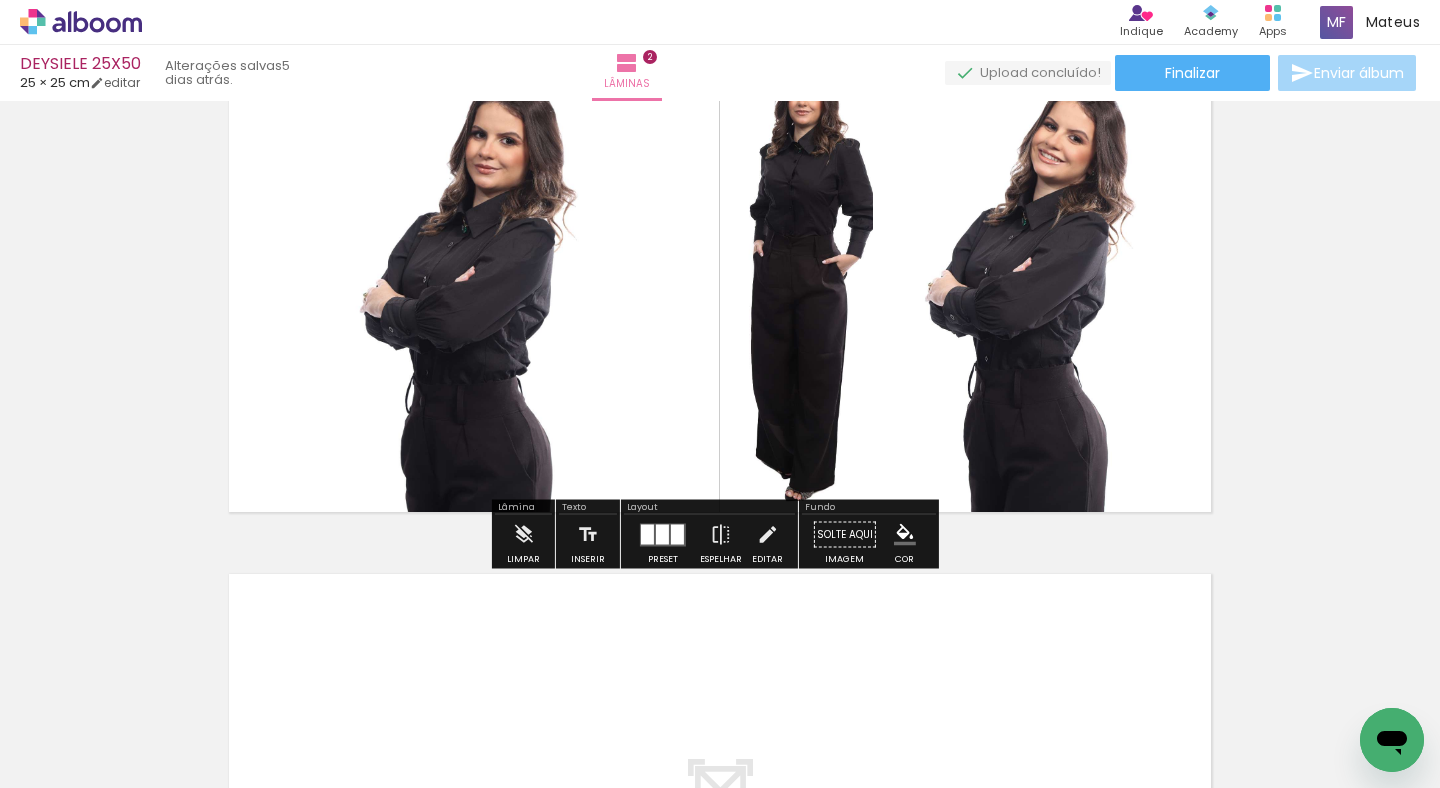scroll, scrollTop: 649, scrollLeft: 0, axis: vertical 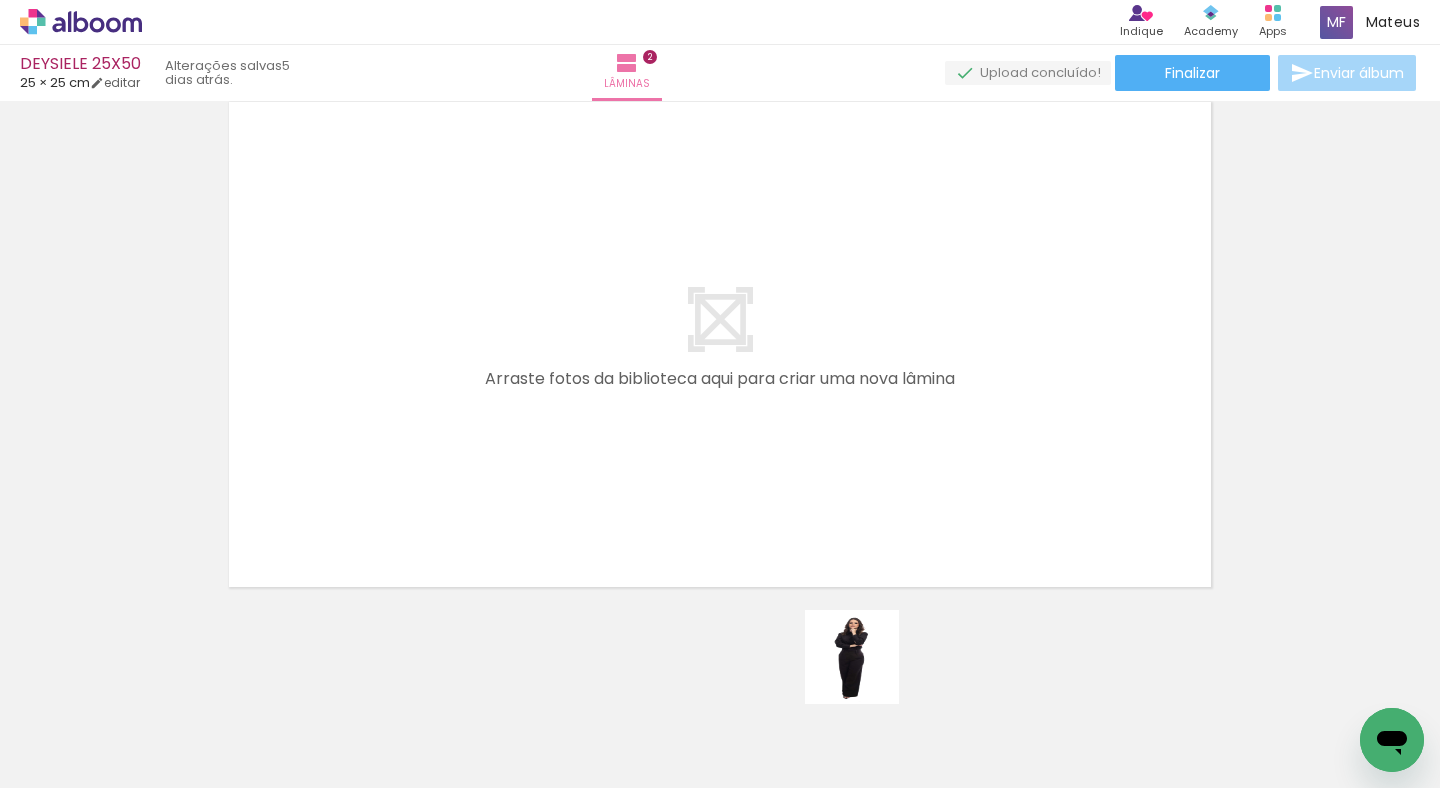 drag, startPoint x: 867, startPoint y: 672, endPoint x: 982, endPoint y: 606, distance: 132.59337 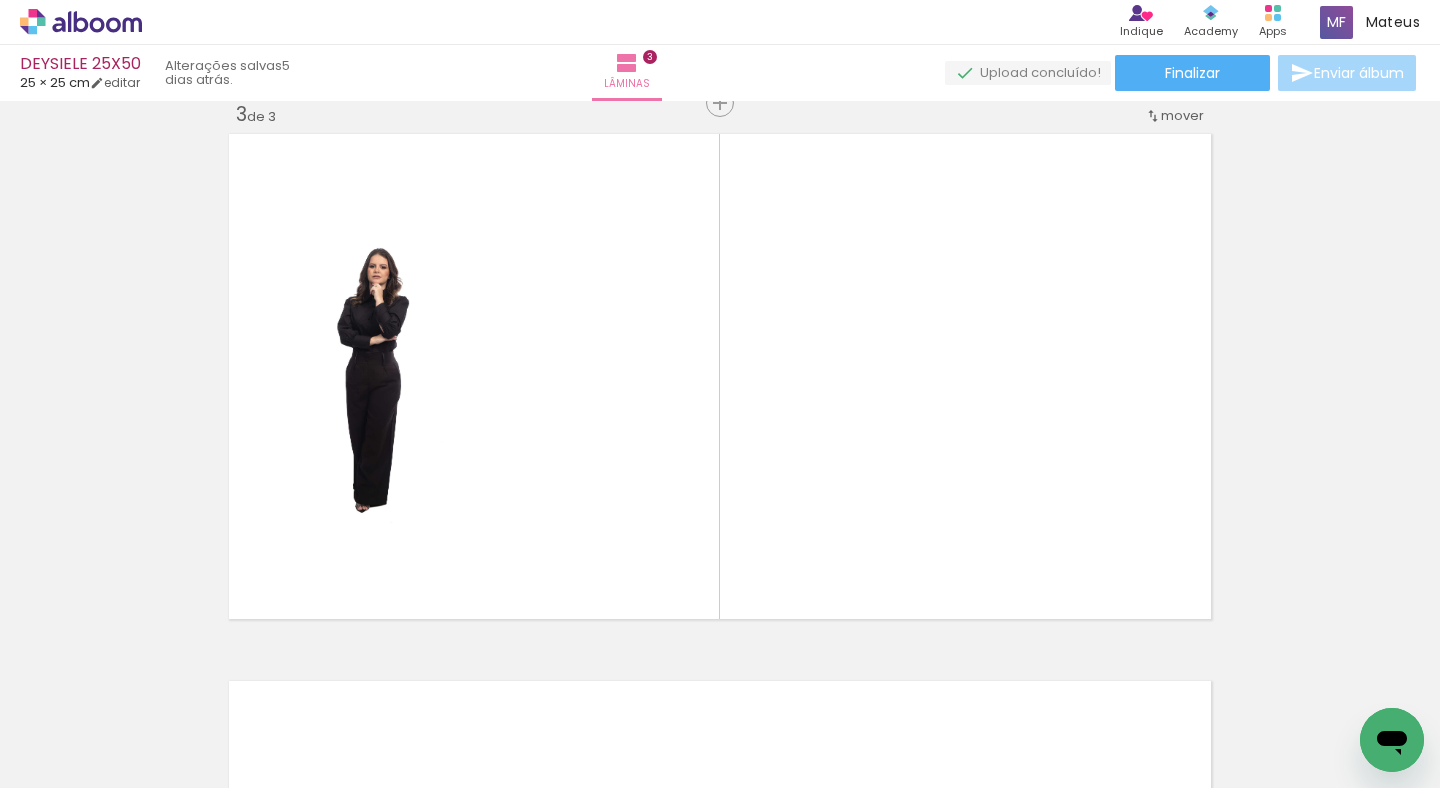 scroll, scrollTop: 1119, scrollLeft: 0, axis: vertical 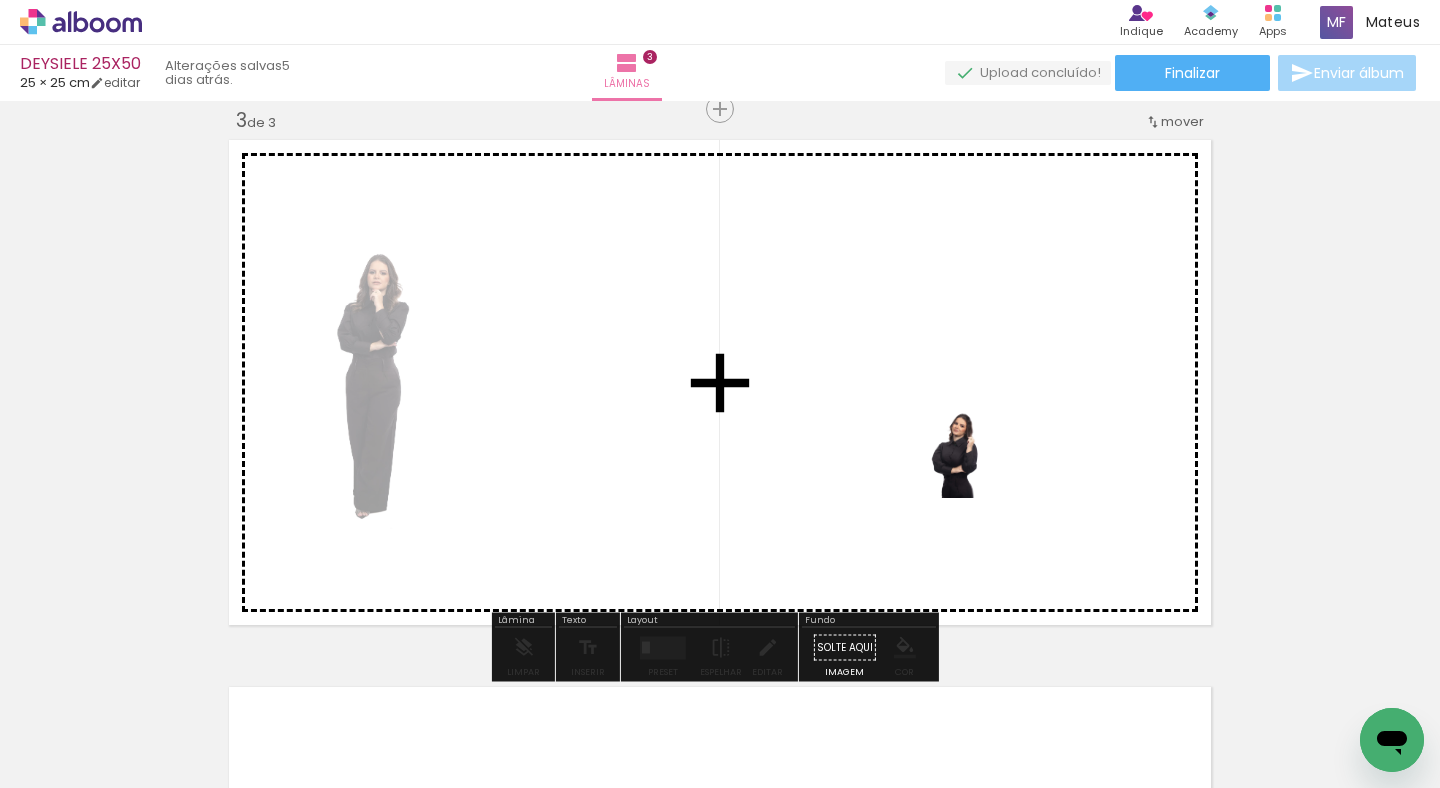 drag, startPoint x: 977, startPoint y: 645, endPoint x: 985, endPoint y: 468, distance: 177.1807 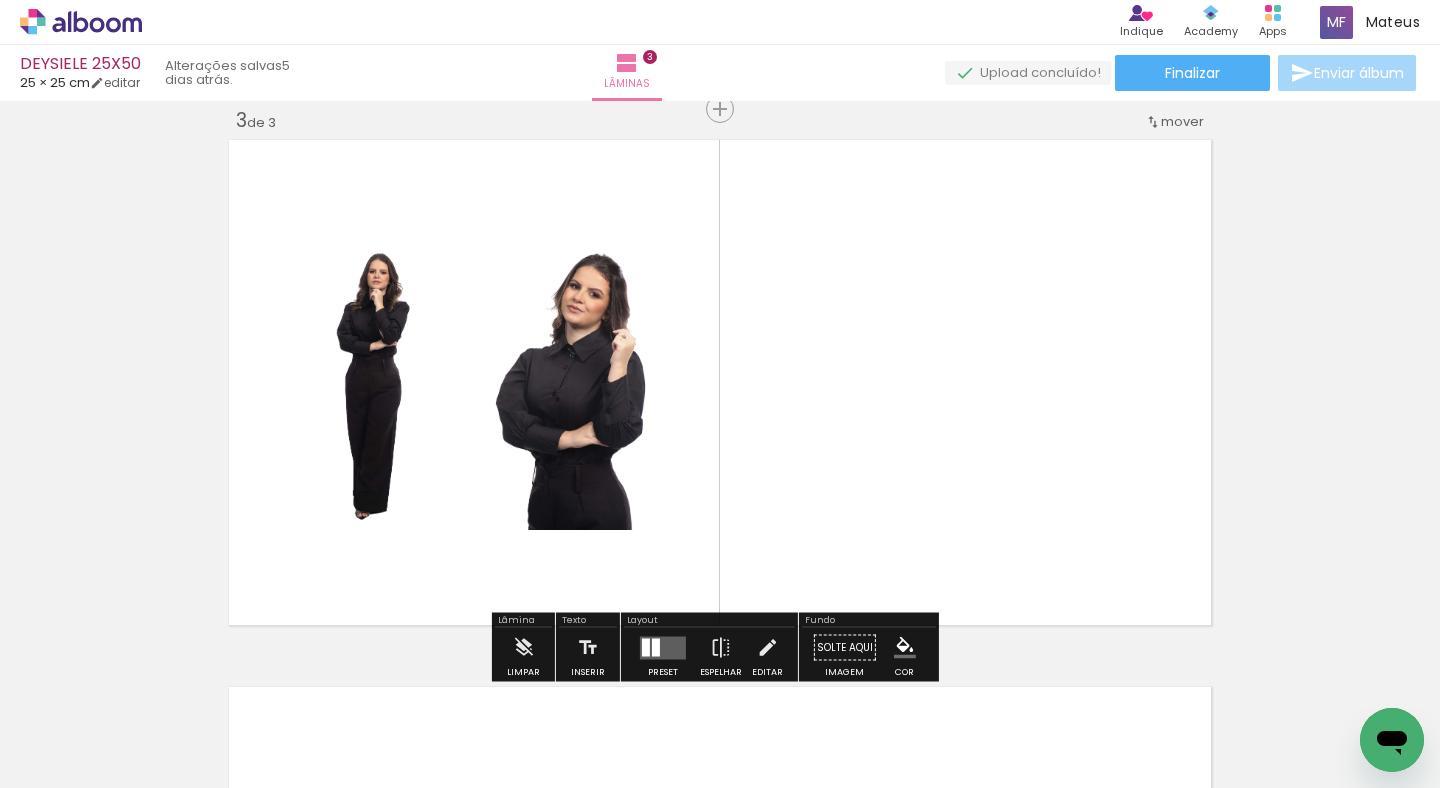 drag, startPoint x: 1068, startPoint y: 681, endPoint x: 1027, endPoint y: 518, distance: 168.07736 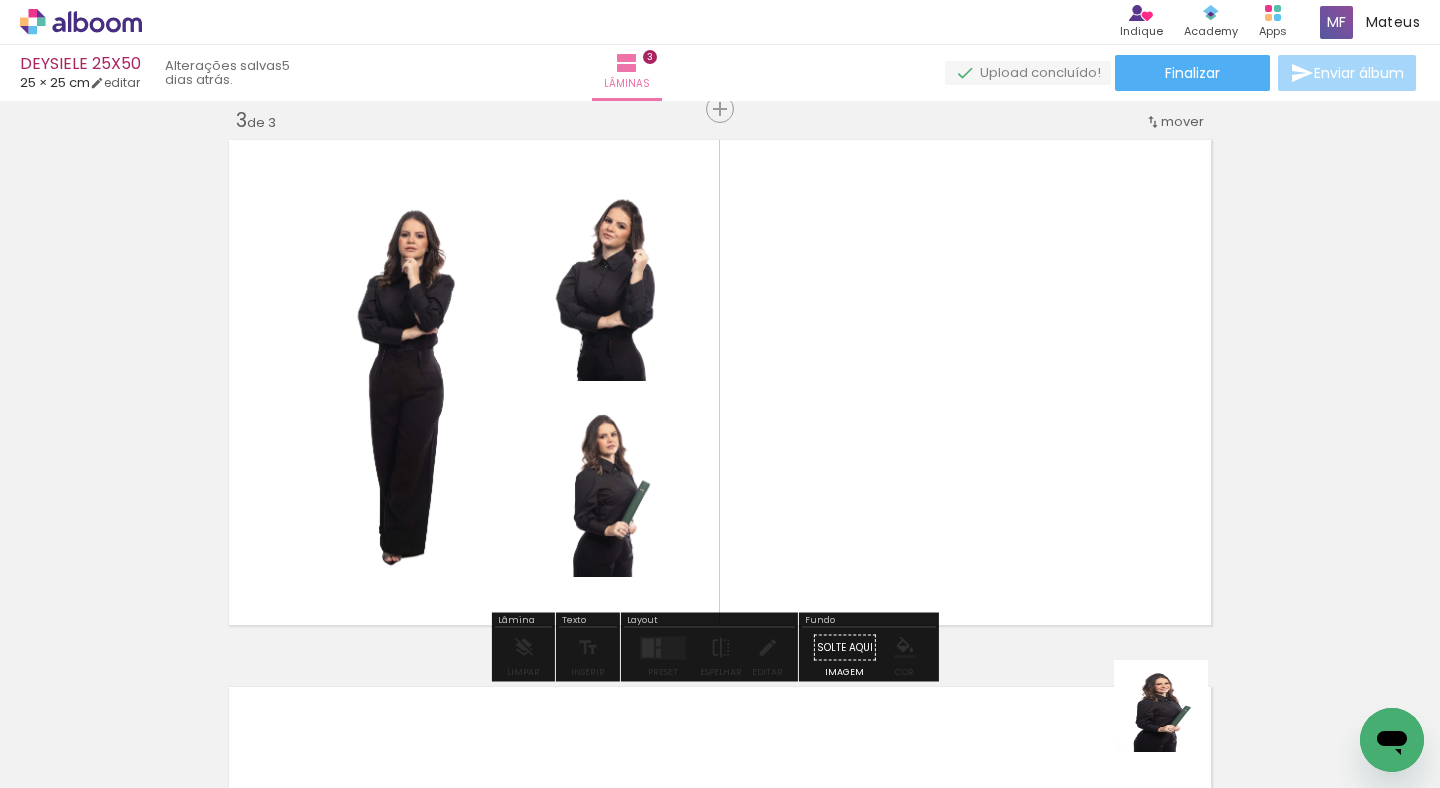 drag, startPoint x: 1176, startPoint y: 722, endPoint x: 1005, endPoint y: 439, distance: 330.65088 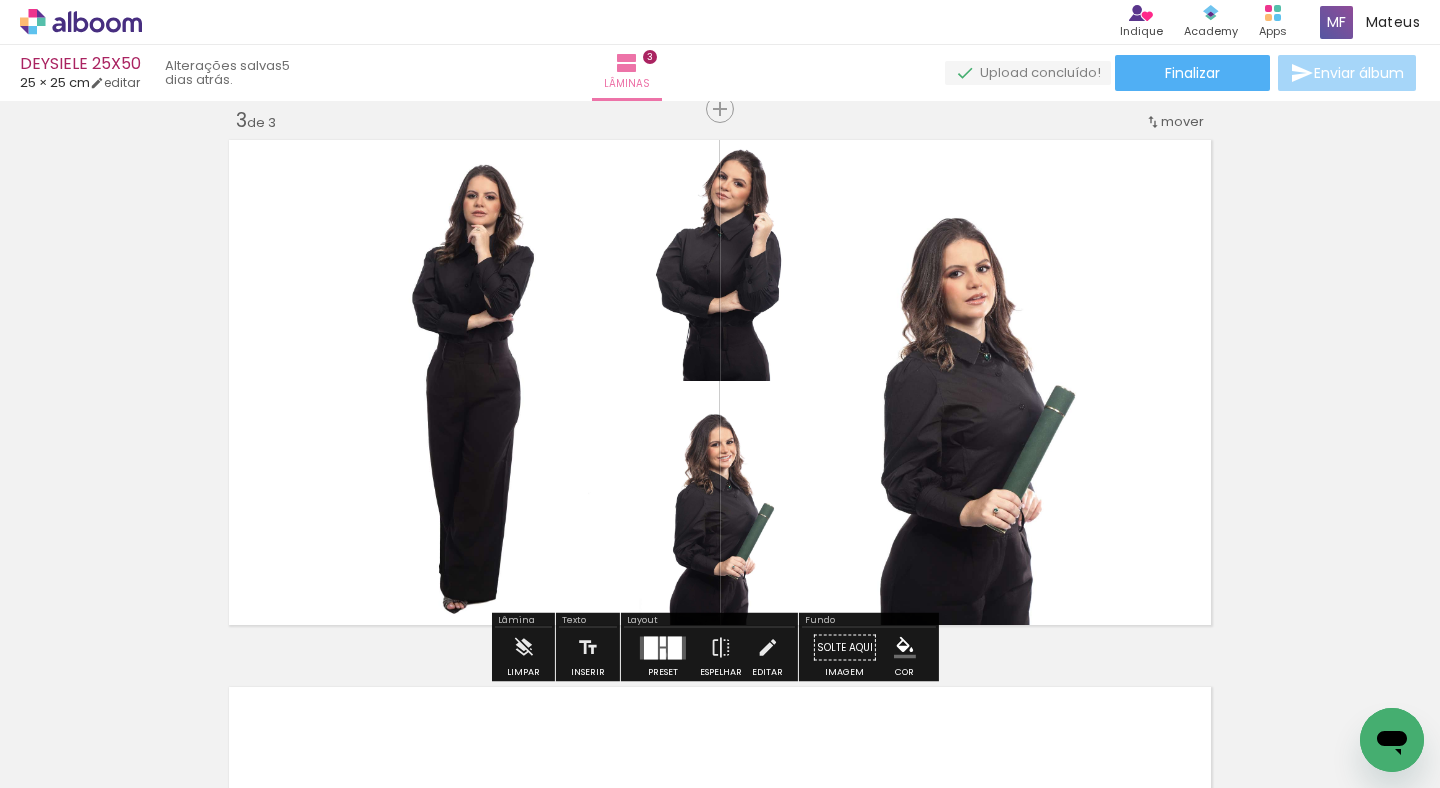 click at bounding box center [663, 653] 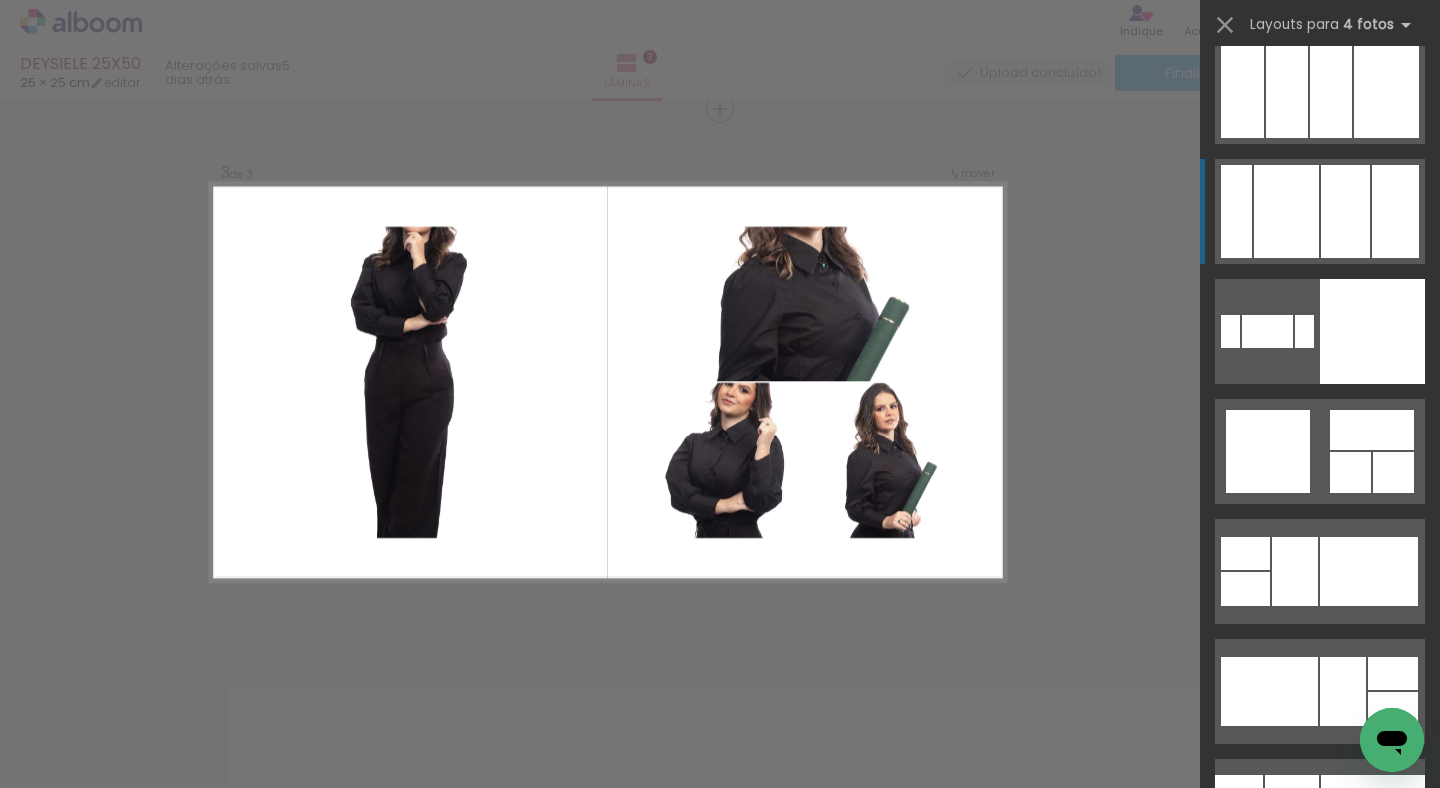 scroll, scrollTop: 21835, scrollLeft: 0, axis: vertical 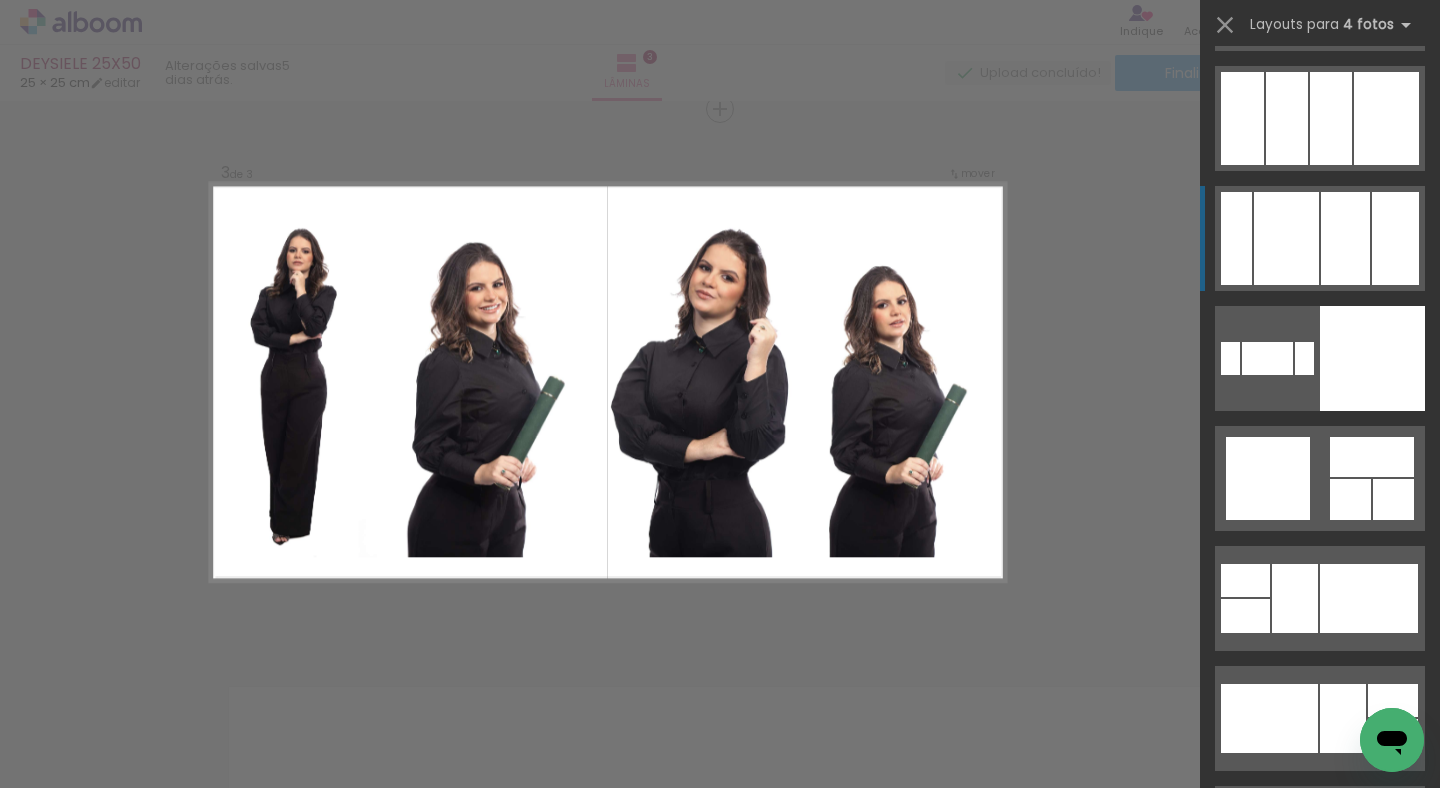click at bounding box center (1342, -2) 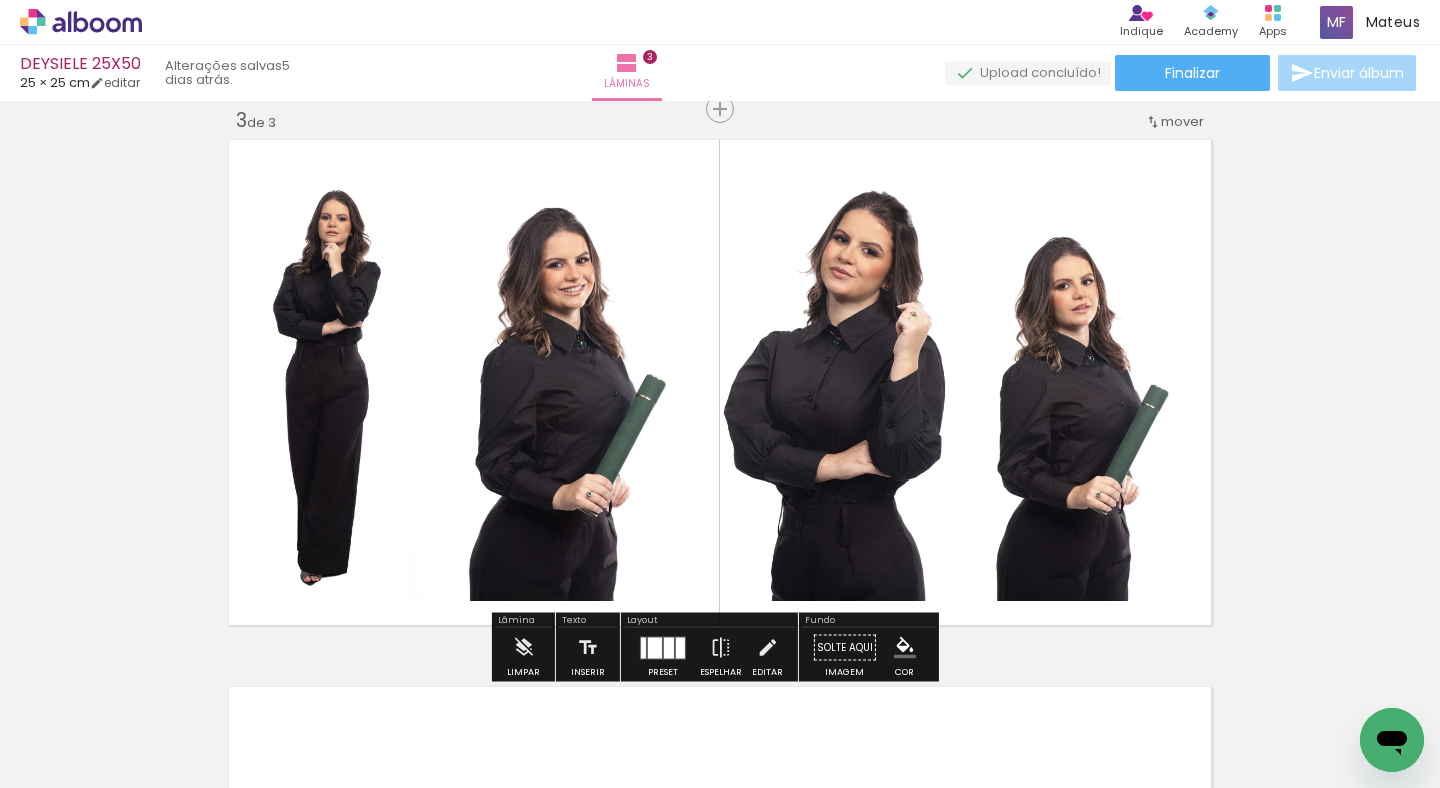 click at bounding box center [663, 647] 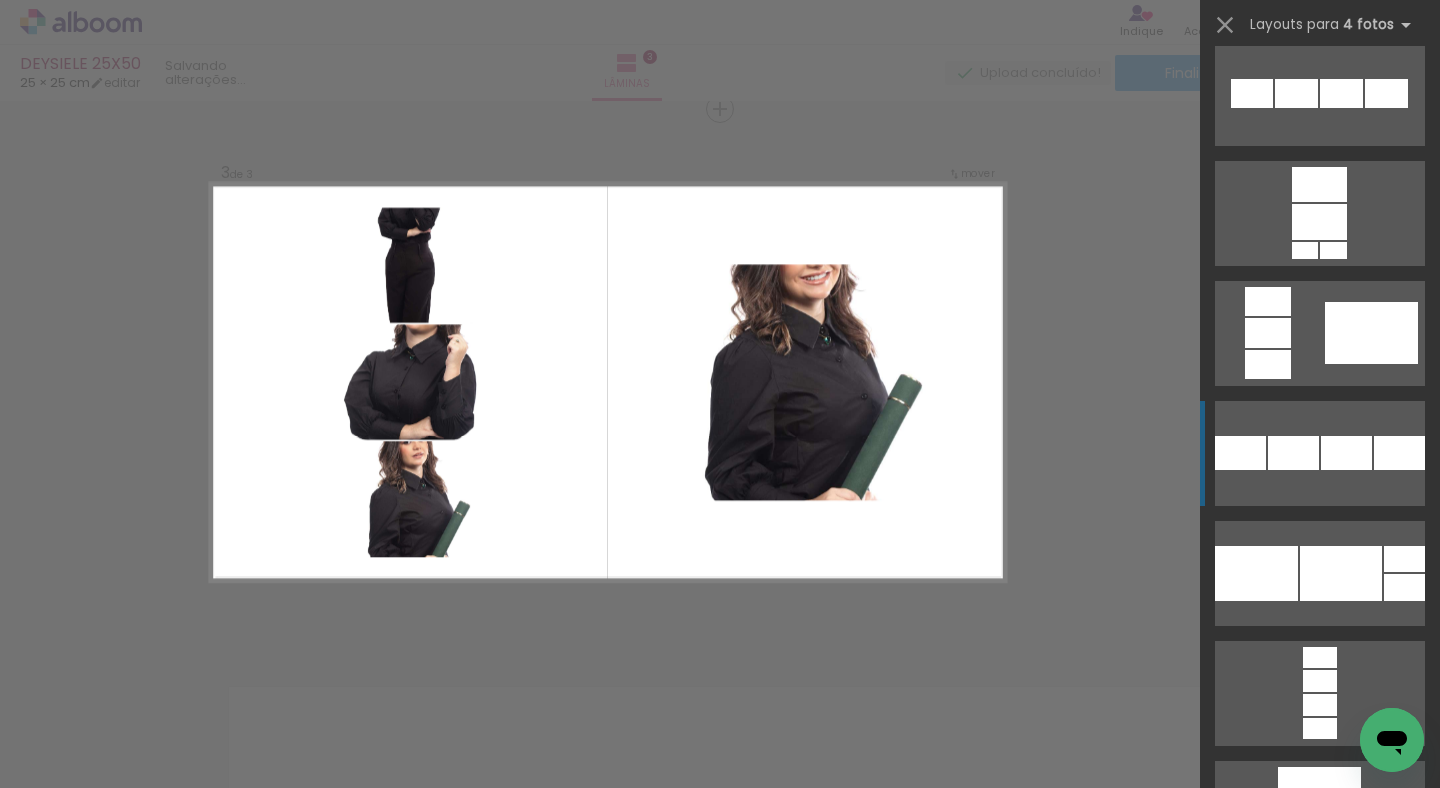 scroll, scrollTop: 36864, scrollLeft: 0, axis: vertical 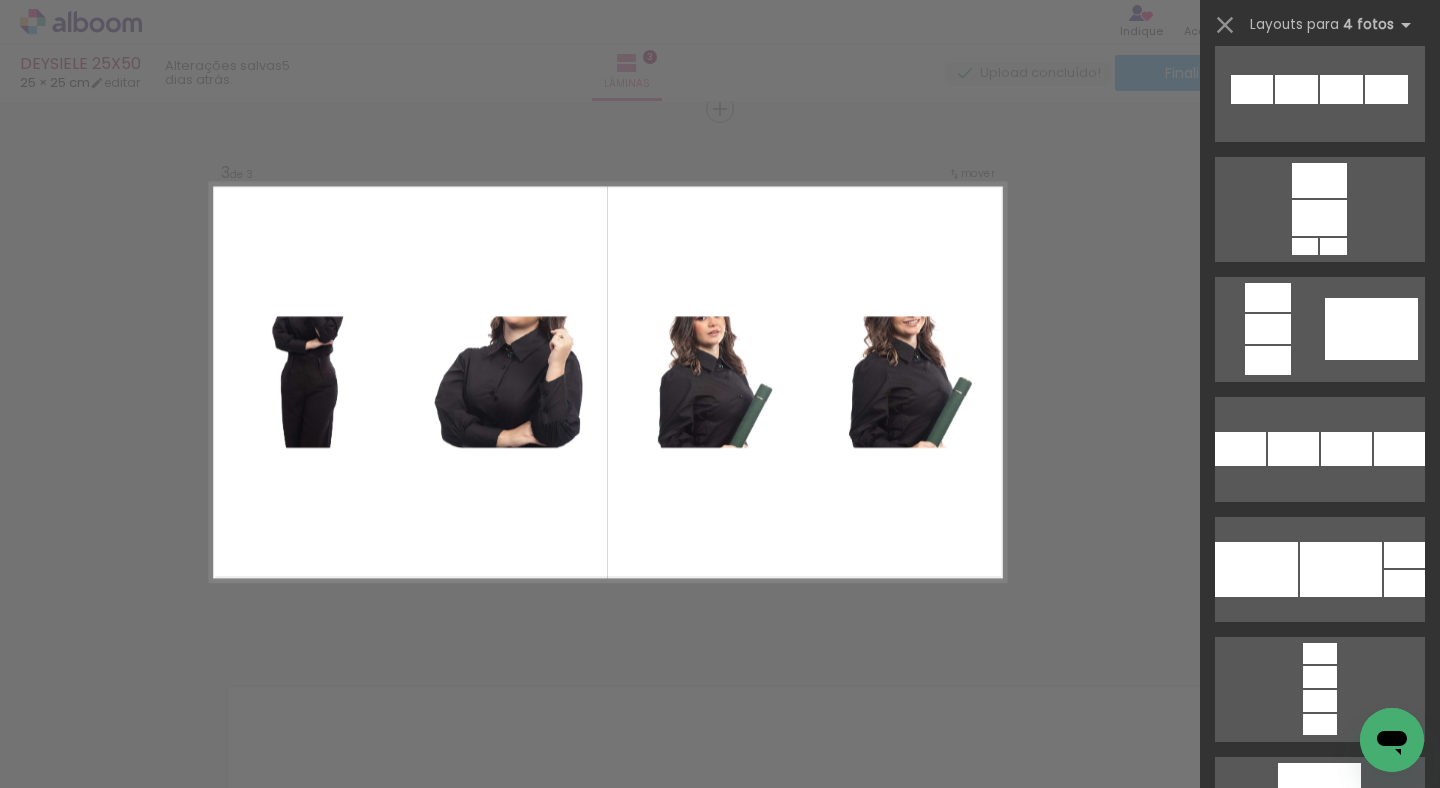 click on "Confirmar Cancelar" at bounding box center (720, 100) 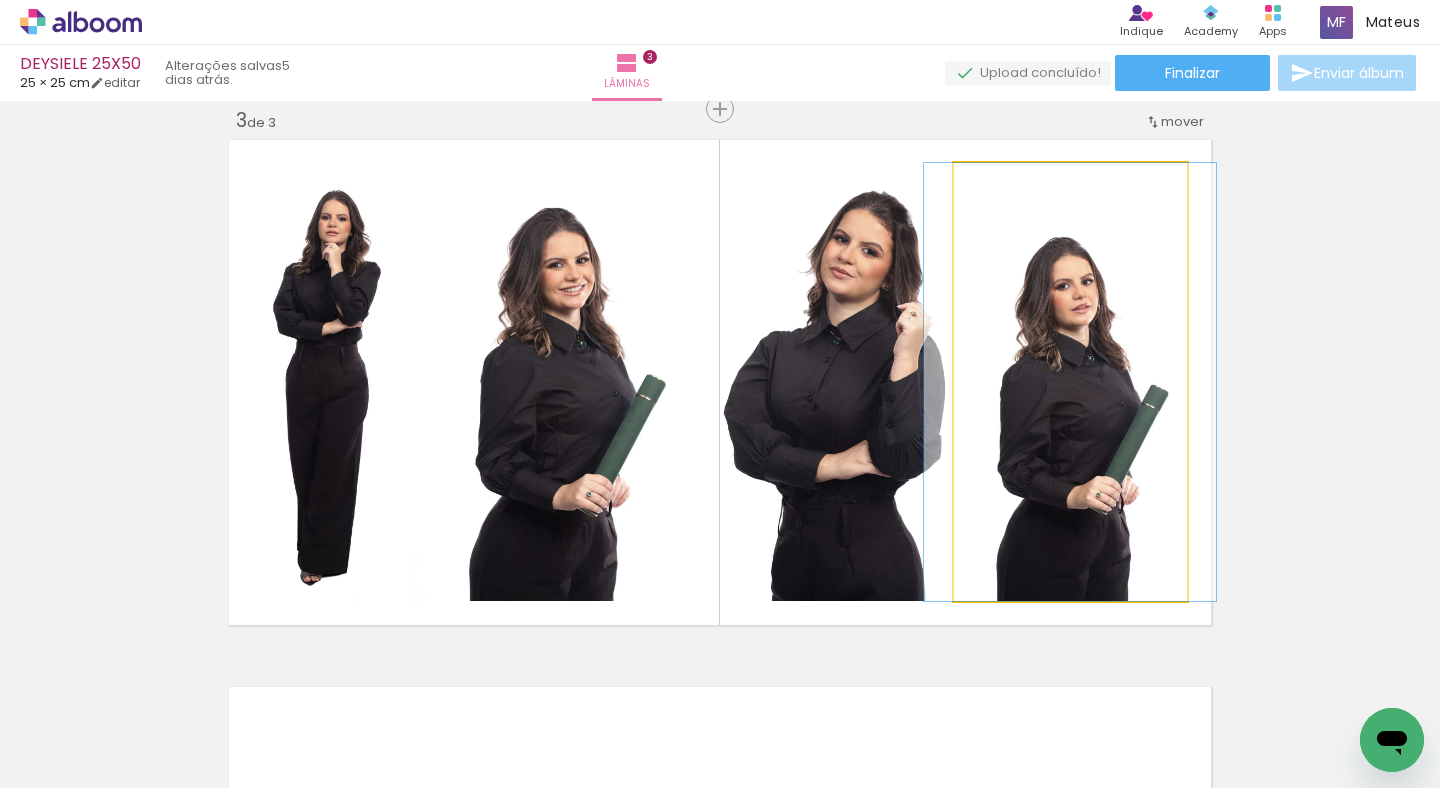 click 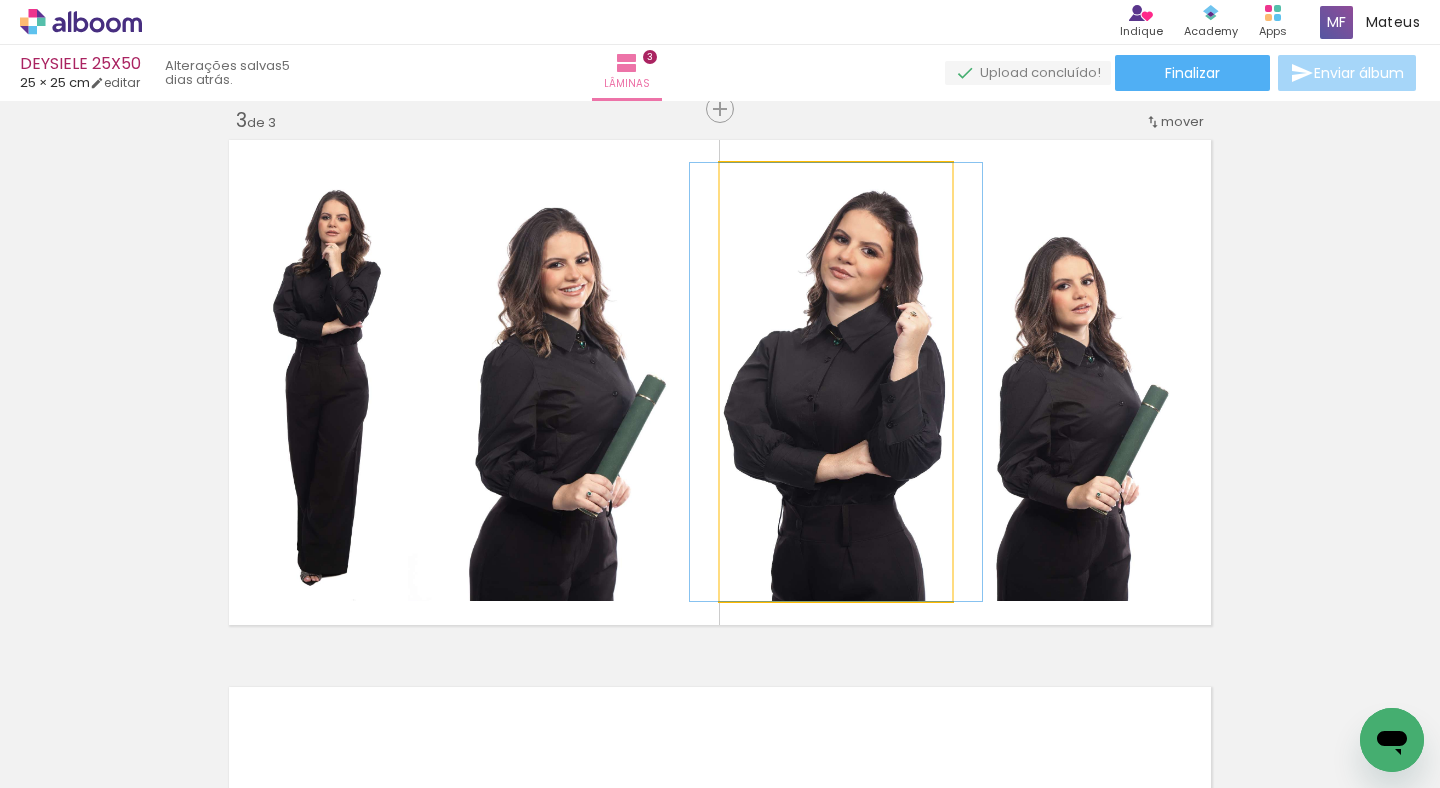 click 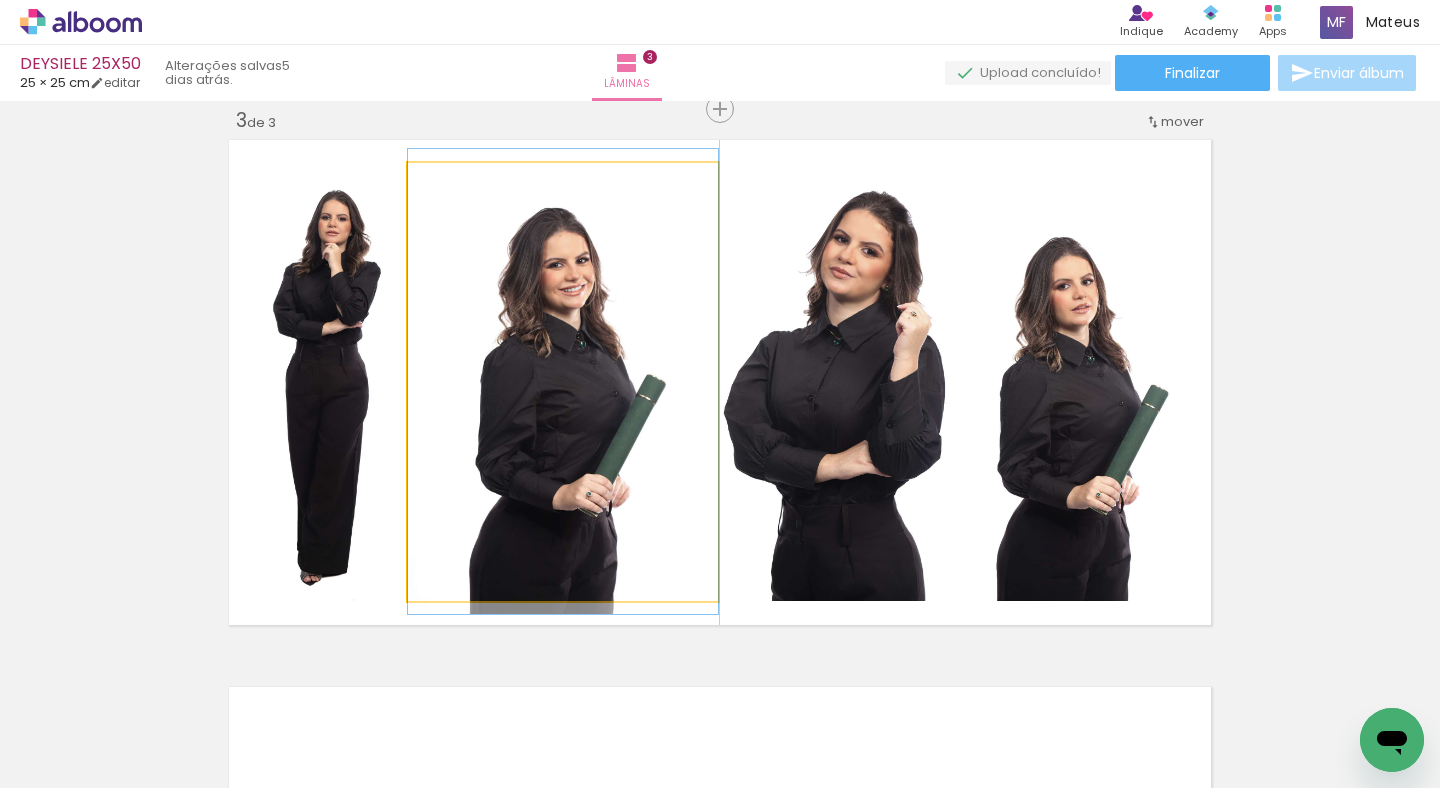 click 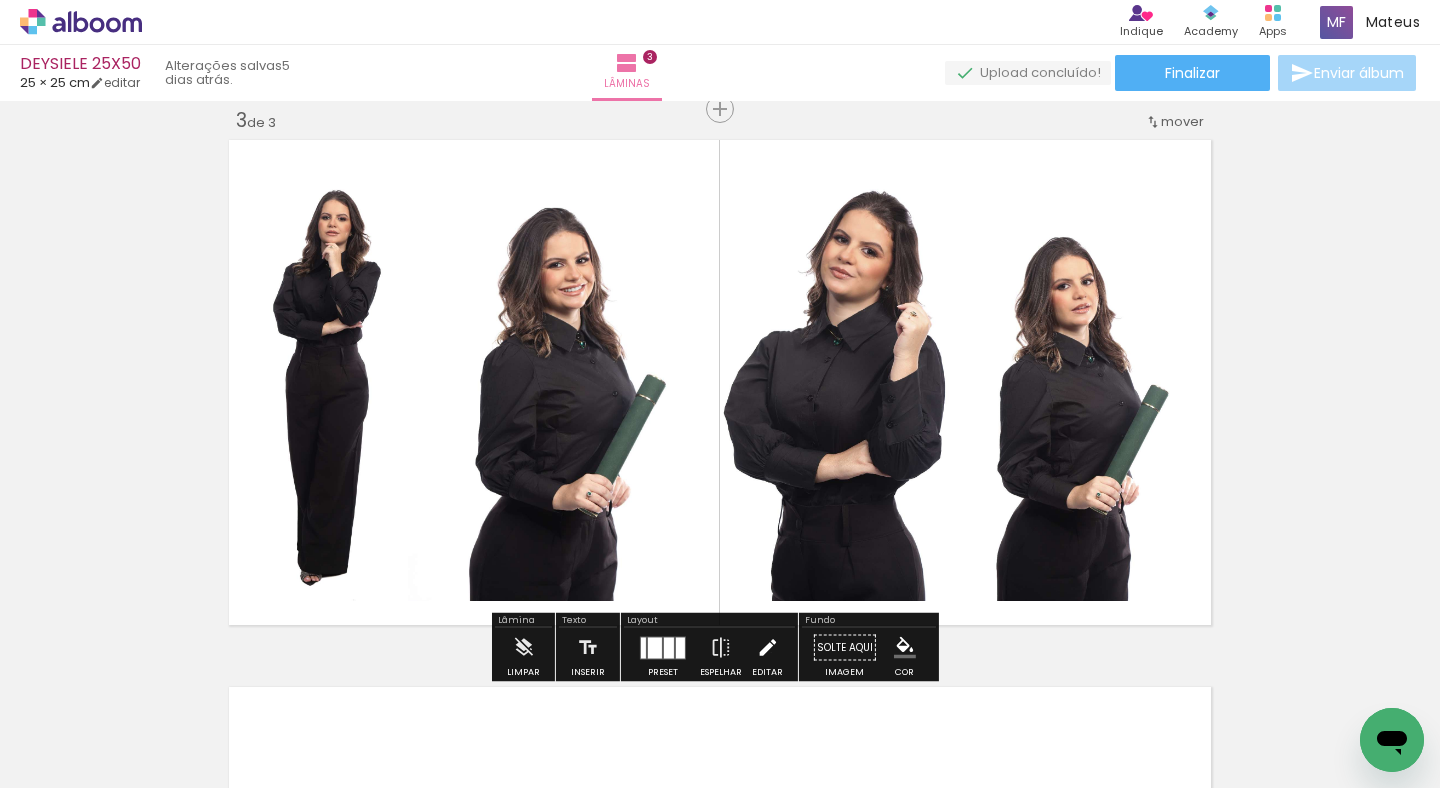 click at bounding box center [767, 648] 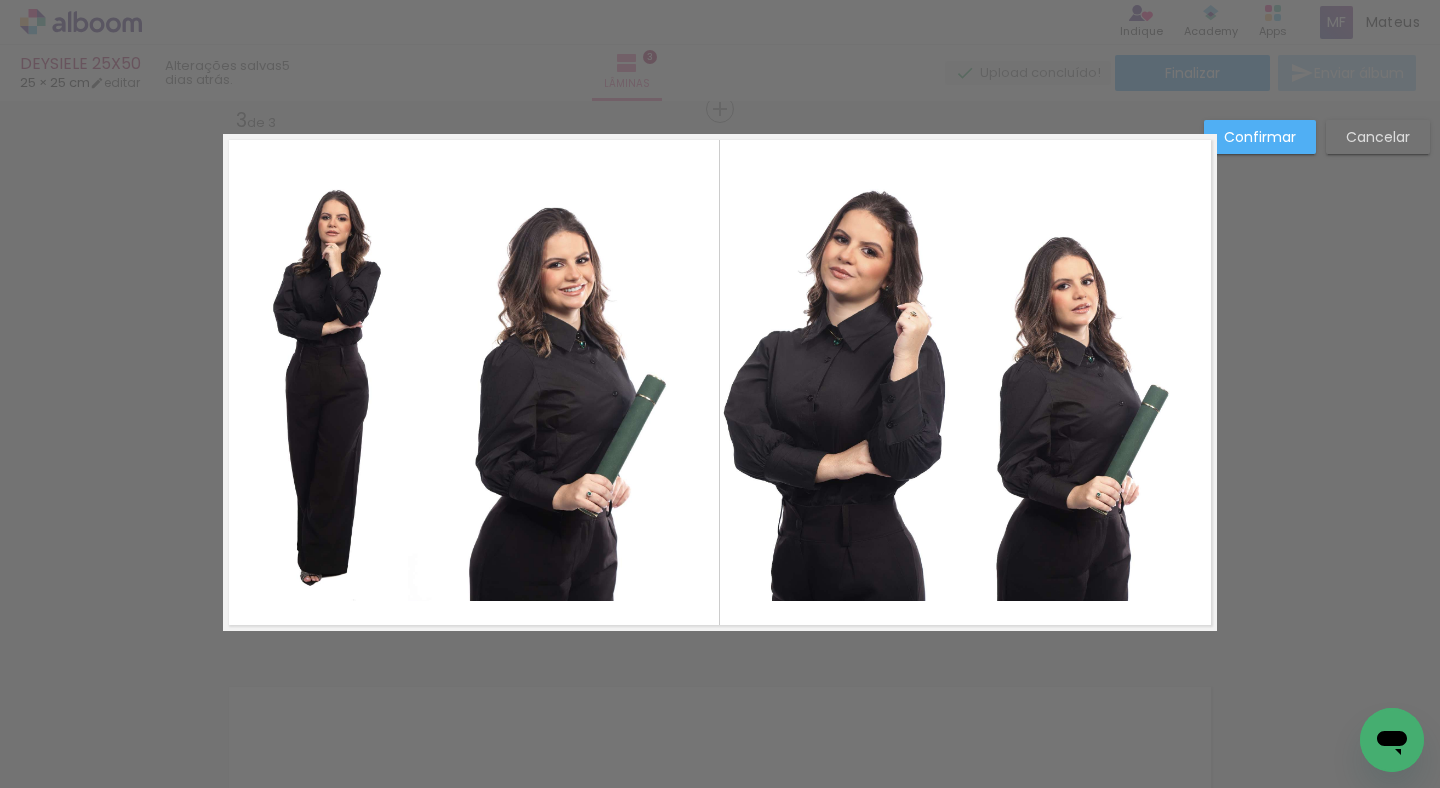 click 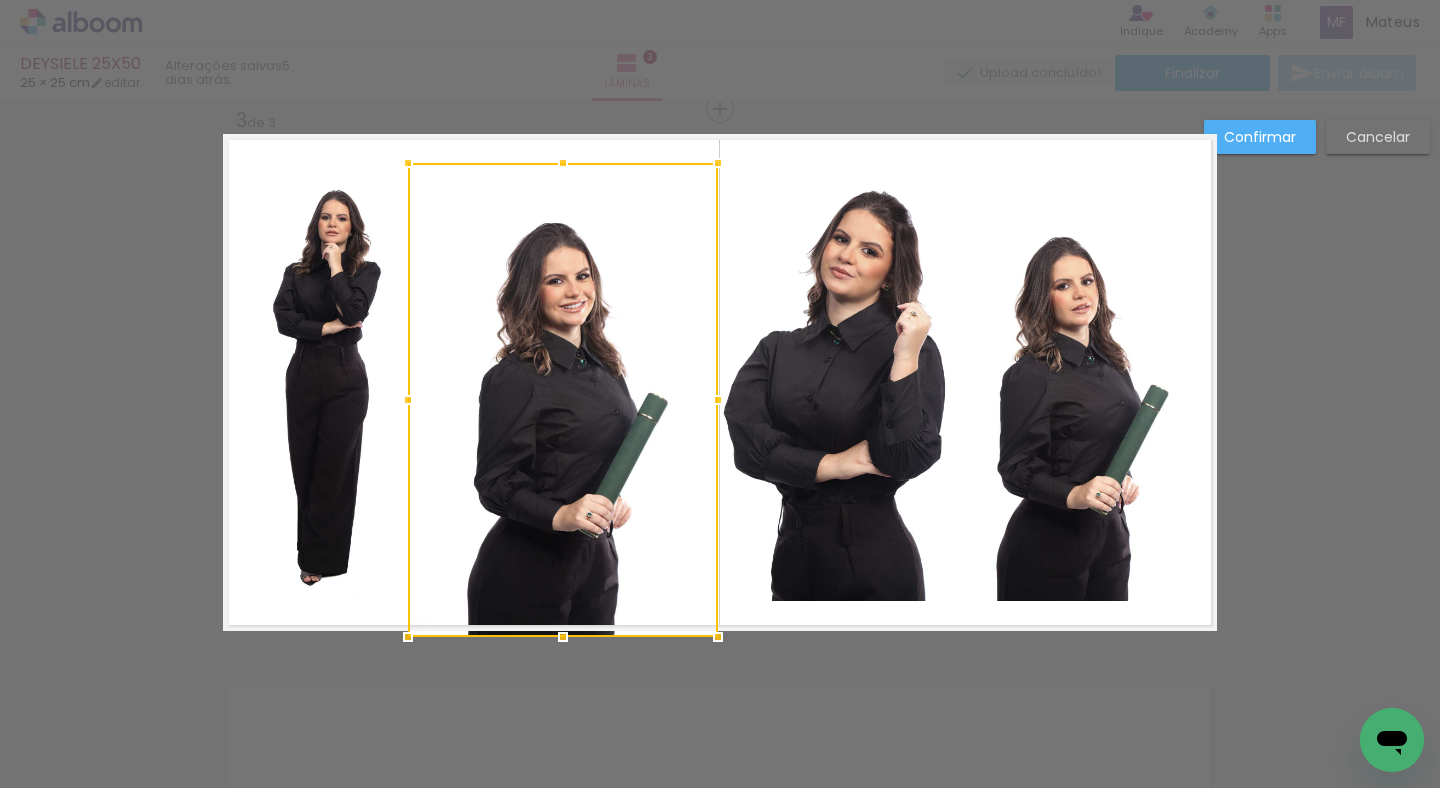 drag, startPoint x: 557, startPoint y: 597, endPoint x: 555, endPoint y: 677, distance: 80.024994 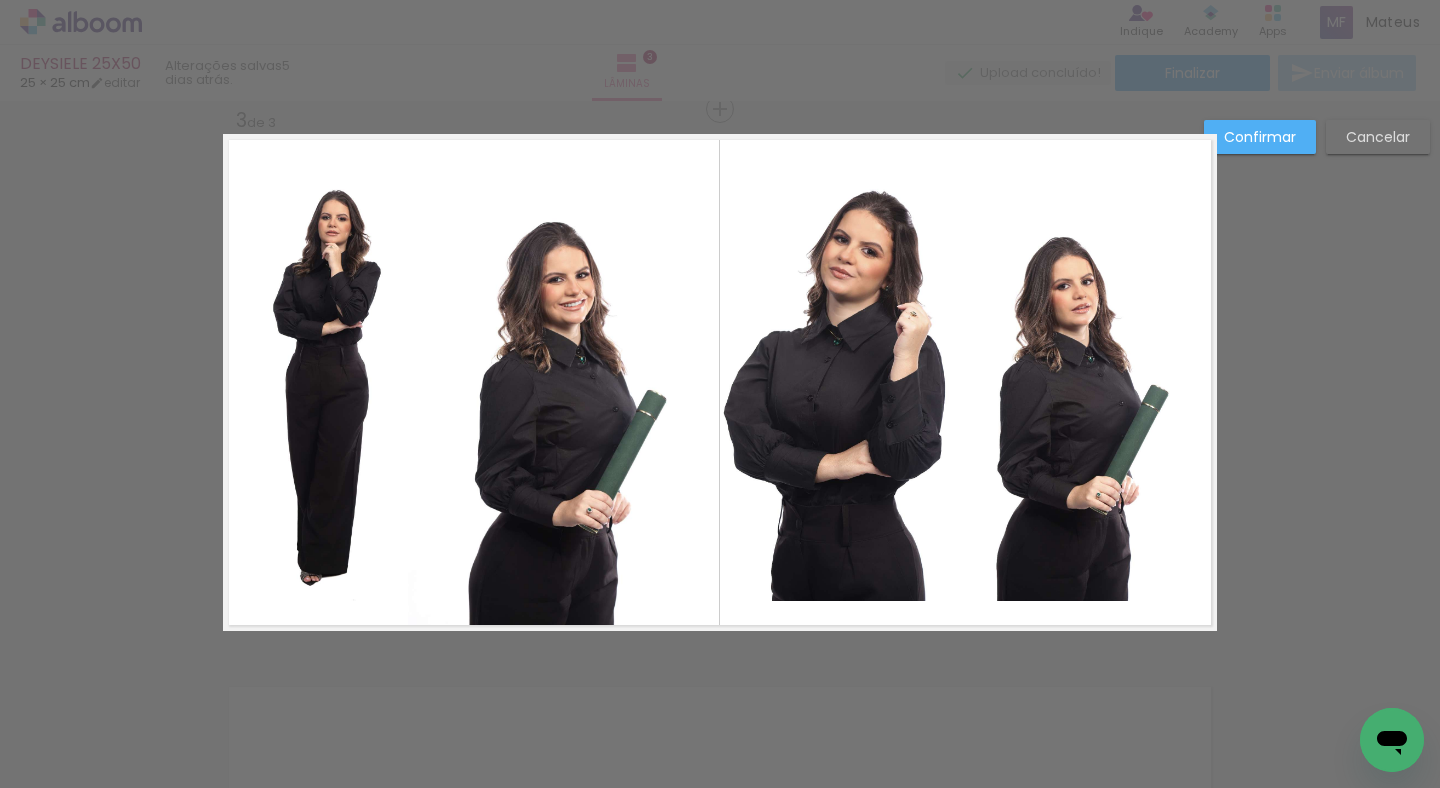 click 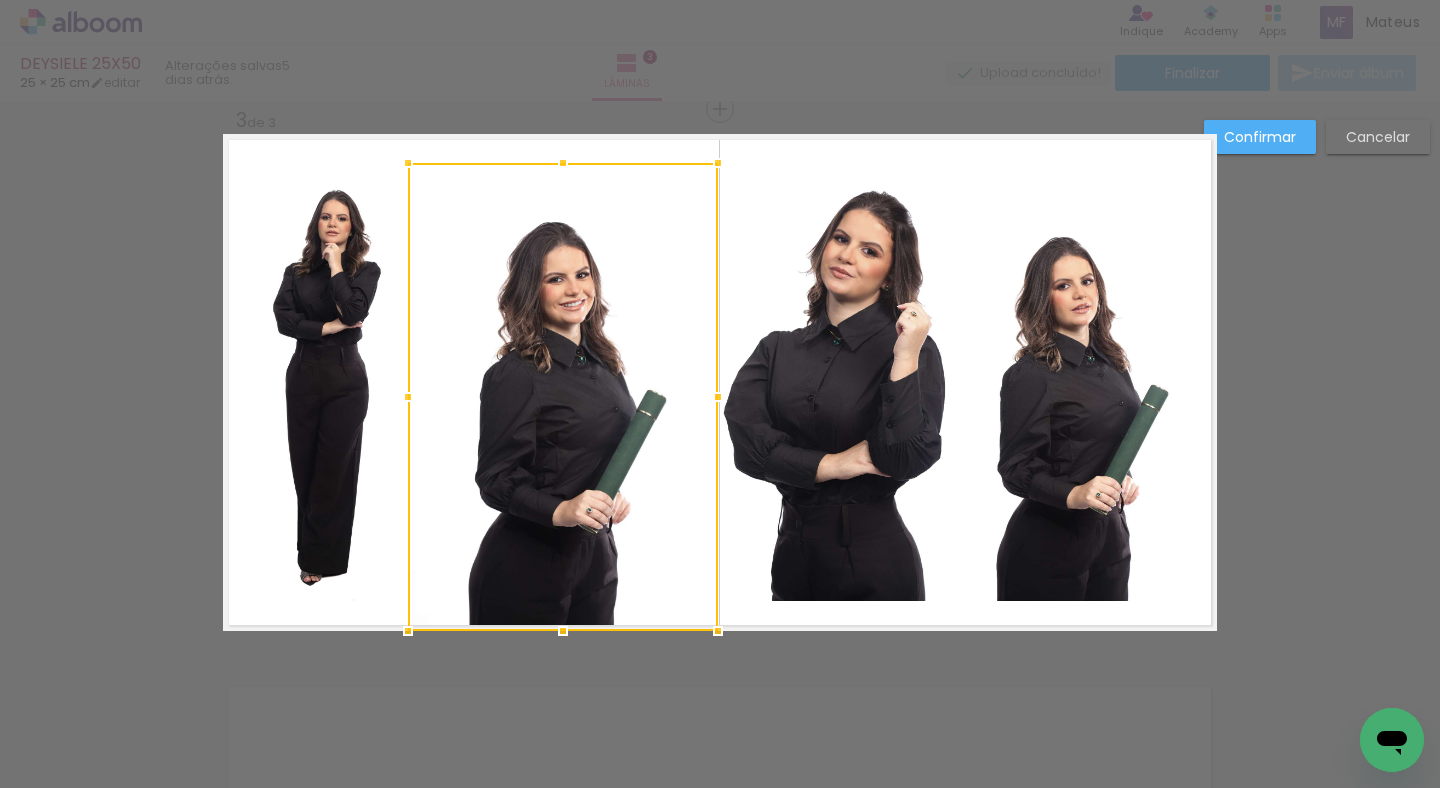 click 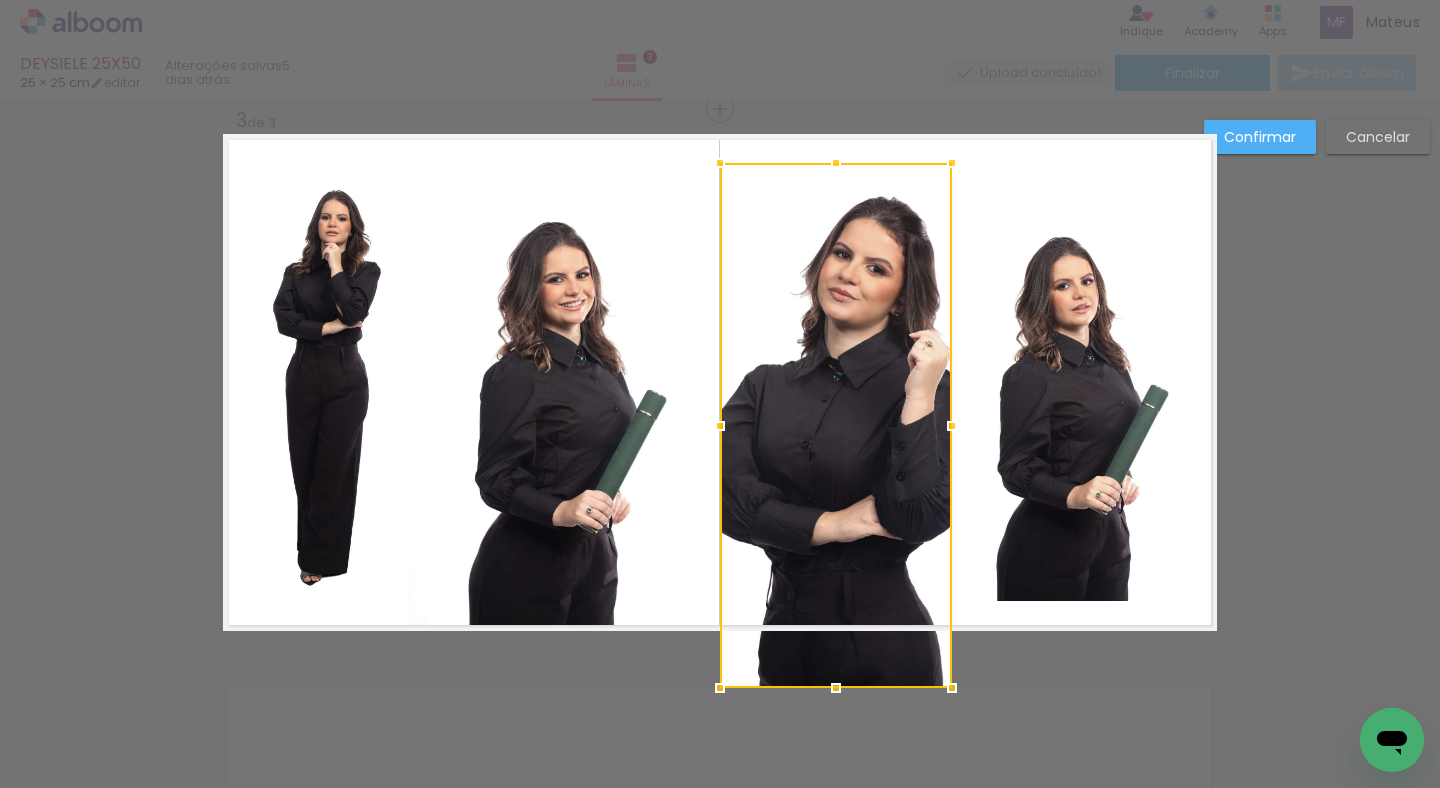 drag, startPoint x: 829, startPoint y: 597, endPoint x: 828, endPoint y: 643, distance: 46.010868 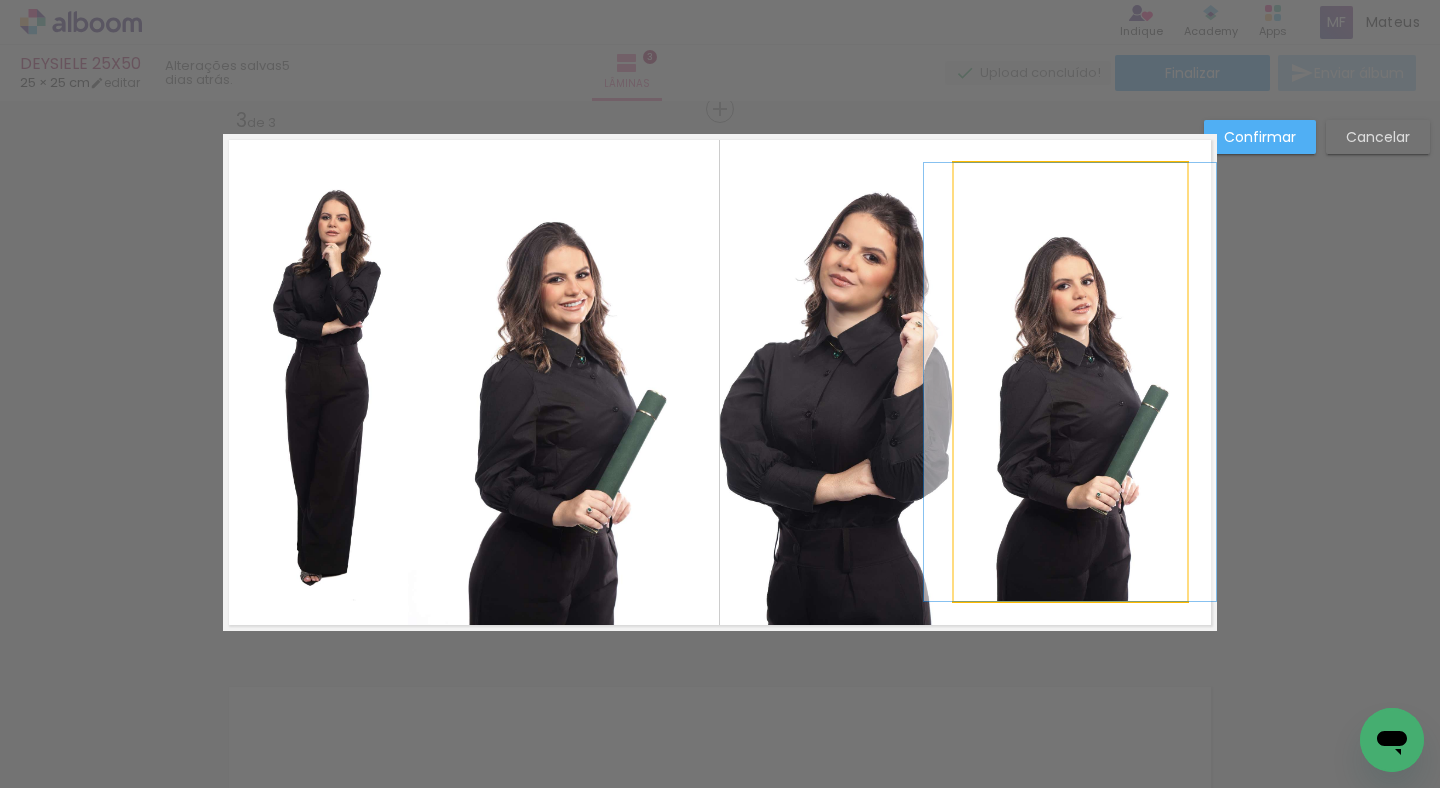 click 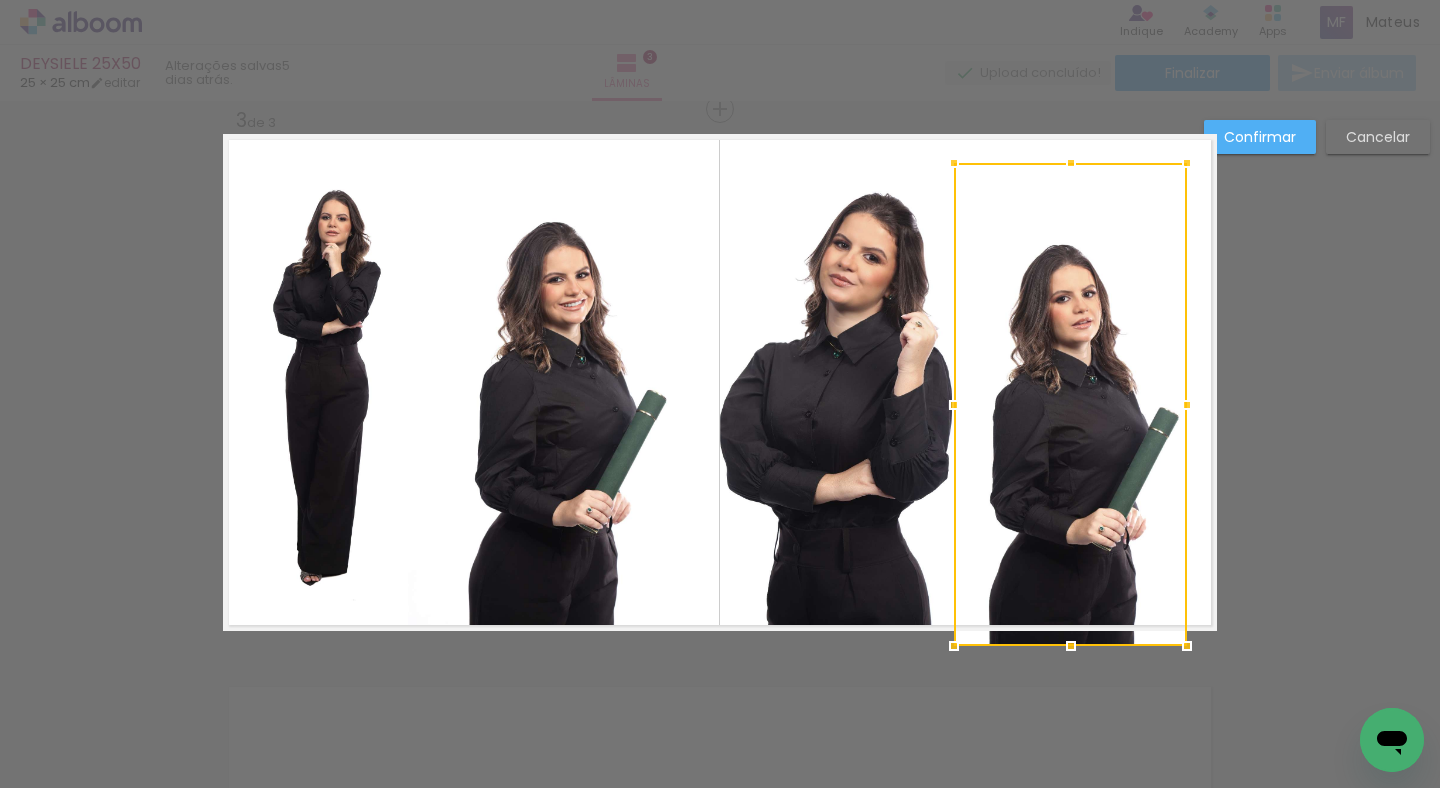 drag, startPoint x: 1057, startPoint y: 598, endPoint x: 1056, endPoint y: 648, distance: 50.01 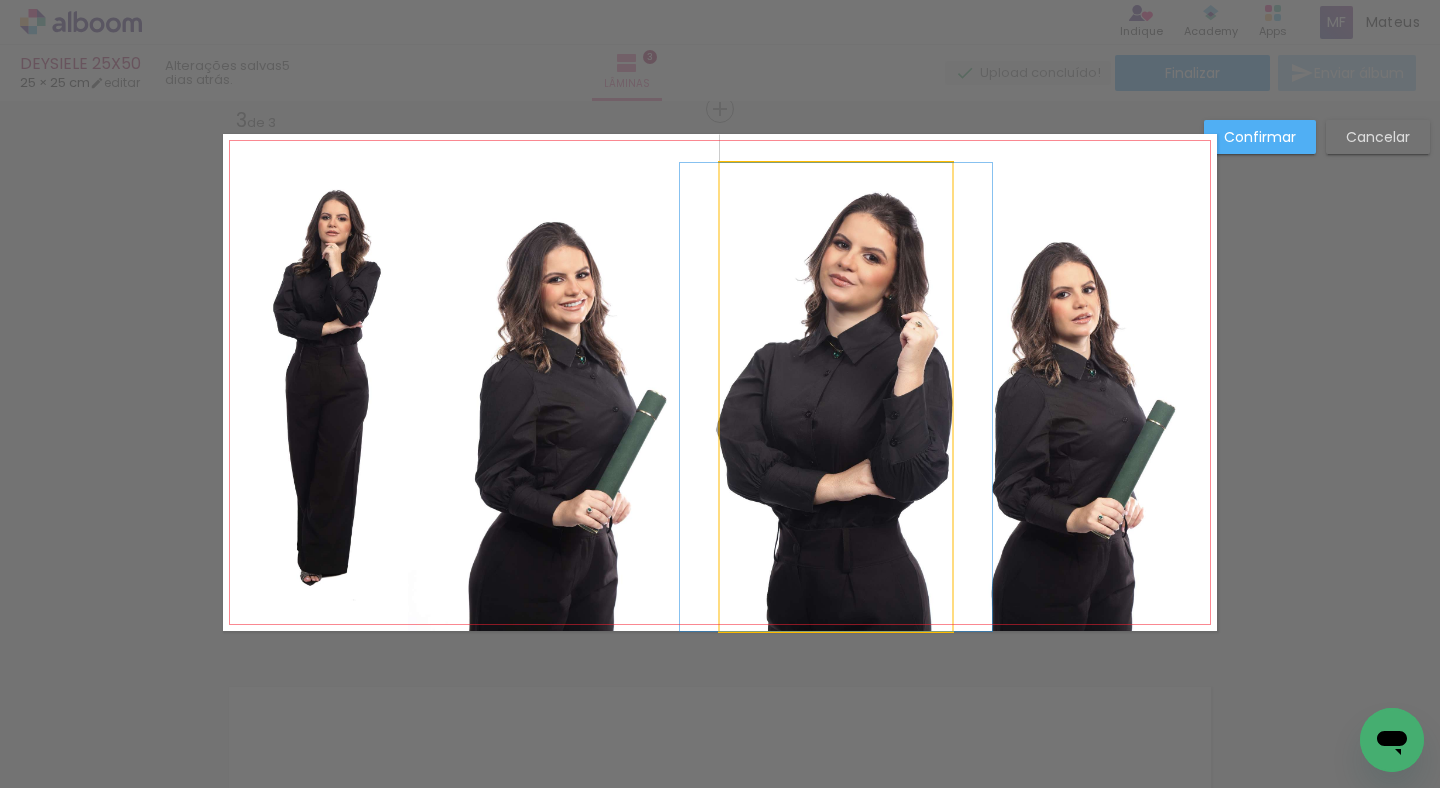 click 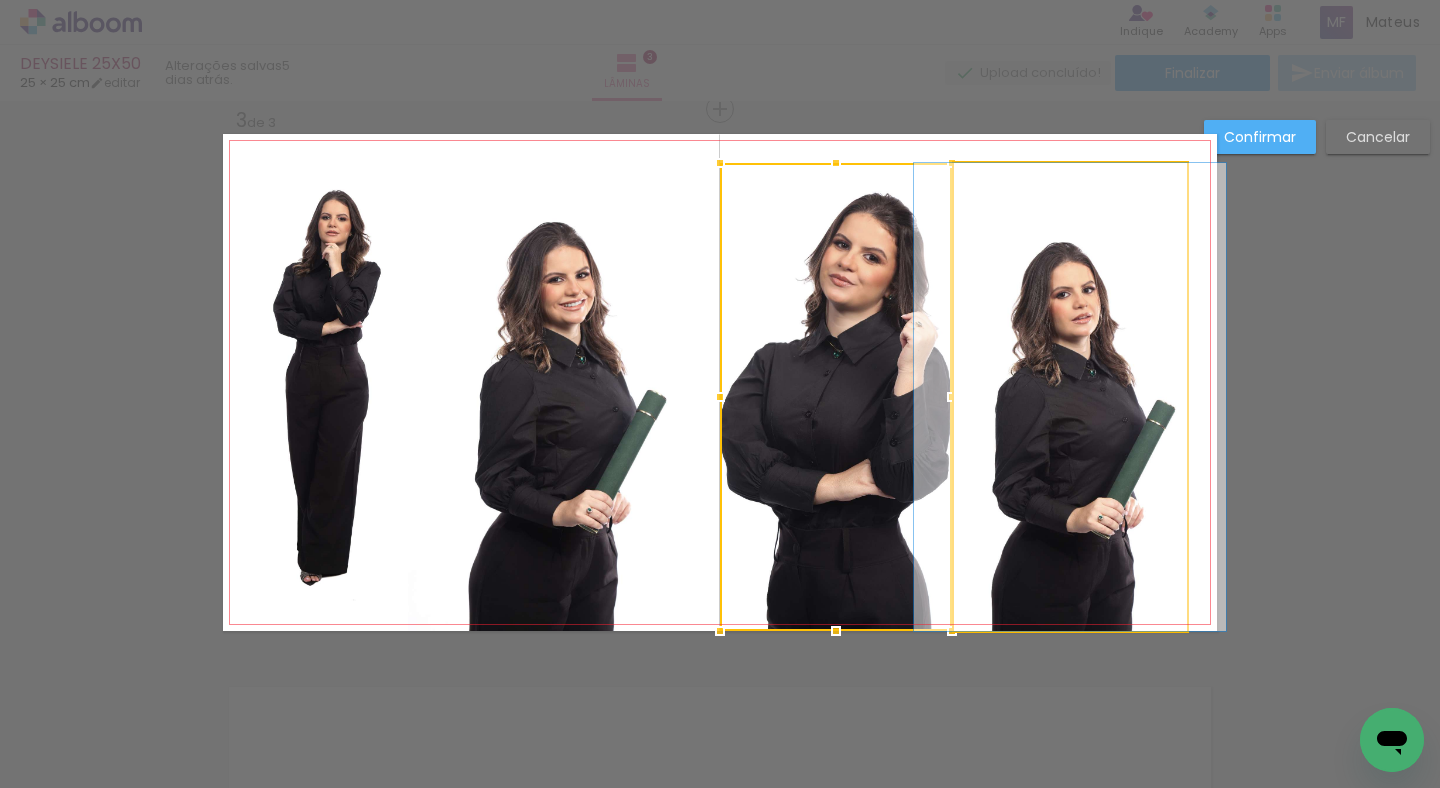 click 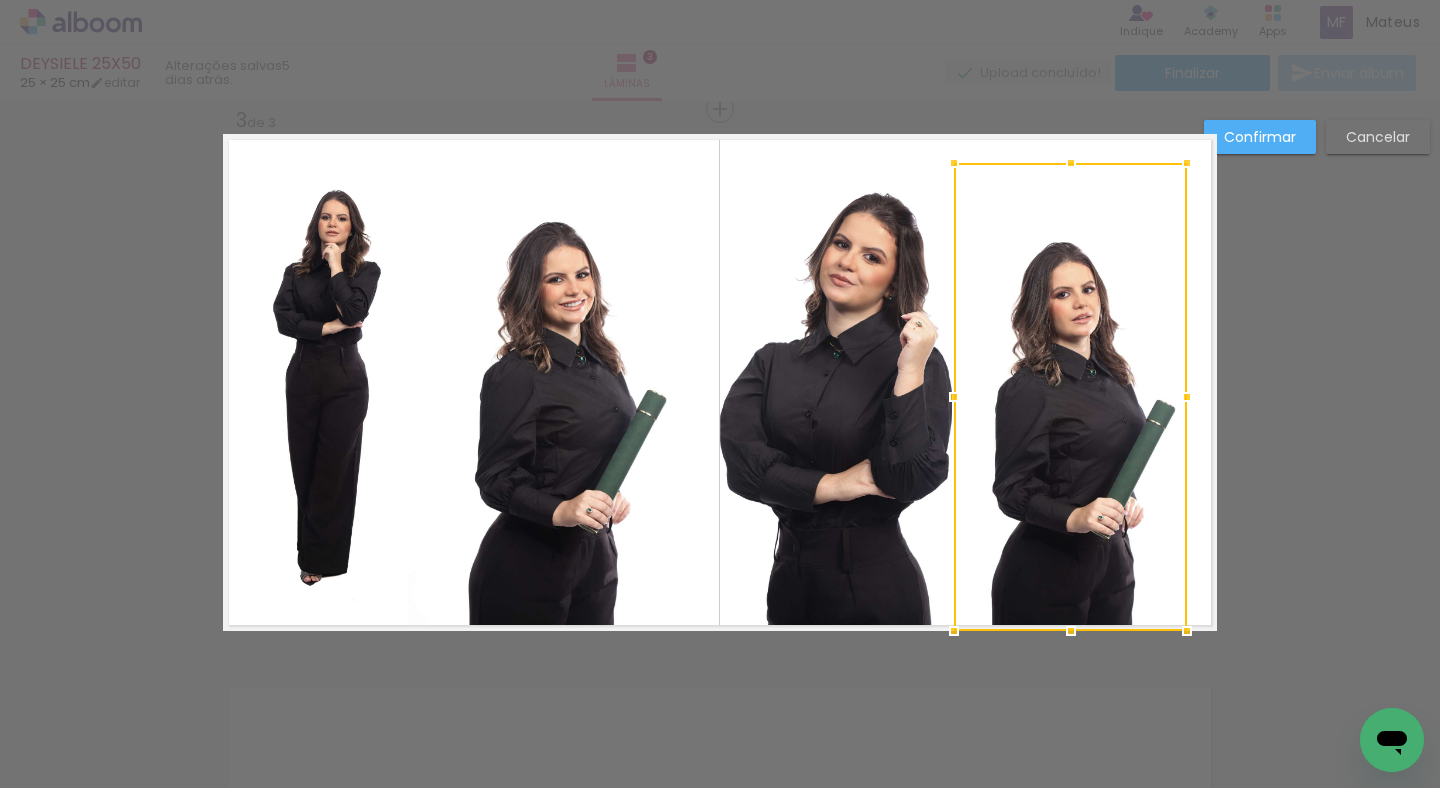 click on "Confirmar" at bounding box center [0, 0] 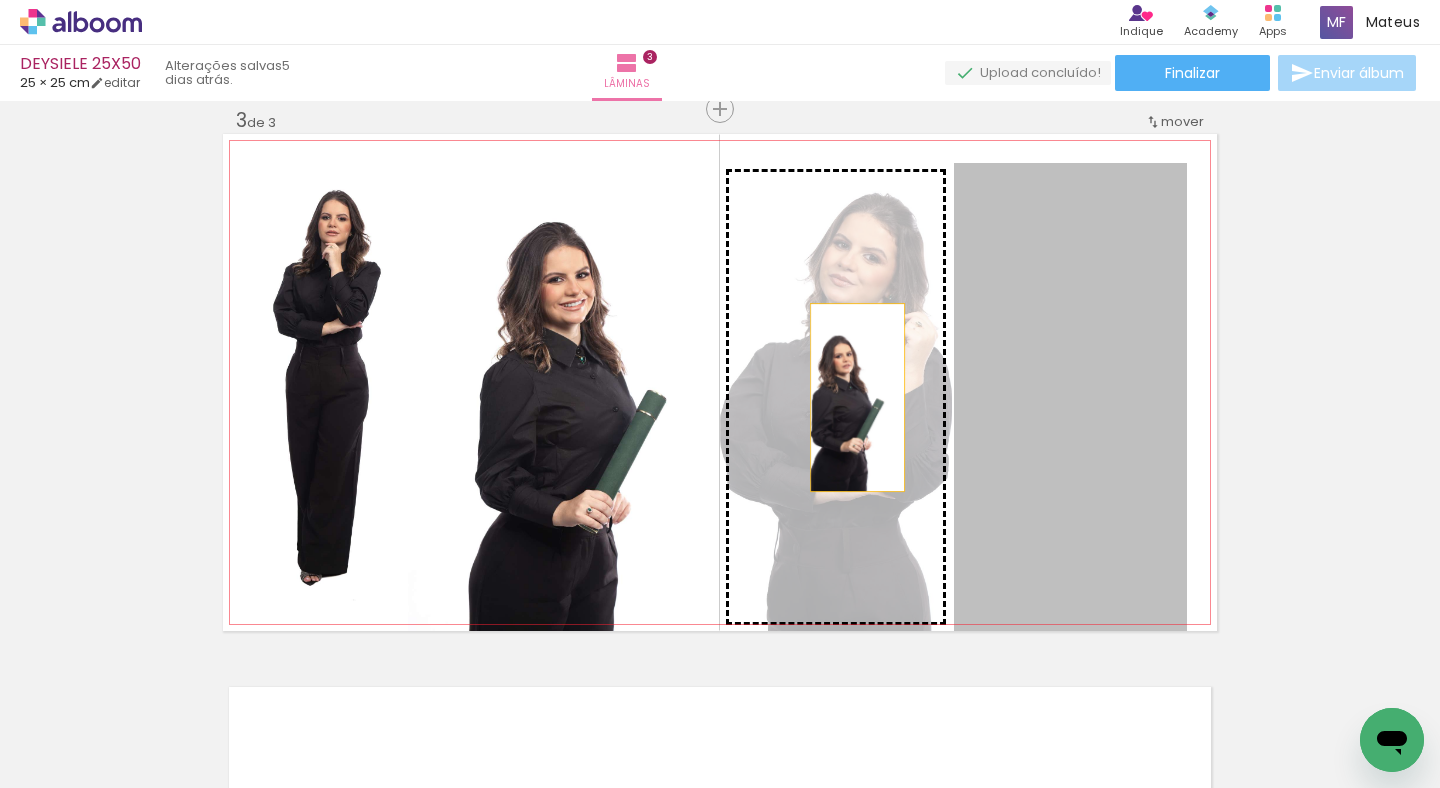 drag, startPoint x: 996, startPoint y: 394, endPoint x: 850, endPoint y: 397, distance: 146.03082 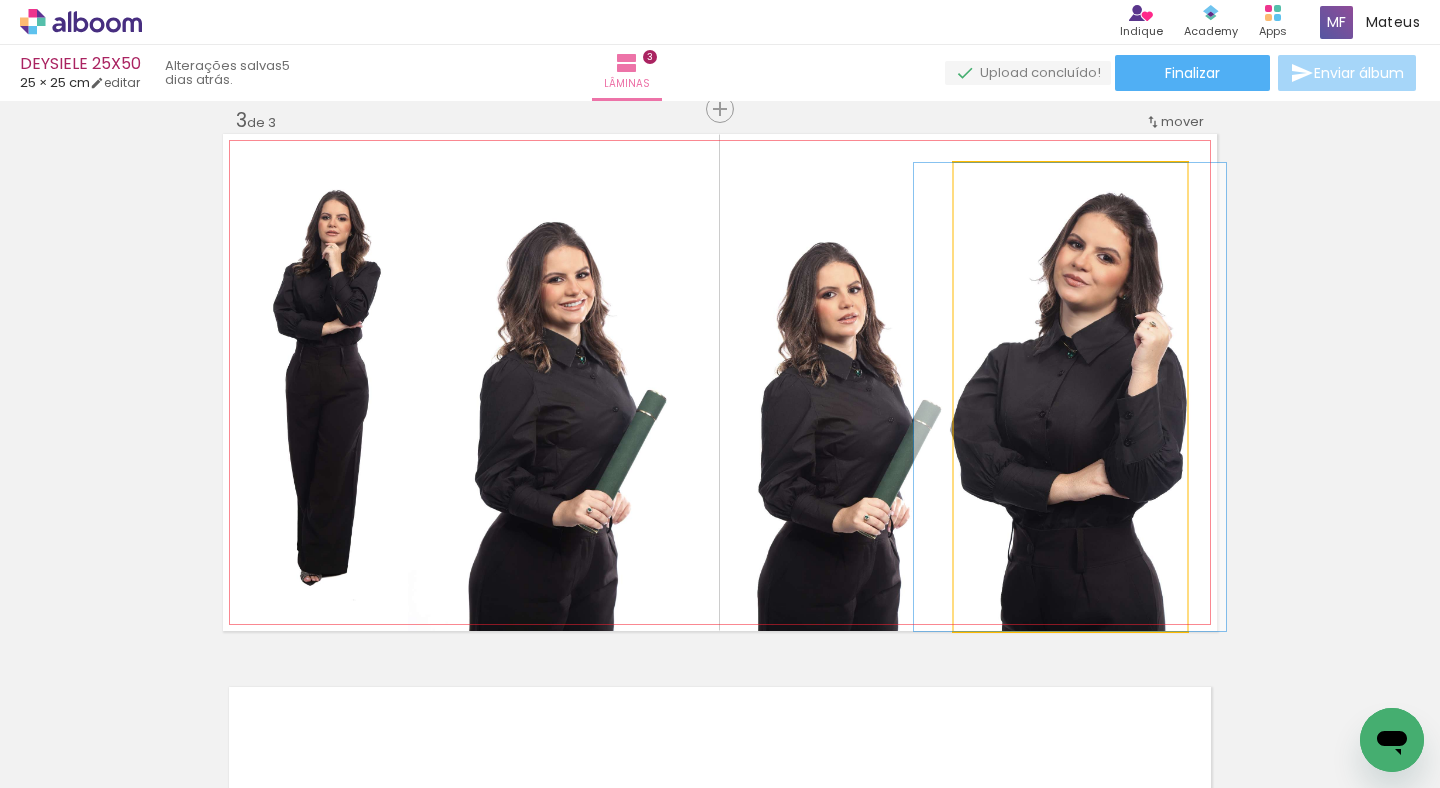 click 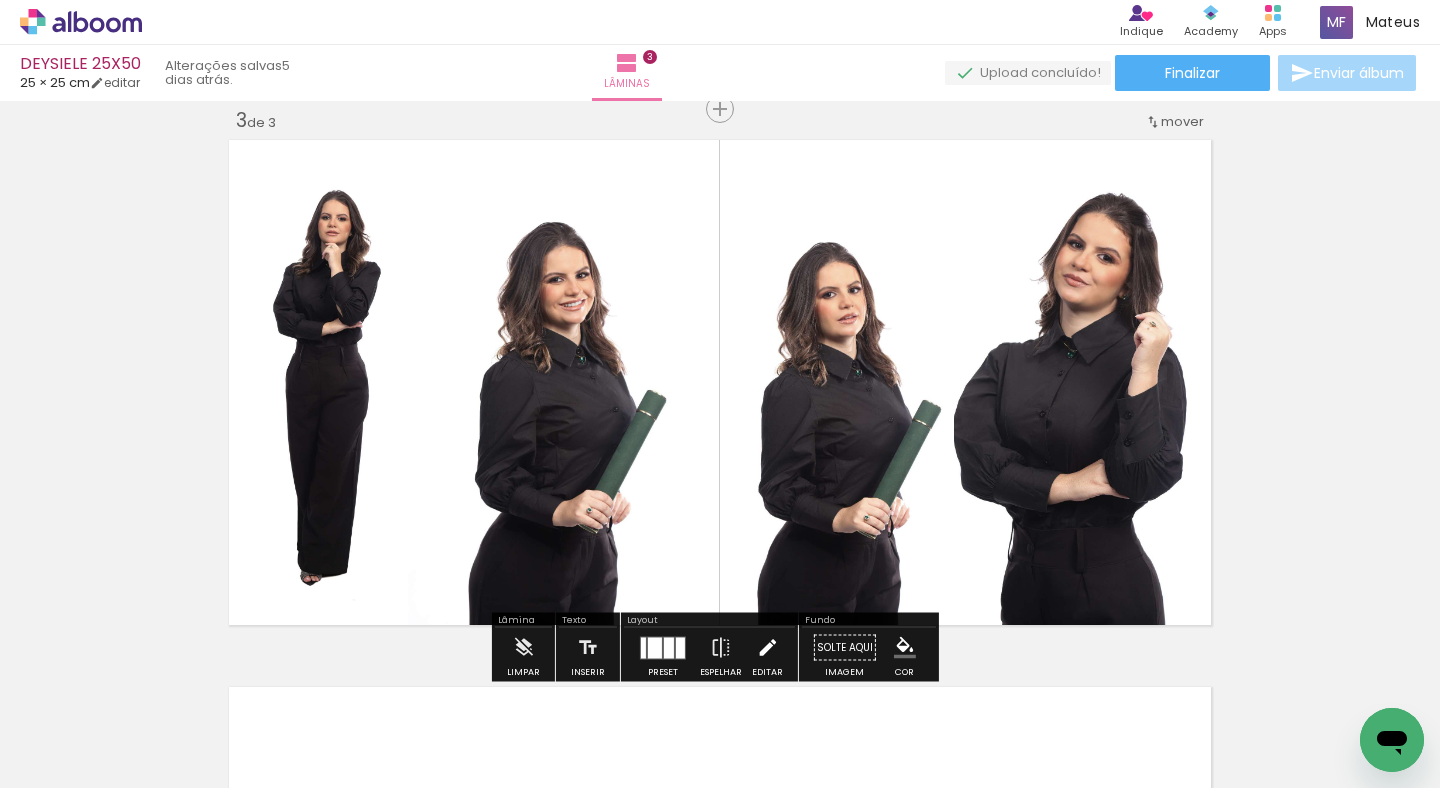 click at bounding box center (767, 648) 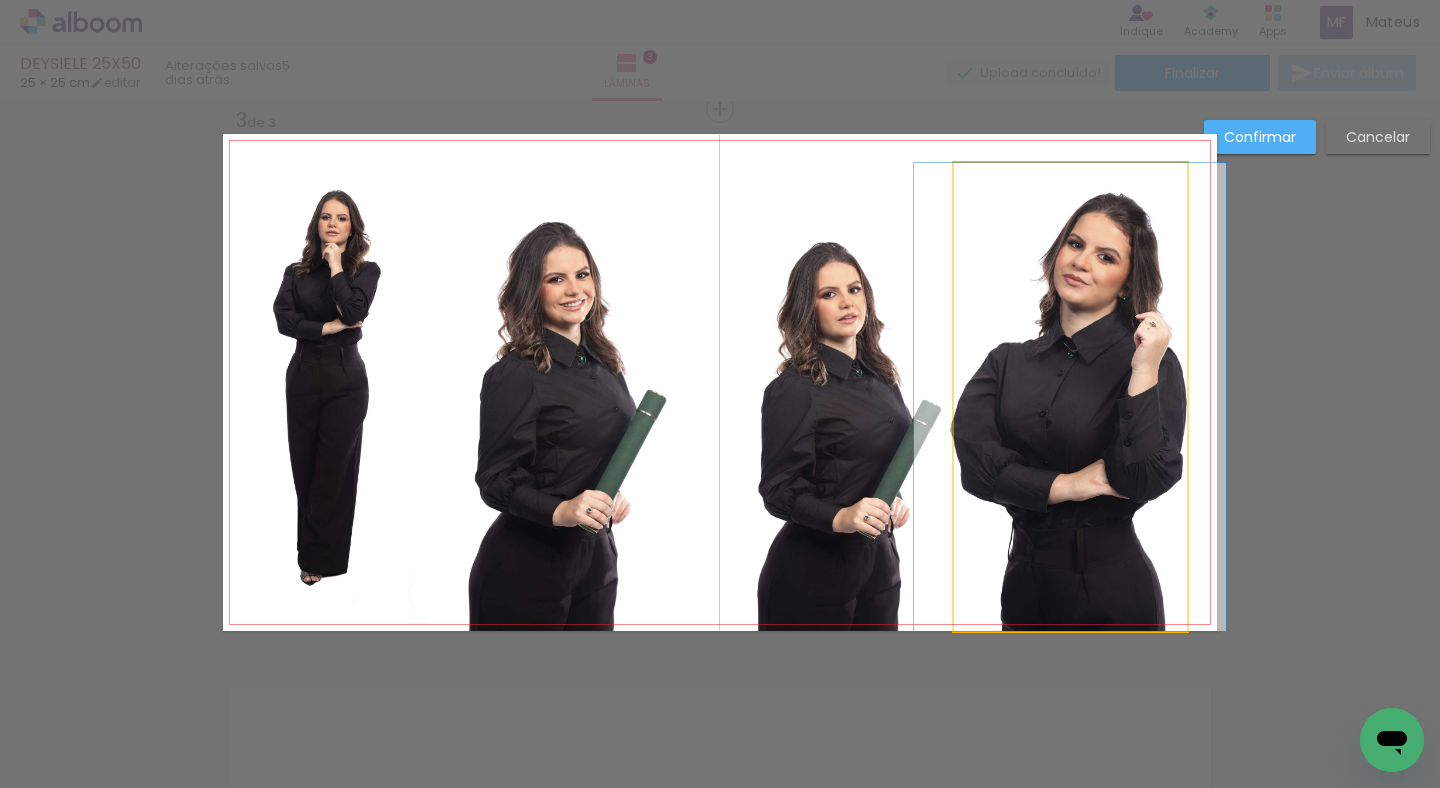drag, startPoint x: 1029, startPoint y: 422, endPoint x: 1080, endPoint y: 341, distance: 95.71834 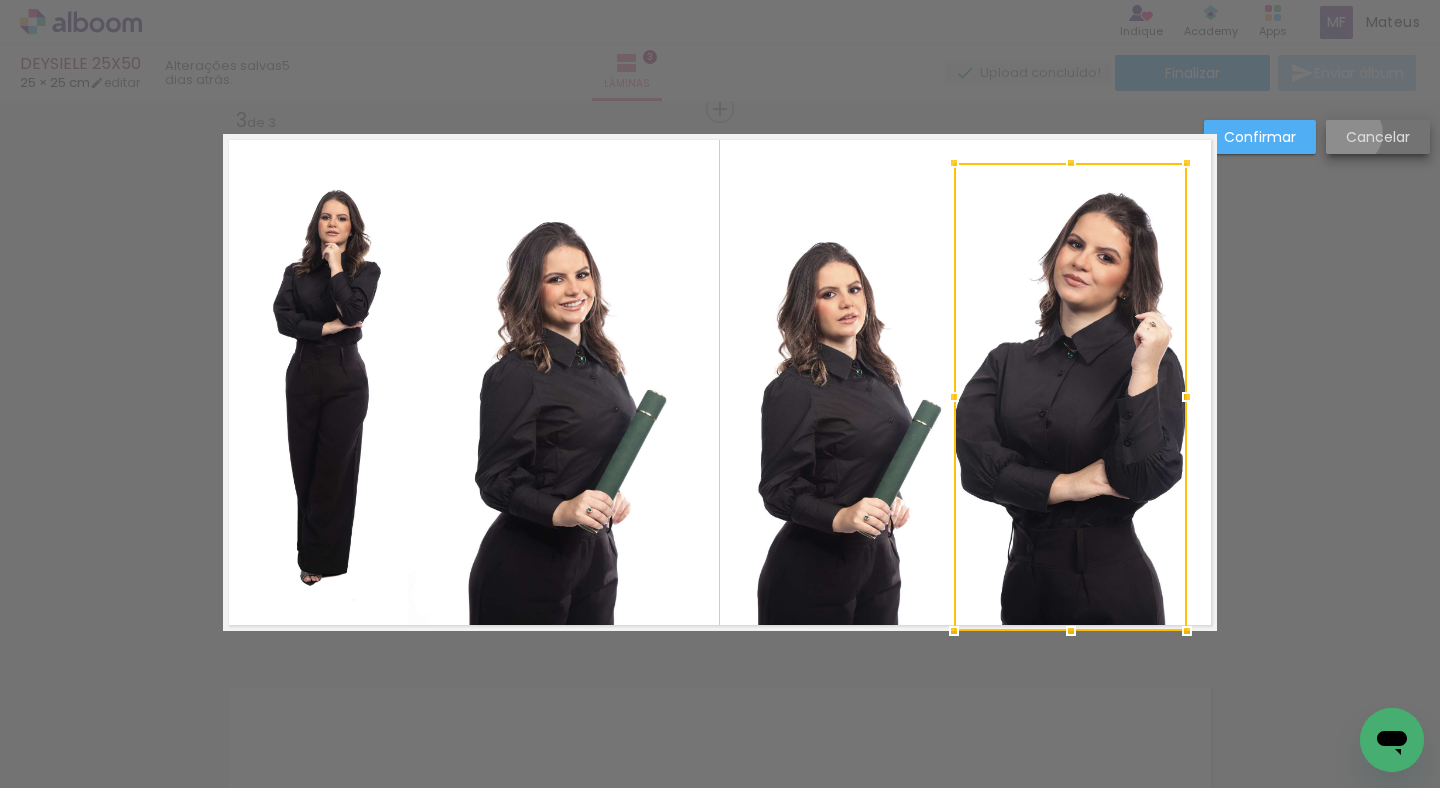 click on "Cancelar" at bounding box center [0, 0] 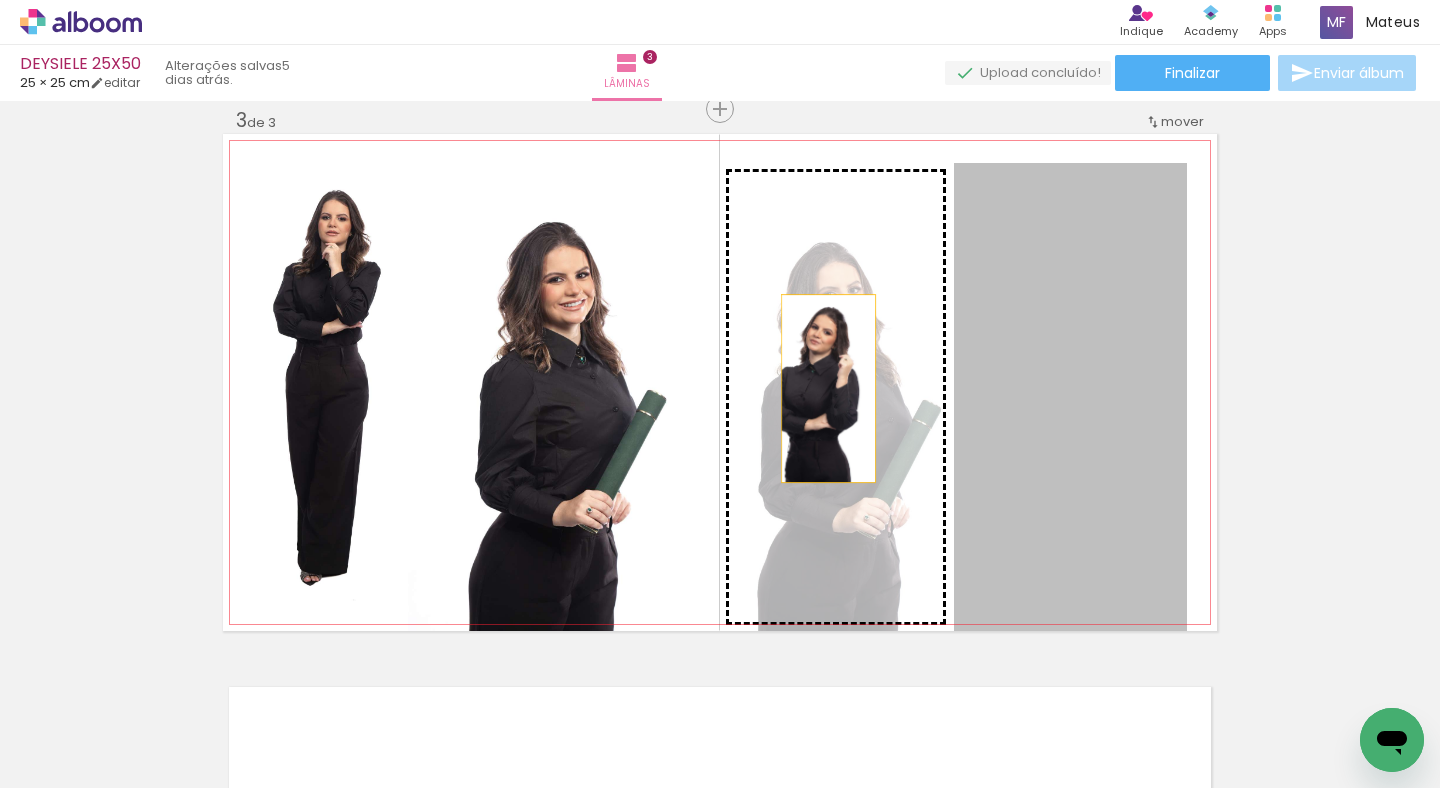 drag, startPoint x: 1060, startPoint y: 319, endPoint x: 821, endPoint y: 388, distance: 248.76093 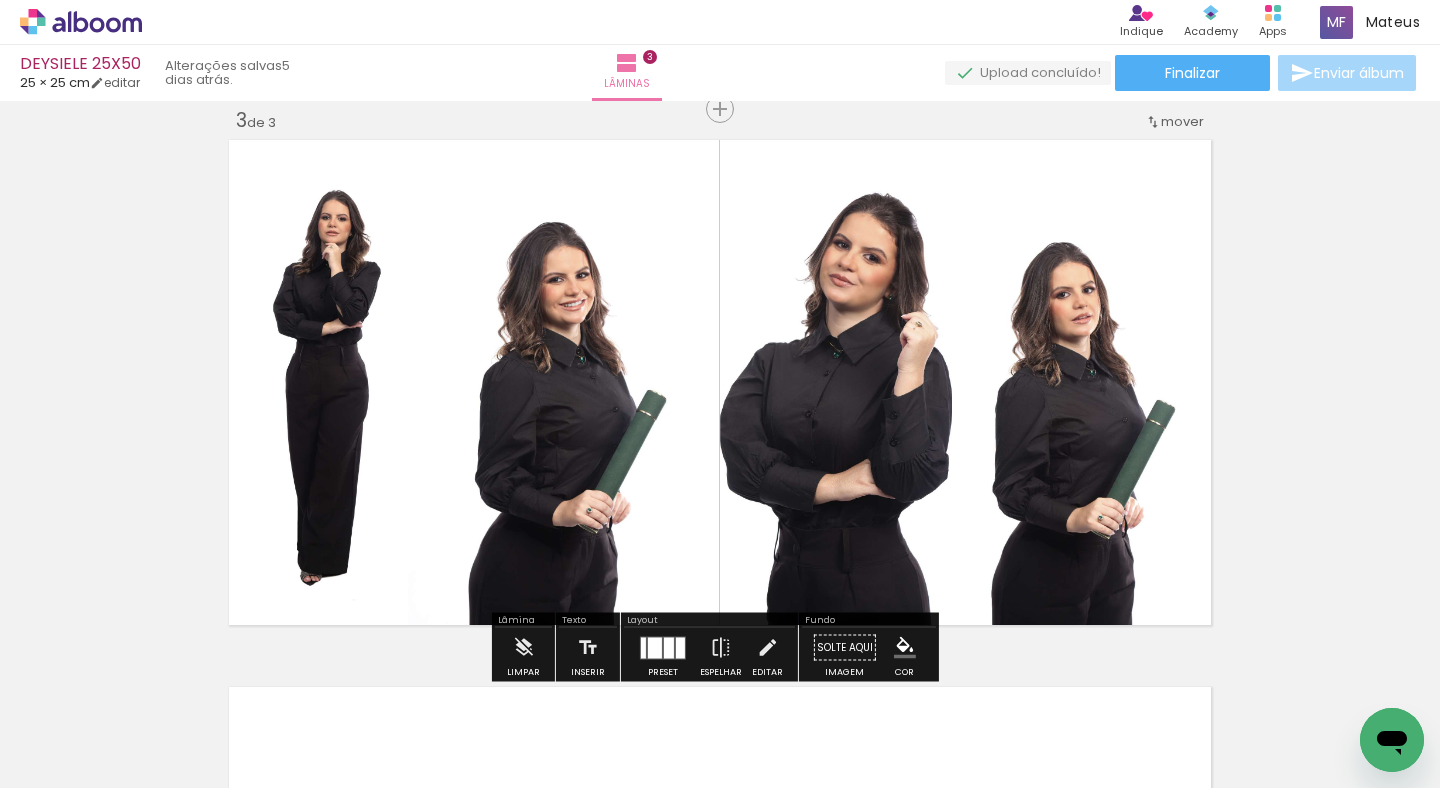 click 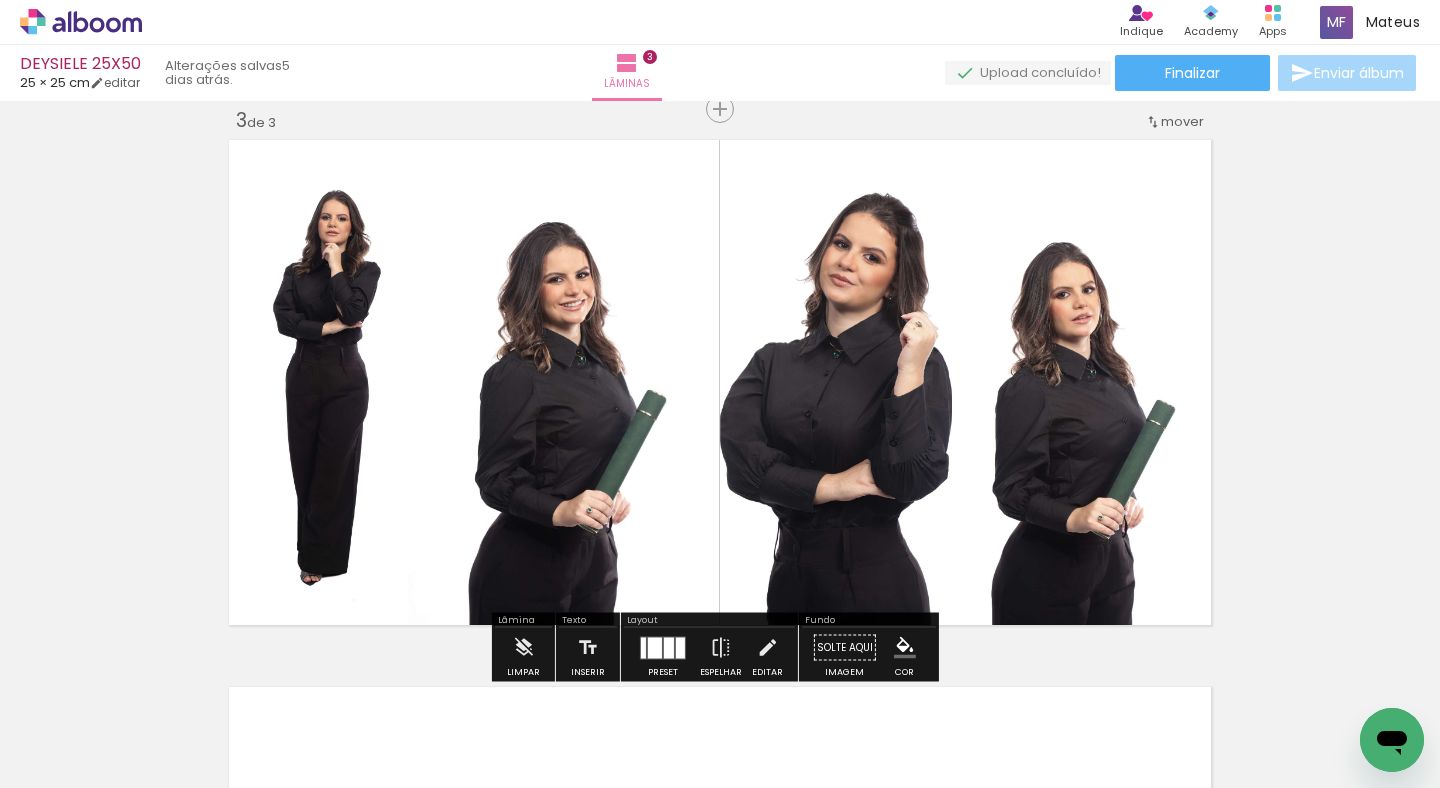 drag, startPoint x: 761, startPoint y: 650, endPoint x: 776, endPoint y: 634, distance: 21.931713 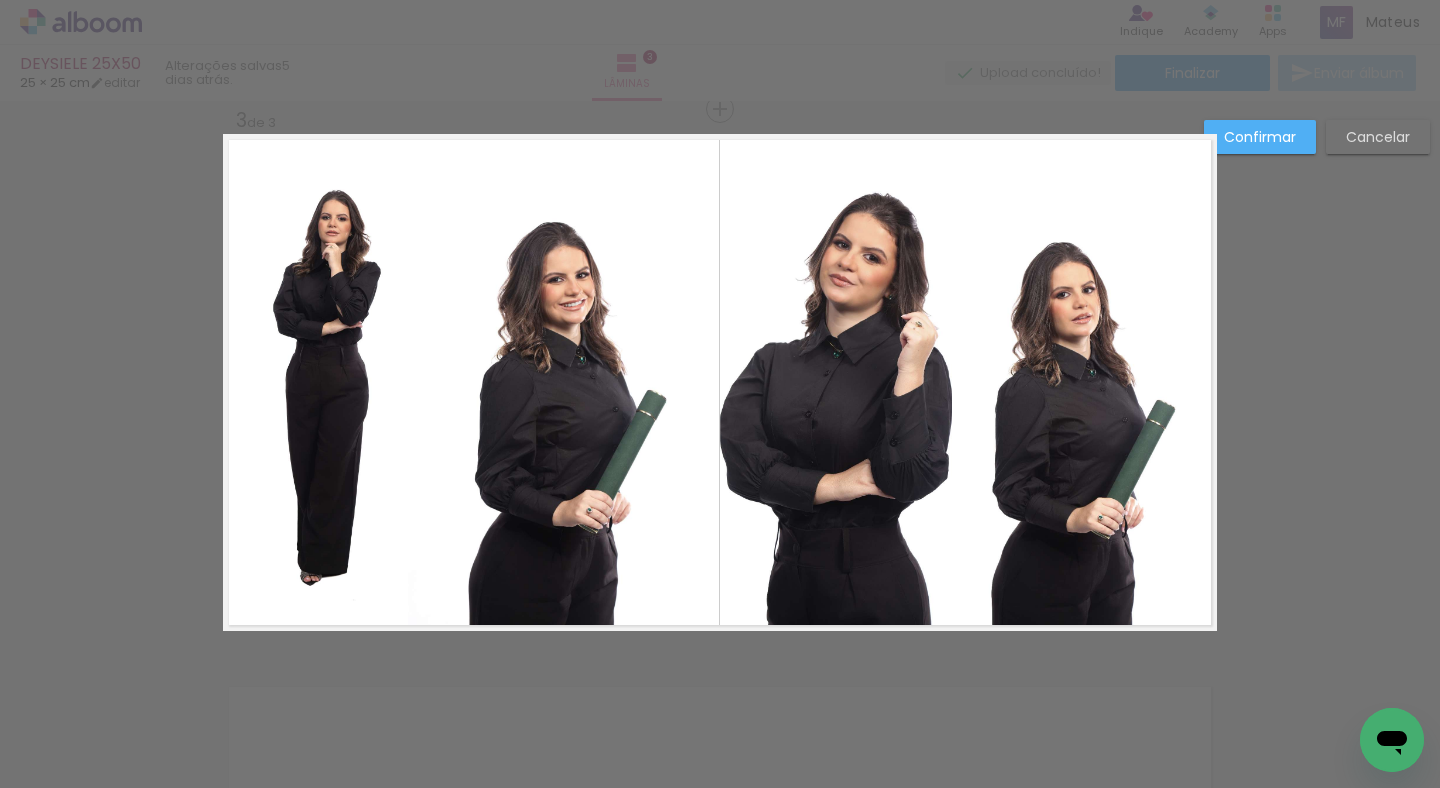 click 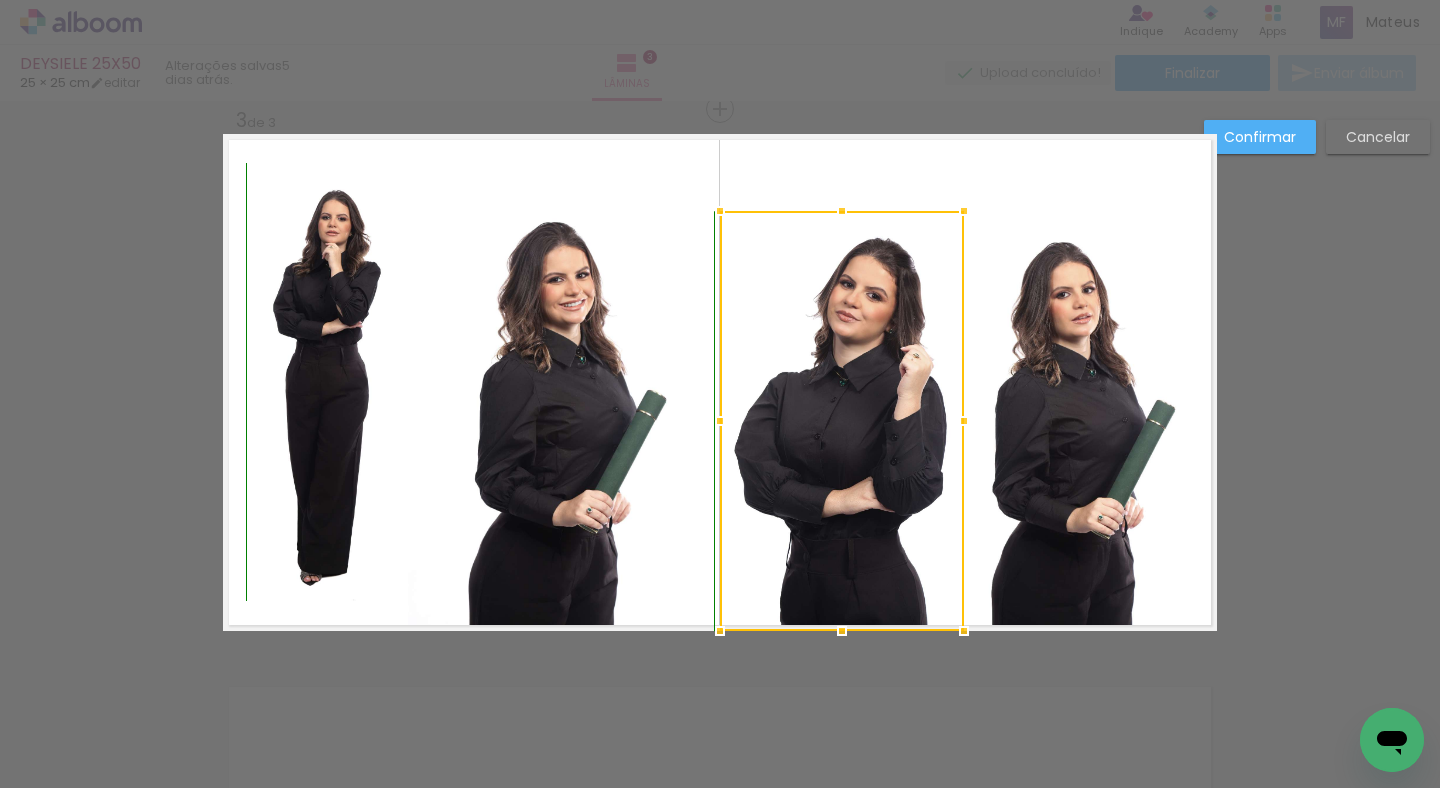drag, startPoint x: 953, startPoint y: 159, endPoint x: 965, endPoint y: 190, distance: 33.24154 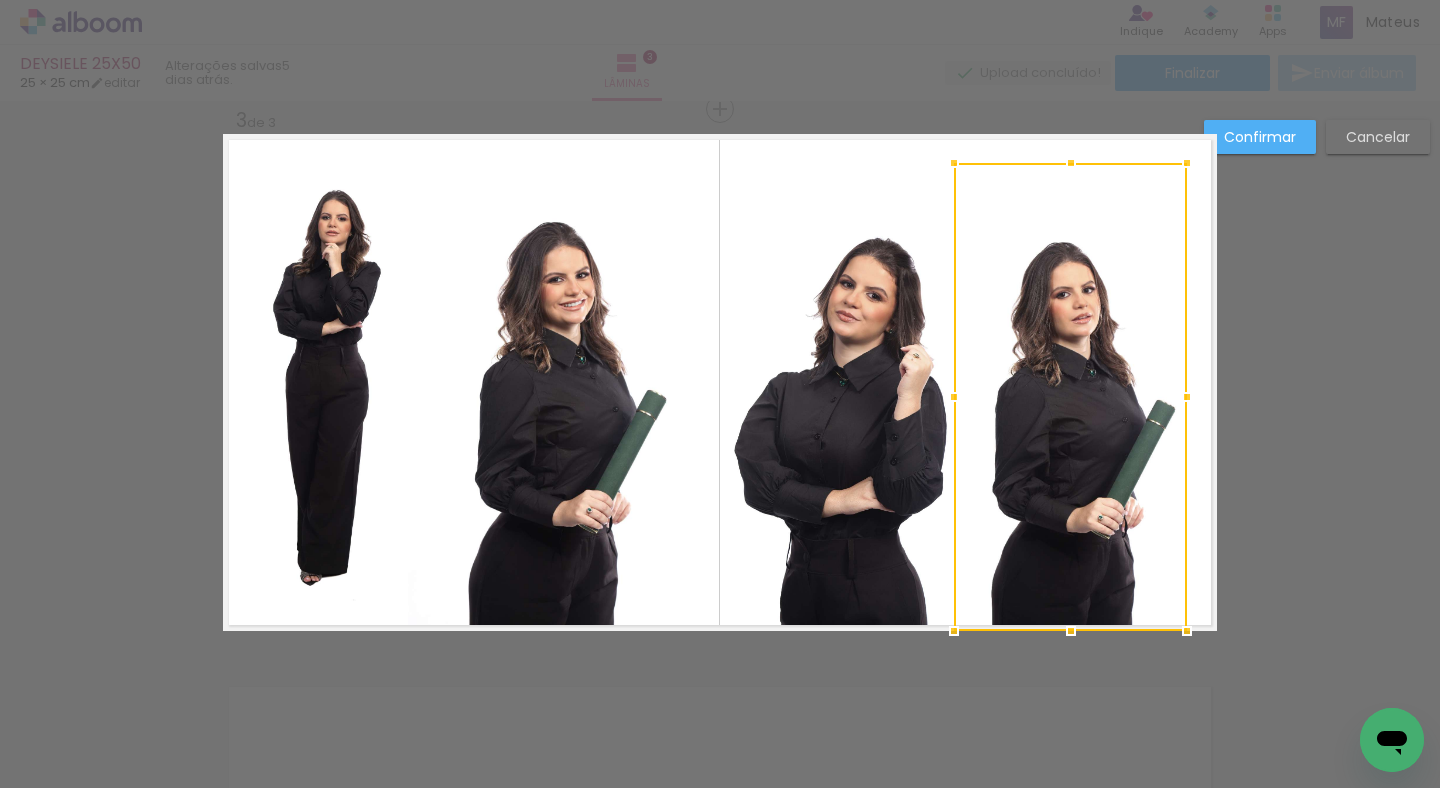 click at bounding box center [1070, 397] 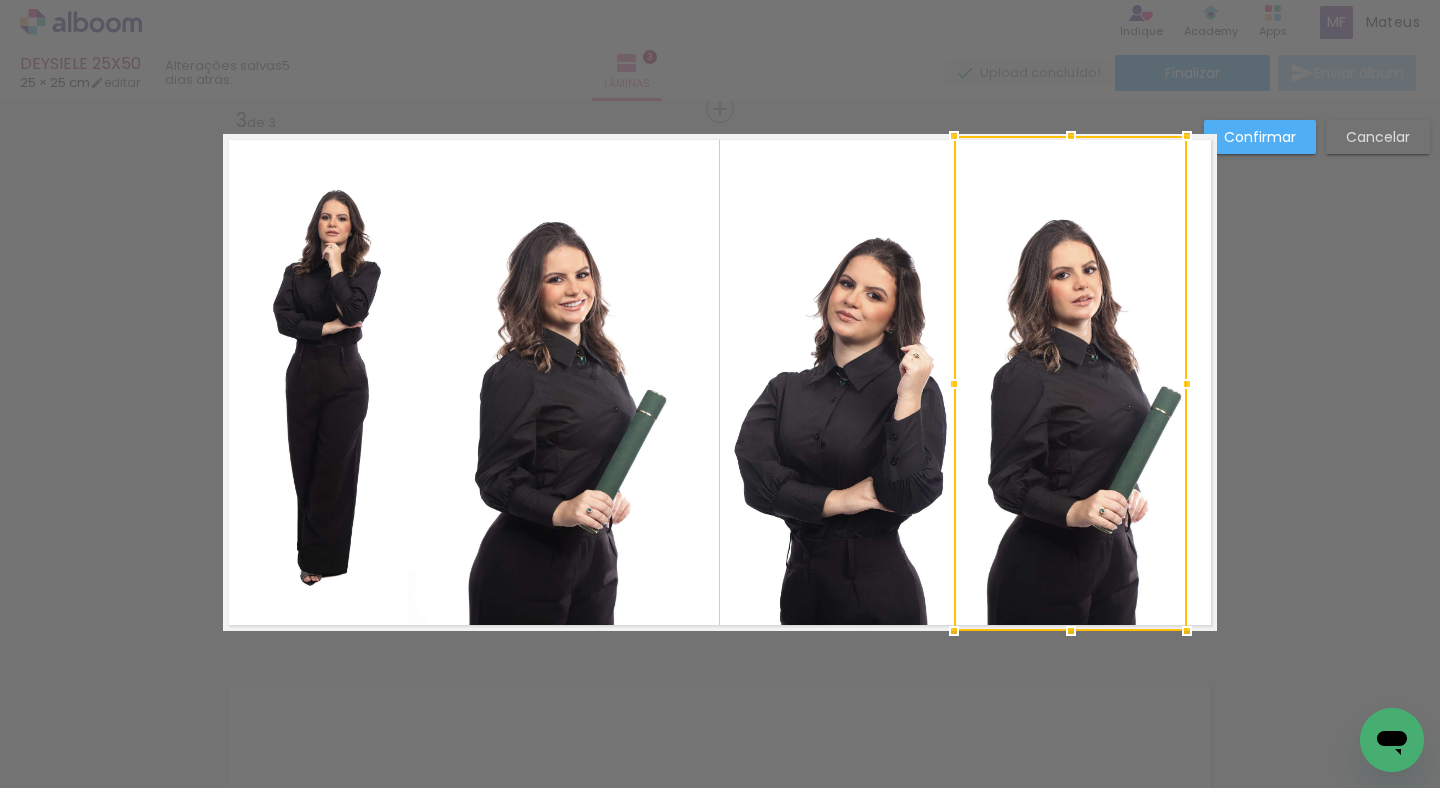 drag, startPoint x: 1073, startPoint y: 161, endPoint x: 1077, endPoint y: 34, distance: 127.06297 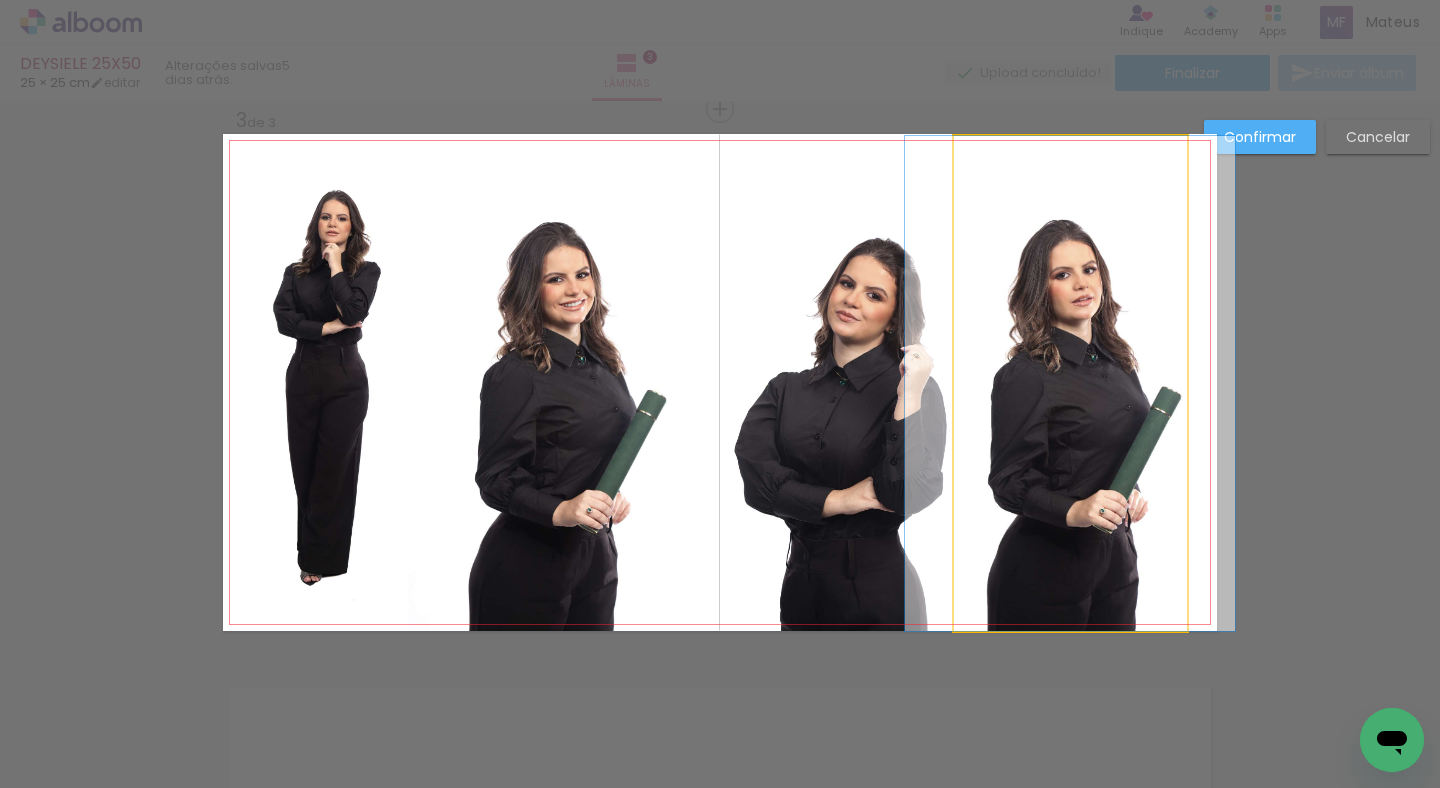 click 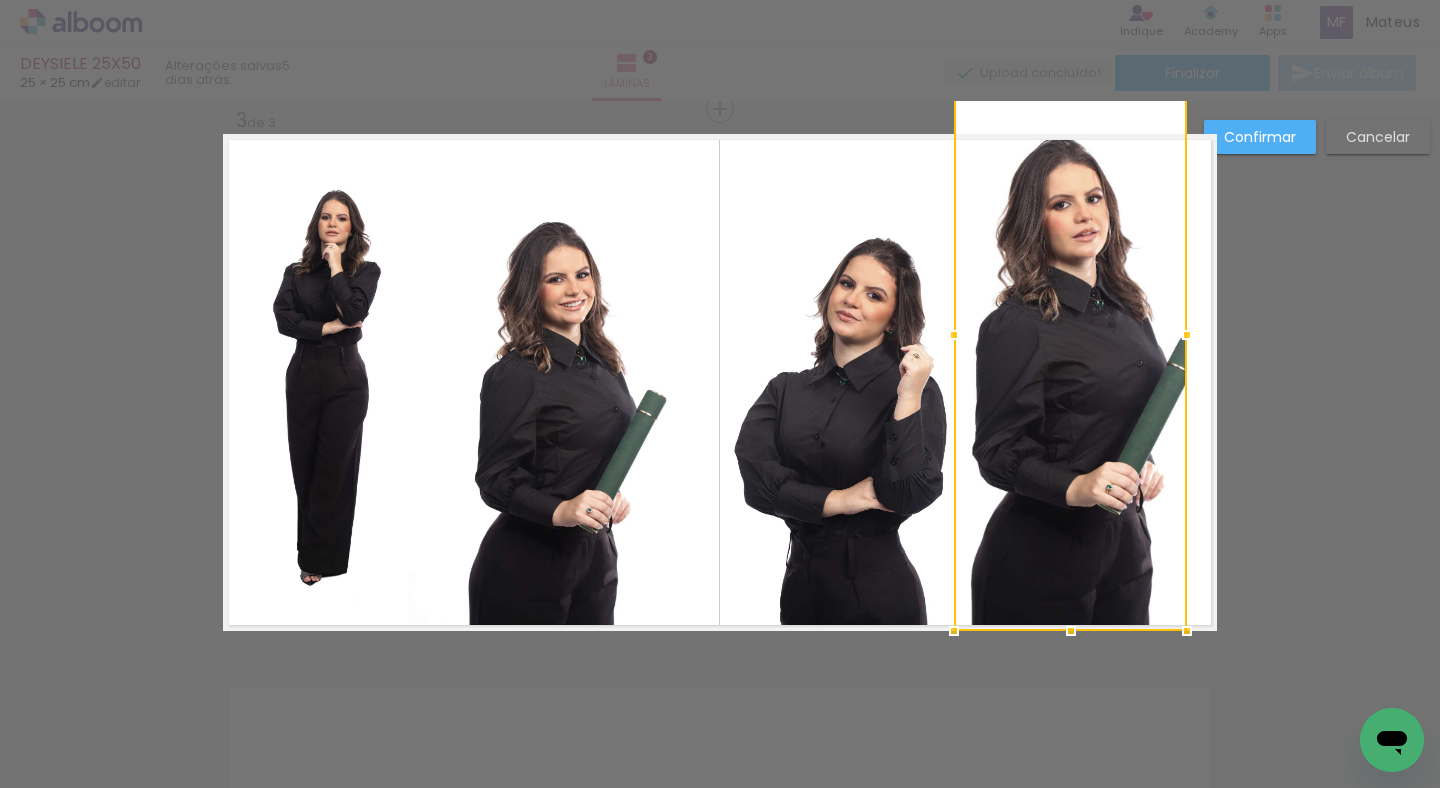 drag, startPoint x: 1067, startPoint y: 131, endPoint x: 1065, endPoint y: 88, distance: 43.046486 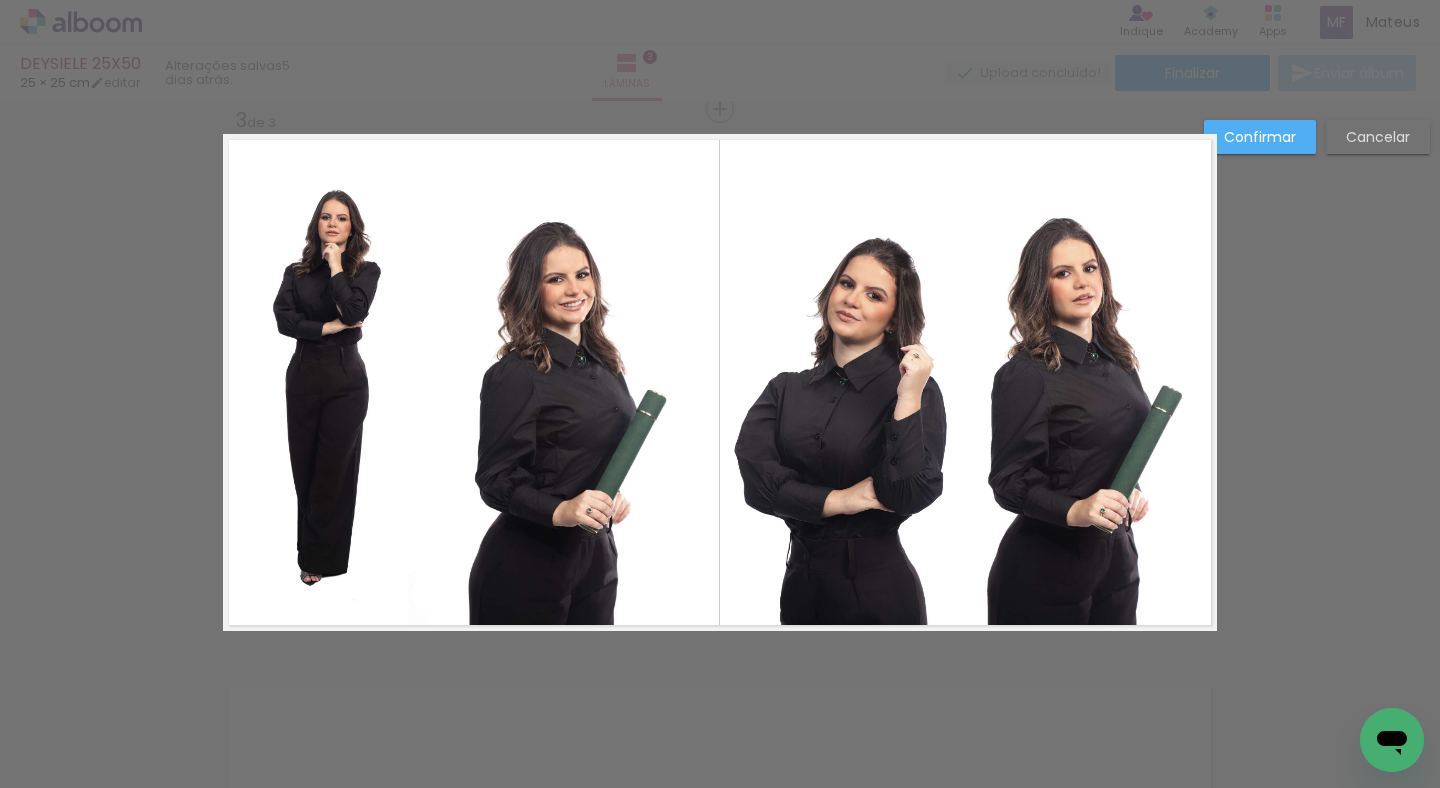 click 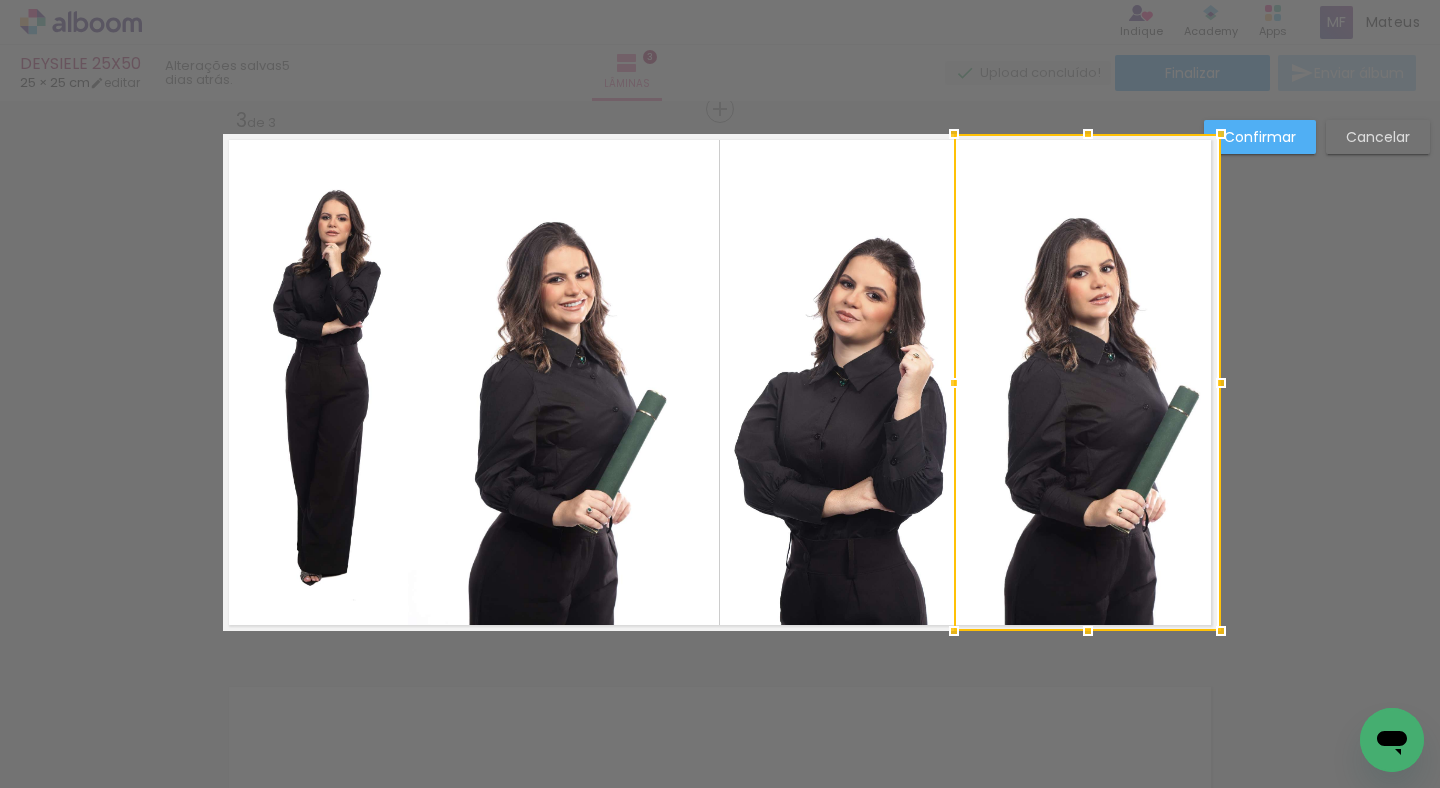 drag, startPoint x: 1182, startPoint y: 379, endPoint x: 1286, endPoint y: 377, distance: 104.019226 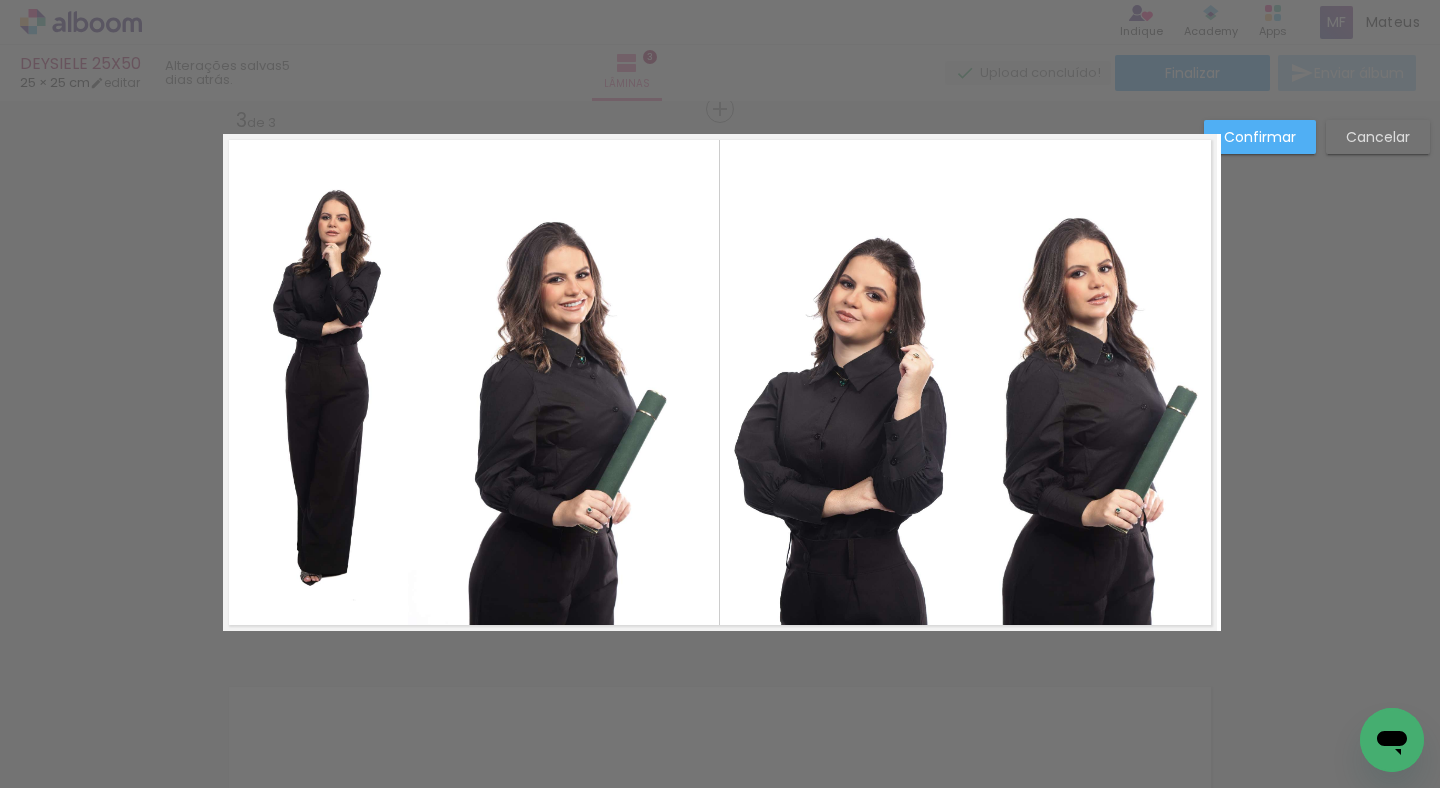 drag, startPoint x: 1148, startPoint y: 370, endPoint x: 1168, endPoint y: 370, distance: 20 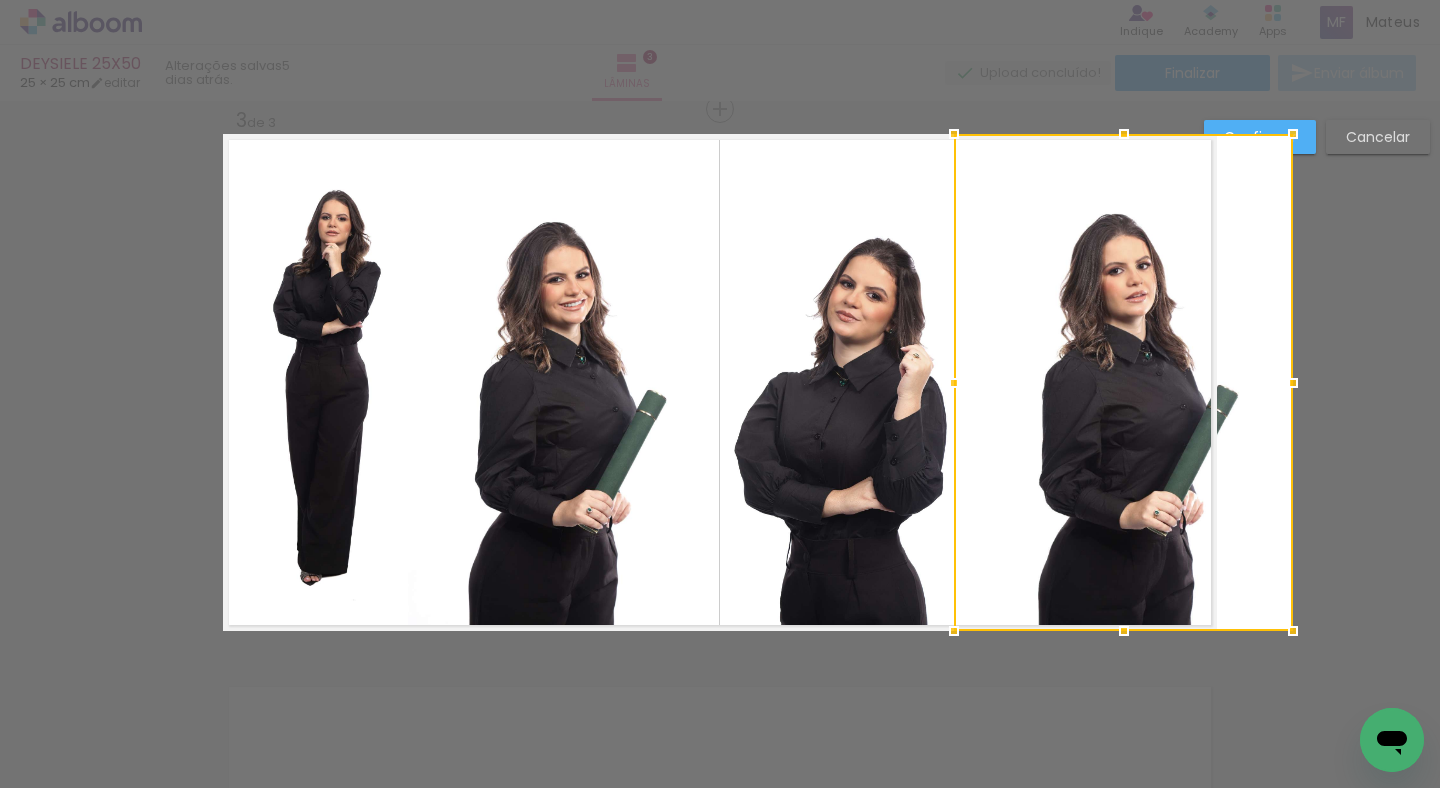 drag, startPoint x: 1210, startPoint y: 381, endPoint x: 1277, endPoint y: 385, distance: 67.11929 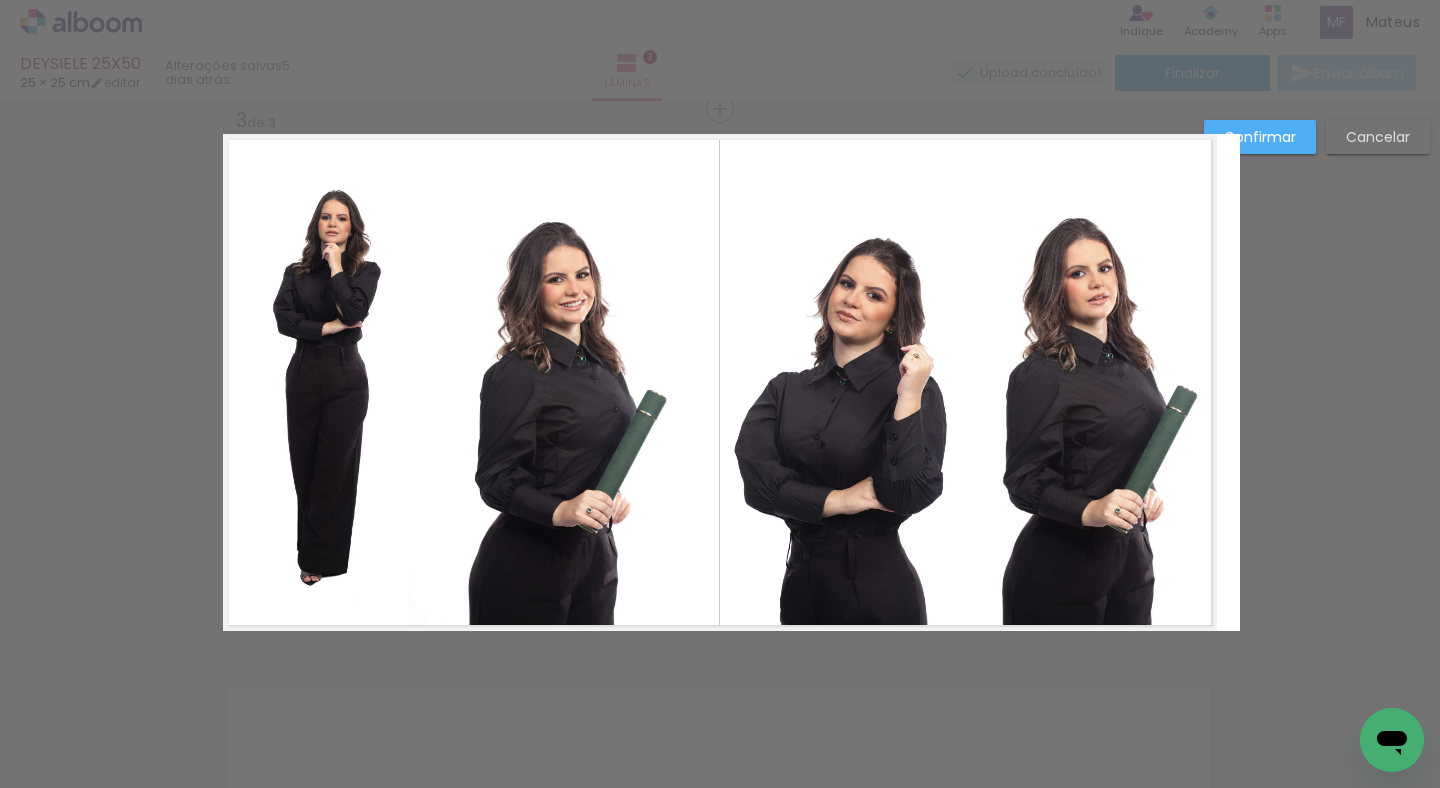 click at bounding box center (1123, 382) 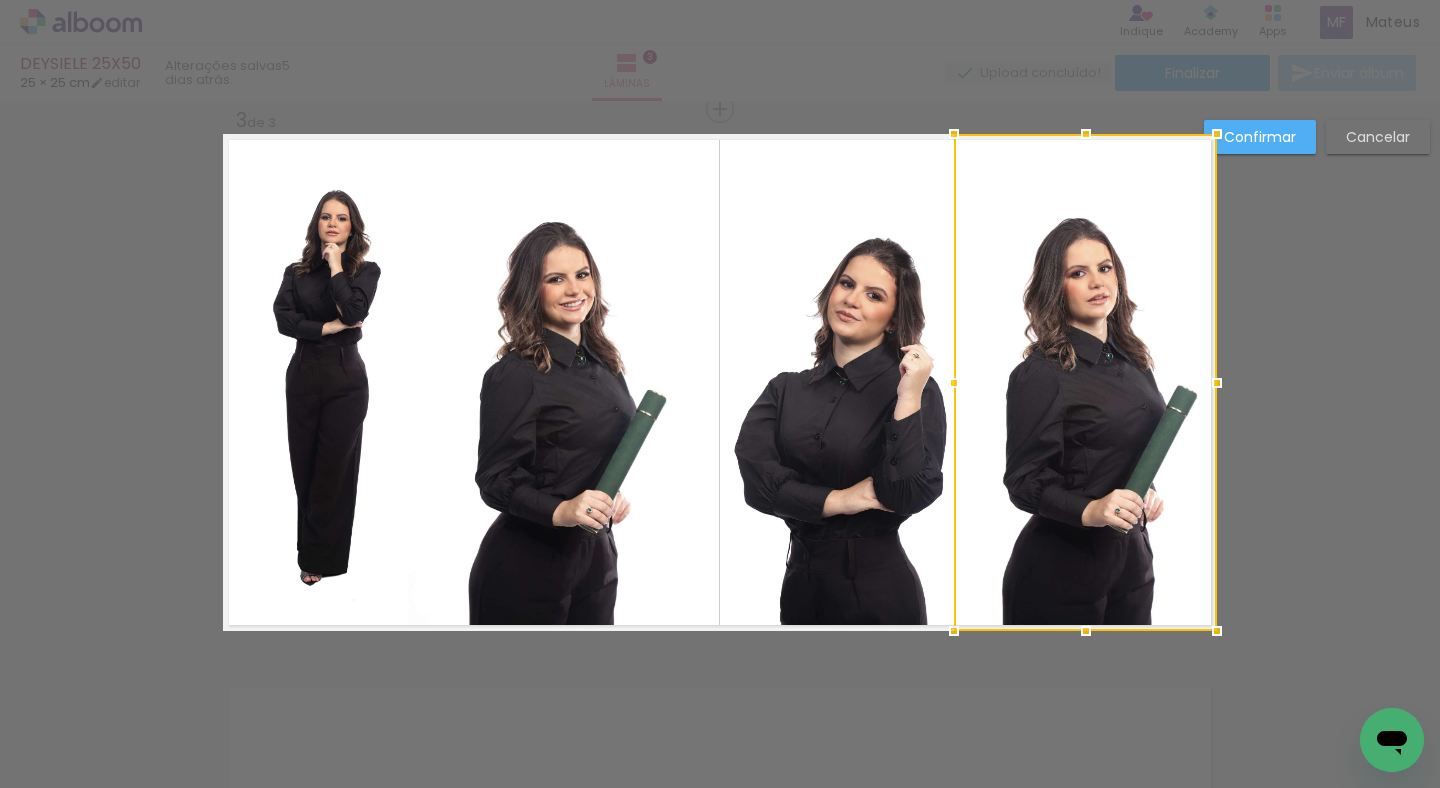 click on "Confirmar" at bounding box center [1260, 137] 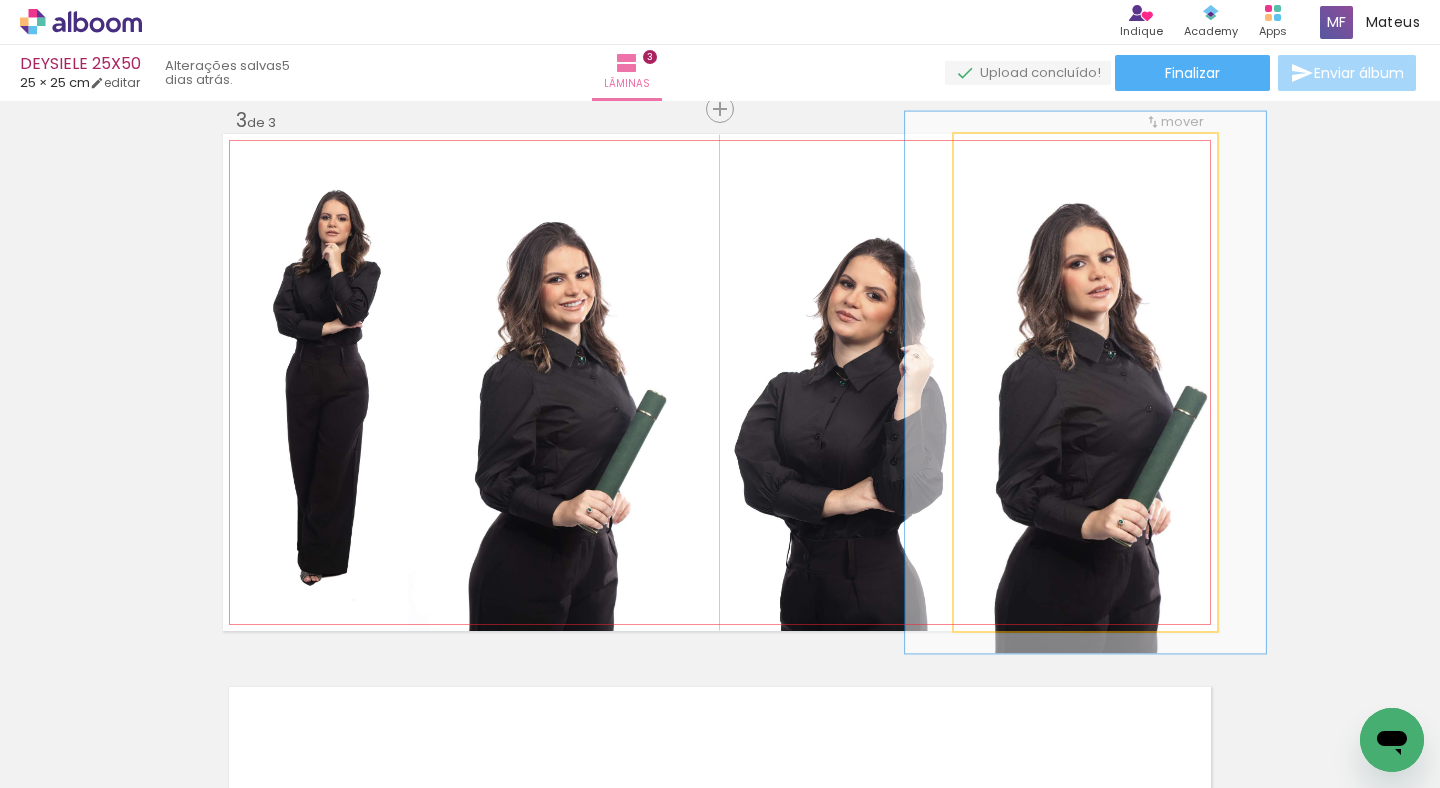 click at bounding box center (1007, 155) 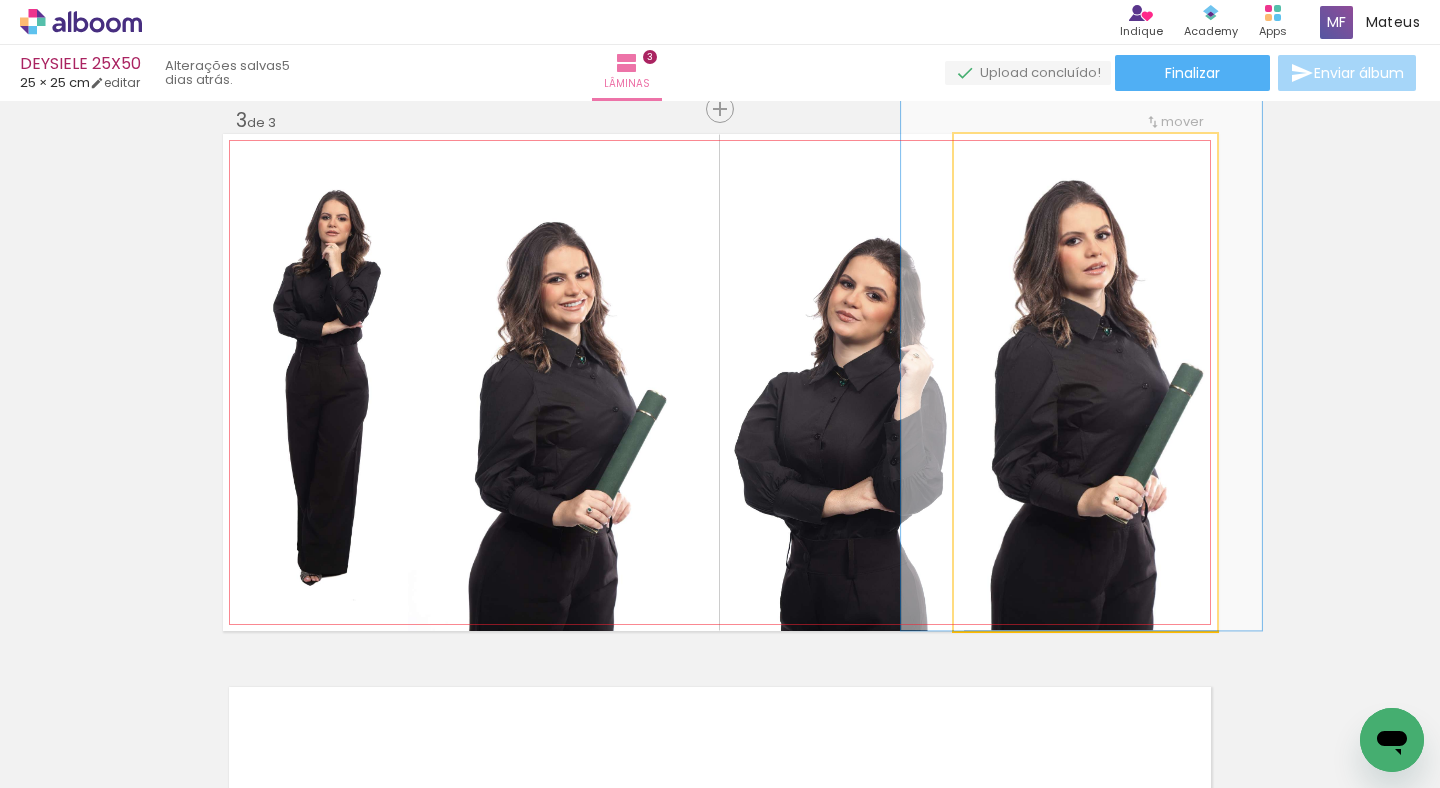 drag, startPoint x: 1057, startPoint y: 271, endPoint x: 1053, endPoint y: 242, distance: 29.274563 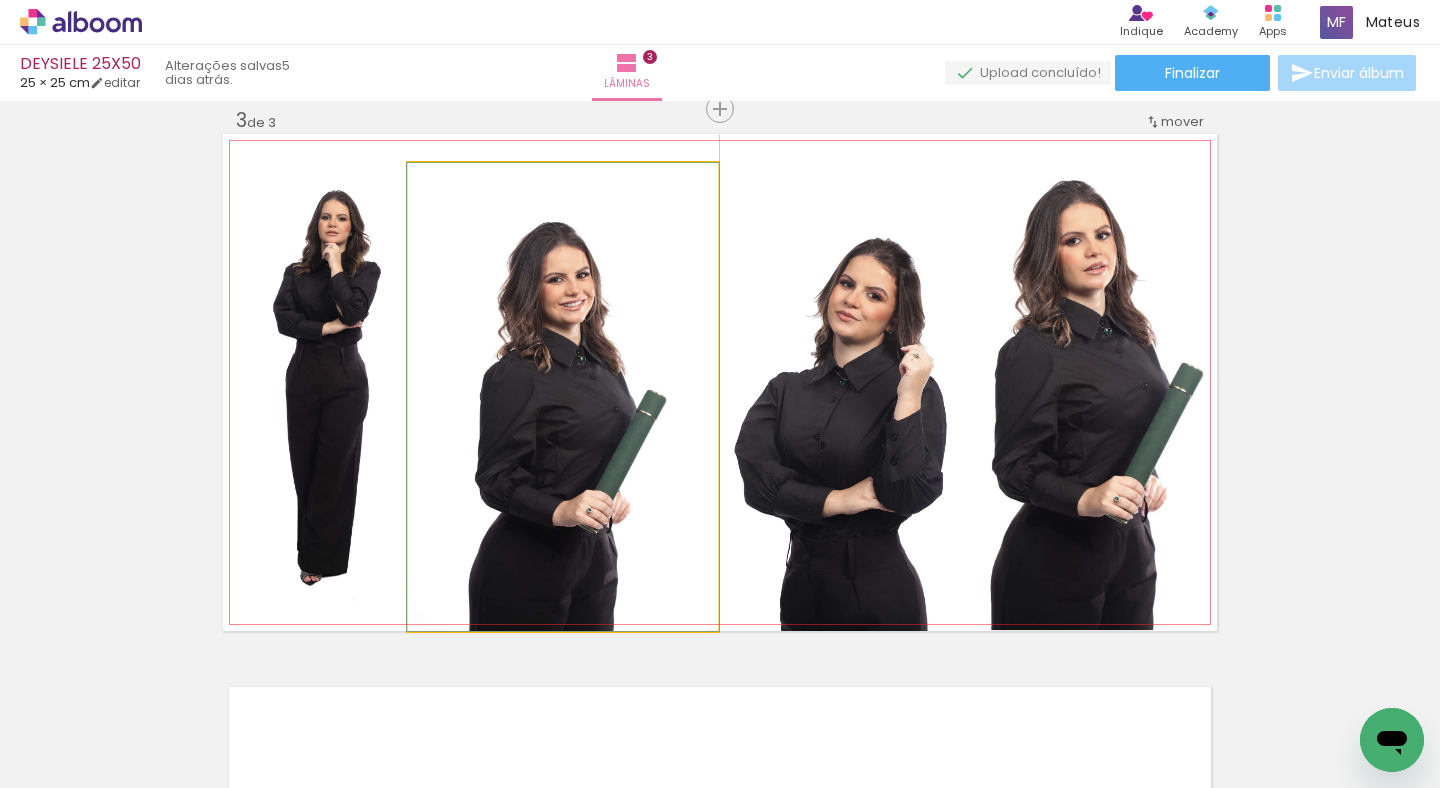 click 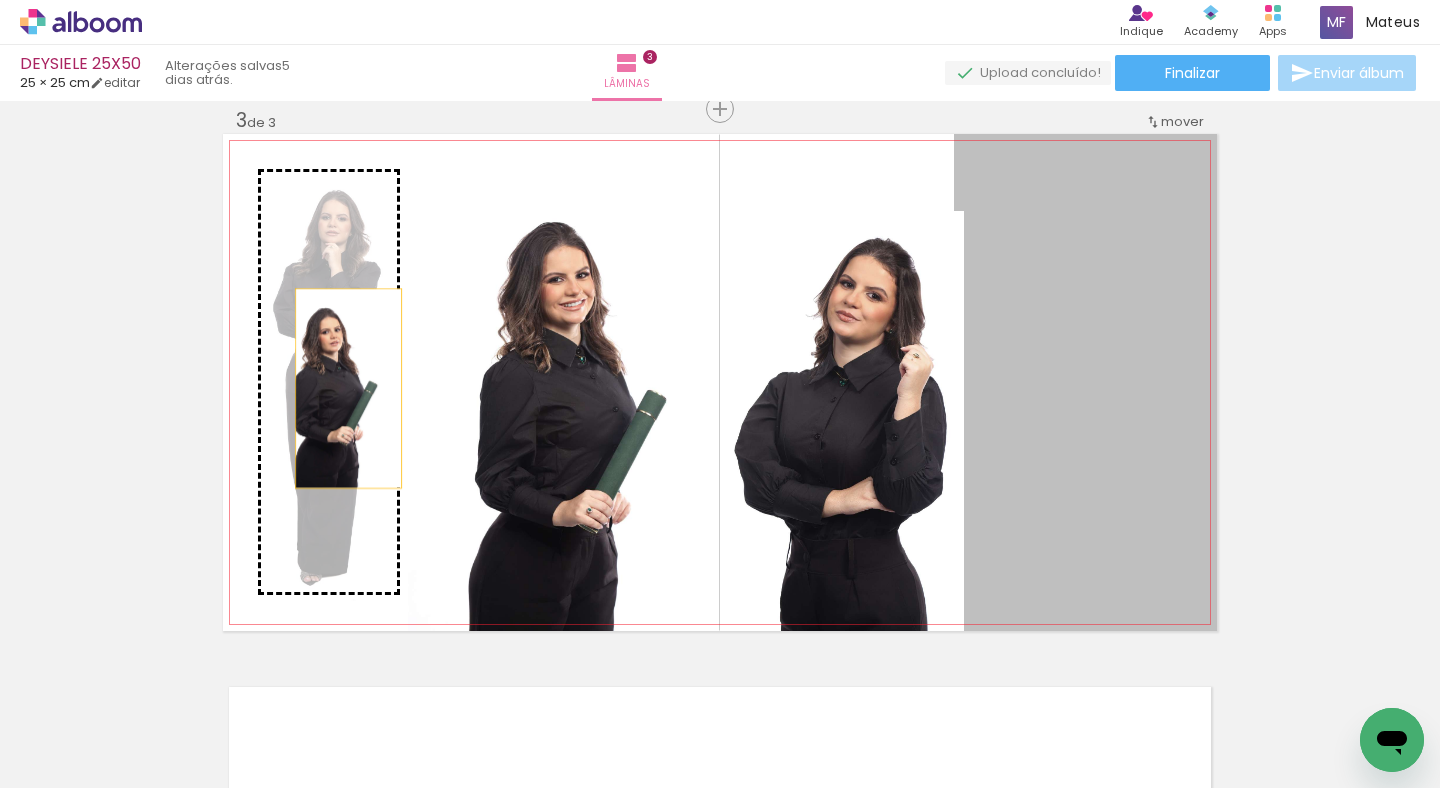 drag, startPoint x: 1084, startPoint y: 406, endPoint x: 340, endPoint y: 389, distance: 744.1942 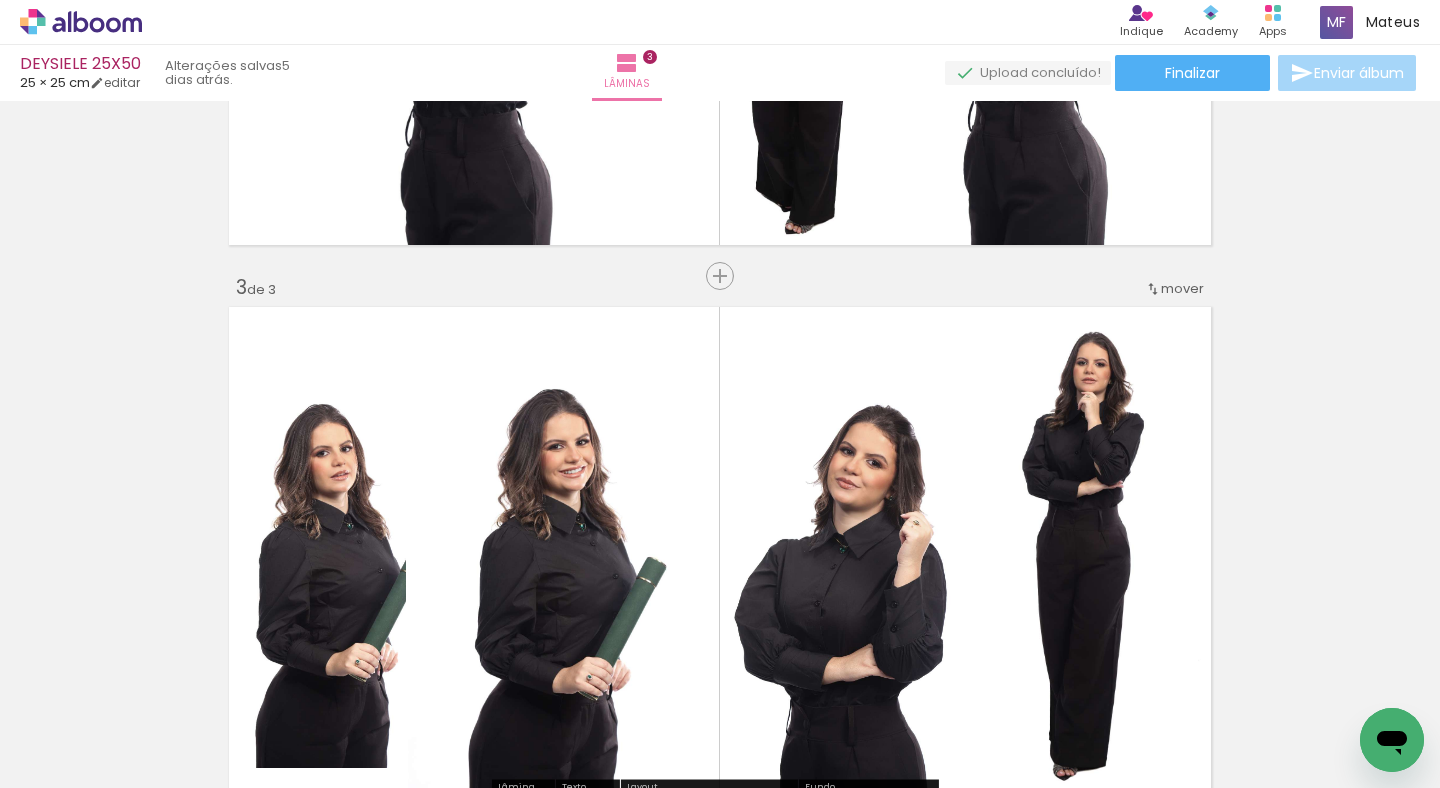 scroll, scrollTop: 1166, scrollLeft: 0, axis: vertical 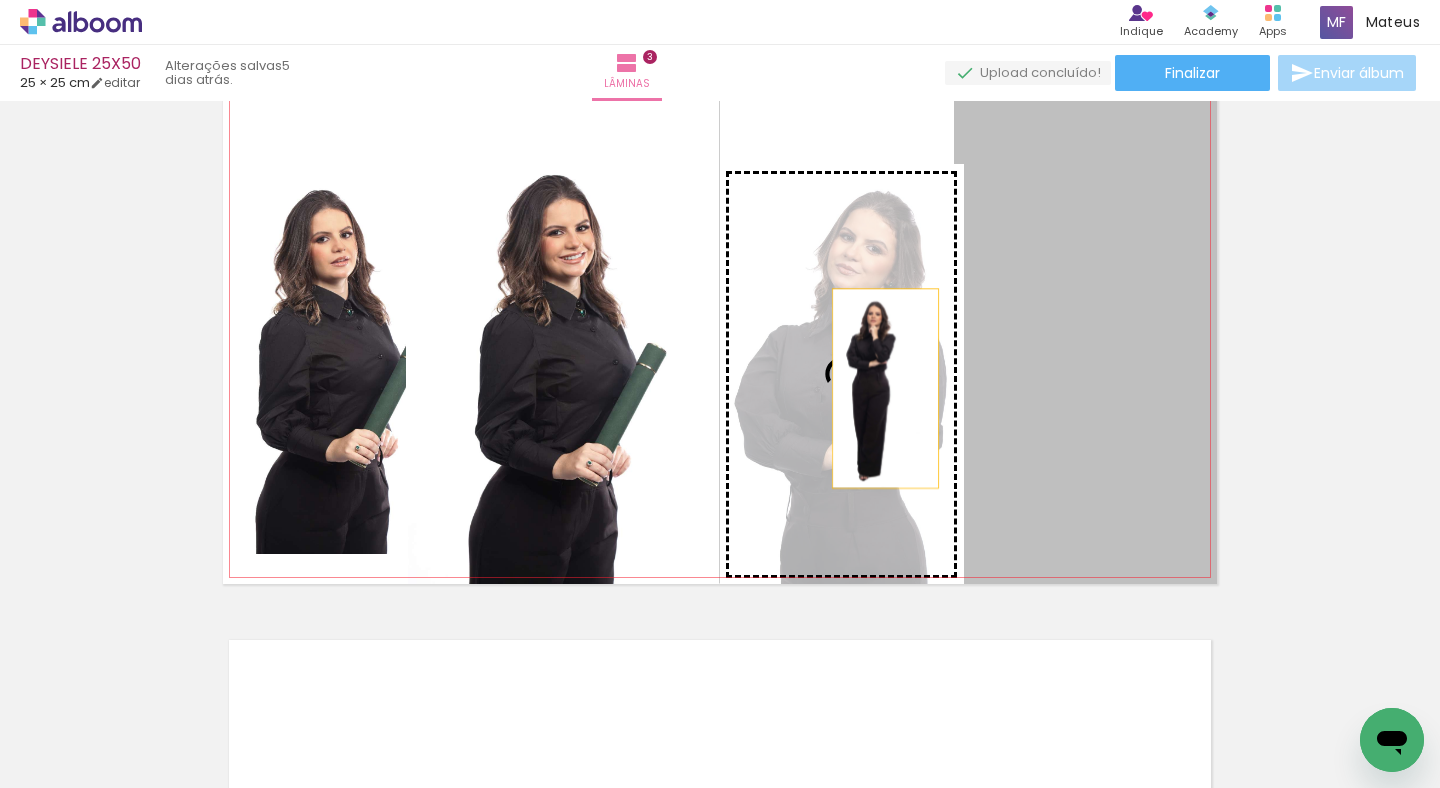 drag, startPoint x: 1097, startPoint y: 355, endPoint x: 1081, endPoint y: 375, distance: 25.612497 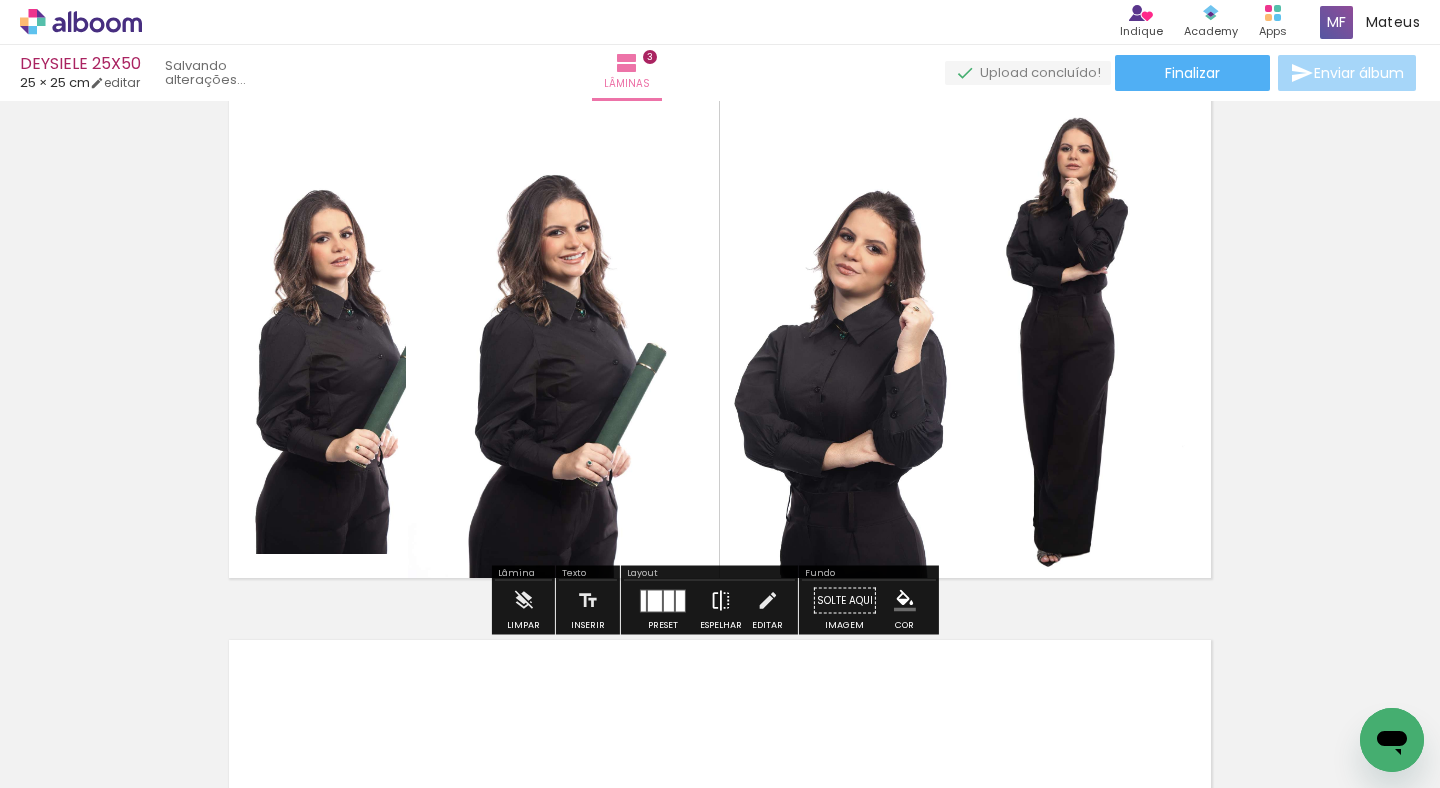 click at bounding box center [721, 601] 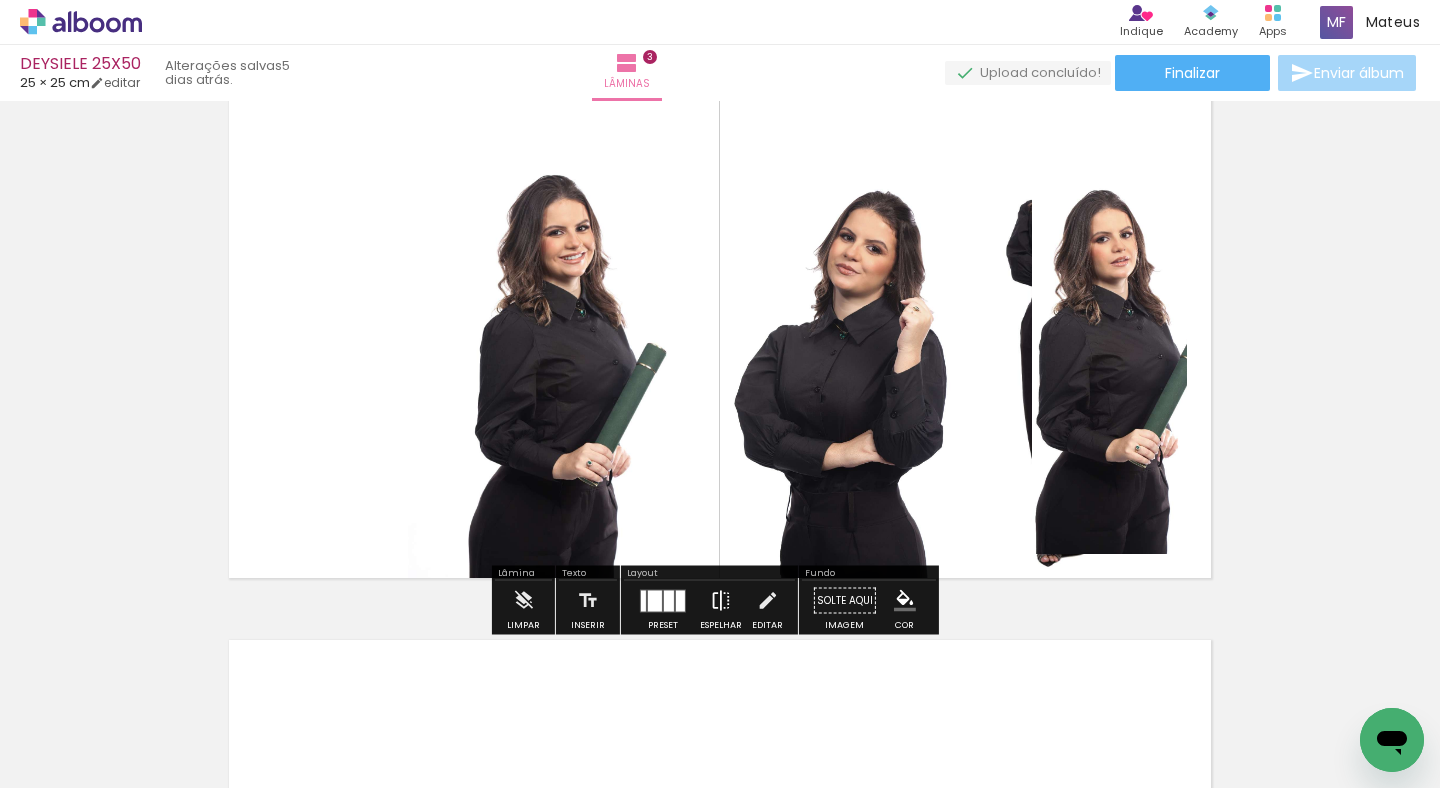 click at bounding box center [721, 601] 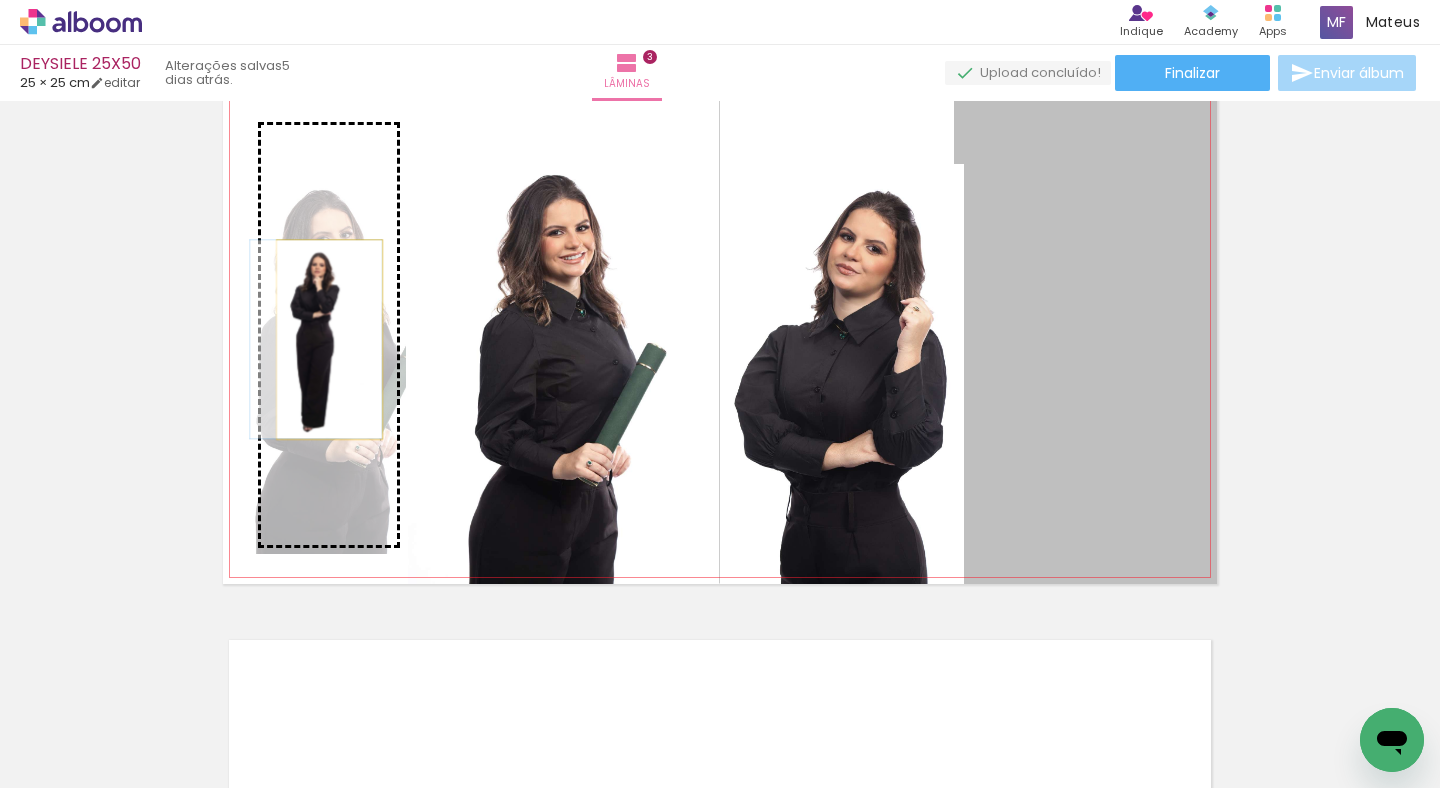 drag, startPoint x: 1054, startPoint y: 314, endPoint x: 334, endPoint y: 339, distance: 720.4339 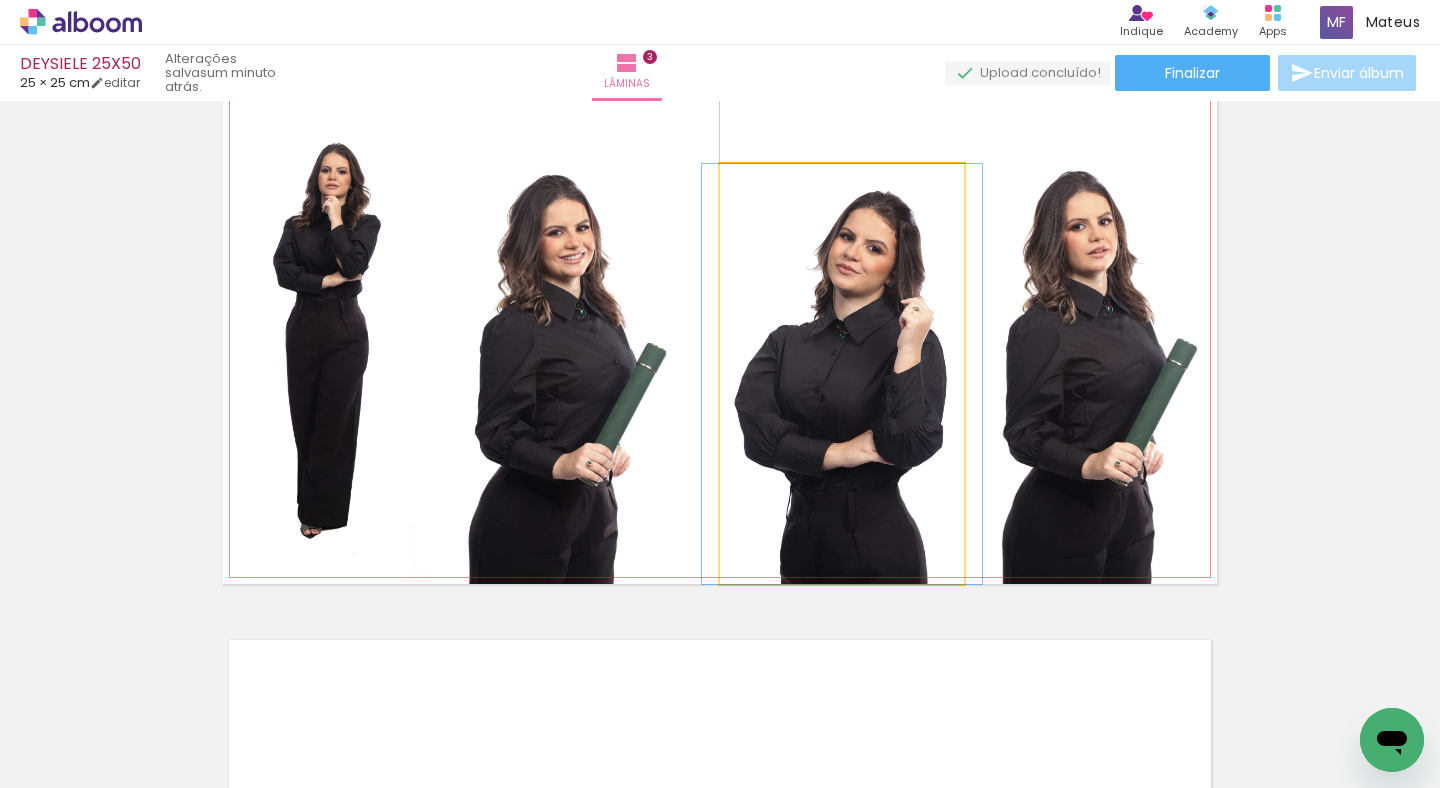 click 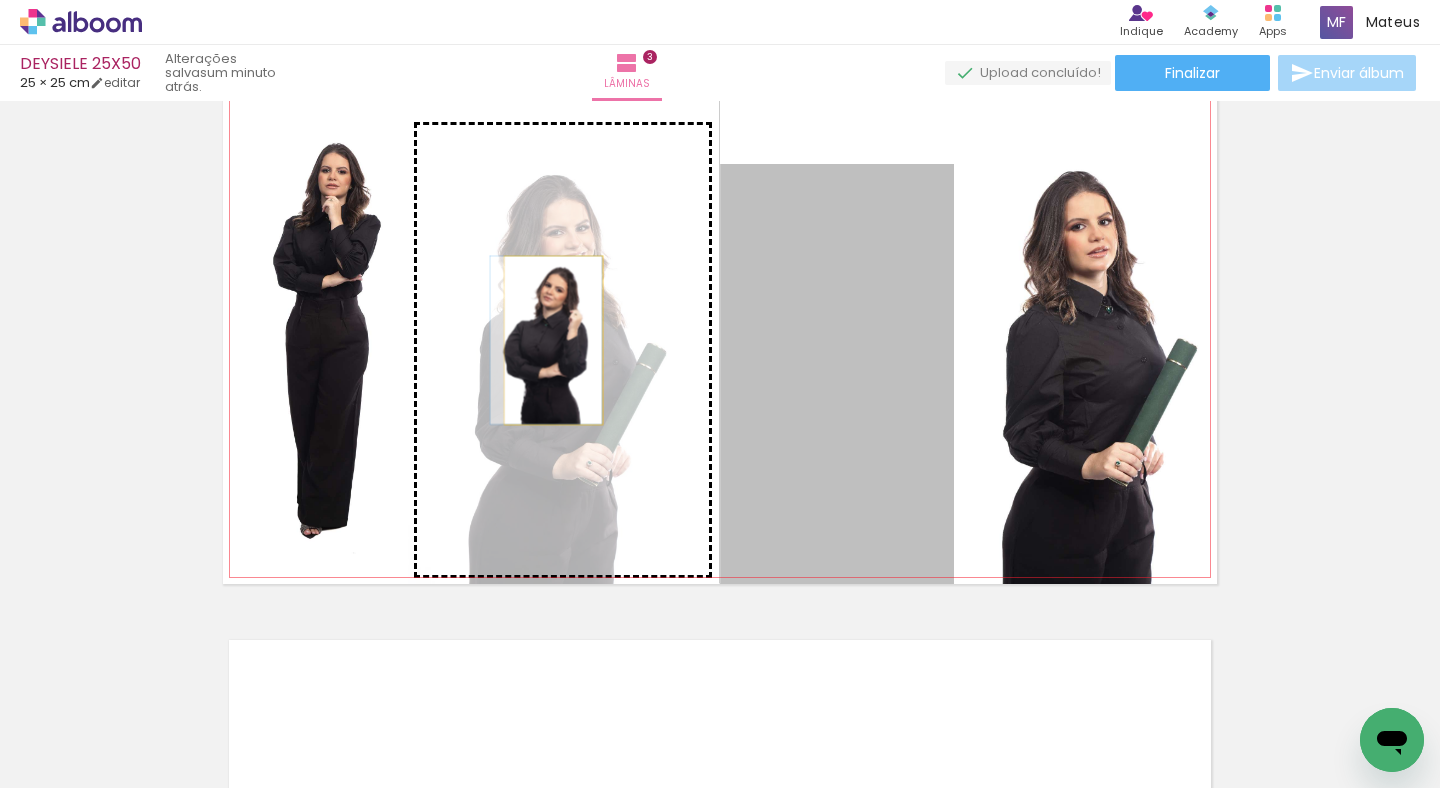 drag, startPoint x: 817, startPoint y: 346, endPoint x: 546, endPoint y: 340, distance: 271.0664 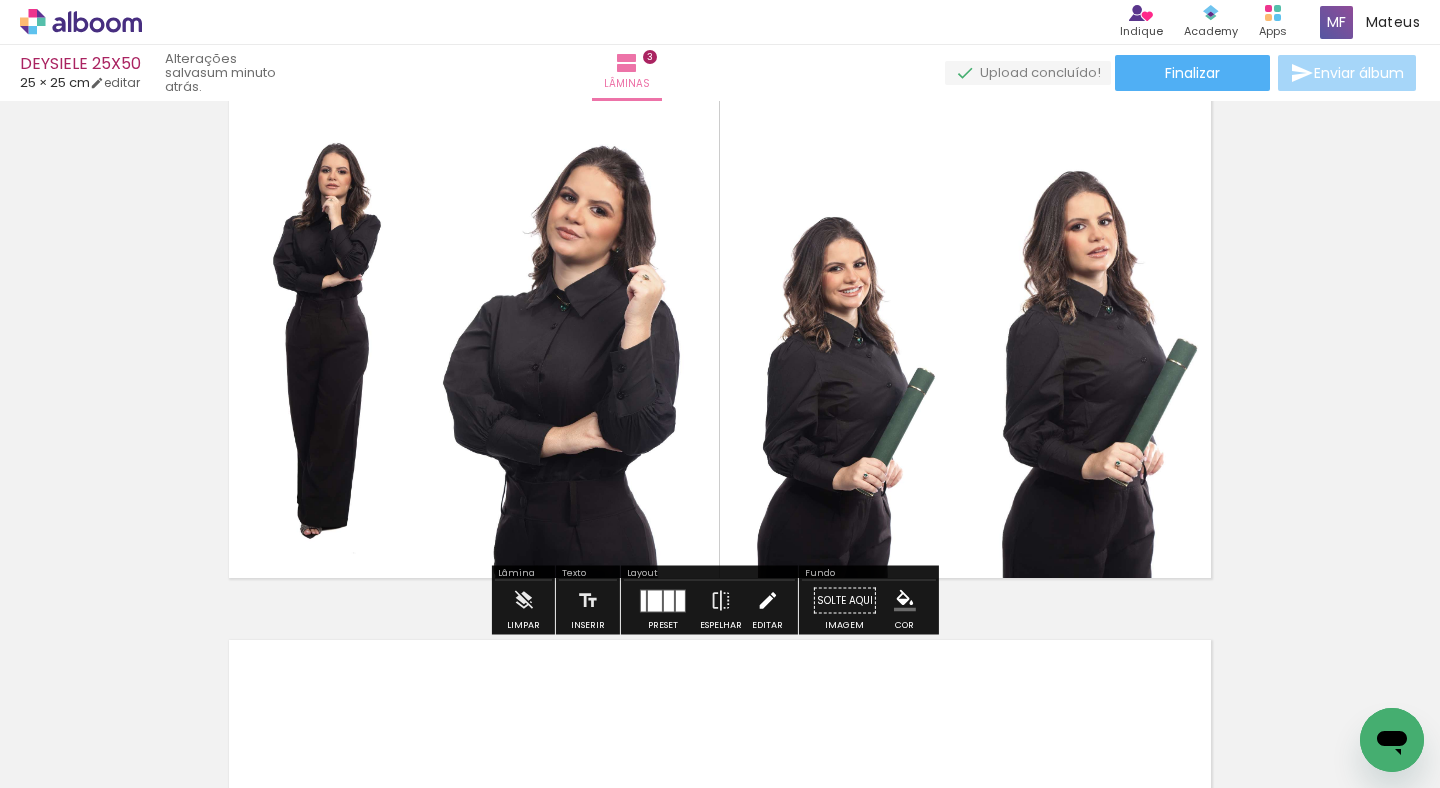 click at bounding box center [767, 601] 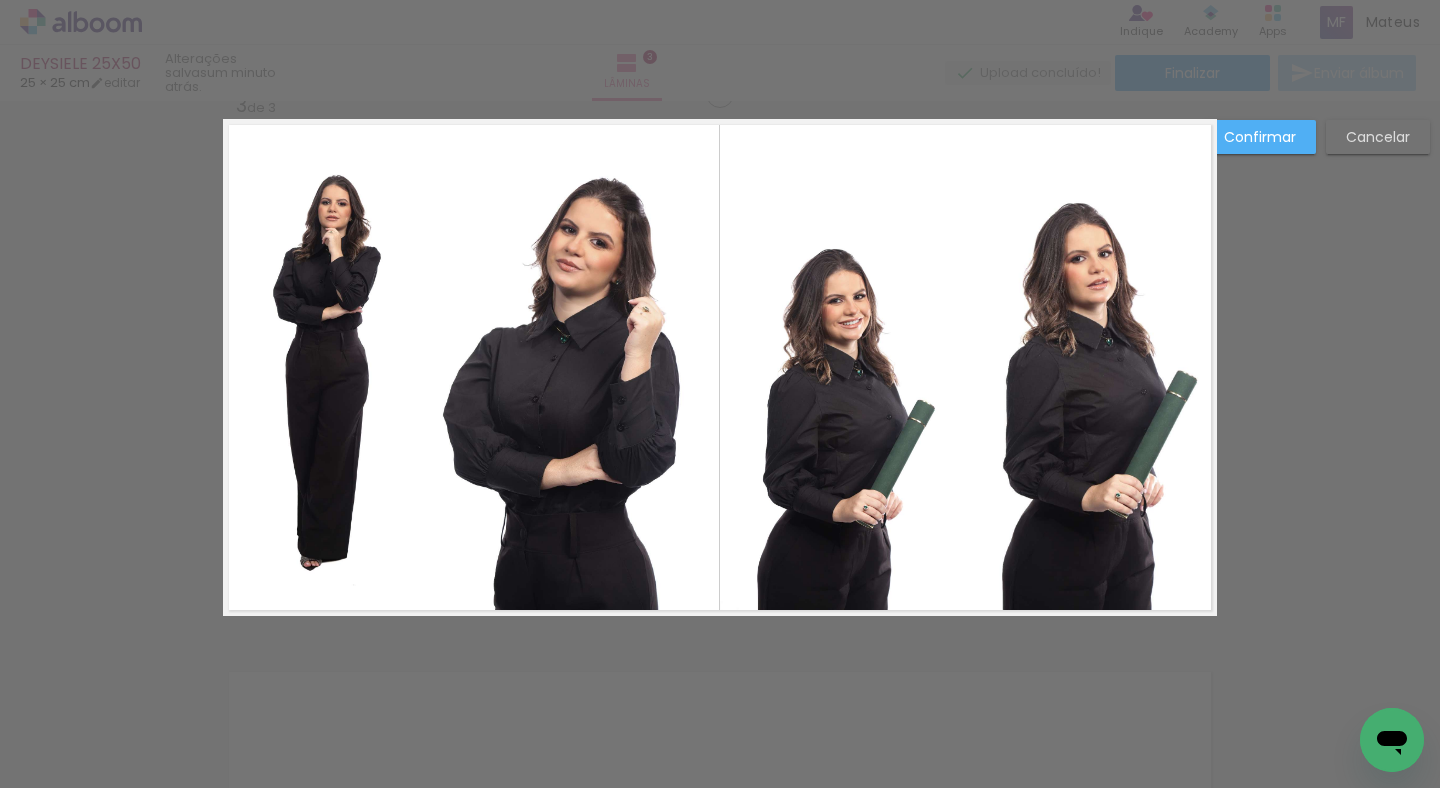 click 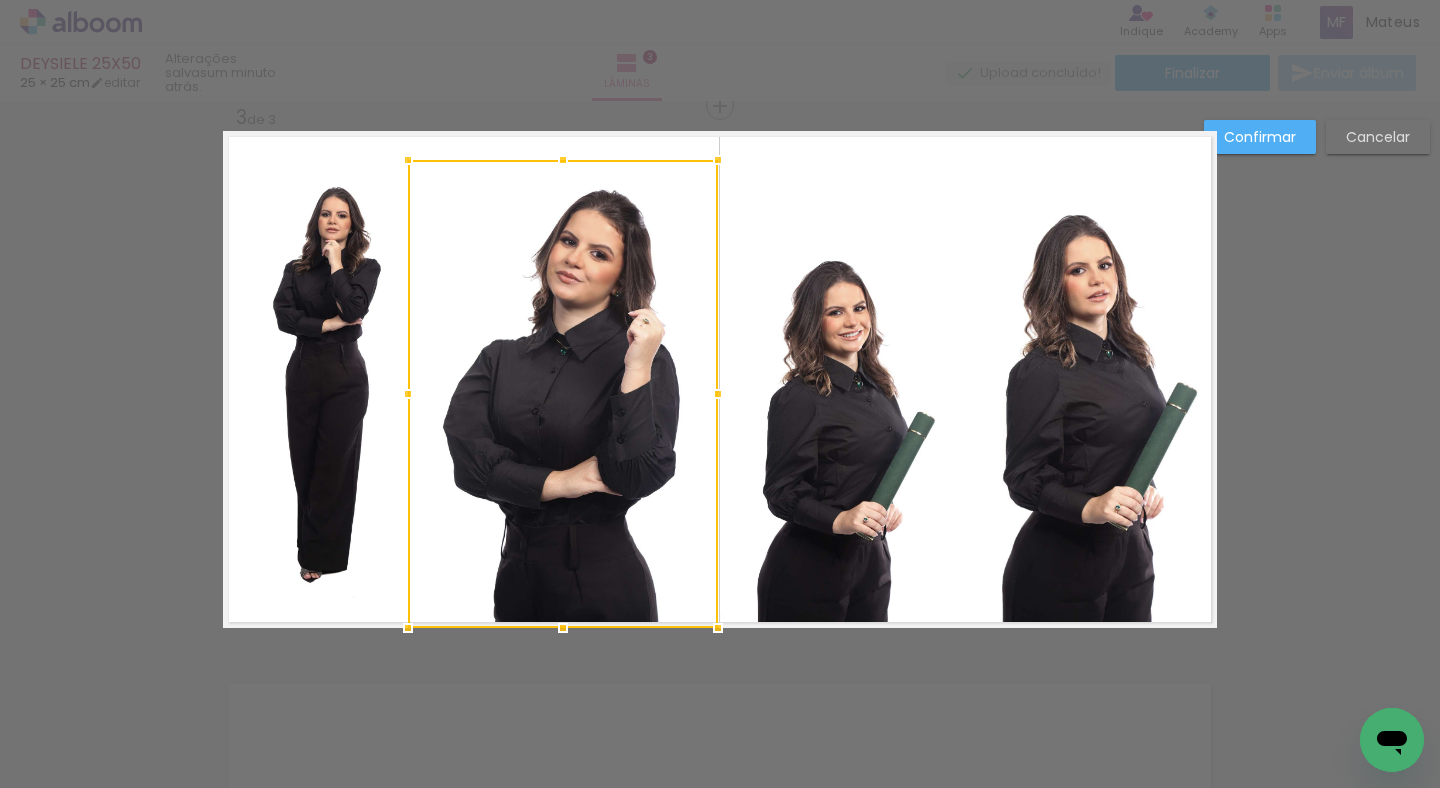 scroll, scrollTop: 1119, scrollLeft: 0, axis: vertical 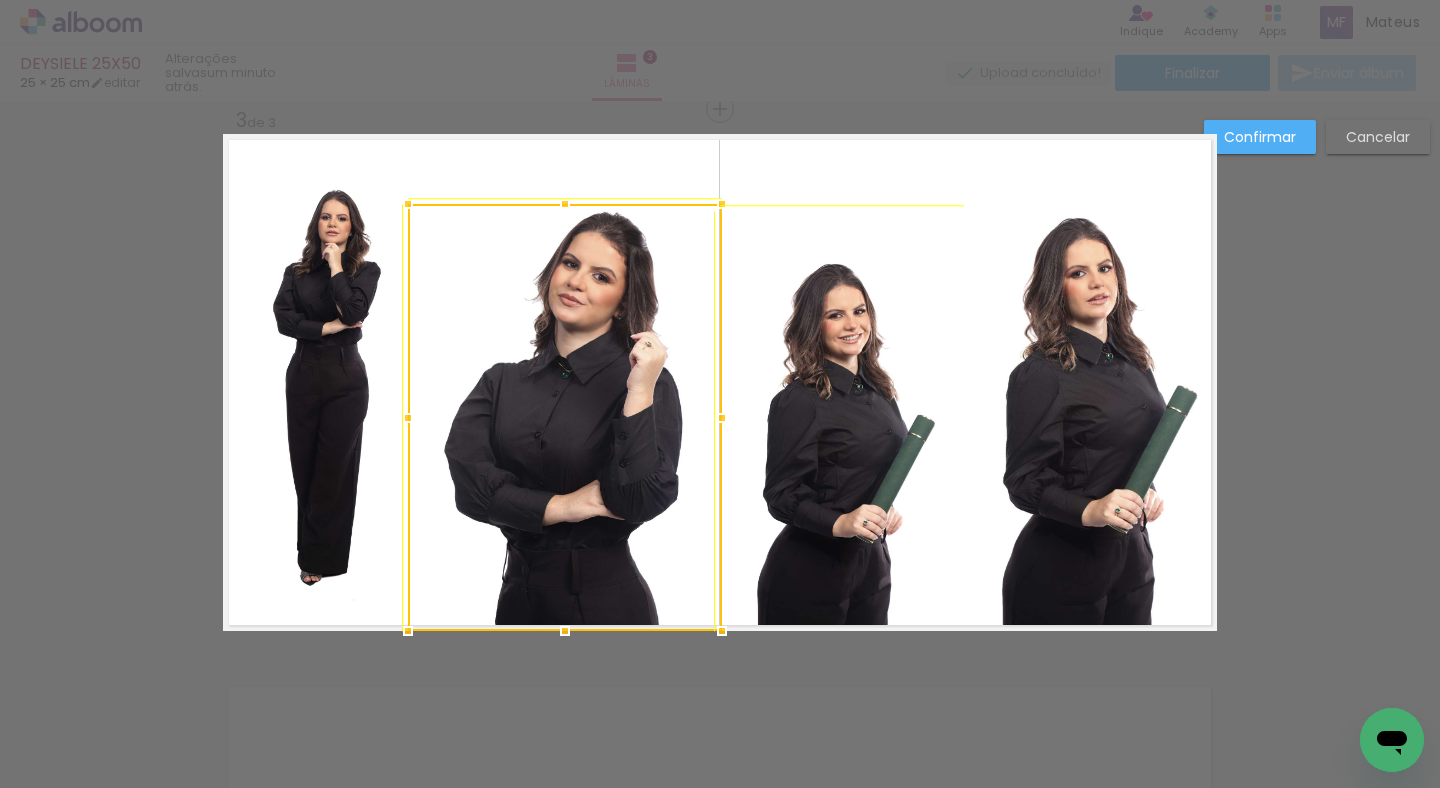 drag, startPoint x: 701, startPoint y: 169, endPoint x: 614, endPoint y: 221, distance: 101.35581 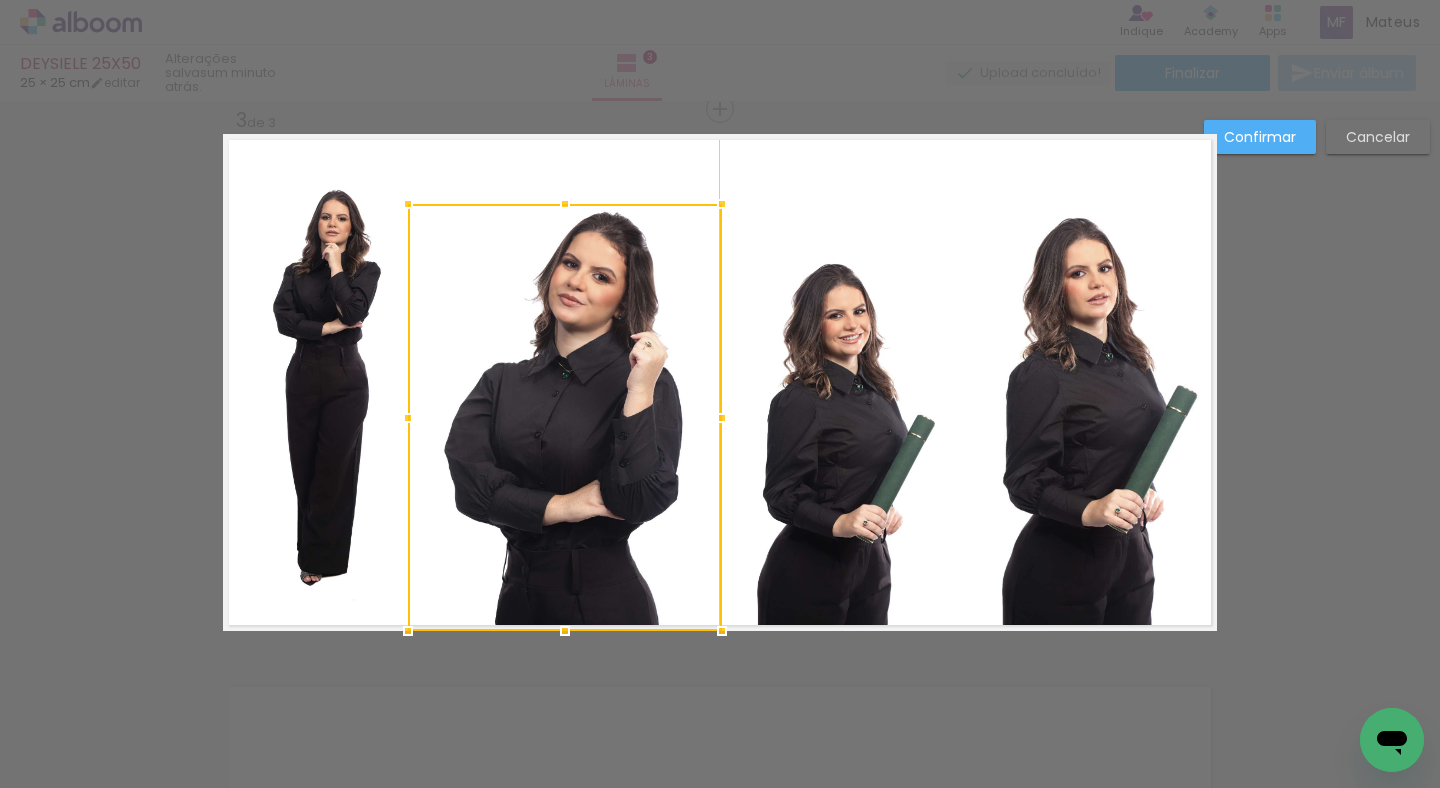 click 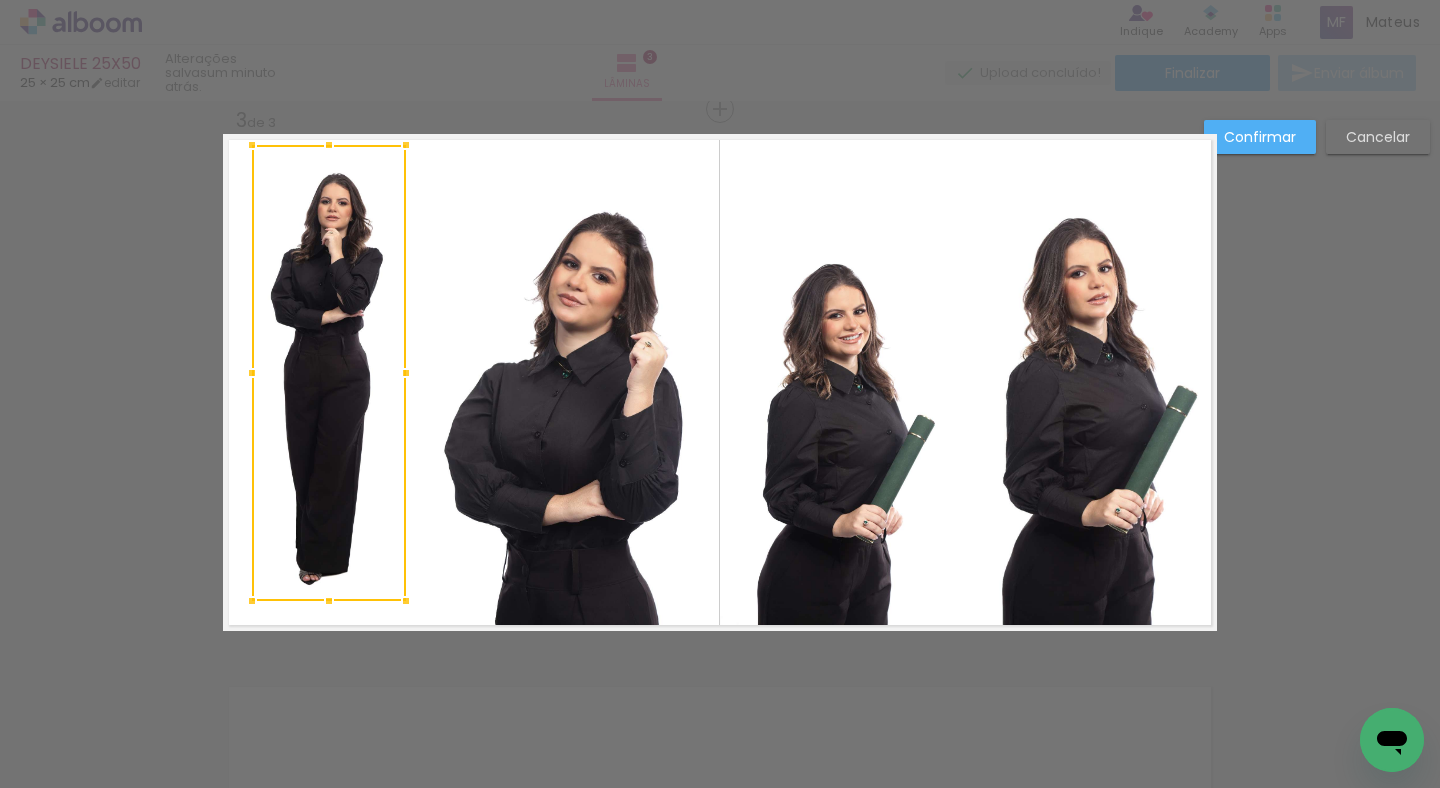 drag, startPoint x: 325, startPoint y: 163, endPoint x: 331, endPoint y: 81, distance: 82.219215 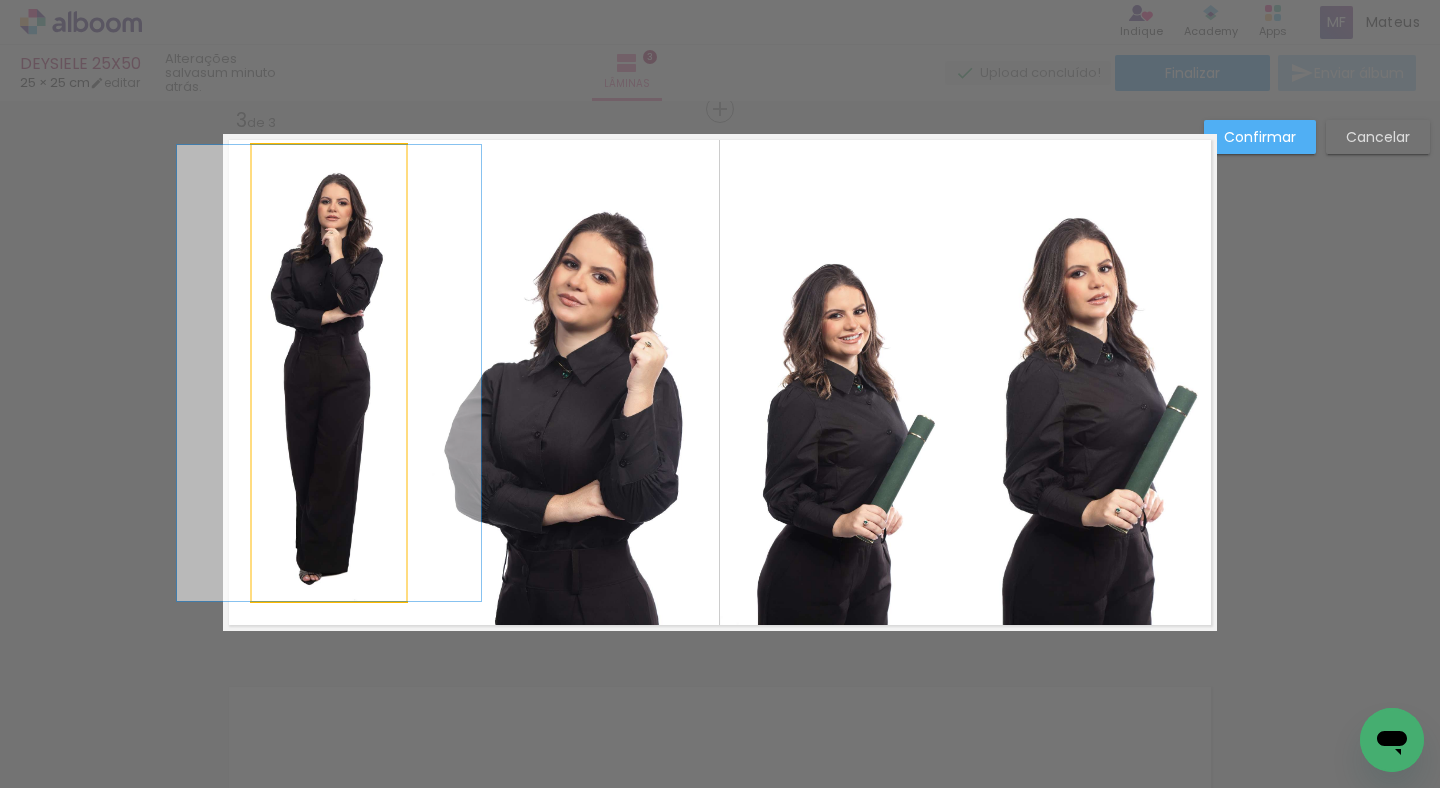 click 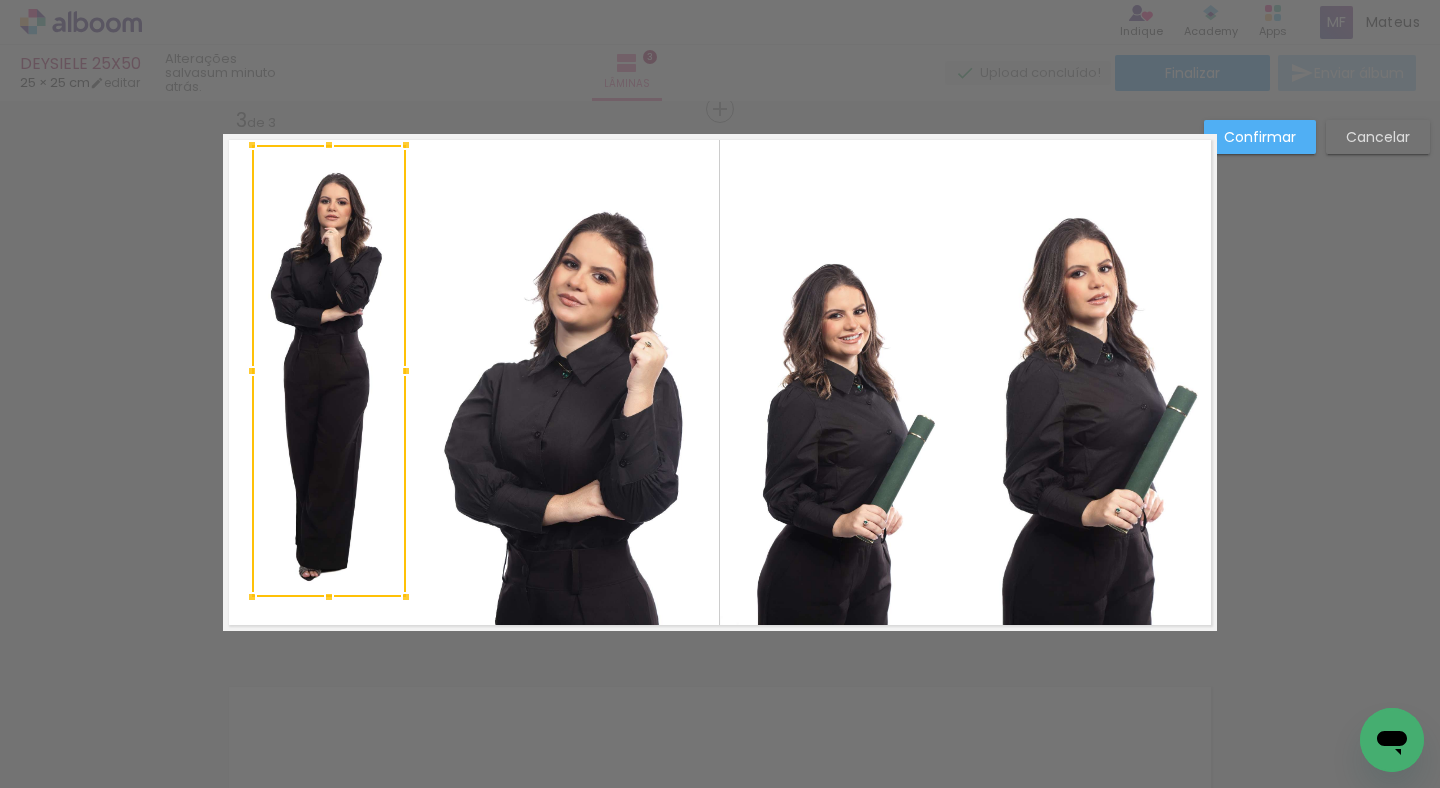 drag, startPoint x: 325, startPoint y: 583, endPoint x: 343, endPoint y: 632, distance: 52.201534 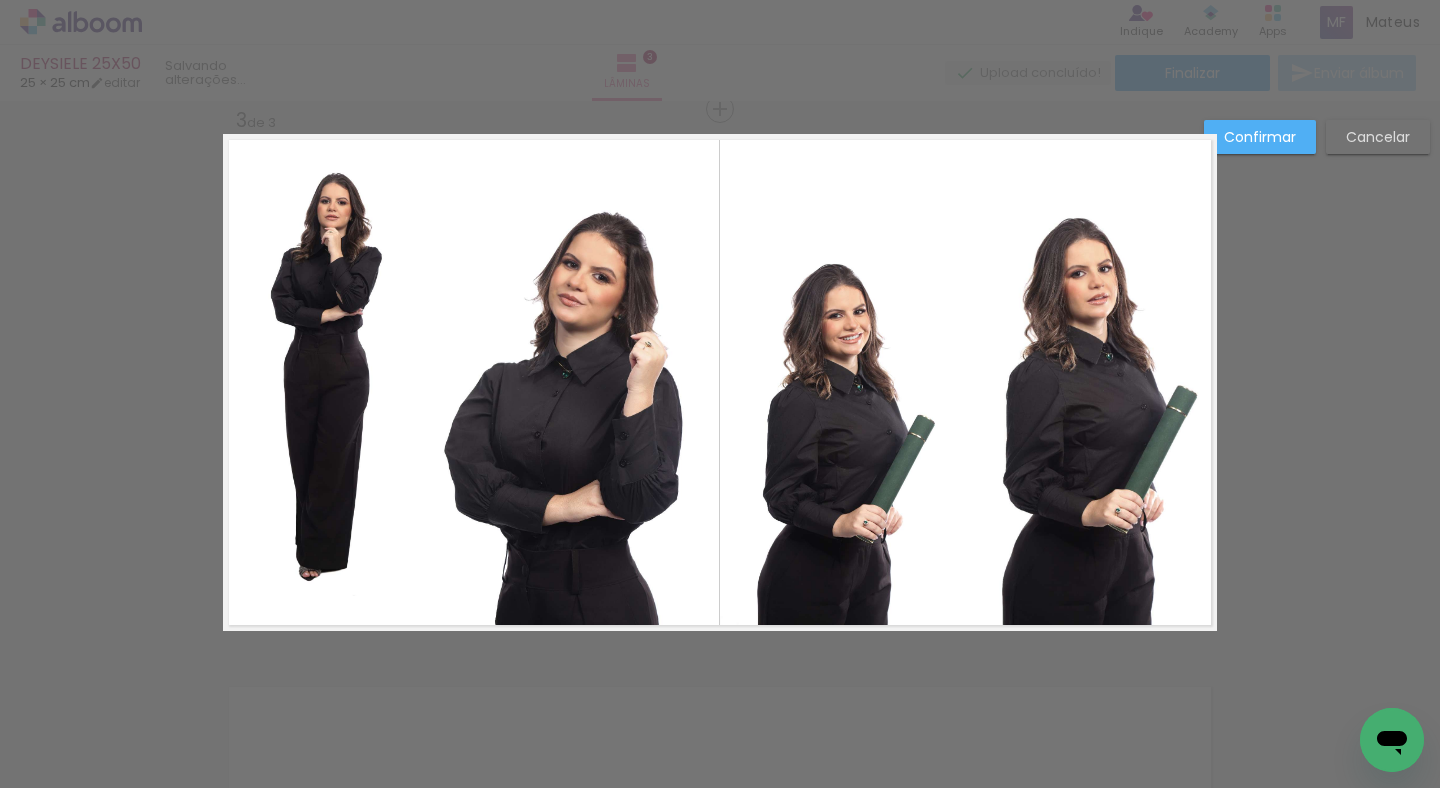 click 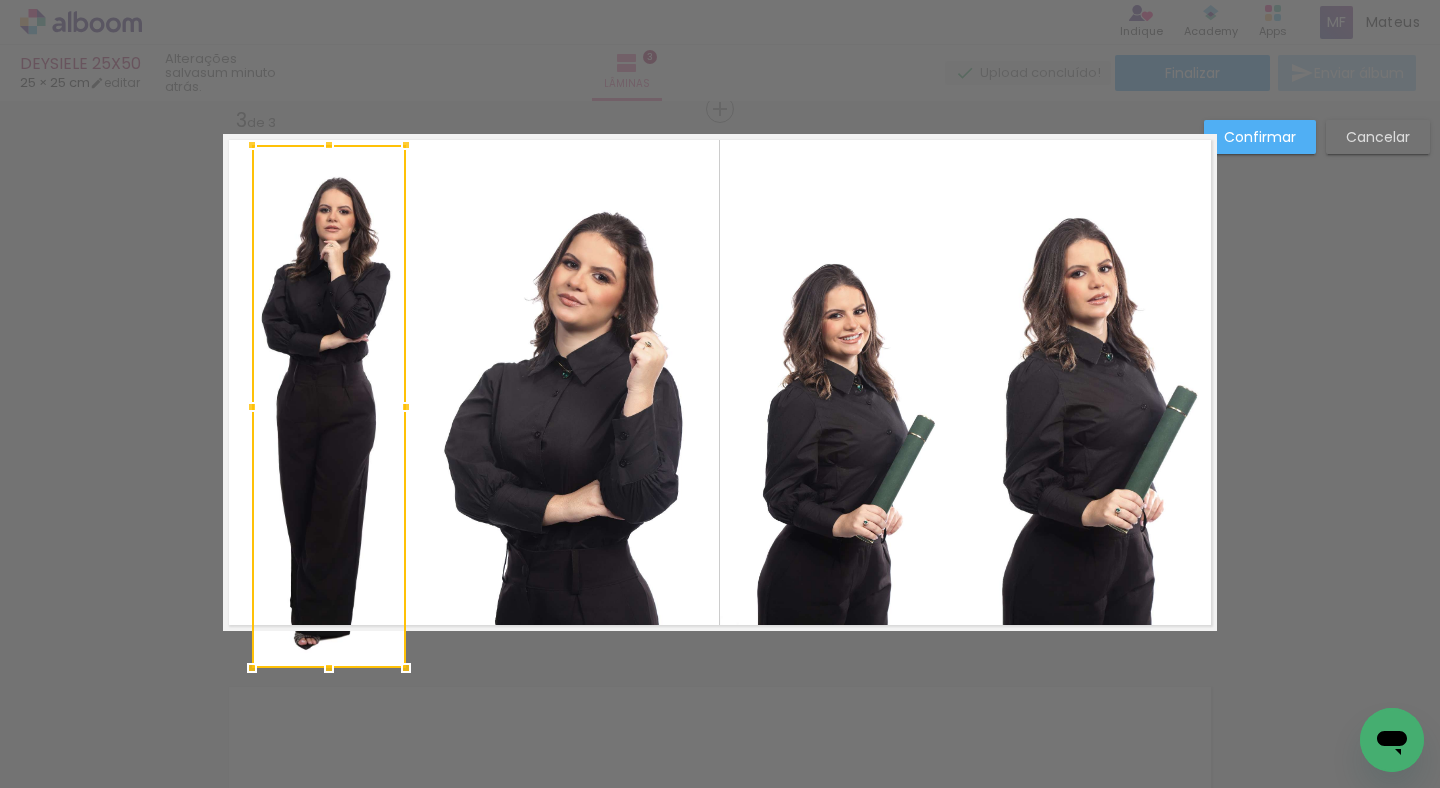 drag, startPoint x: 323, startPoint y: 597, endPoint x: 335, endPoint y: 620, distance: 25.942244 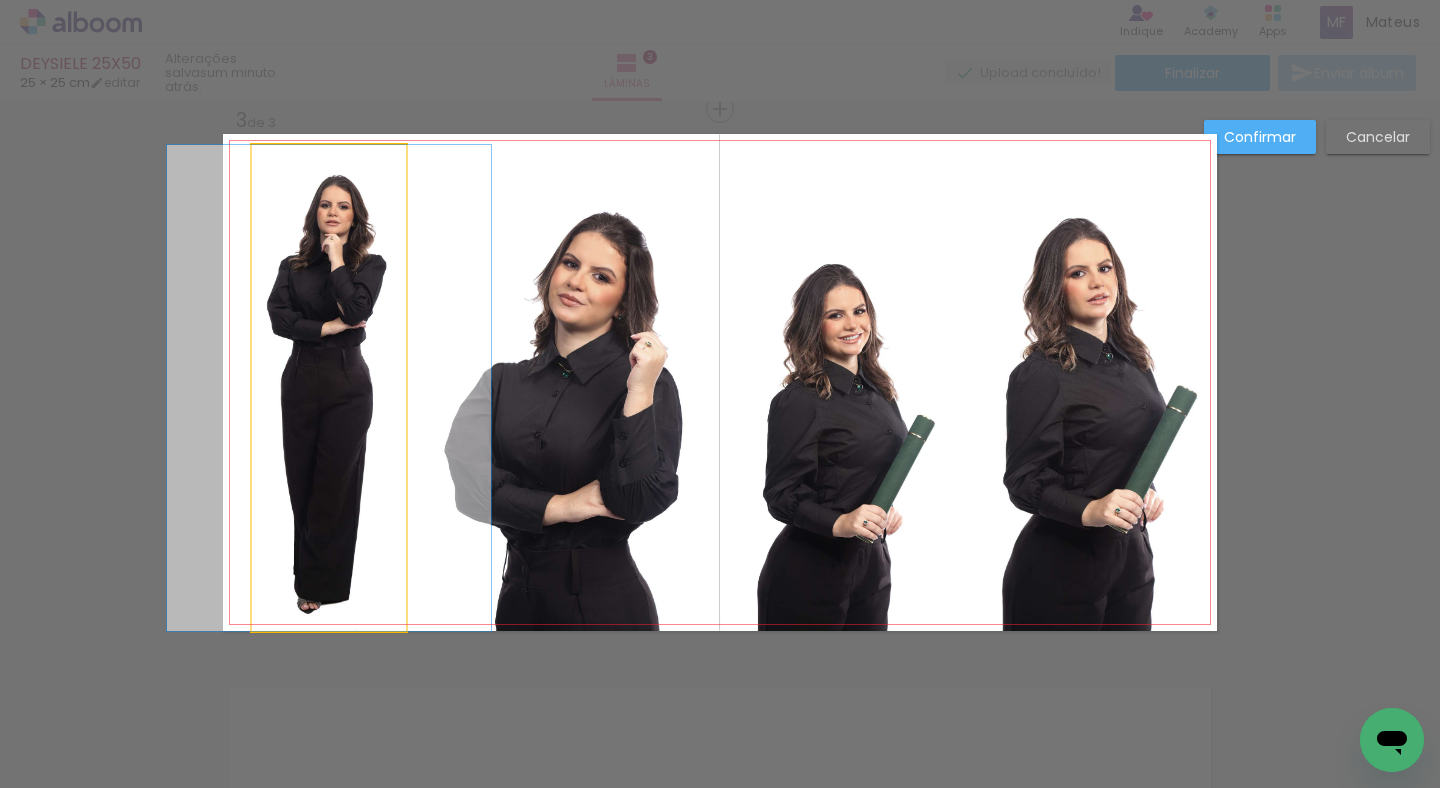 click 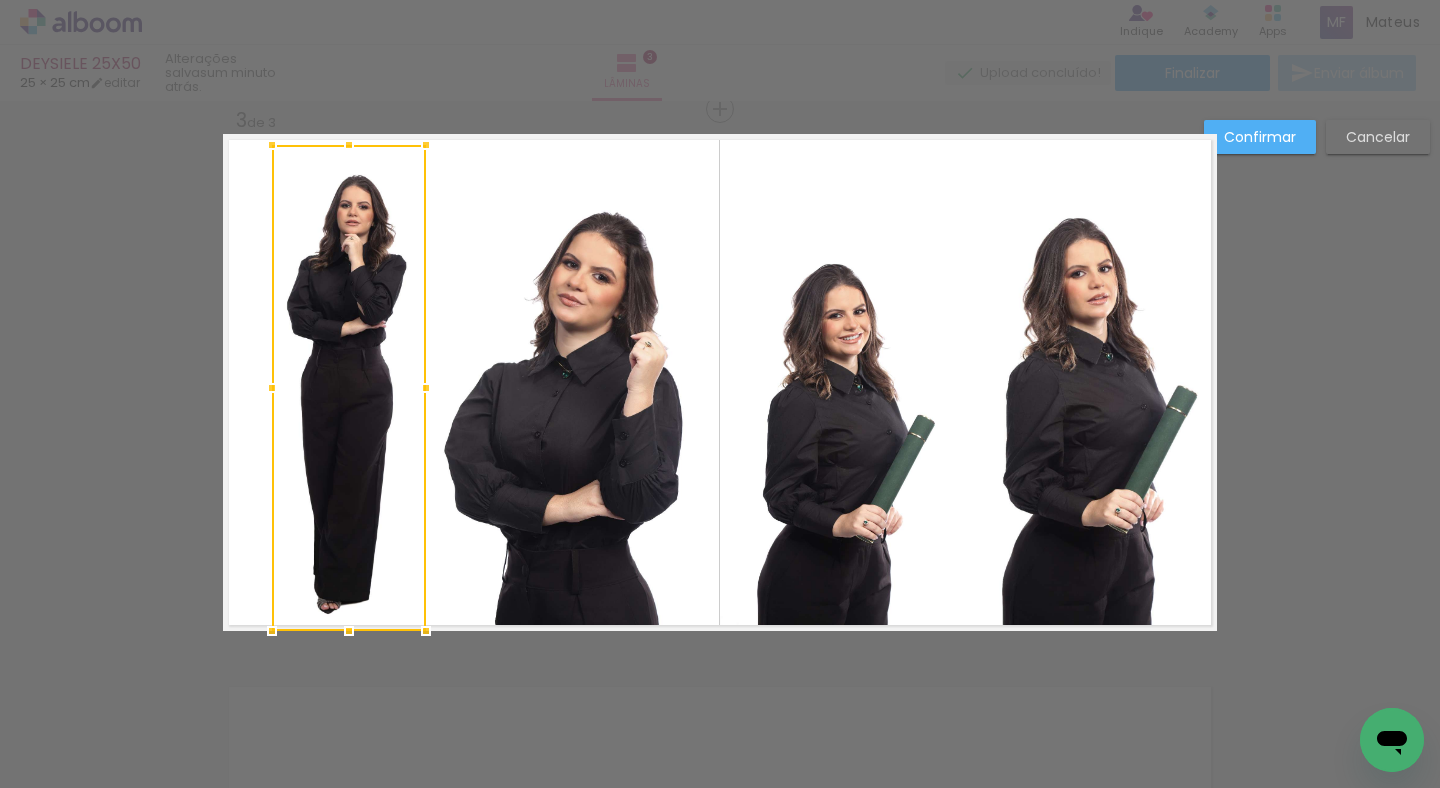 drag, startPoint x: 332, startPoint y: 387, endPoint x: 353, endPoint y: 398, distance: 23.70654 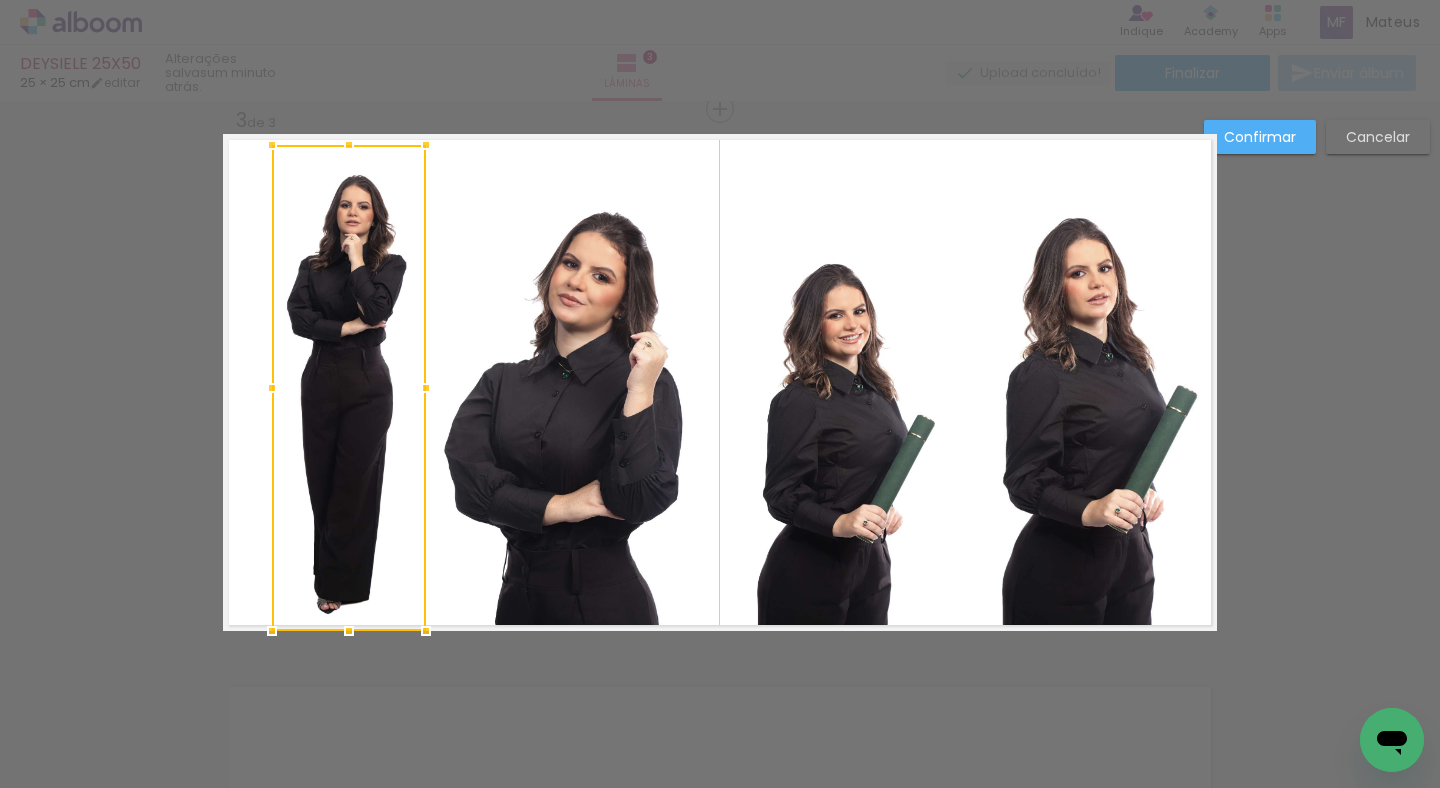 click 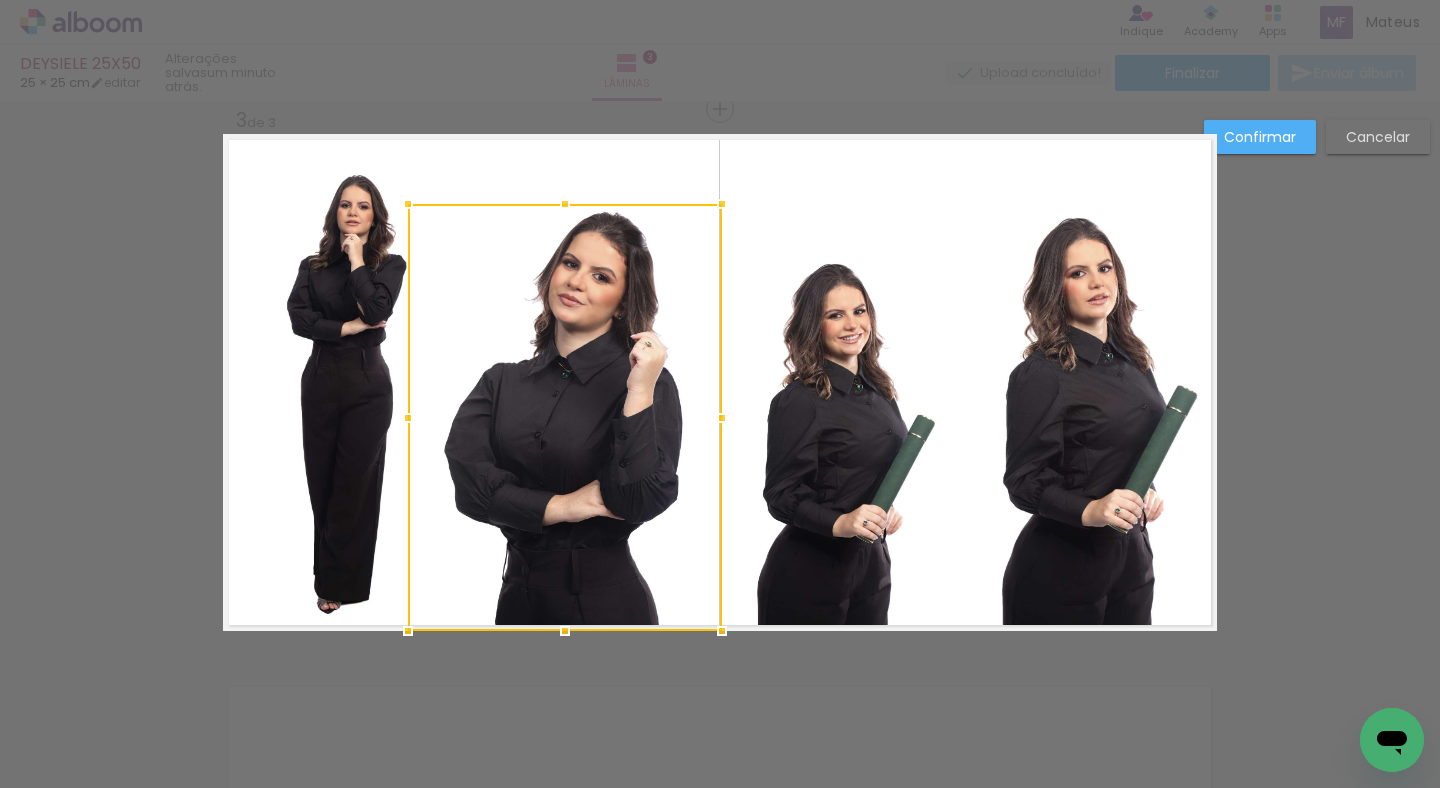 click 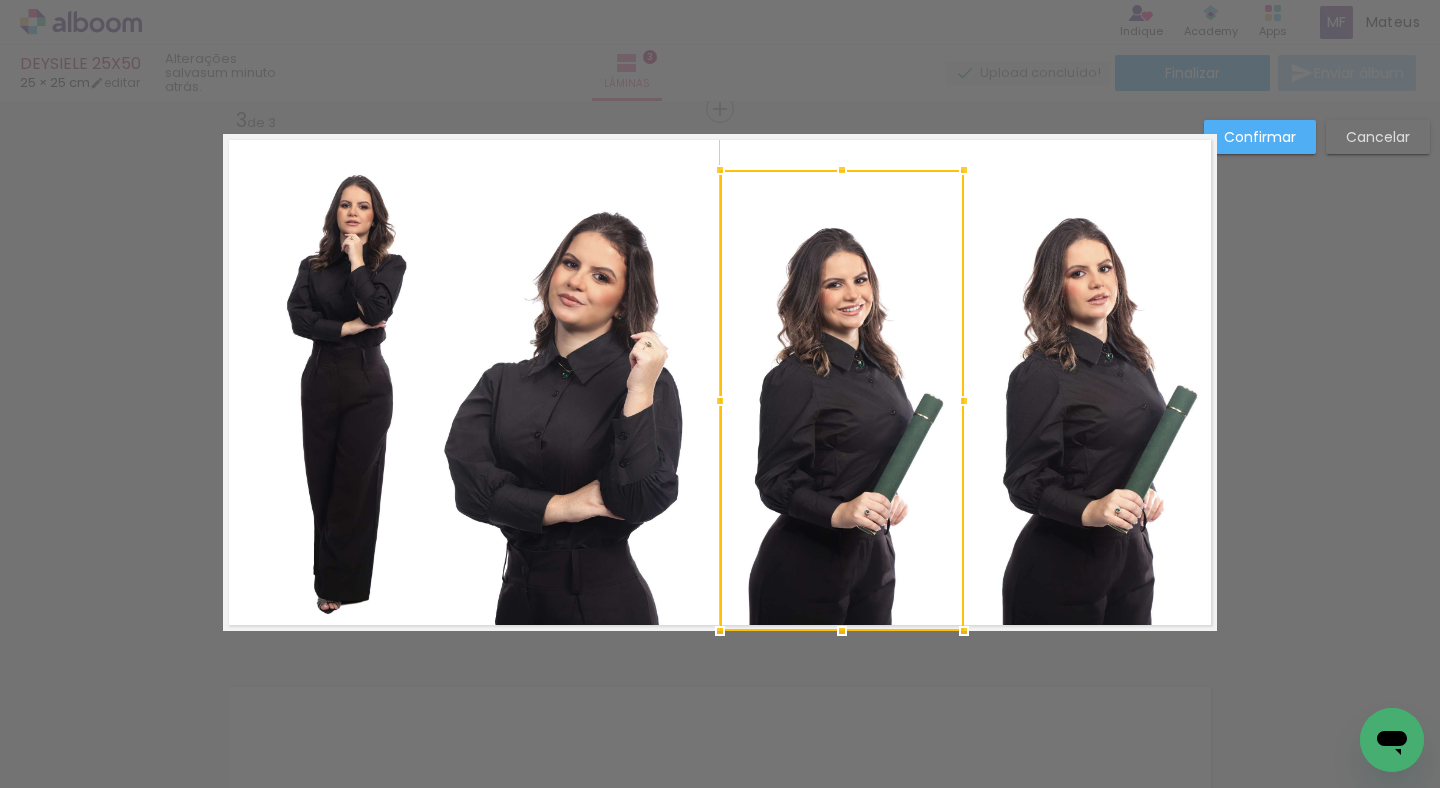 drag, startPoint x: 836, startPoint y: 205, endPoint x: 836, endPoint y: 153, distance: 52 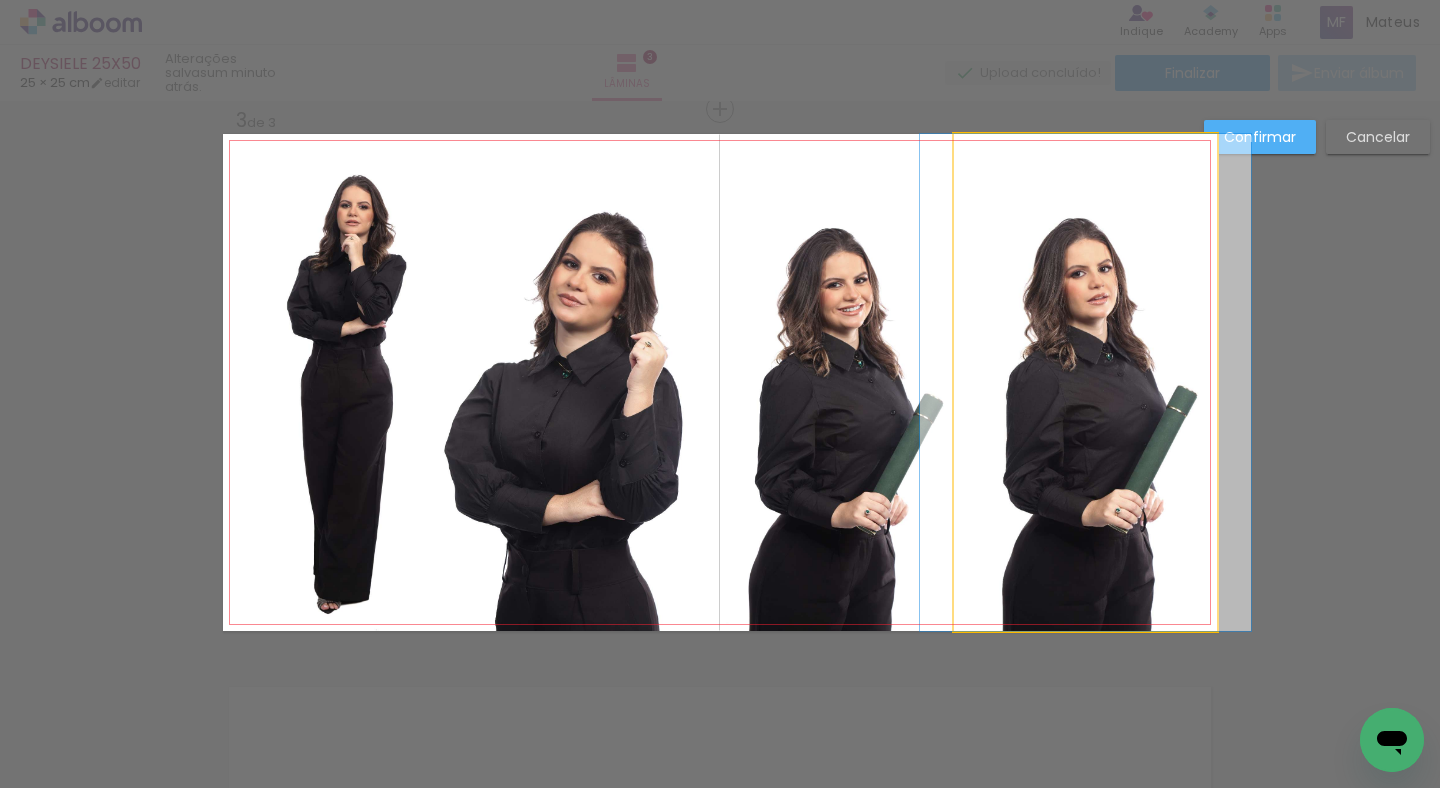 click 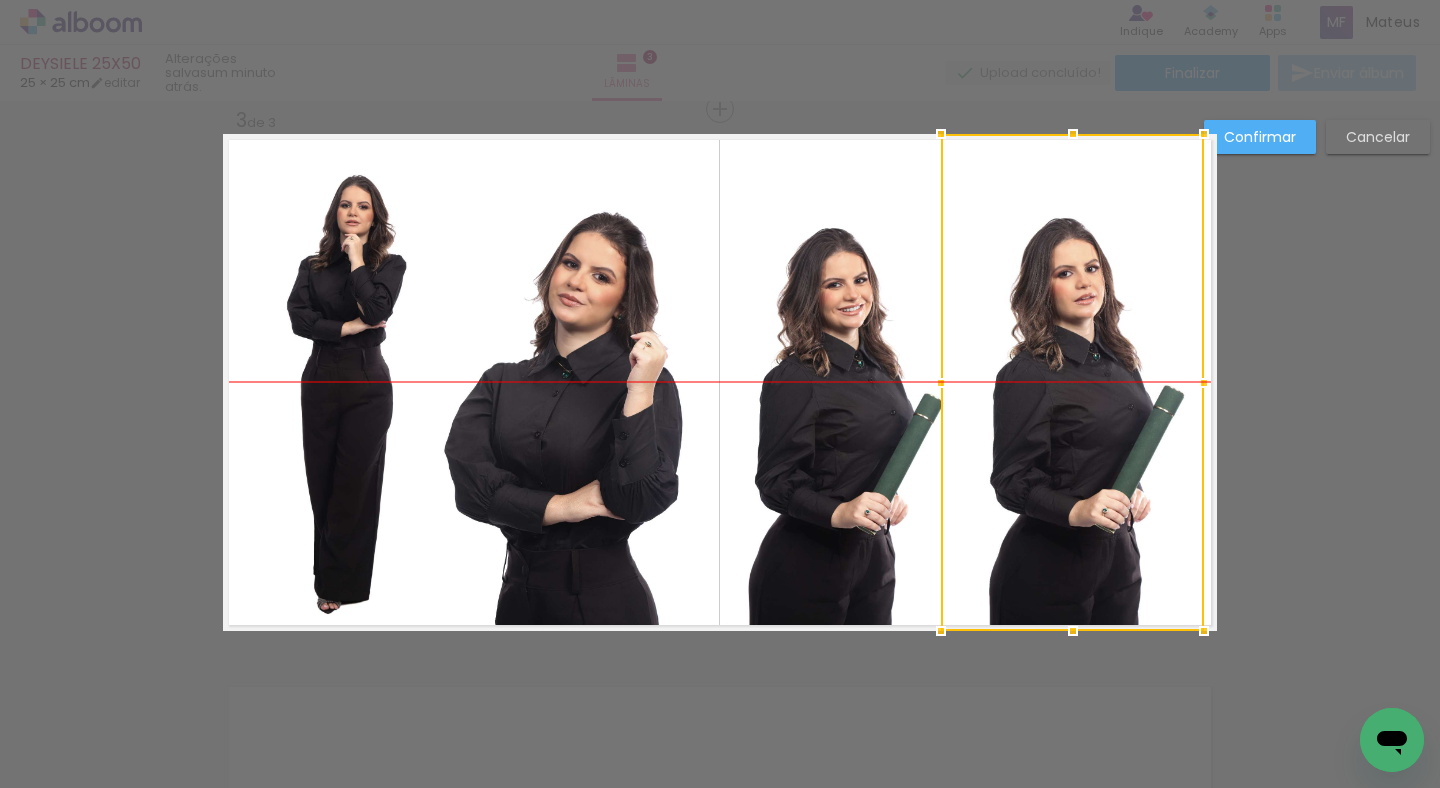 drag, startPoint x: 1064, startPoint y: 262, endPoint x: 1054, endPoint y: 260, distance: 10.198039 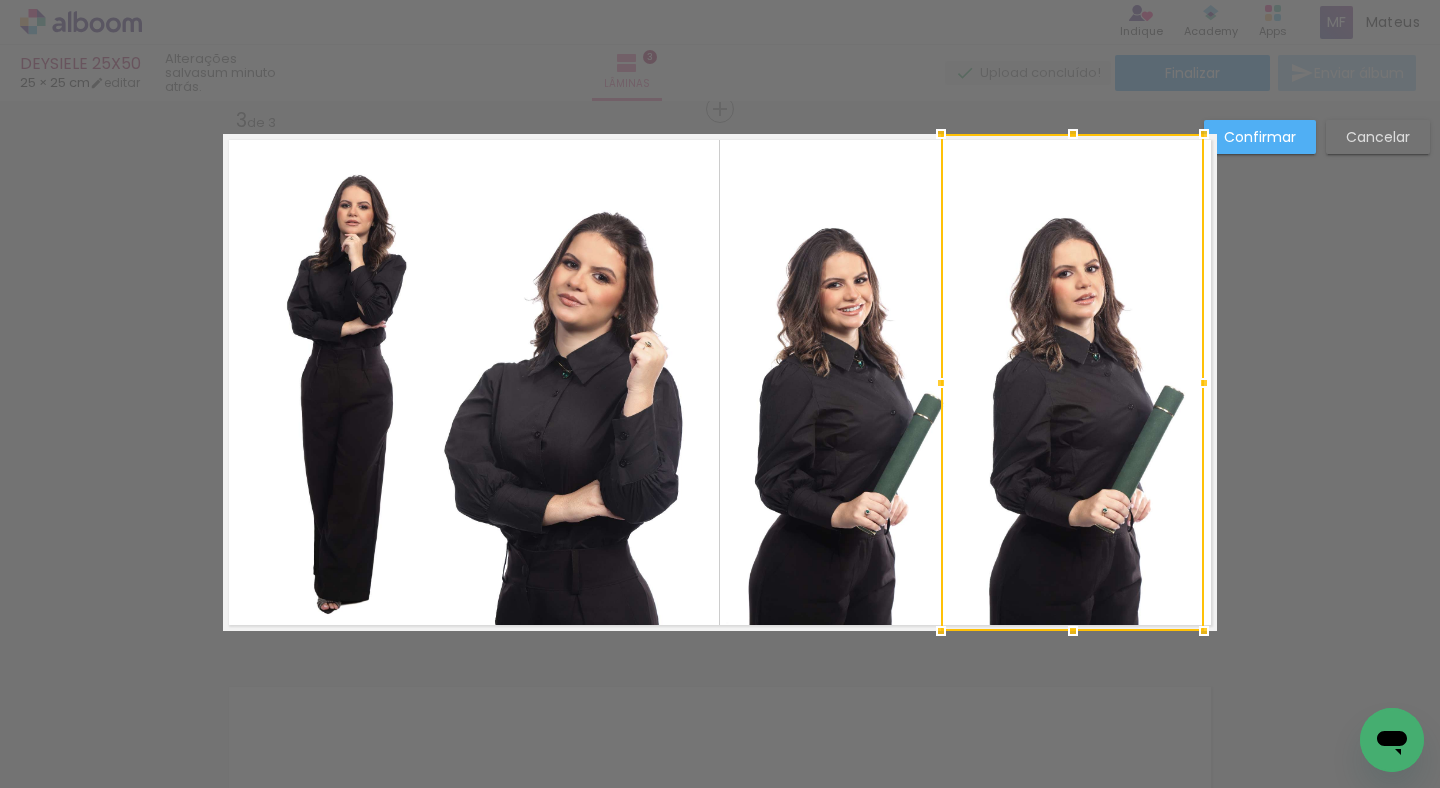 click on "Confirmar" at bounding box center (0, 0) 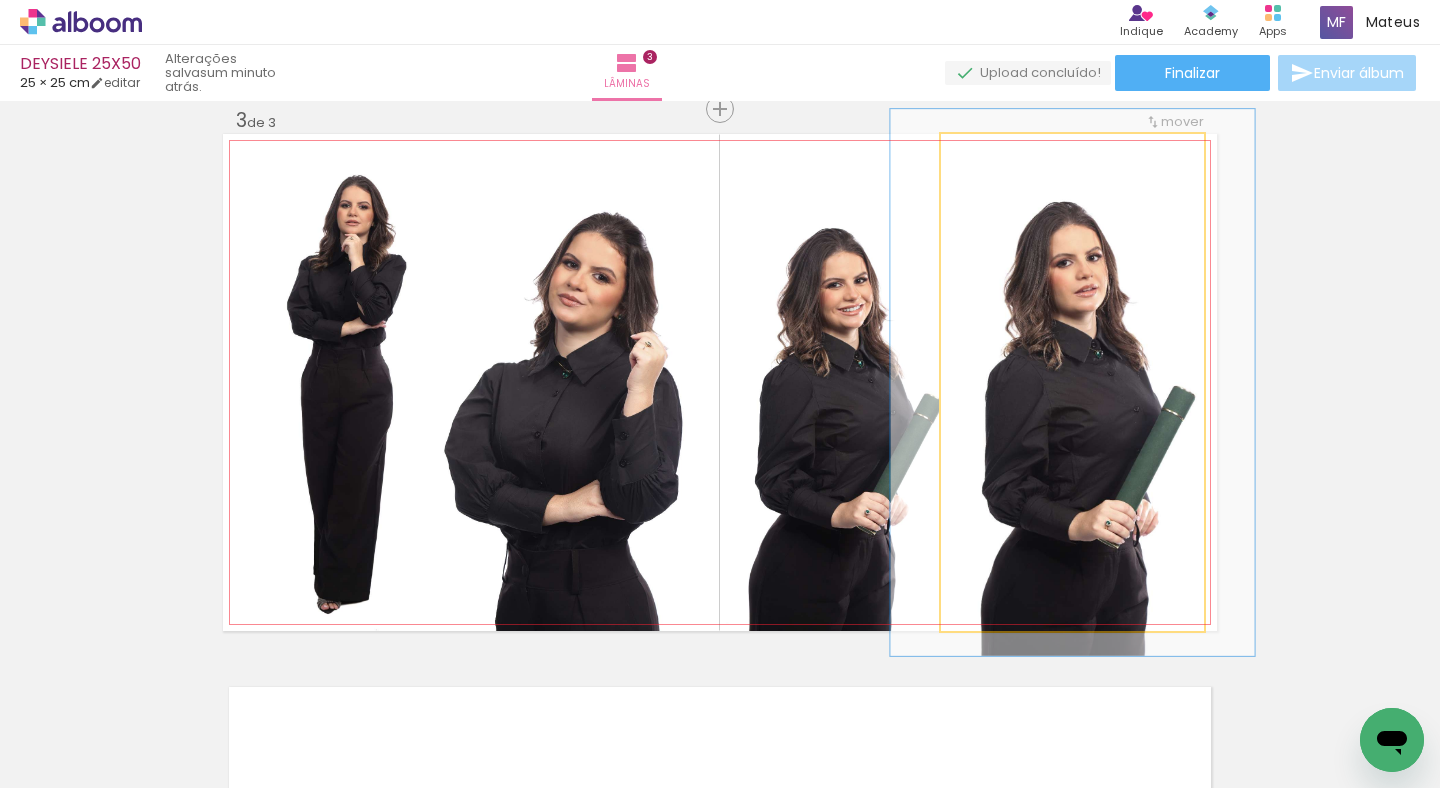 type on "110" 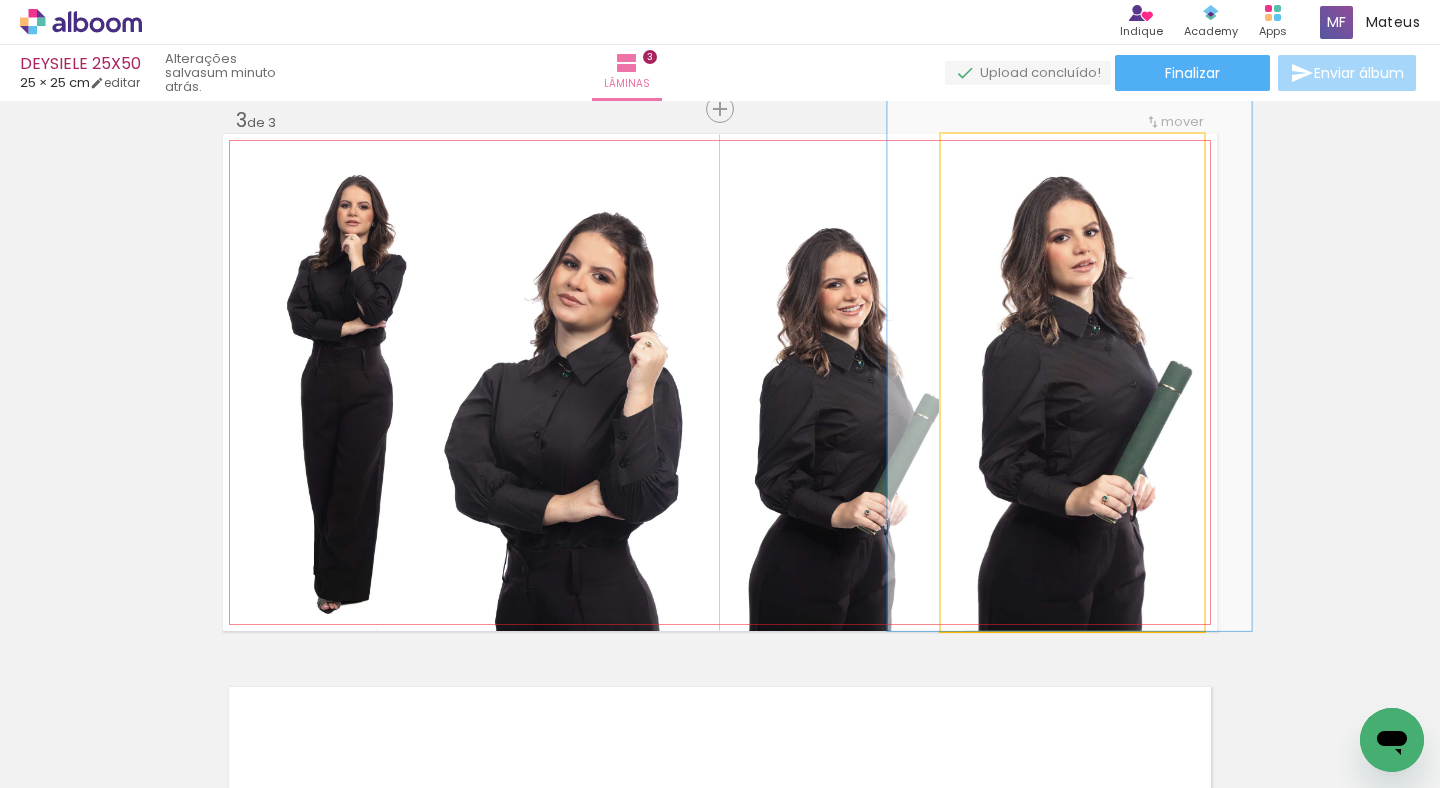 drag, startPoint x: 1060, startPoint y: 309, endPoint x: 1057, endPoint y: 279, distance: 30.149628 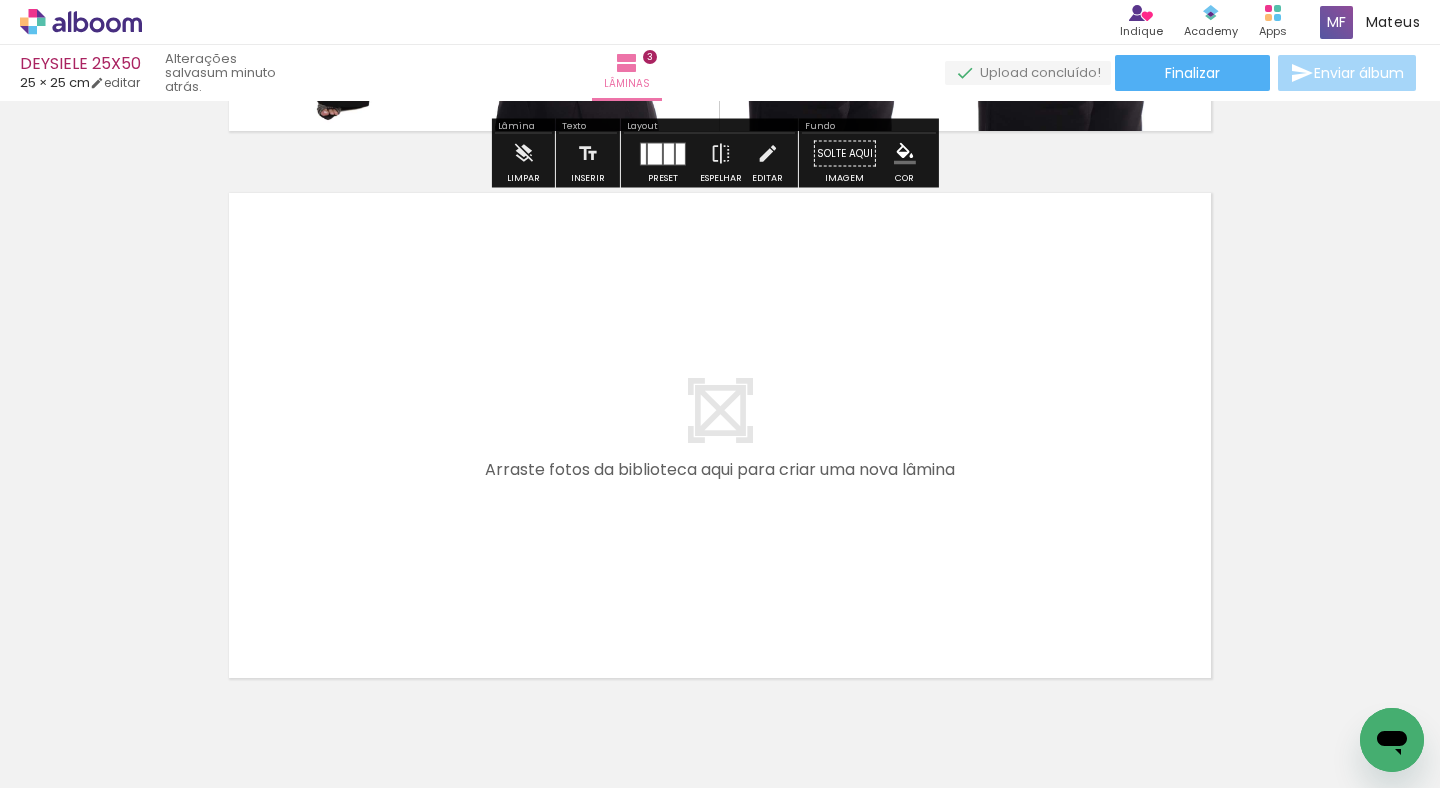 scroll, scrollTop: 1619, scrollLeft: 0, axis: vertical 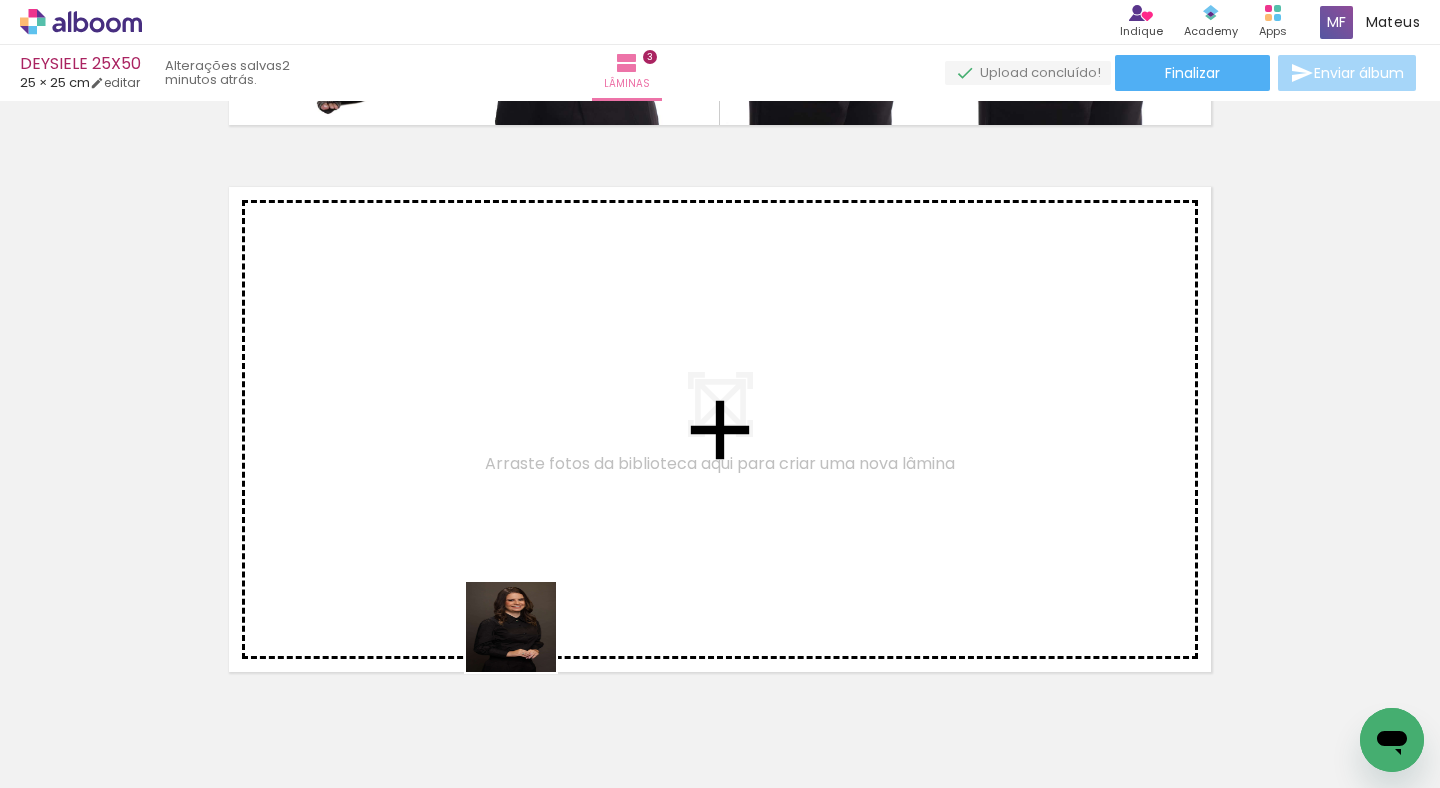 drag, startPoint x: 517, startPoint y: 673, endPoint x: 575, endPoint y: 488, distance: 193.87883 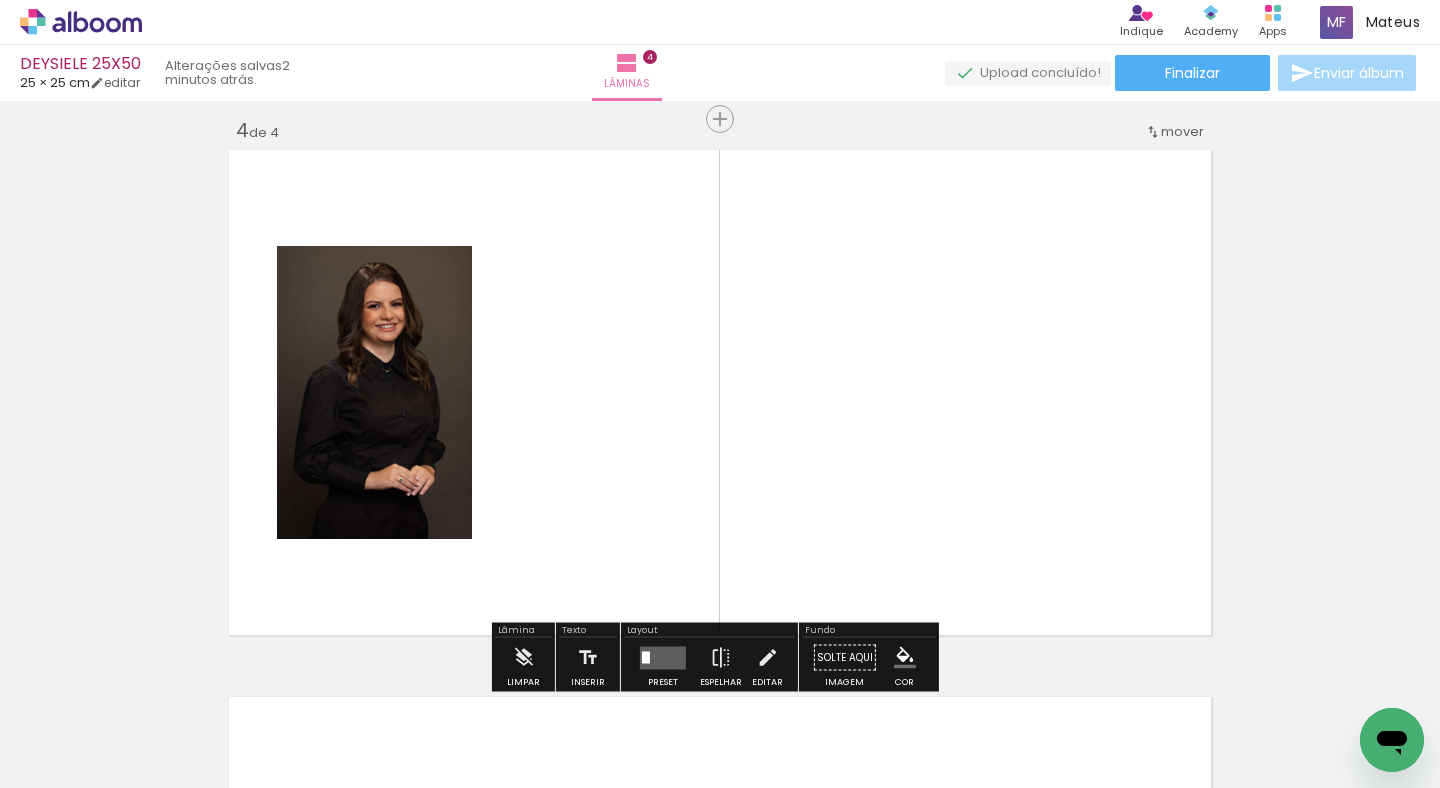 scroll, scrollTop: 1666, scrollLeft: 0, axis: vertical 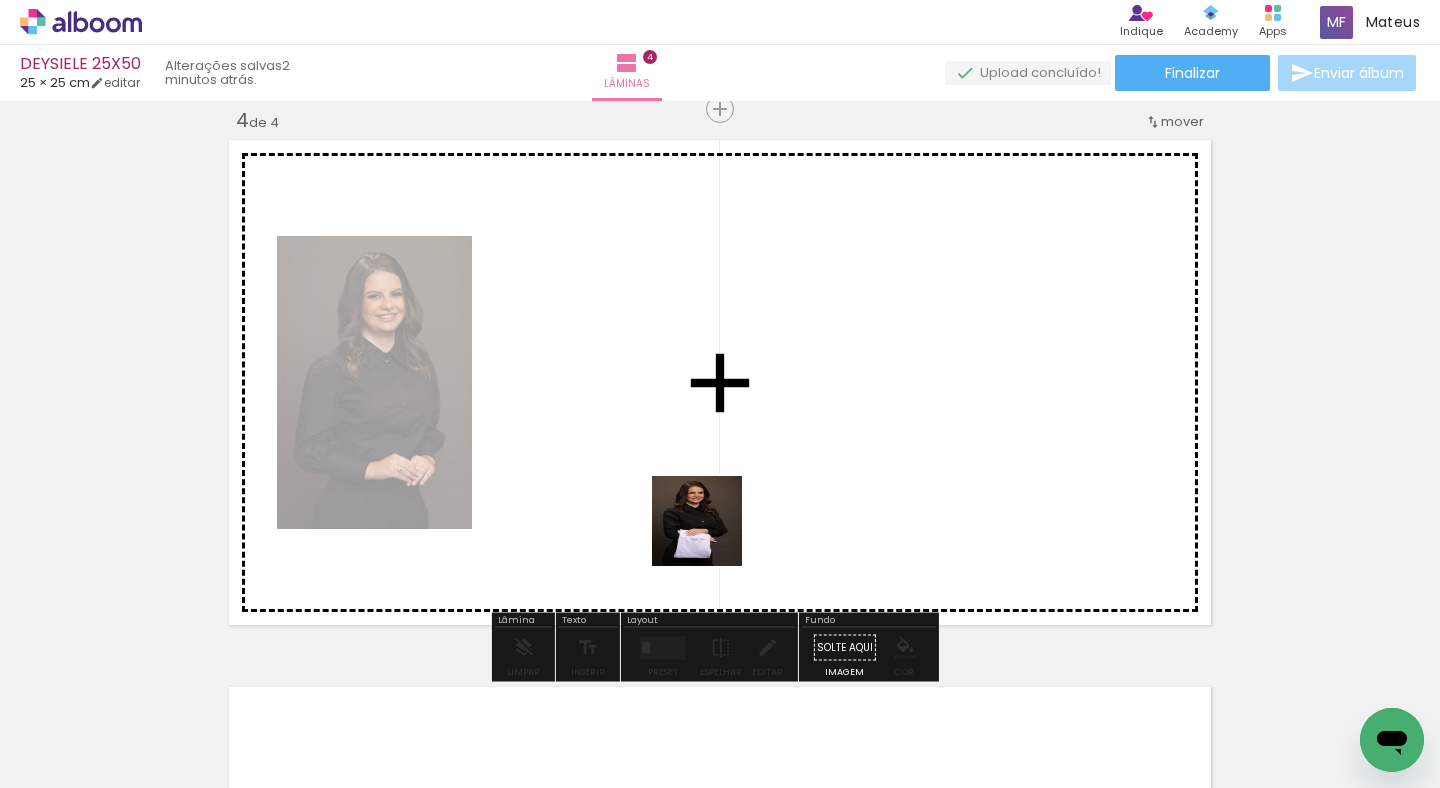 drag, startPoint x: 696, startPoint y: 575, endPoint x: 725, endPoint y: 601, distance: 38.948685 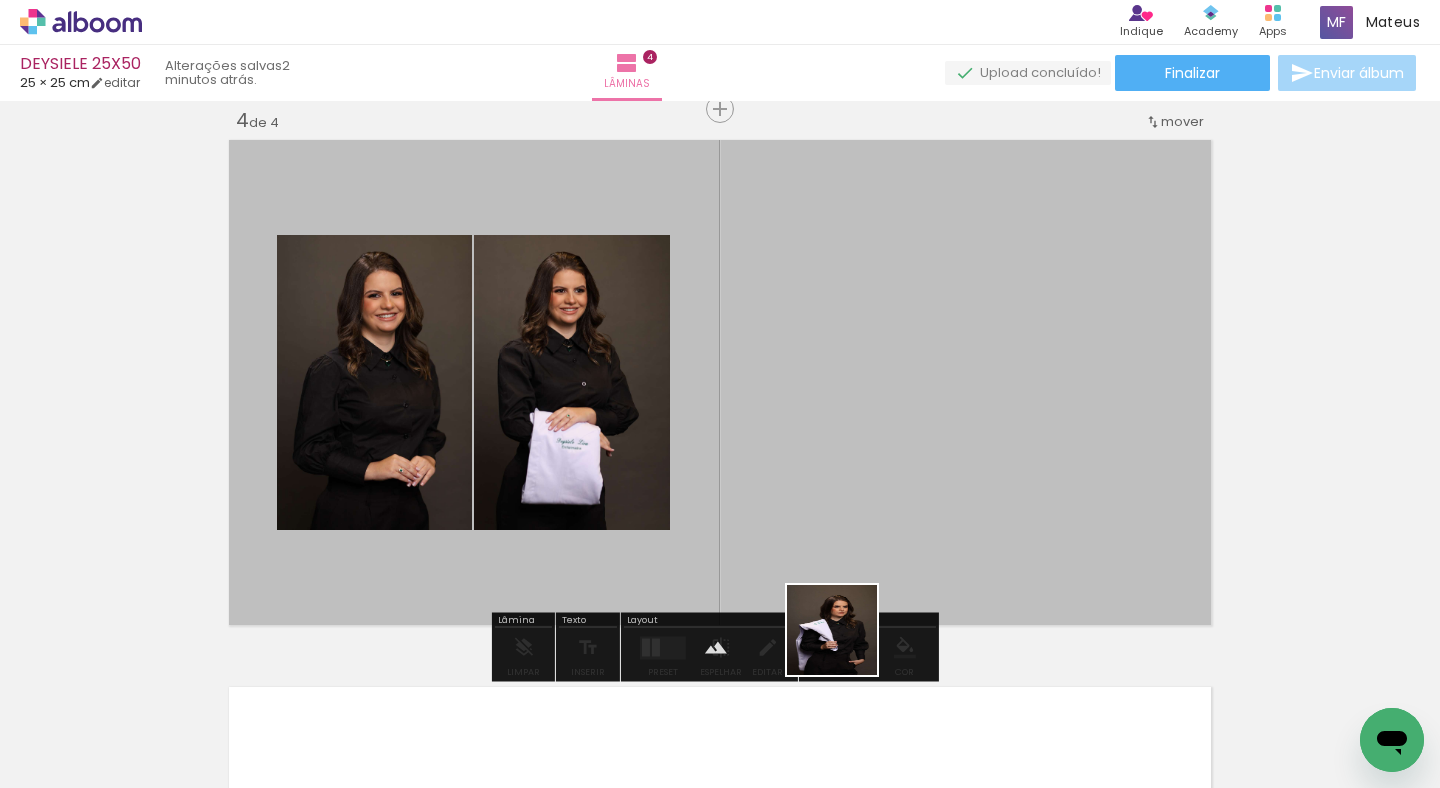 drag, startPoint x: 835, startPoint y: 742, endPoint x: 876, endPoint y: 474, distance: 271.11804 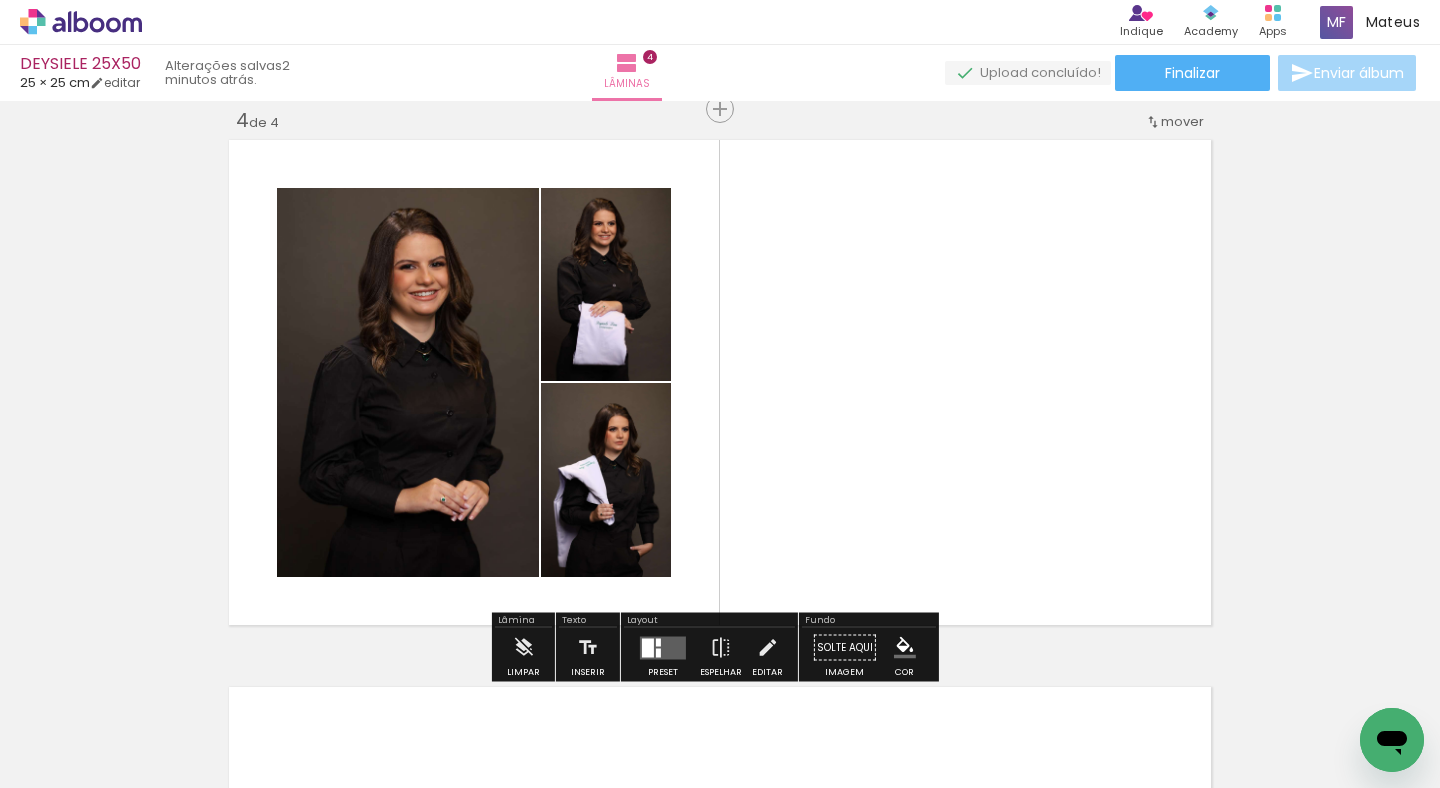 click at bounding box center [648, 647] 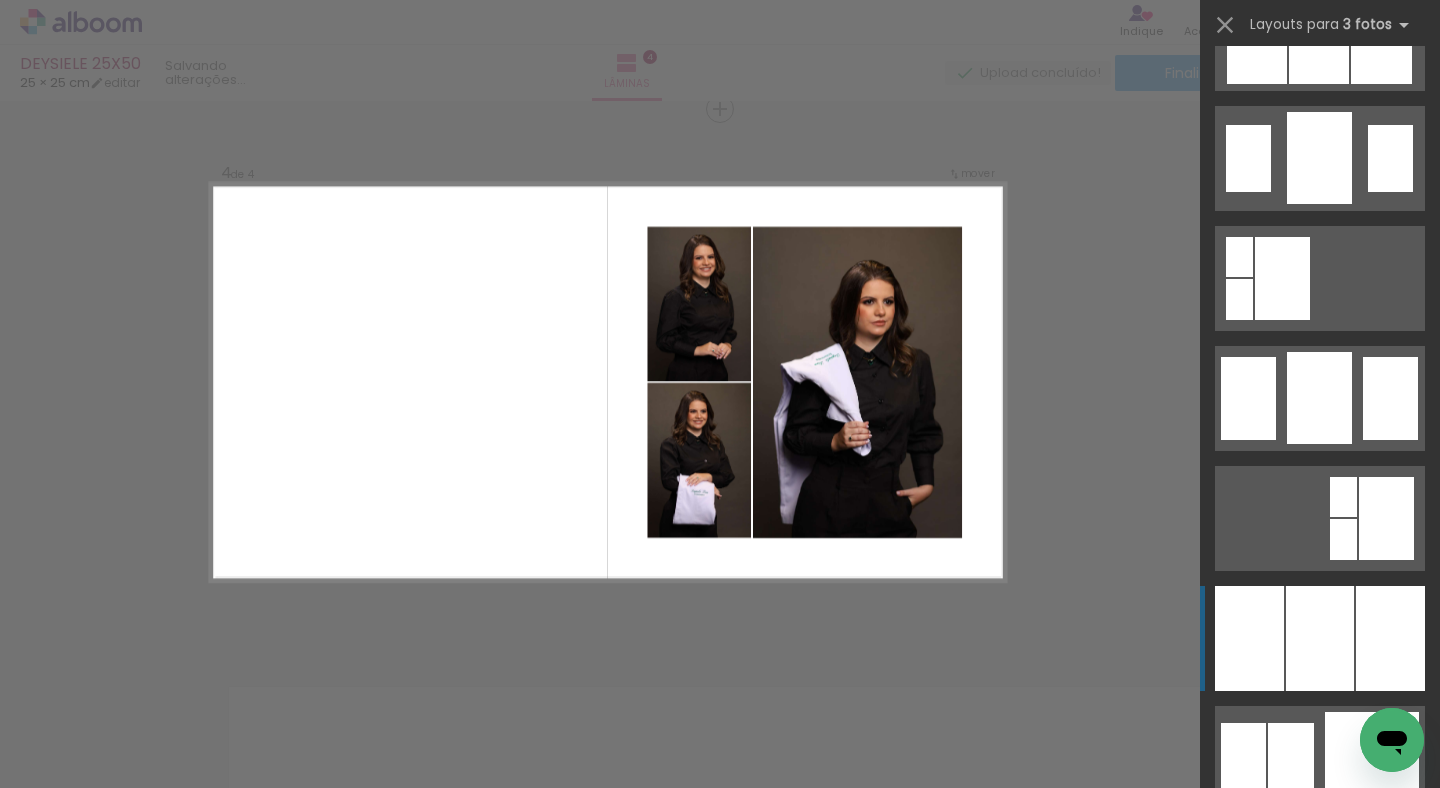 scroll, scrollTop: 1491, scrollLeft: 0, axis: vertical 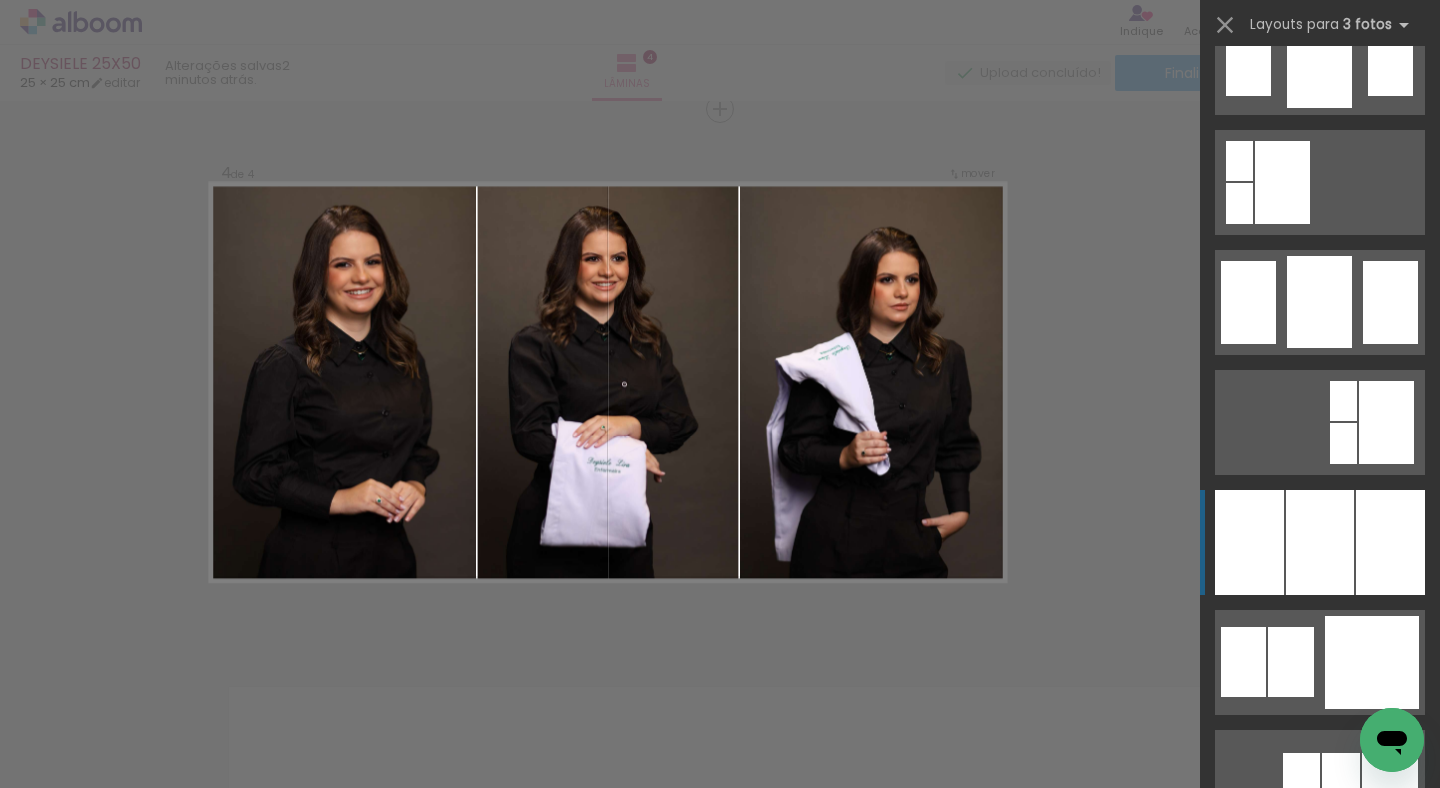 click at bounding box center (1320, 542) 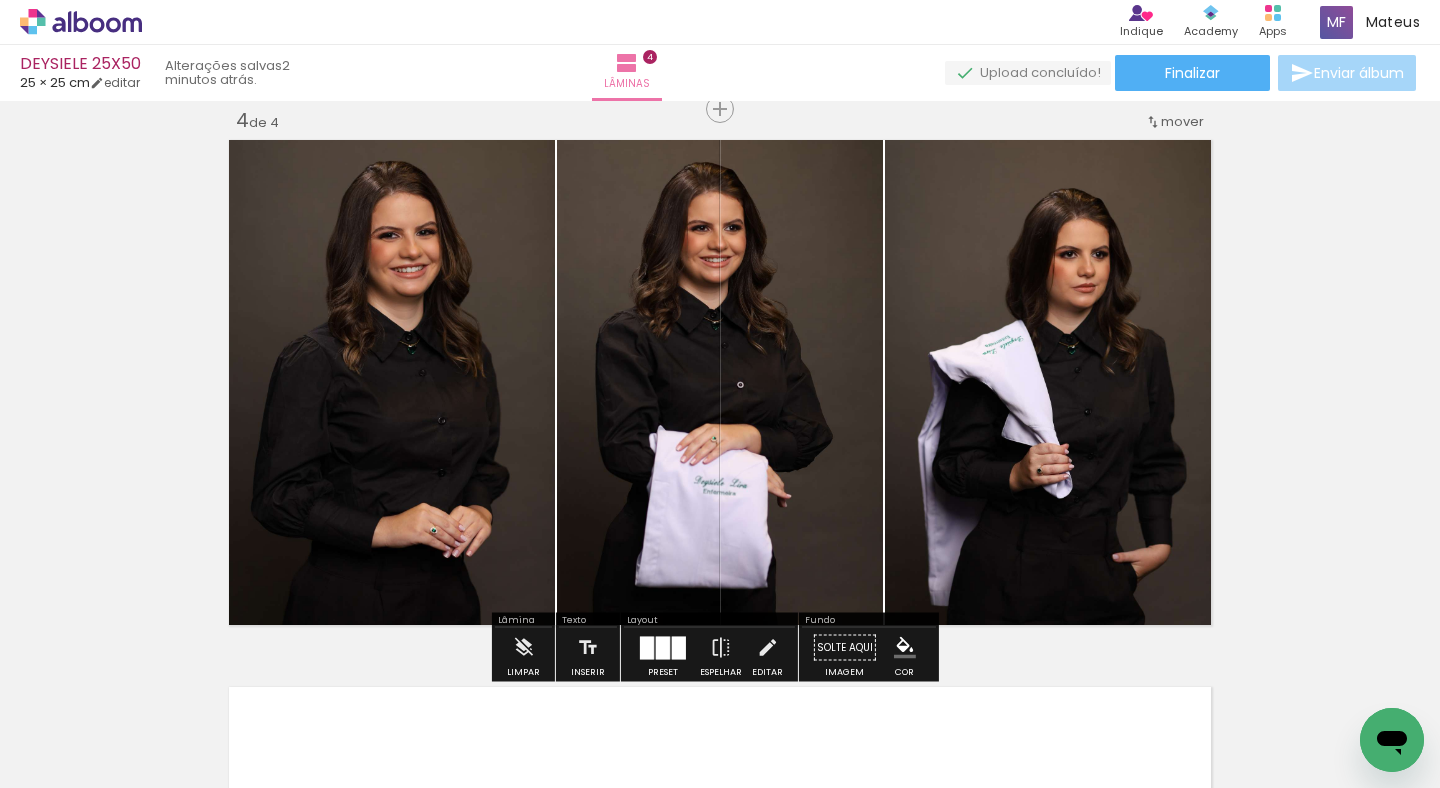 drag, startPoint x: 995, startPoint y: 394, endPoint x: 727, endPoint y: 384, distance: 268.1865 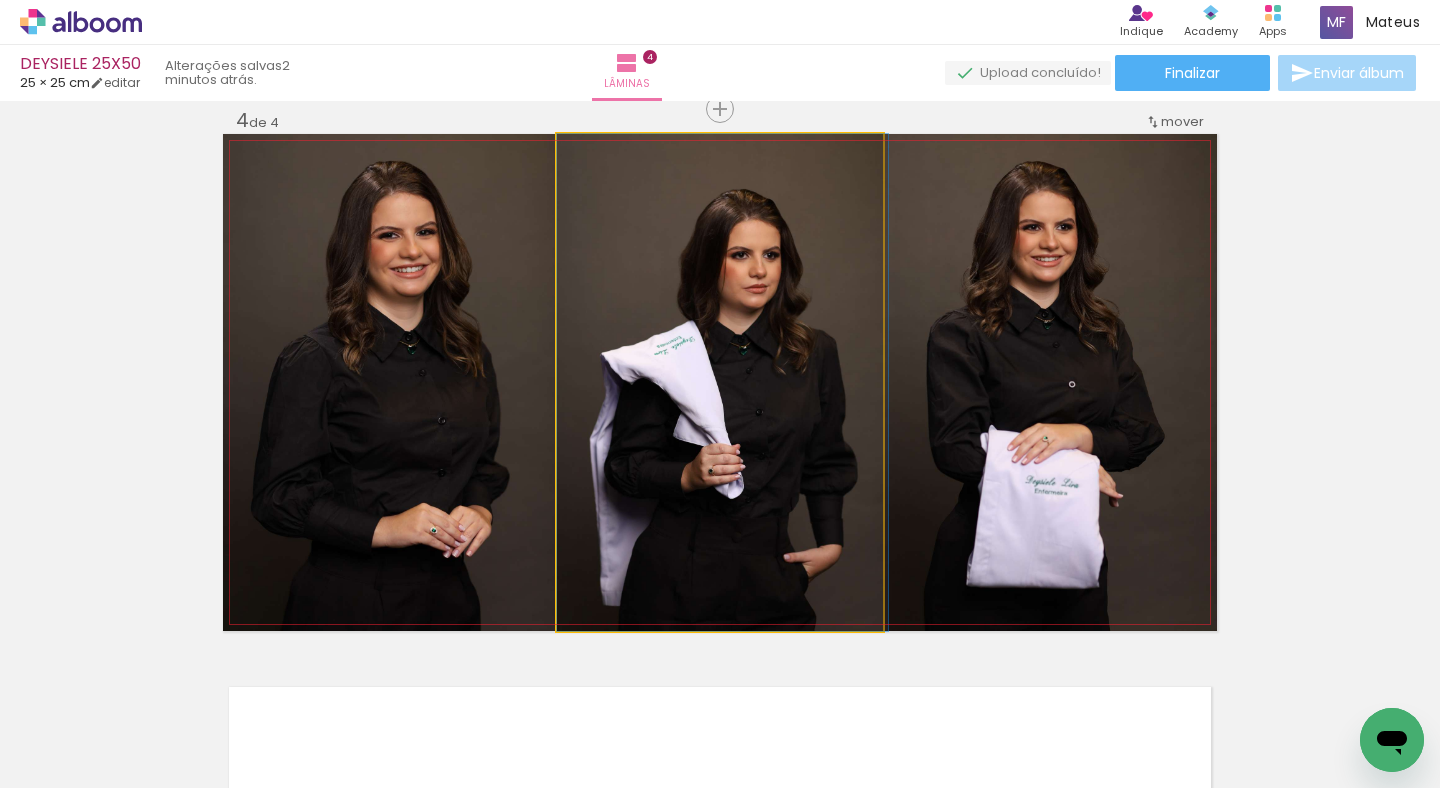 drag, startPoint x: 766, startPoint y: 393, endPoint x: 777, endPoint y: 392, distance: 11.045361 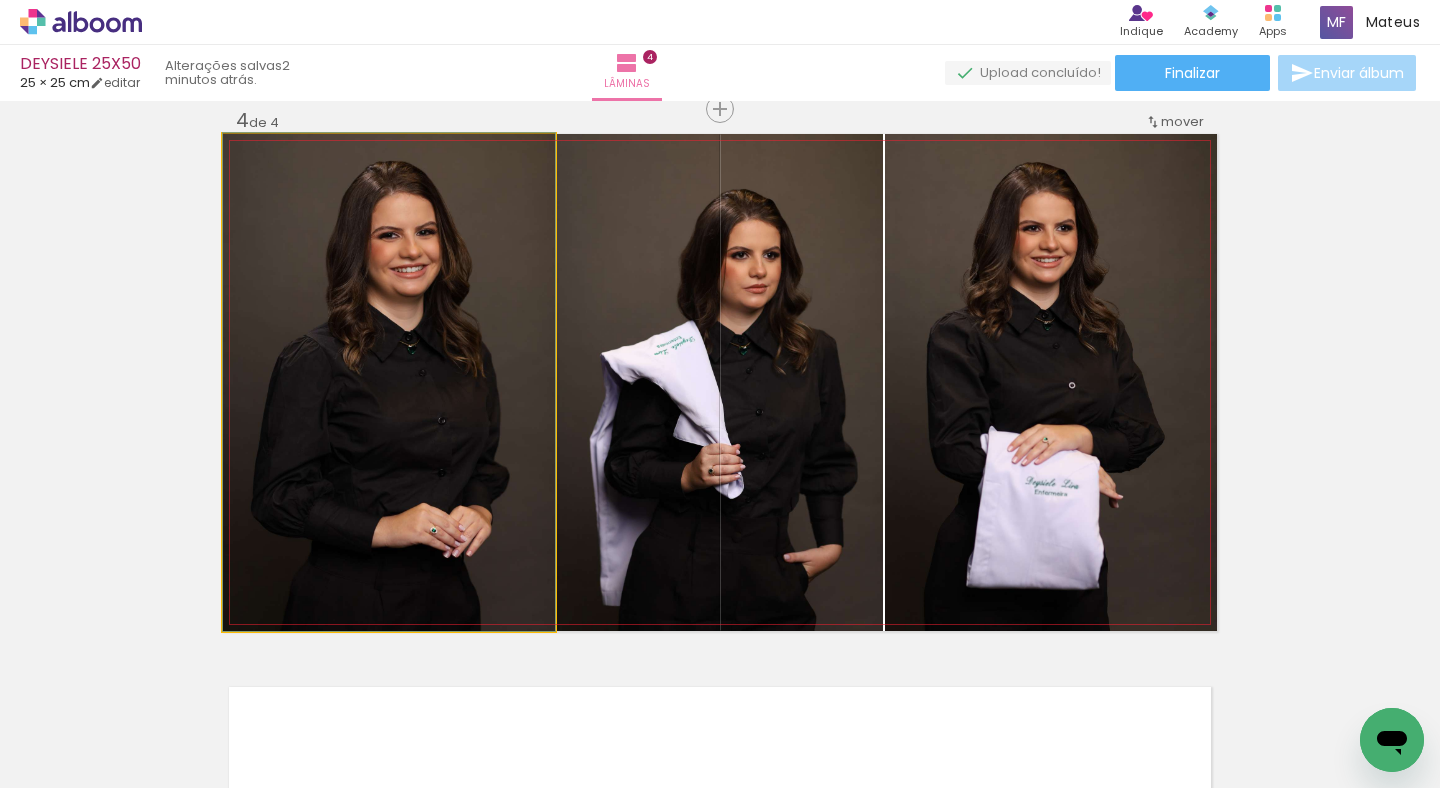 drag, startPoint x: 484, startPoint y: 354, endPoint x: 569, endPoint y: 368, distance: 86.145226 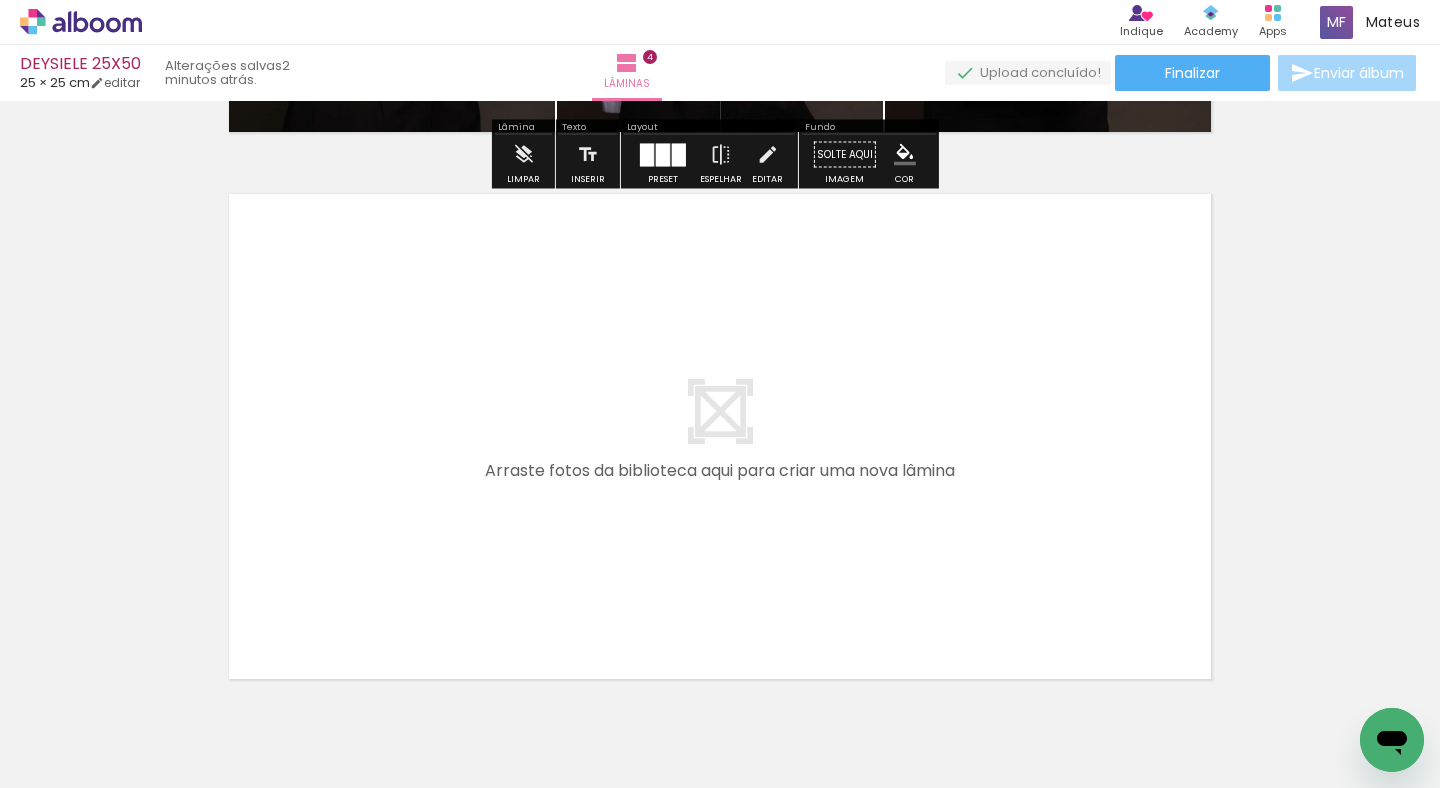 drag, startPoint x: 713, startPoint y: 716, endPoint x: 893, endPoint y: 666, distance: 186.81541 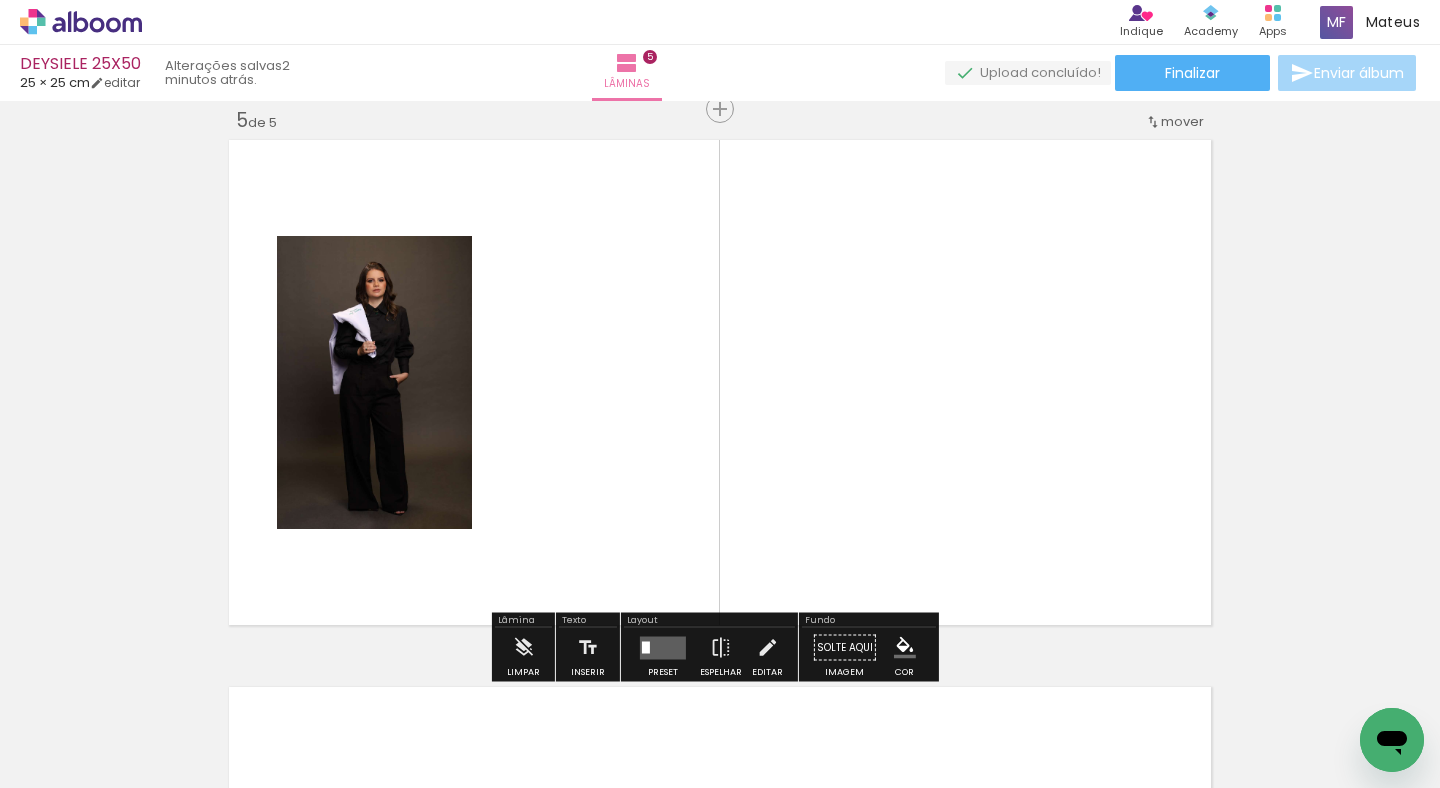 scroll, scrollTop: 2213, scrollLeft: 0, axis: vertical 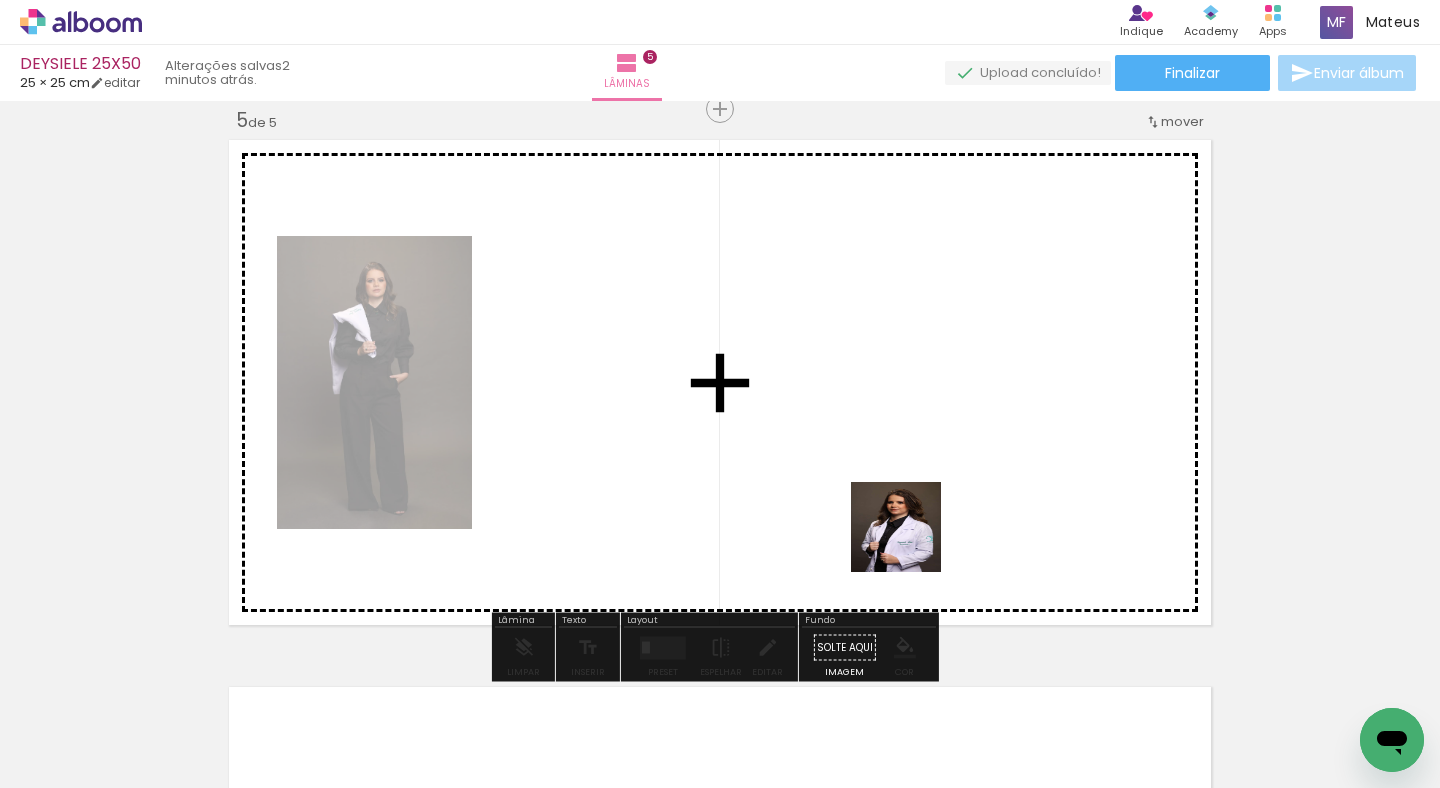 drag, startPoint x: 941, startPoint y: 729, endPoint x: 962, endPoint y: 600, distance: 130.69812 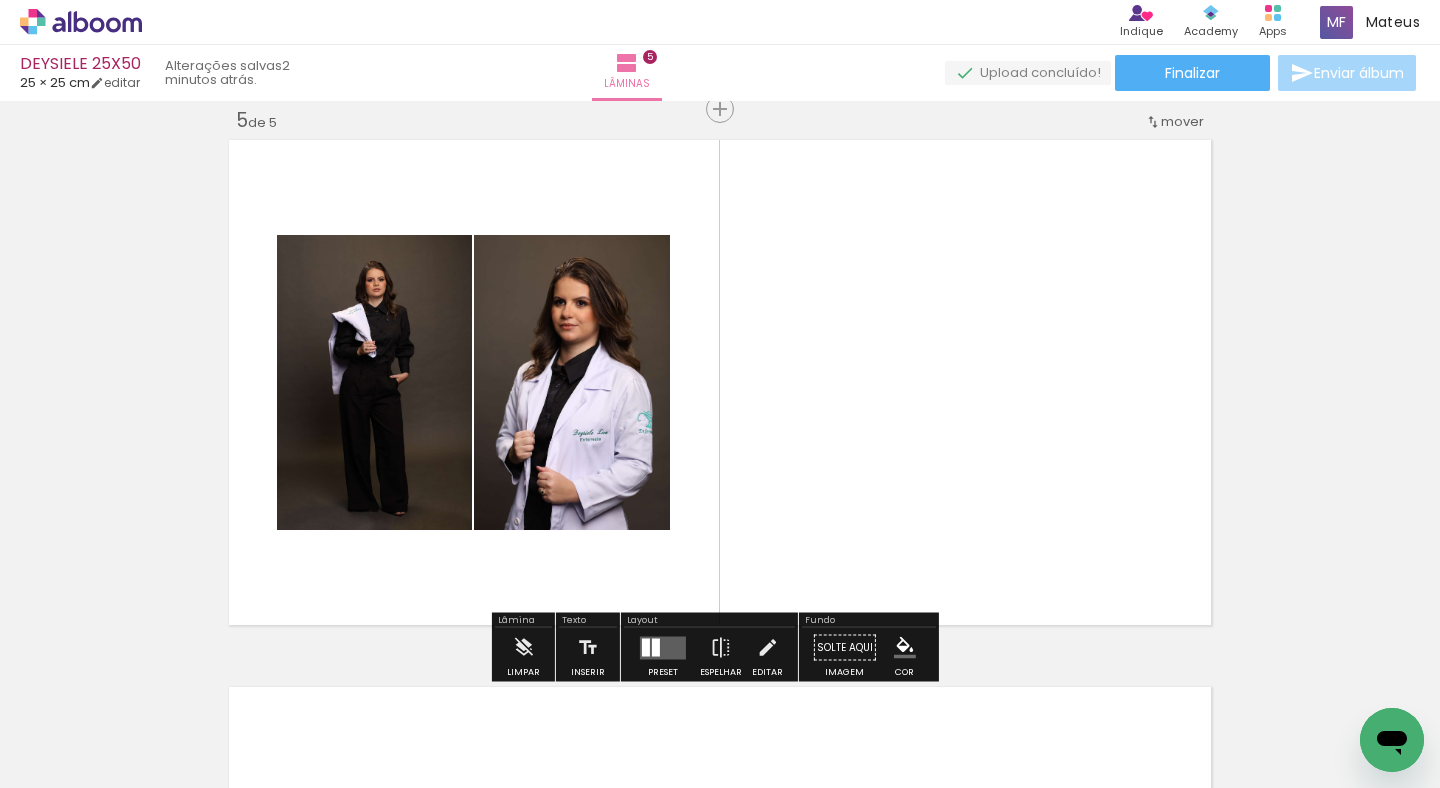 scroll, scrollTop: 0, scrollLeft: 1637, axis: horizontal 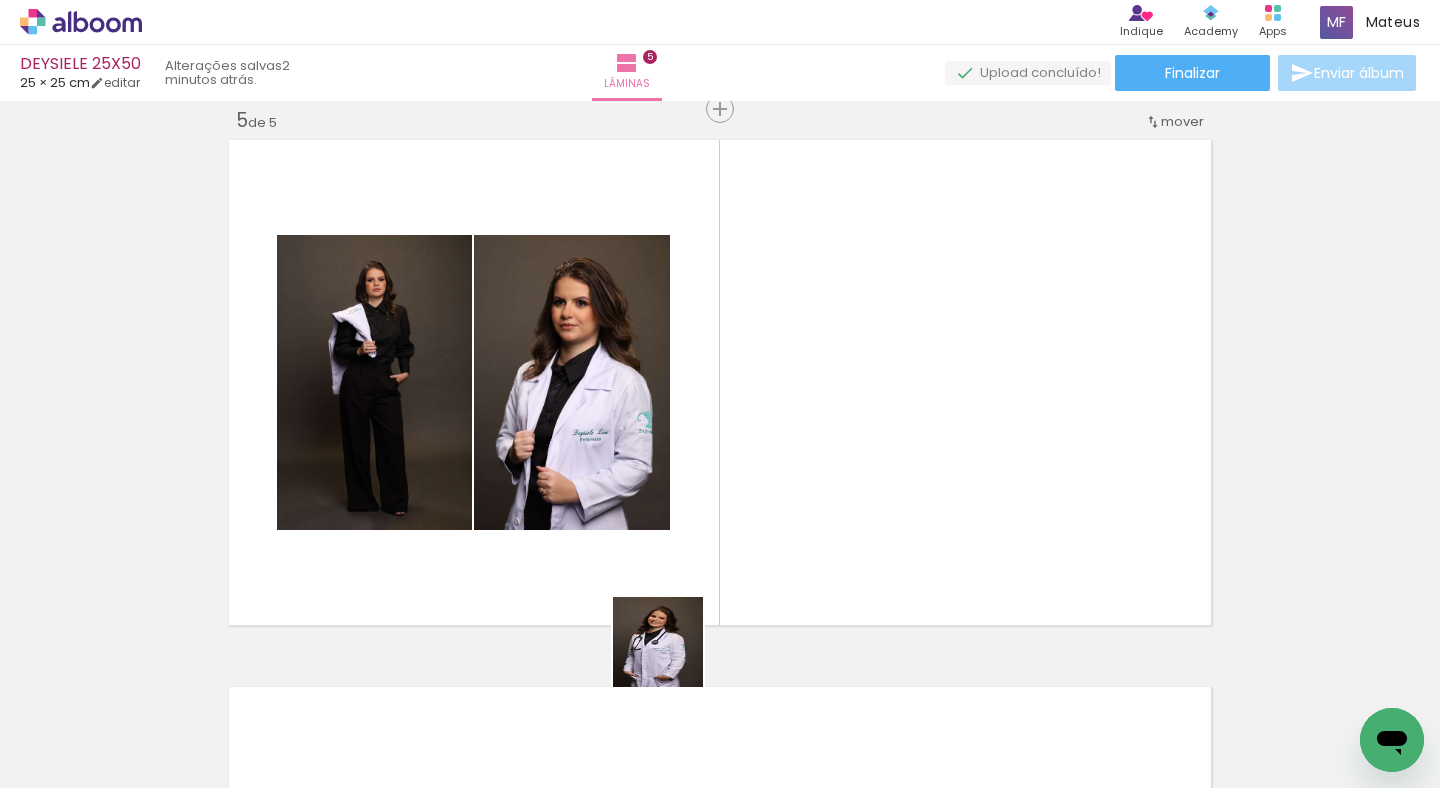 drag, startPoint x: 581, startPoint y: 747, endPoint x: 814, endPoint y: 556, distance: 301.2806 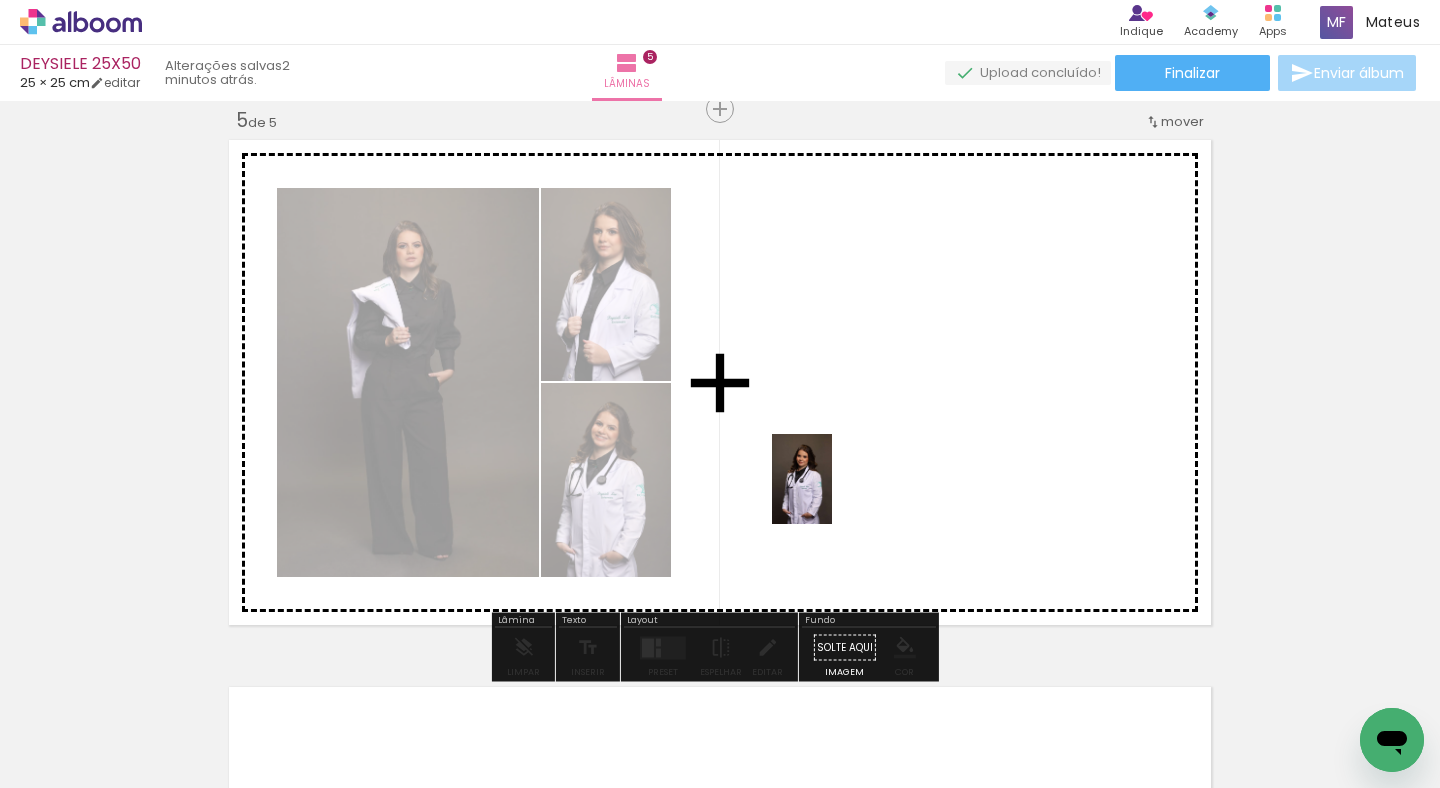 drag, startPoint x: 701, startPoint y: 746, endPoint x: 832, endPoint y: 494, distance: 284.01584 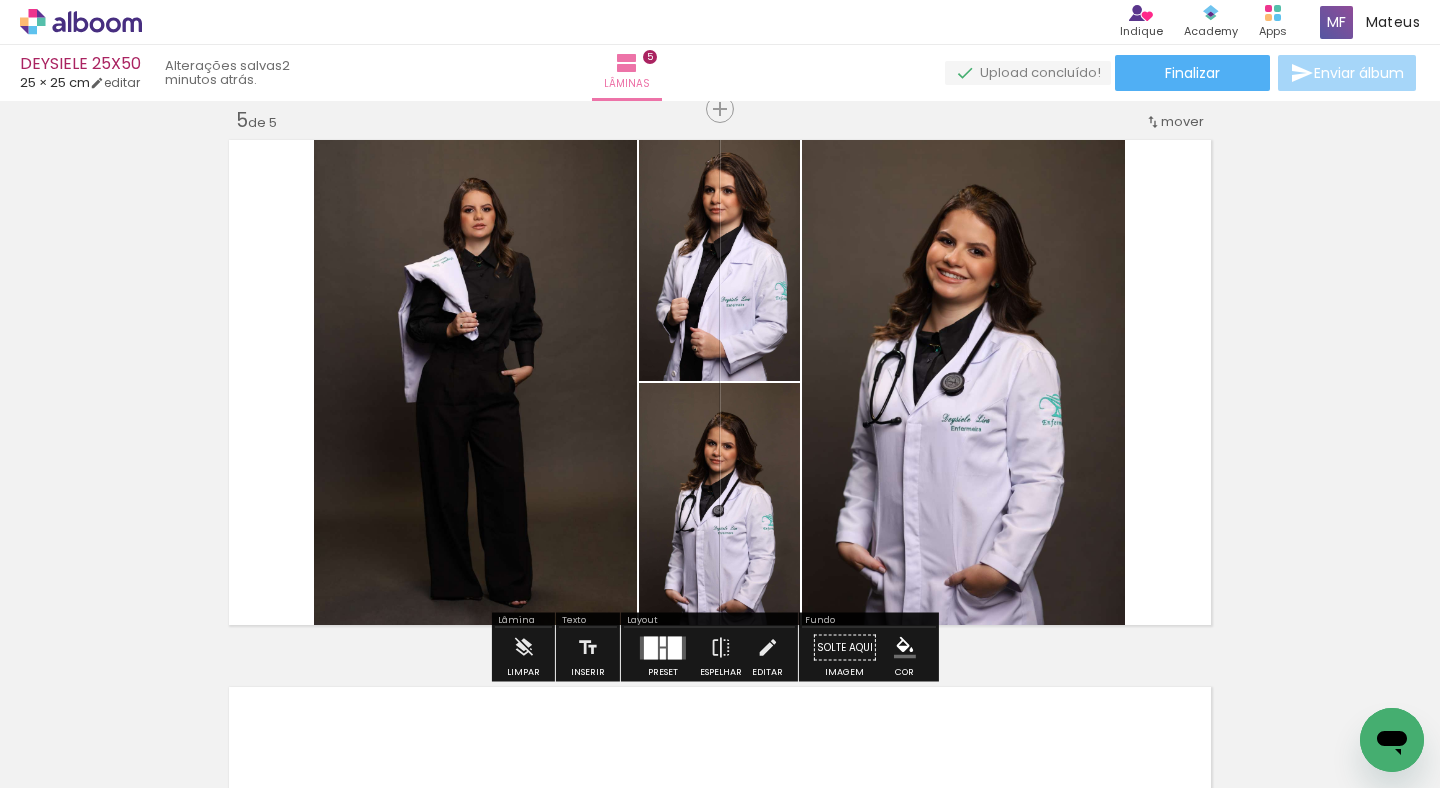 click at bounding box center [663, 647] 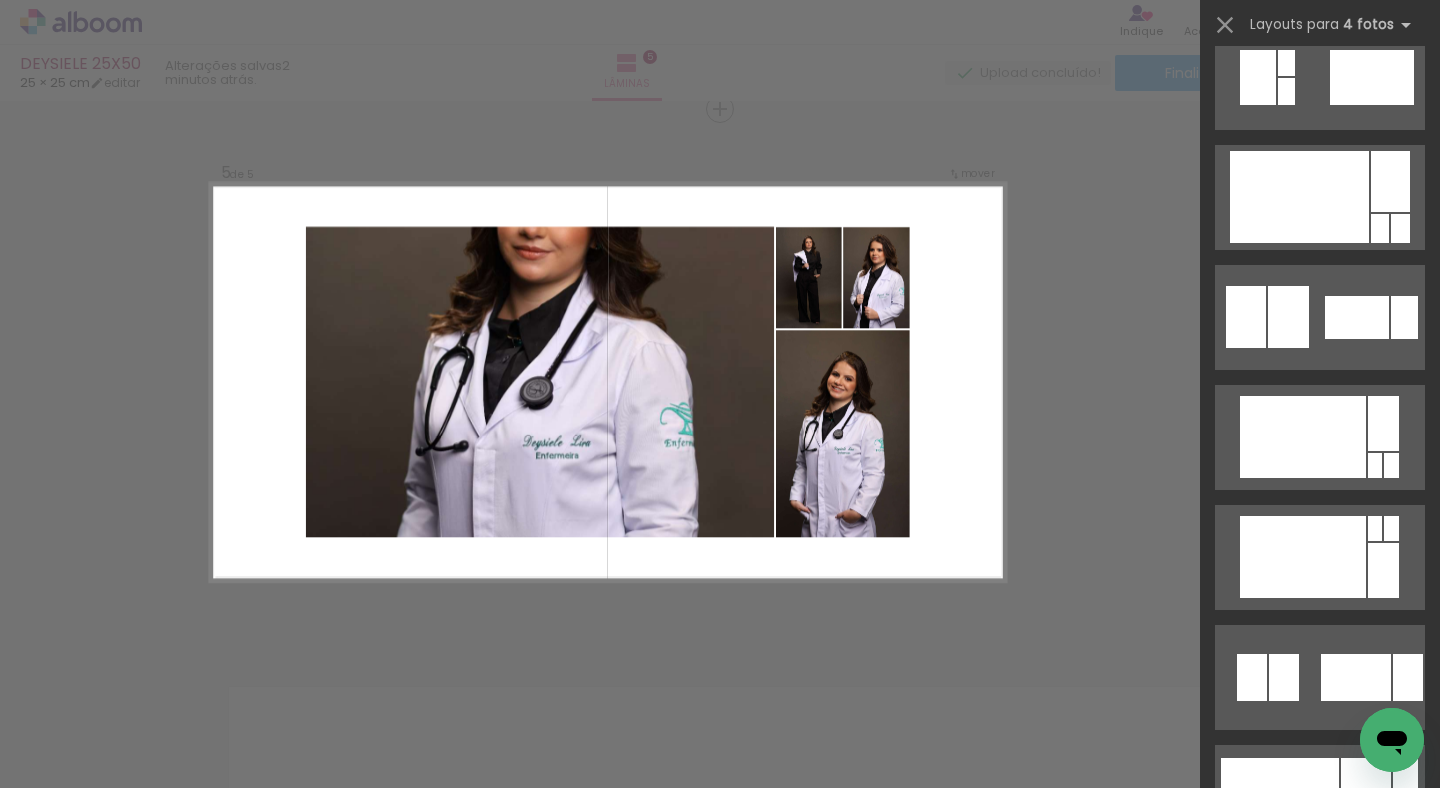 scroll, scrollTop: 12520, scrollLeft: 0, axis: vertical 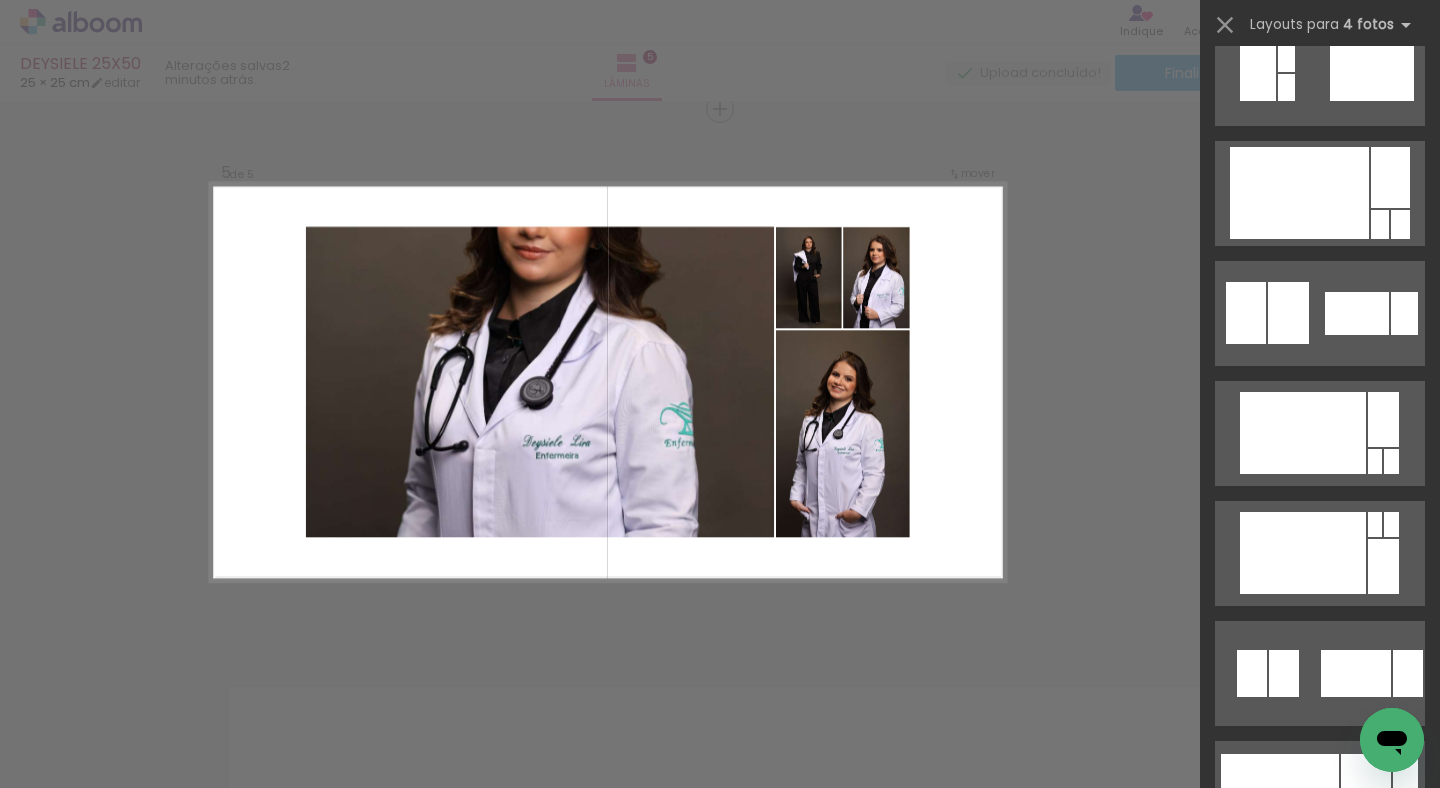 click on "Confirmar Cancelar" at bounding box center (720, -447) 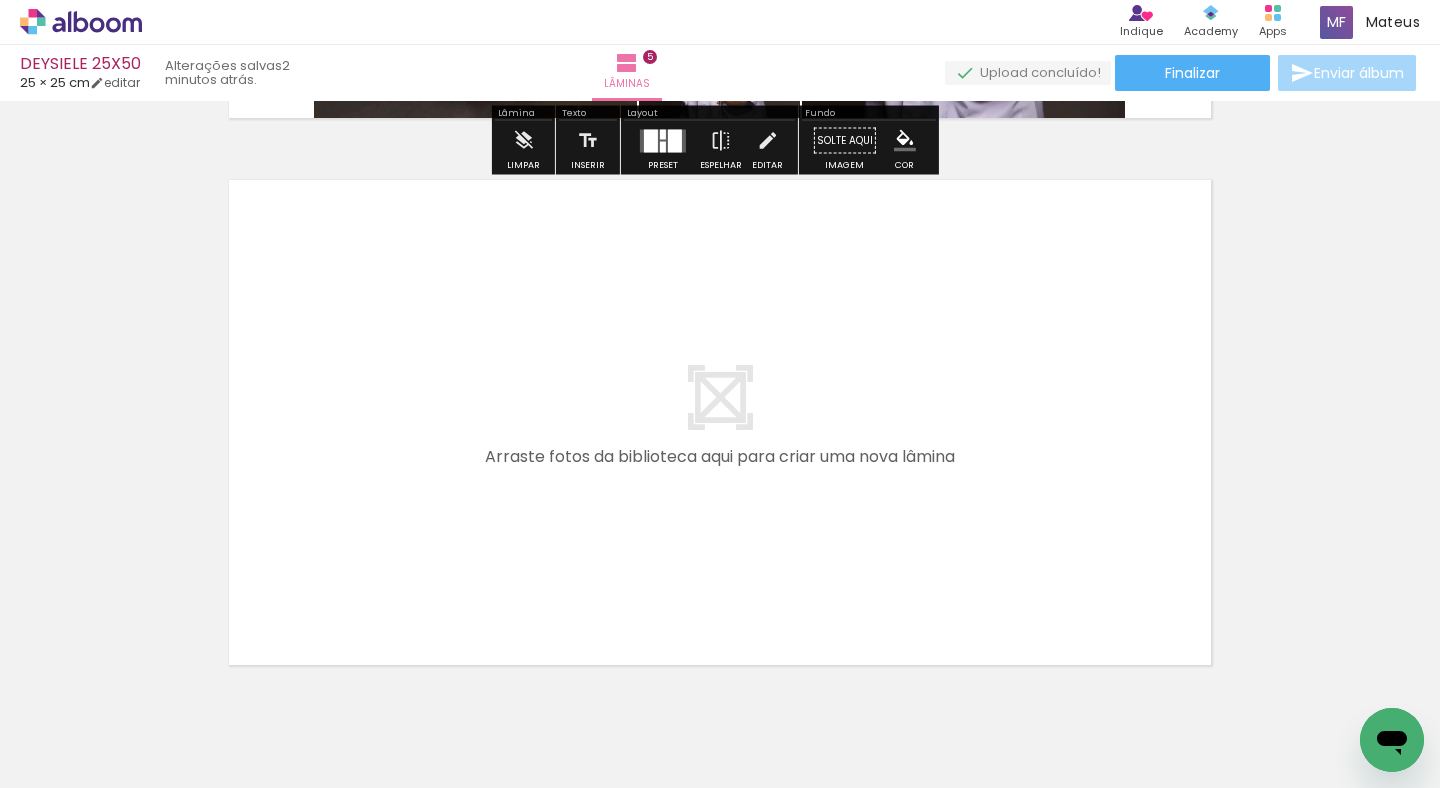 scroll, scrollTop: 2728, scrollLeft: 0, axis: vertical 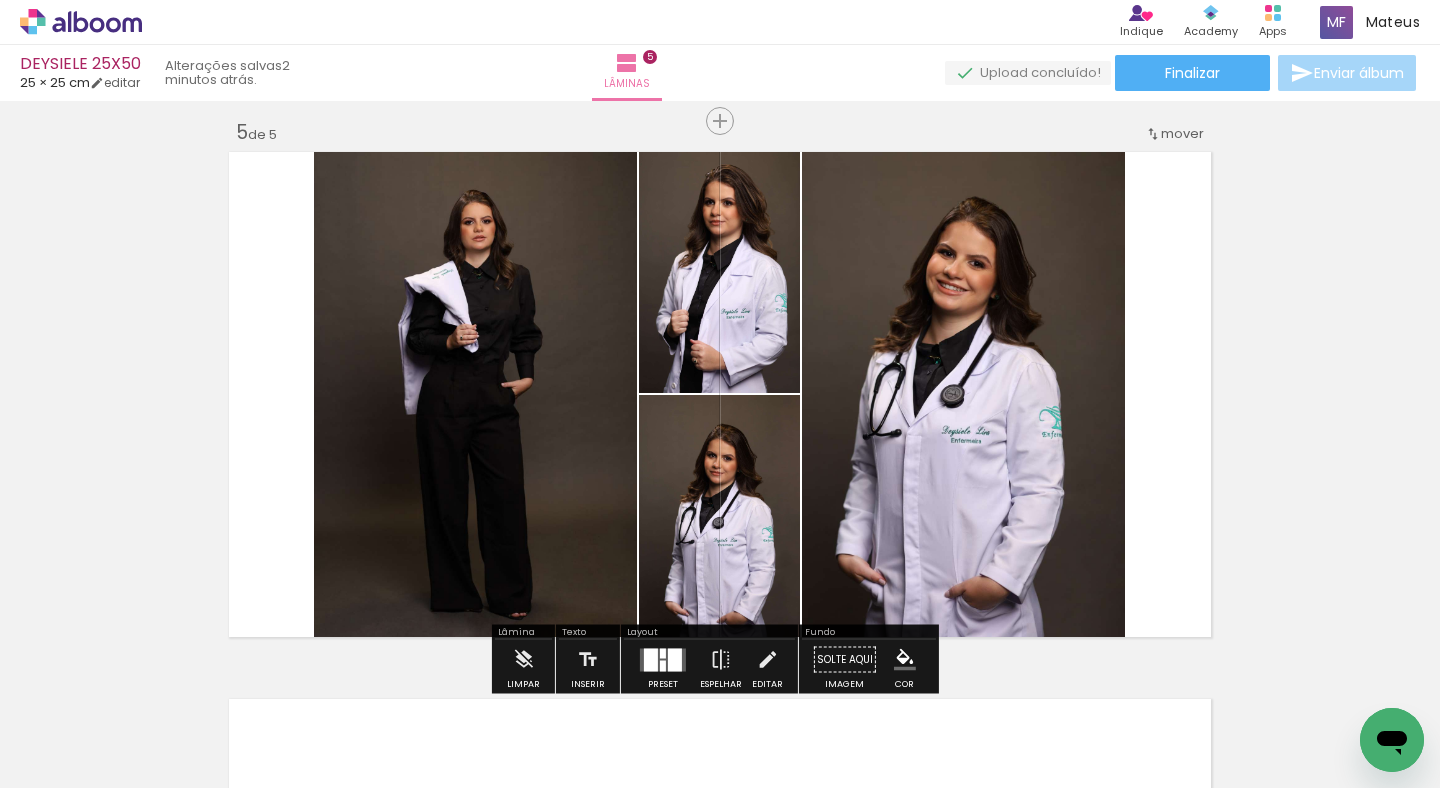drag, startPoint x: 1024, startPoint y: 525, endPoint x: 1051, endPoint y: 693, distance: 170.1558 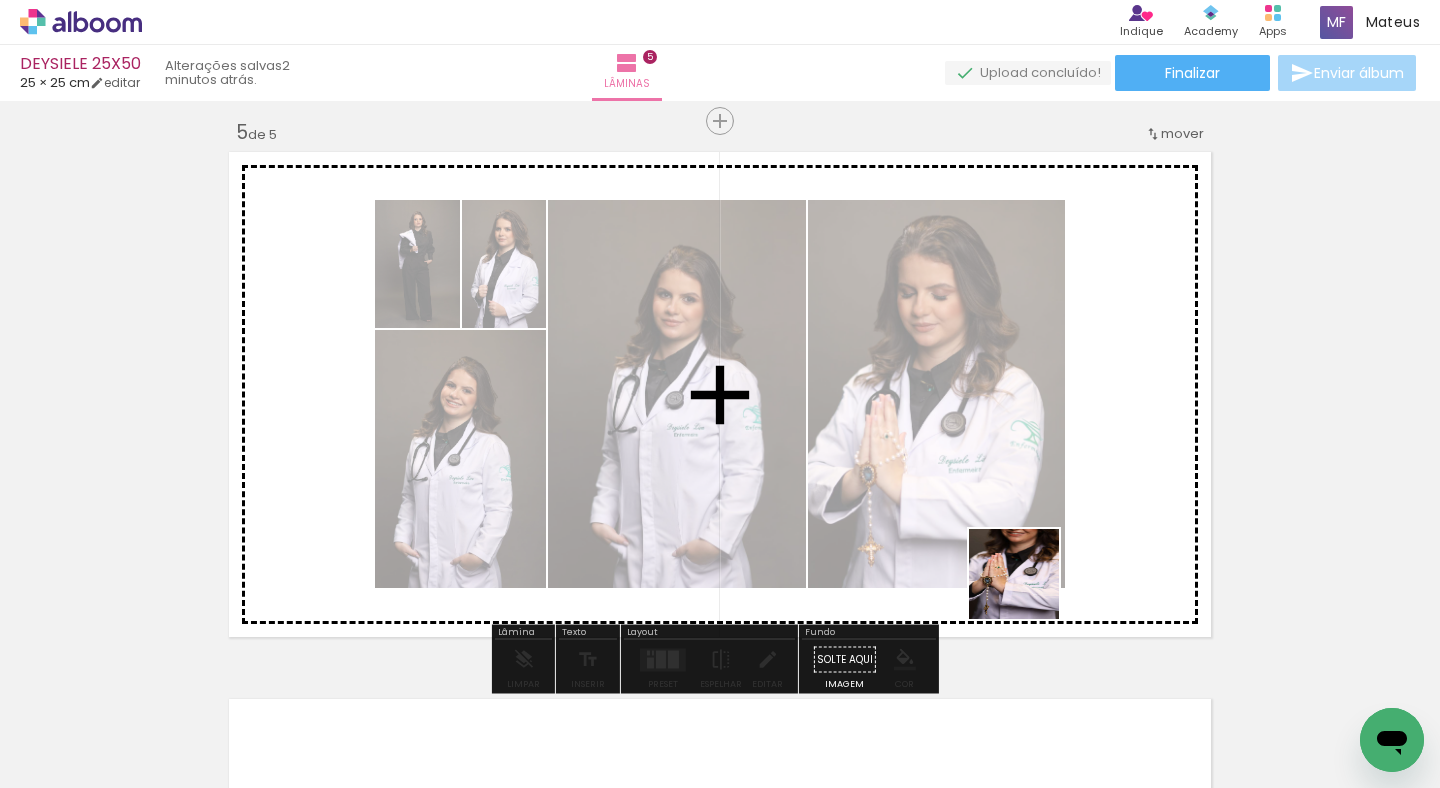 drag, startPoint x: 1038, startPoint y: 621, endPoint x: 946, endPoint y: 456, distance: 188.91533 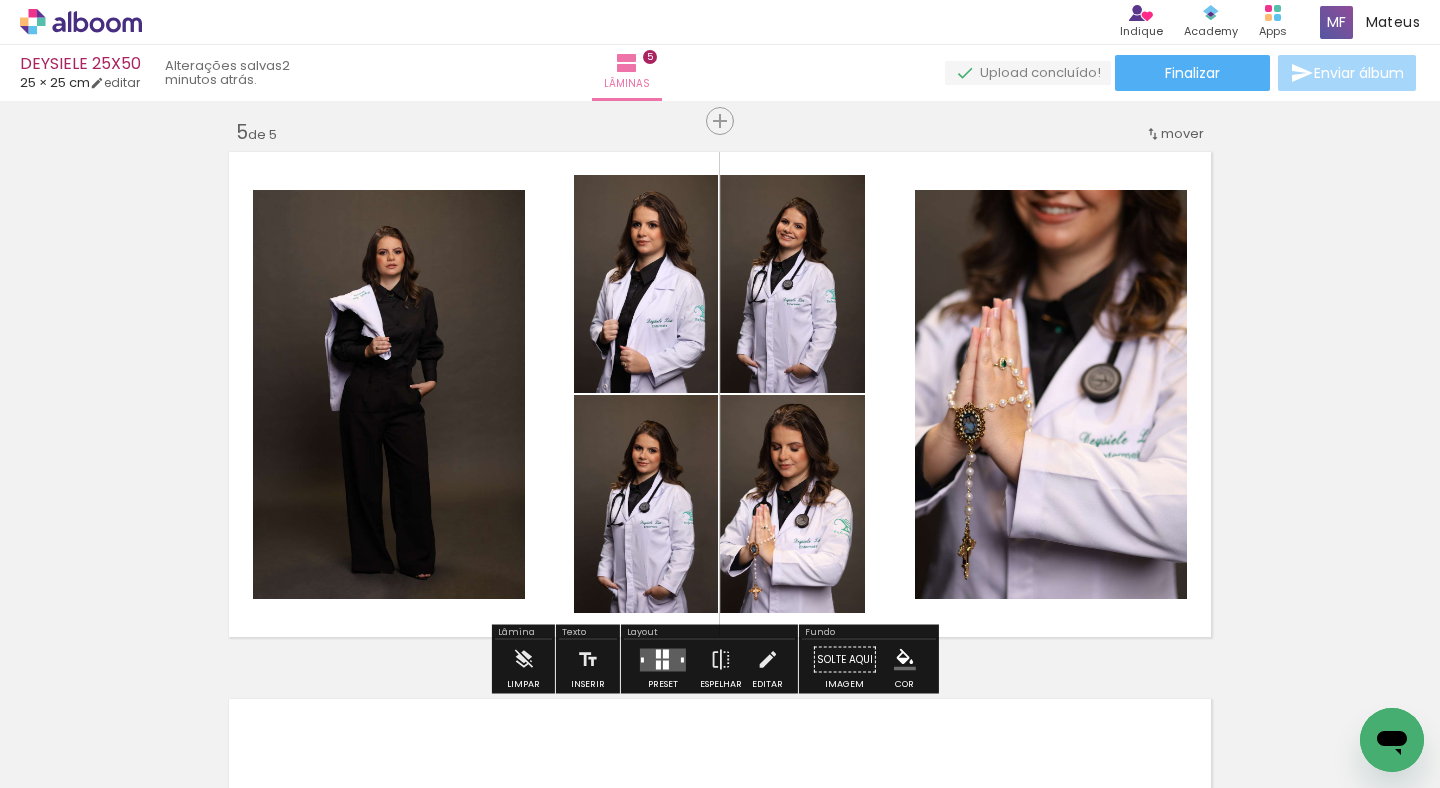 click at bounding box center [658, 664] 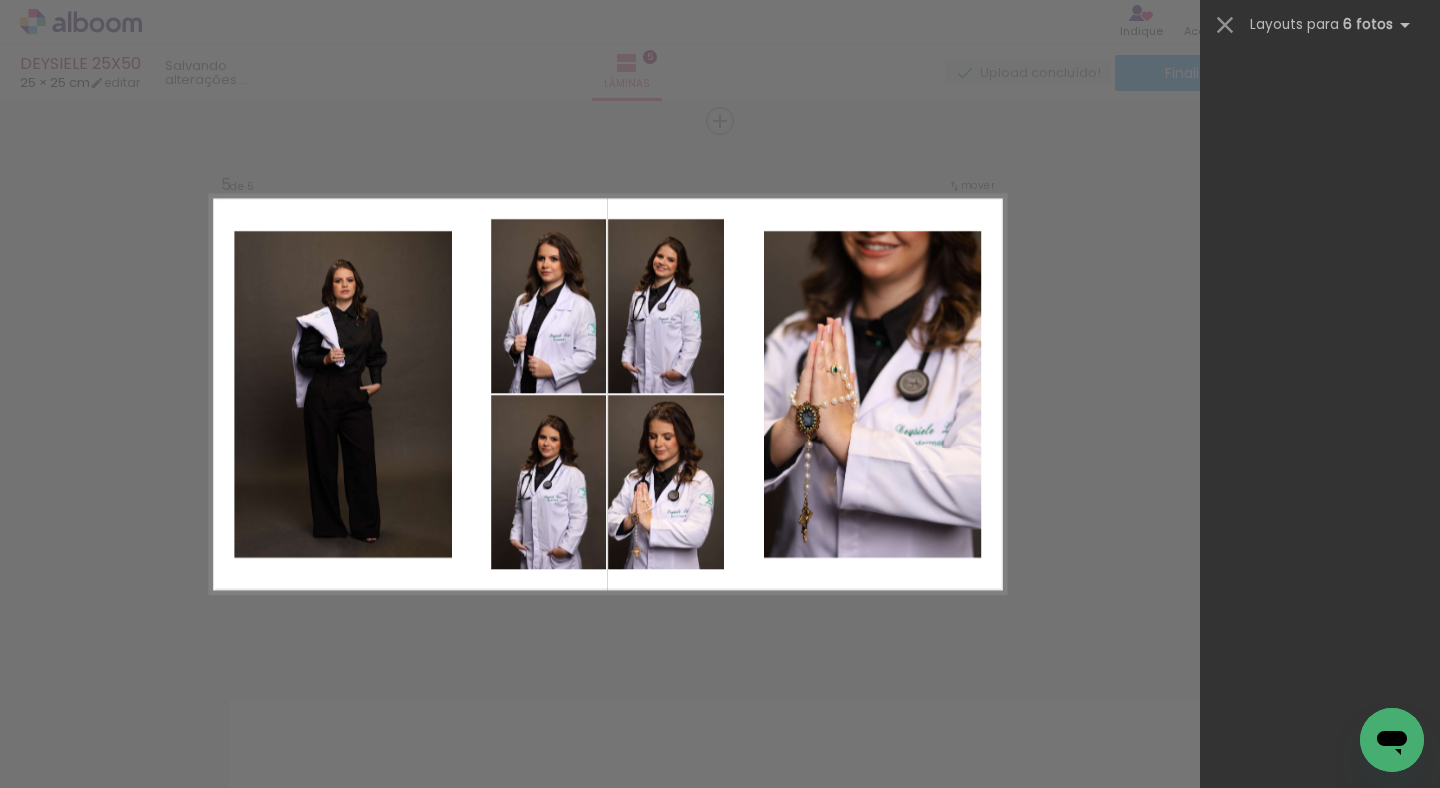 scroll, scrollTop: 0, scrollLeft: 0, axis: both 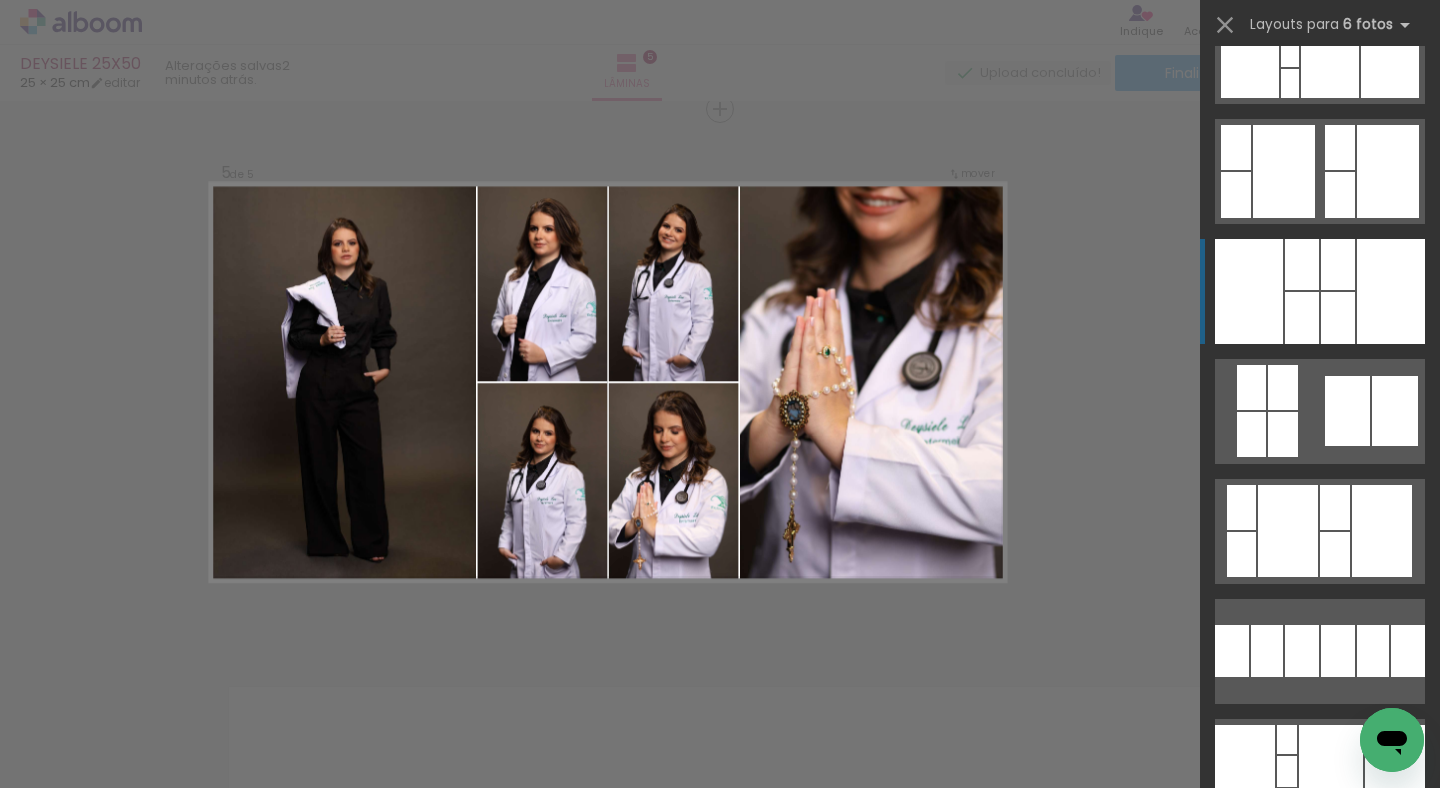 click at bounding box center (1320, -402) 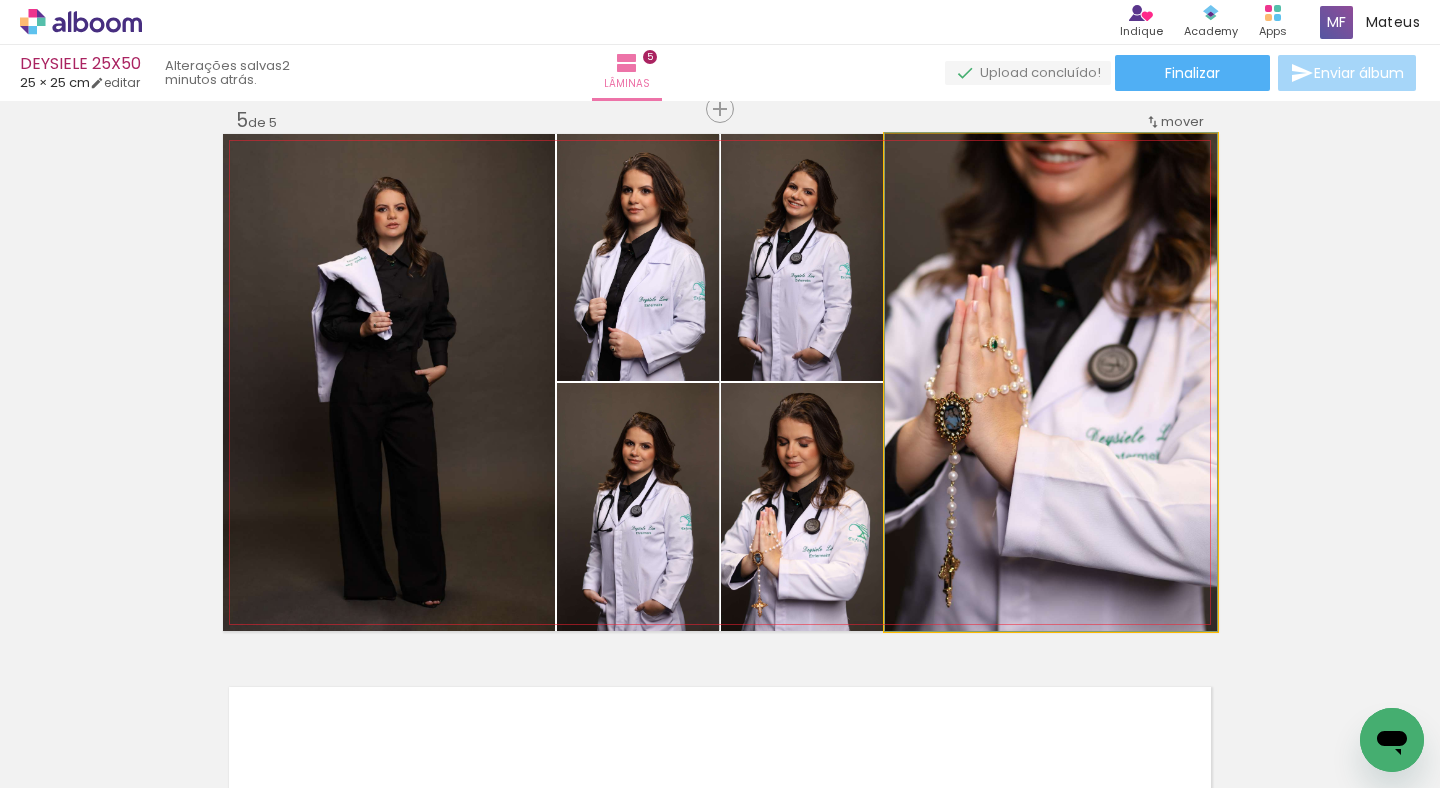 click 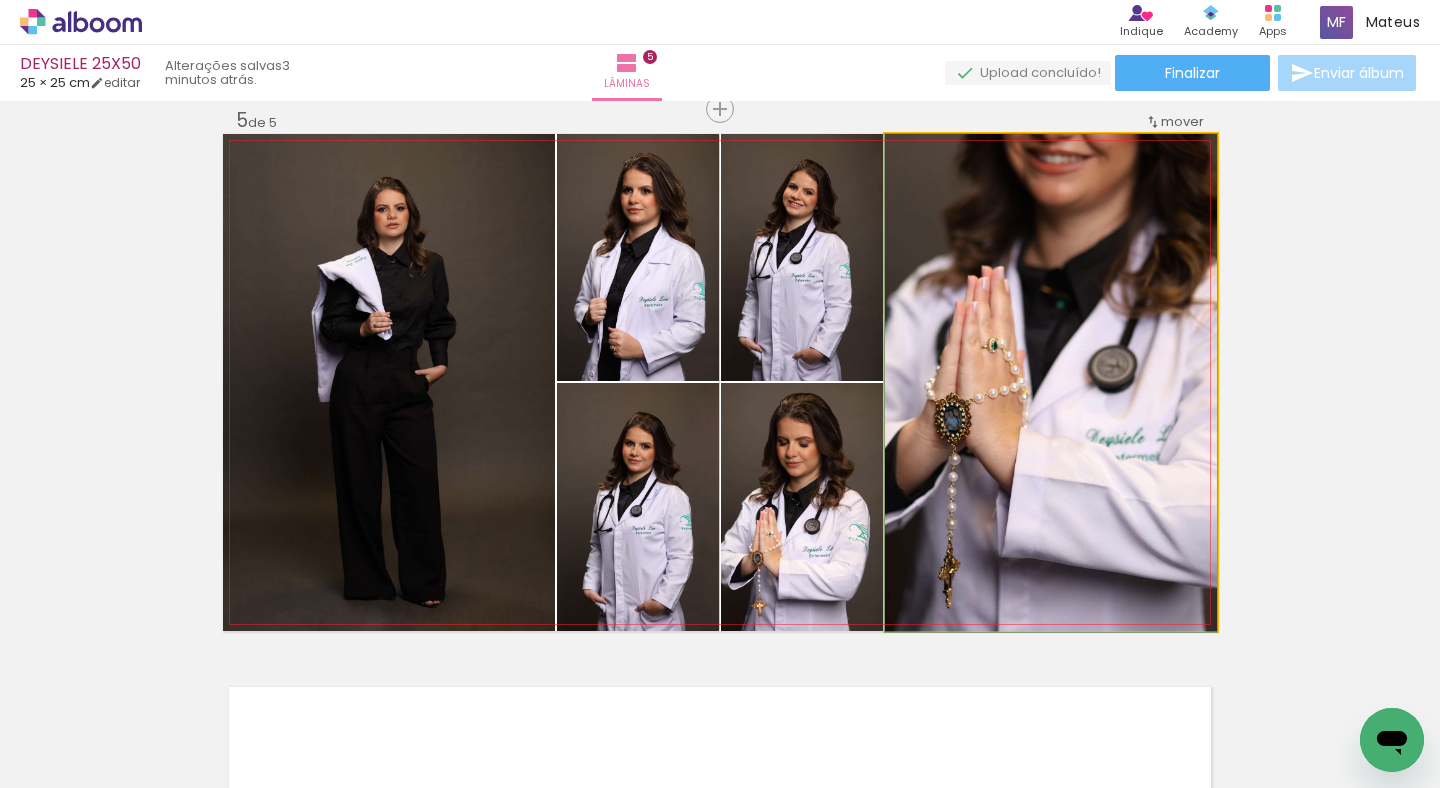 drag, startPoint x: 1036, startPoint y: 407, endPoint x: 1044, endPoint y: 457, distance: 50.635956 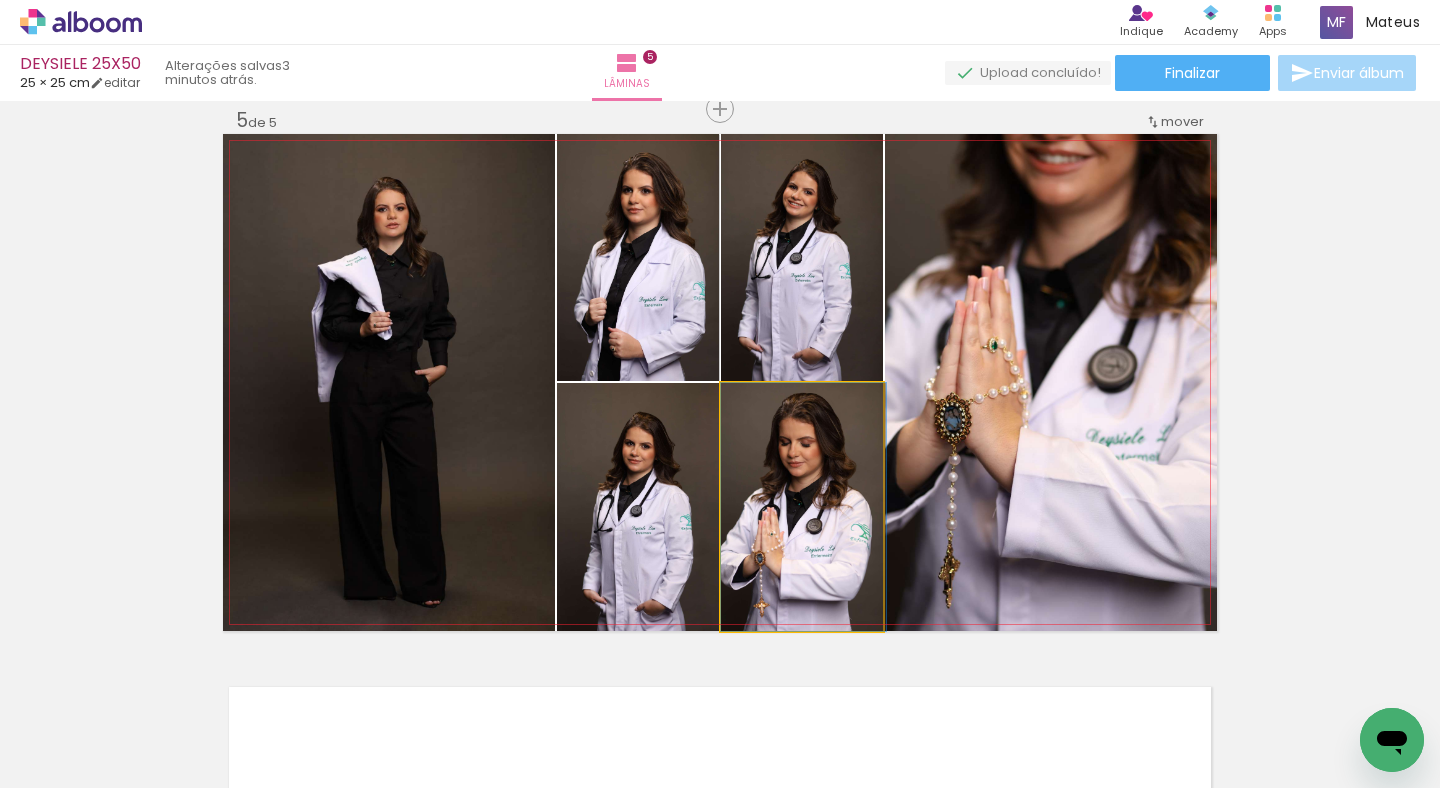 drag, startPoint x: 811, startPoint y: 533, endPoint x: 987, endPoint y: 456, distance: 192.10674 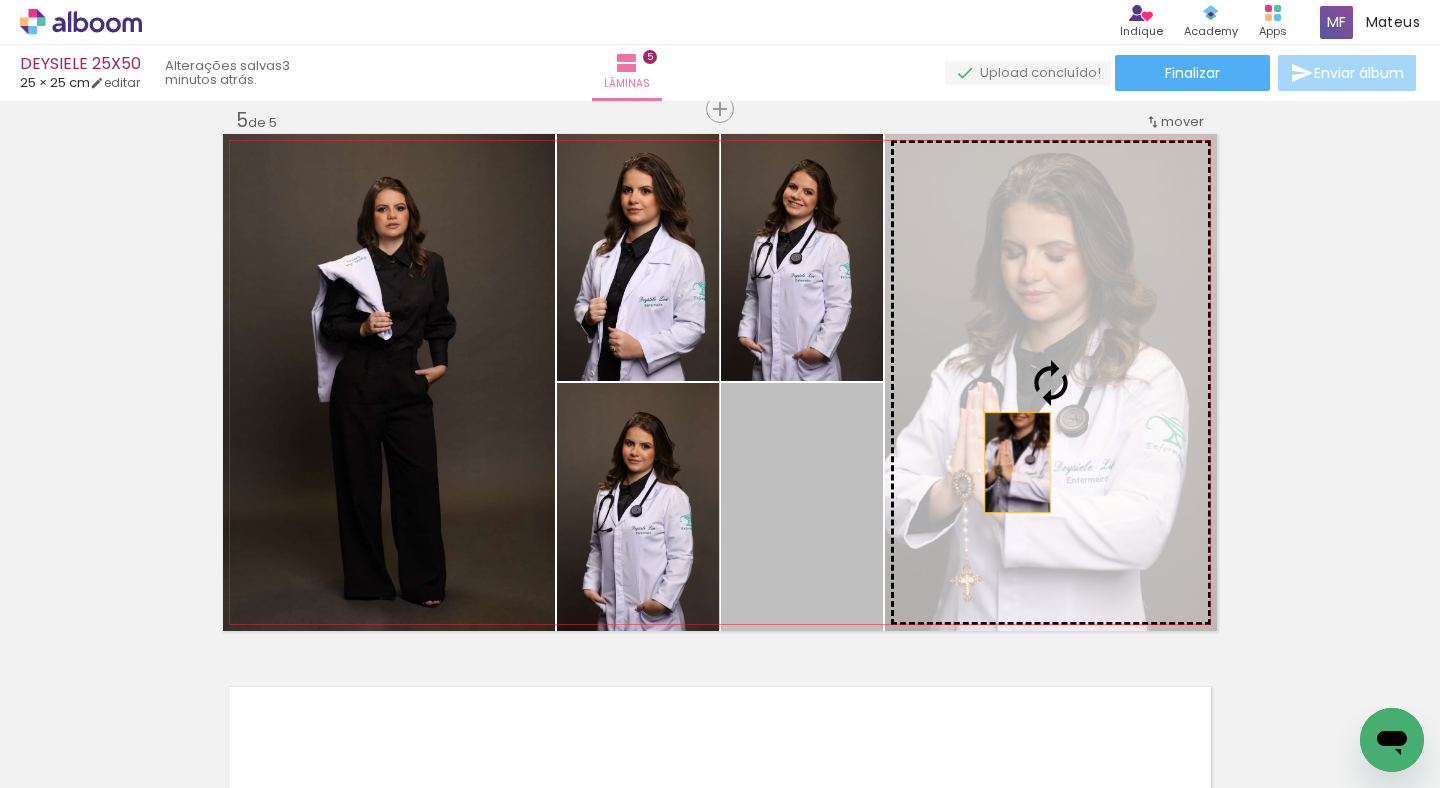 drag, startPoint x: 811, startPoint y: 534, endPoint x: 1014, endPoint y: 461, distance: 215.72668 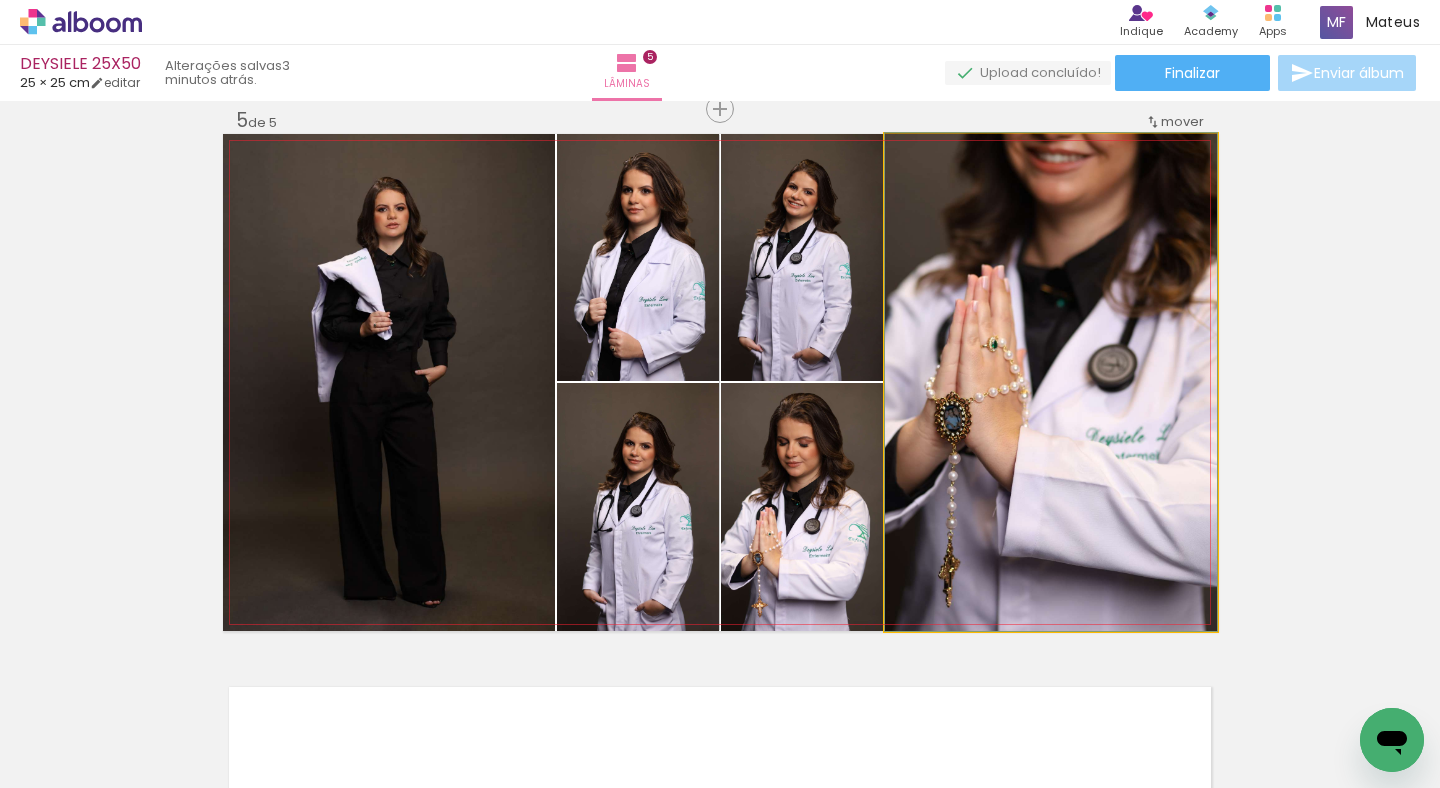 click 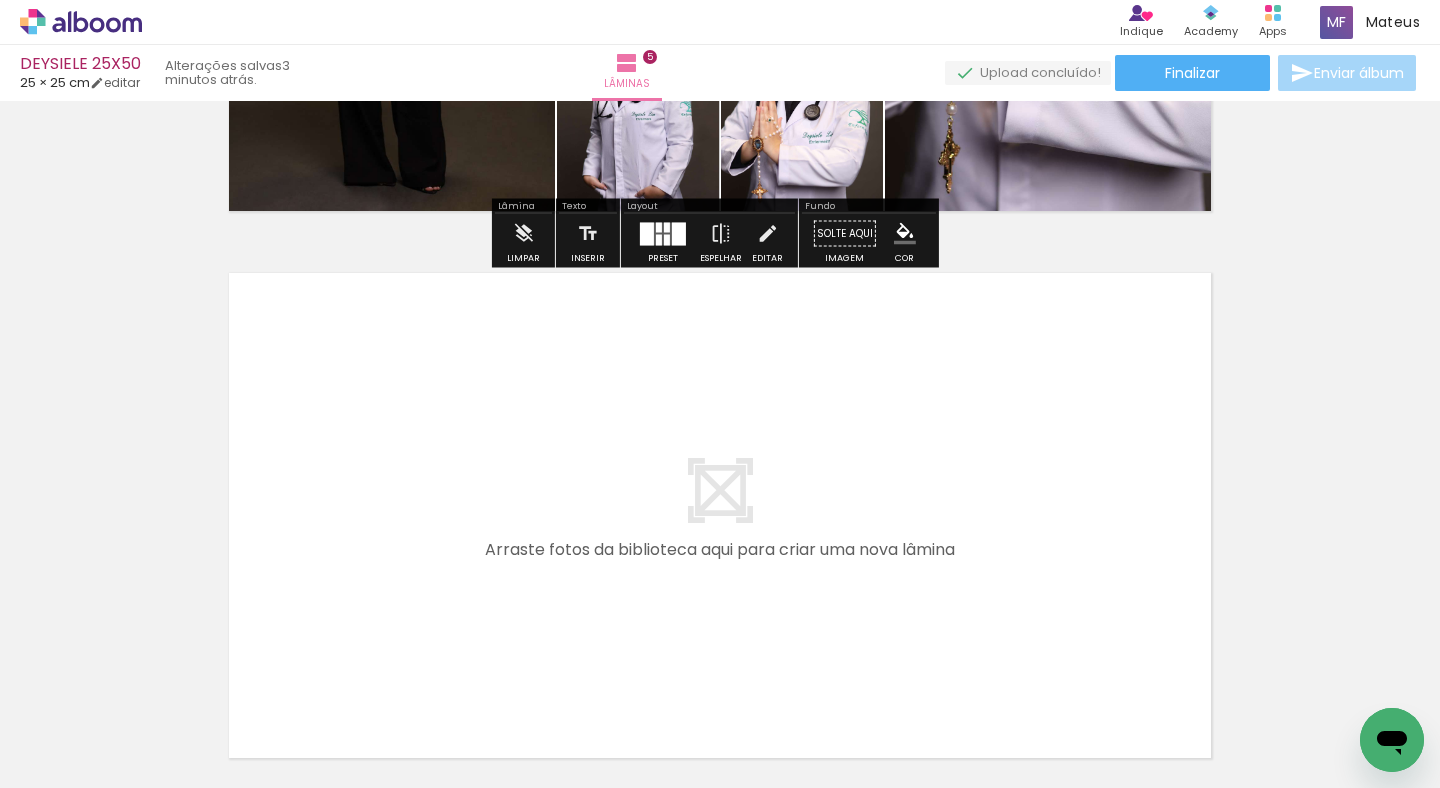 scroll, scrollTop: 2630, scrollLeft: 0, axis: vertical 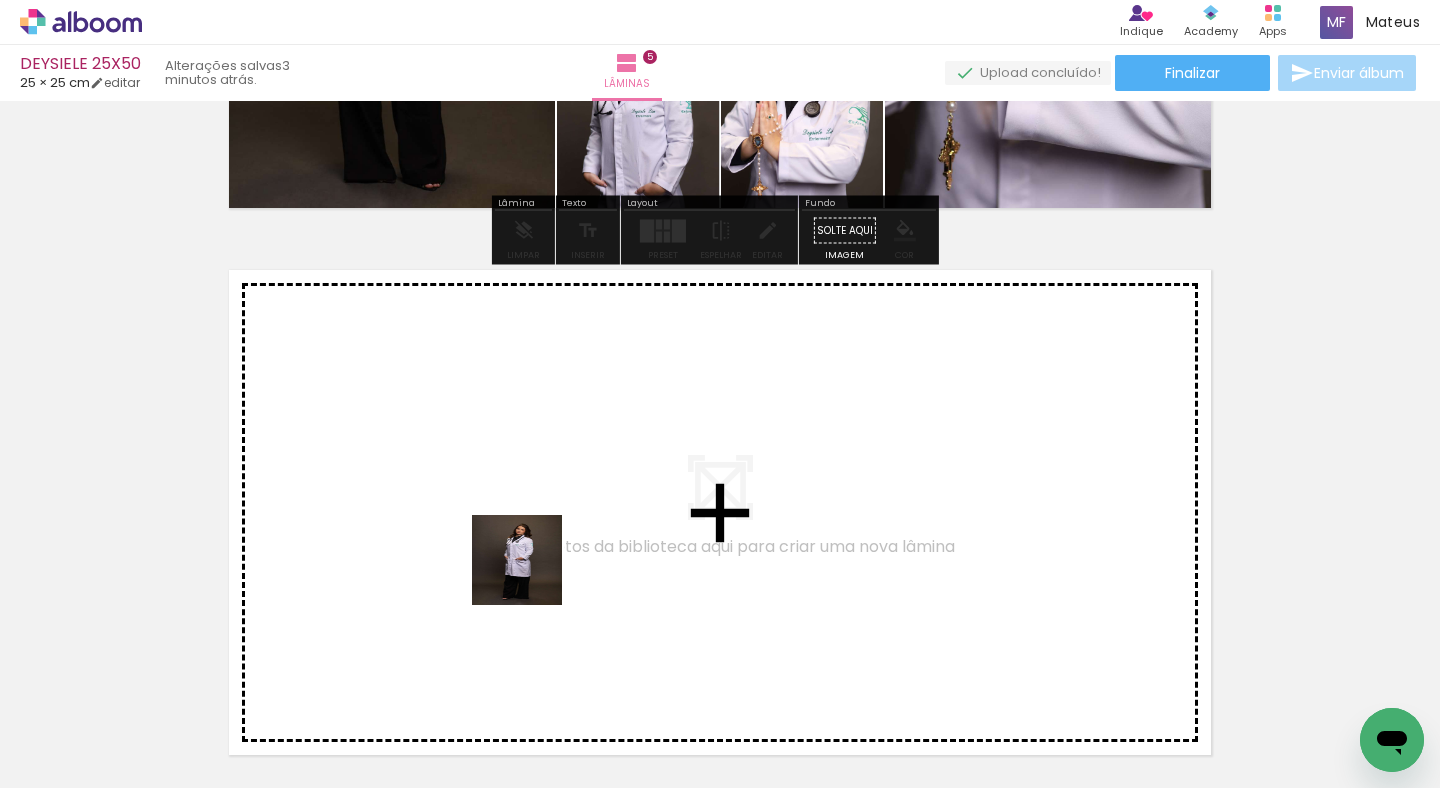 drag, startPoint x: 493, startPoint y: 667, endPoint x: 558, endPoint y: 668, distance: 65.00769 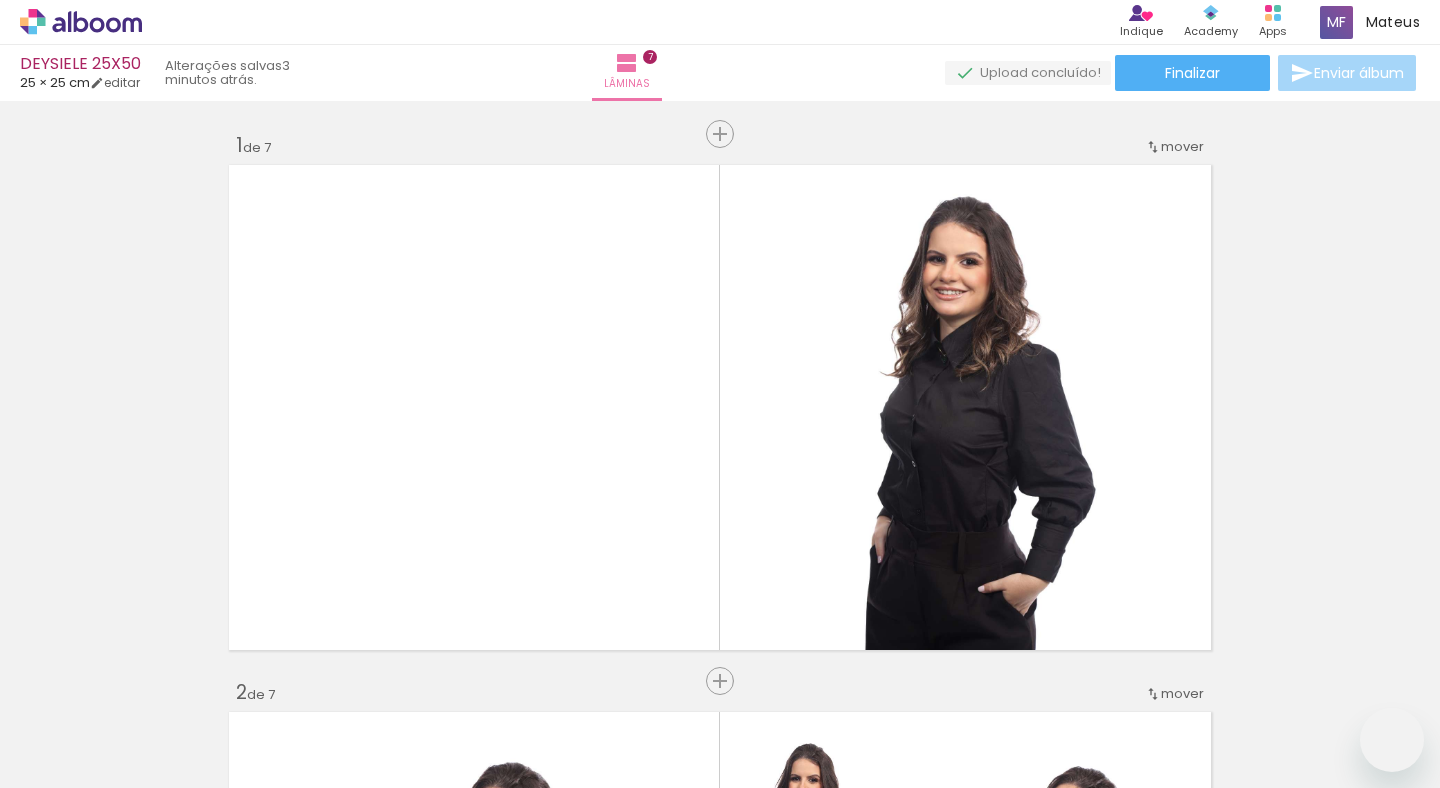 scroll, scrollTop: 0, scrollLeft: 0, axis: both 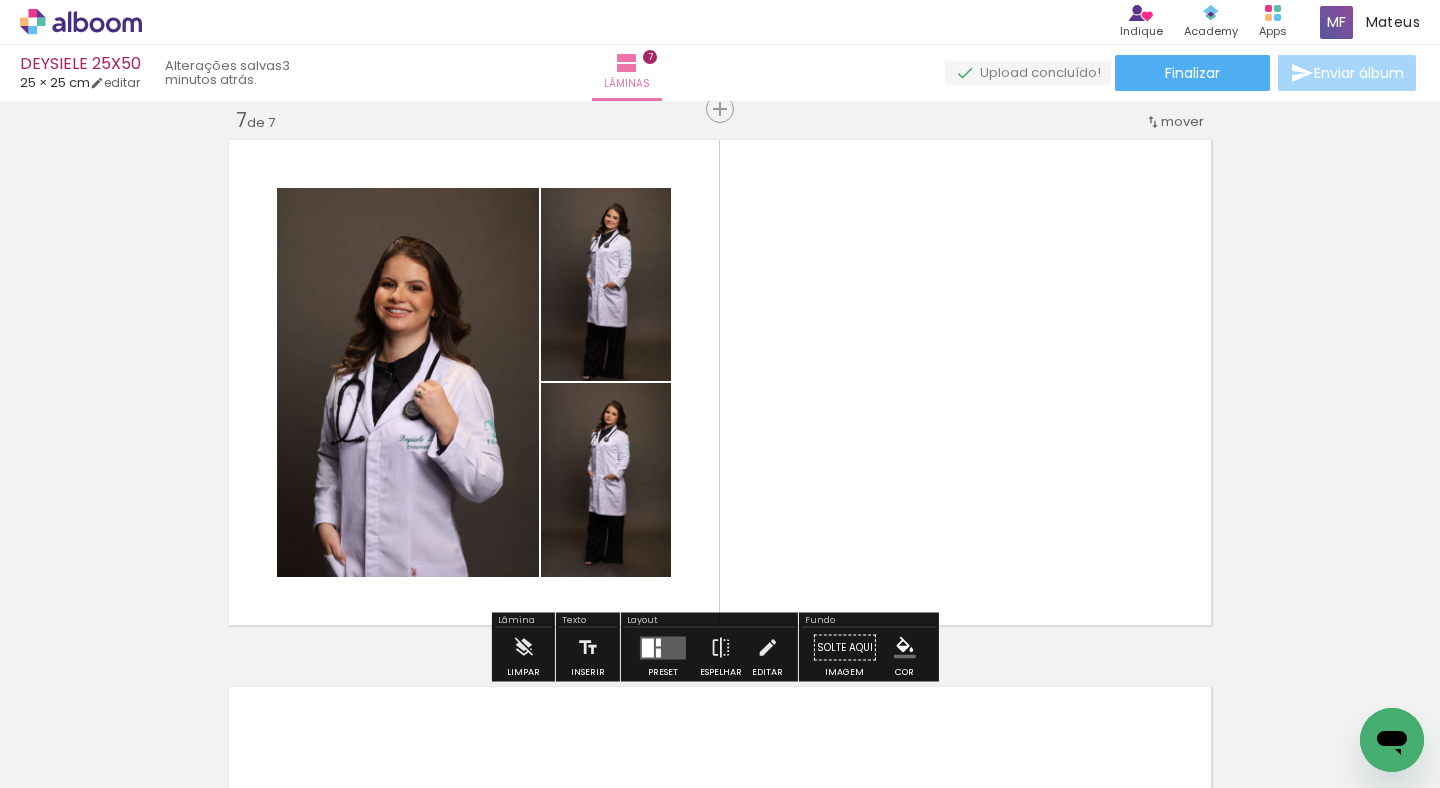click at bounding box center [663, 648] 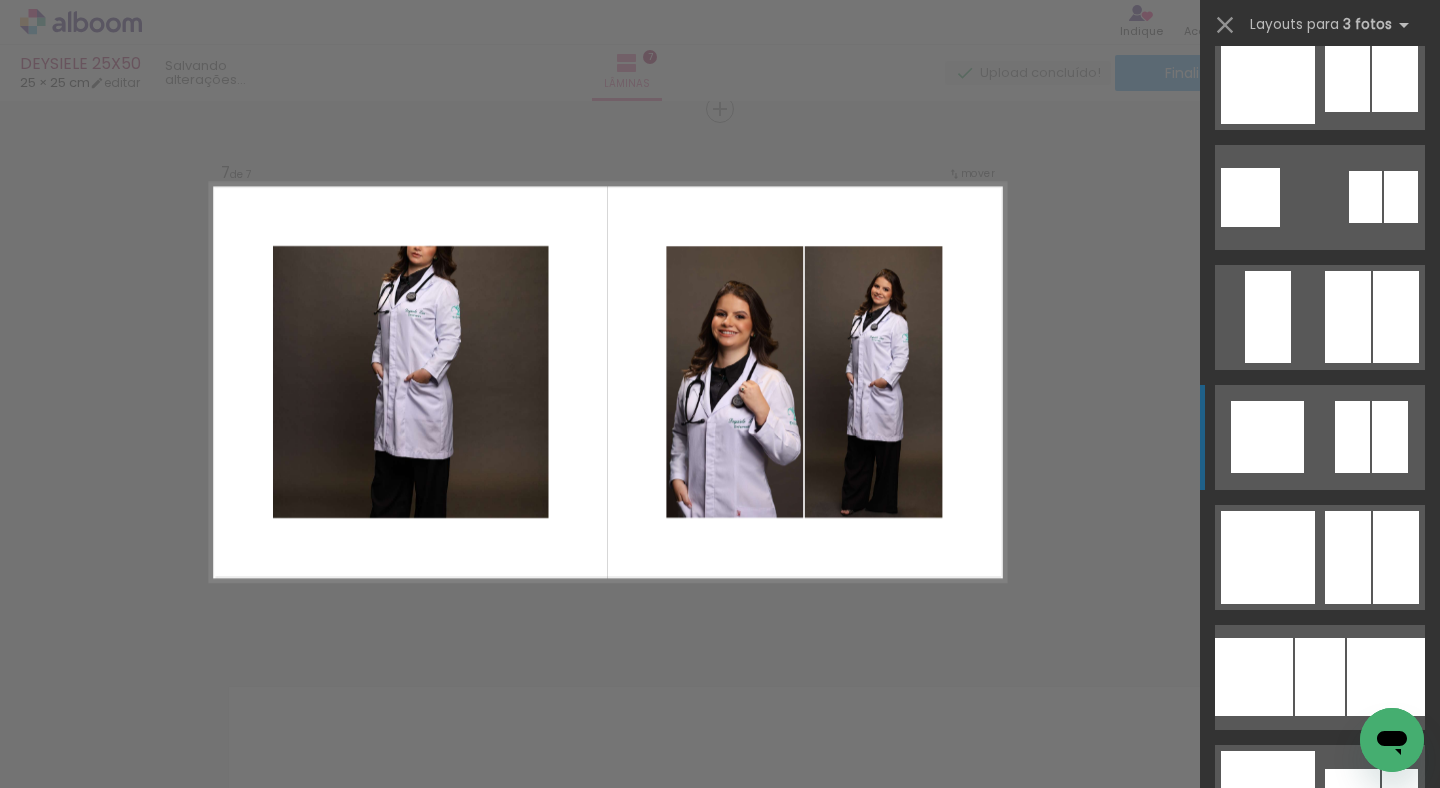 scroll, scrollTop: 2439, scrollLeft: 0, axis: vertical 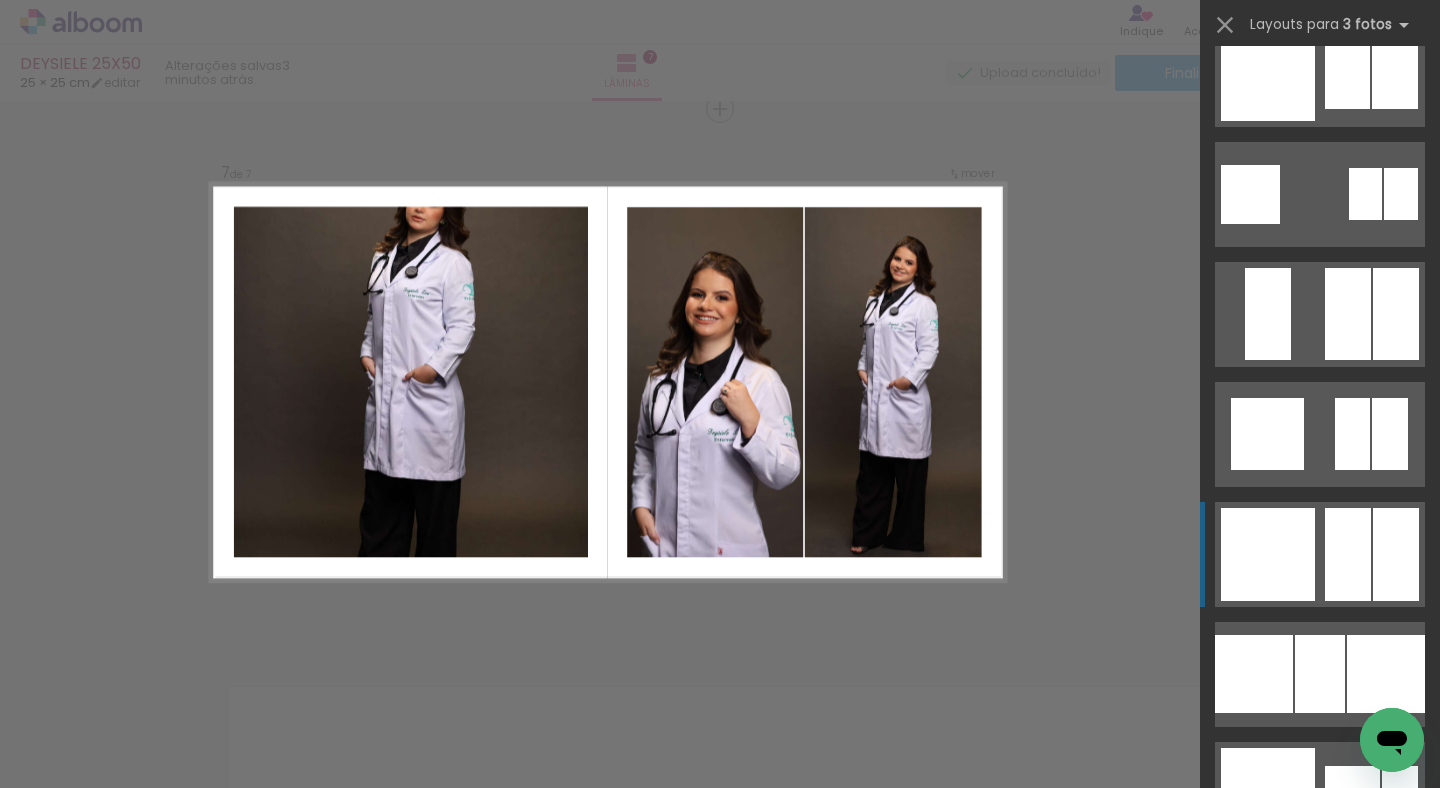 click at bounding box center [1237, -46] 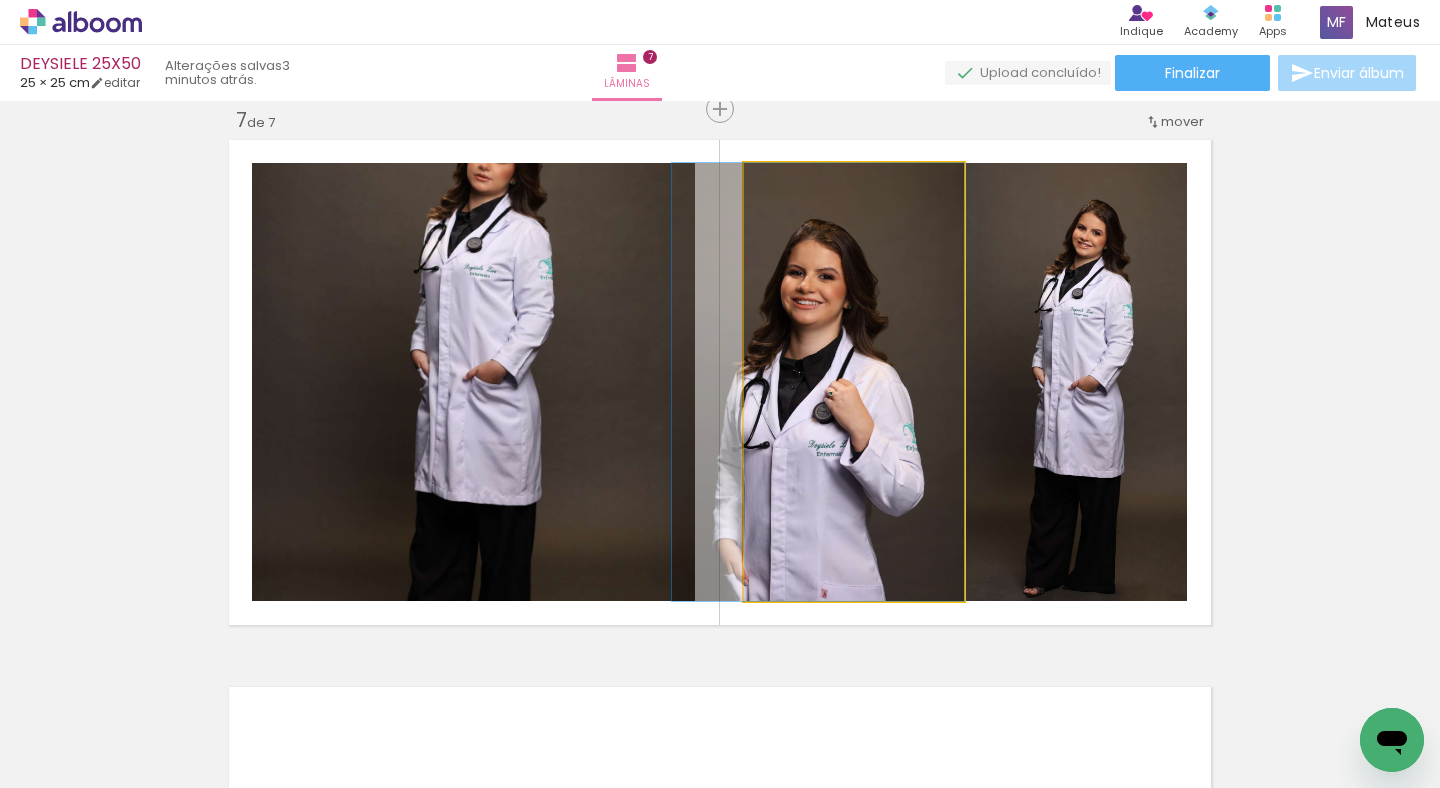 drag, startPoint x: 879, startPoint y: 459, endPoint x: 571, endPoint y: 443, distance: 308.4153 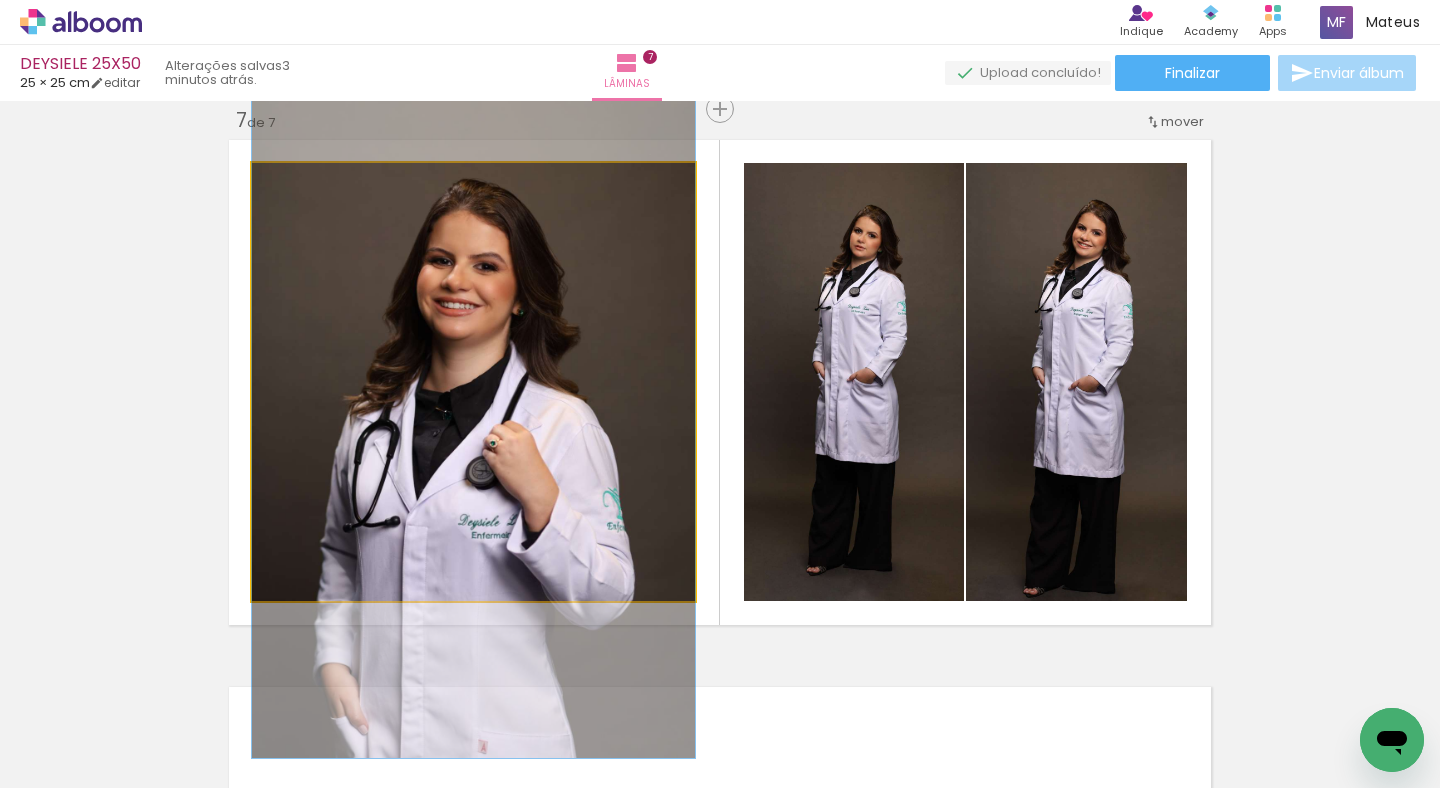 drag, startPoint x: 654, startPoint y: 391, endPoint x: 652, endPoint y: 435, distance: 44.04543 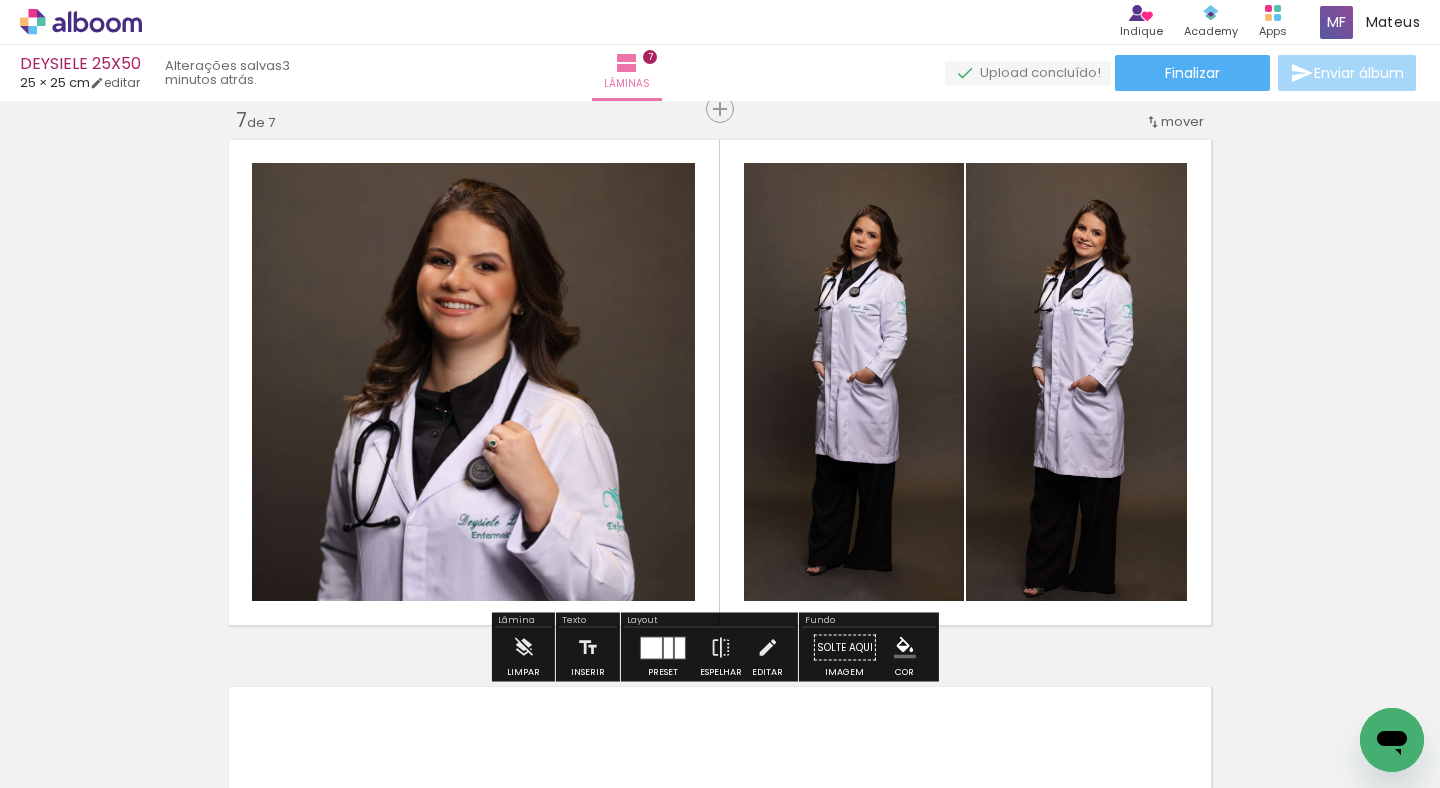 click at bounding box center (651, 647) 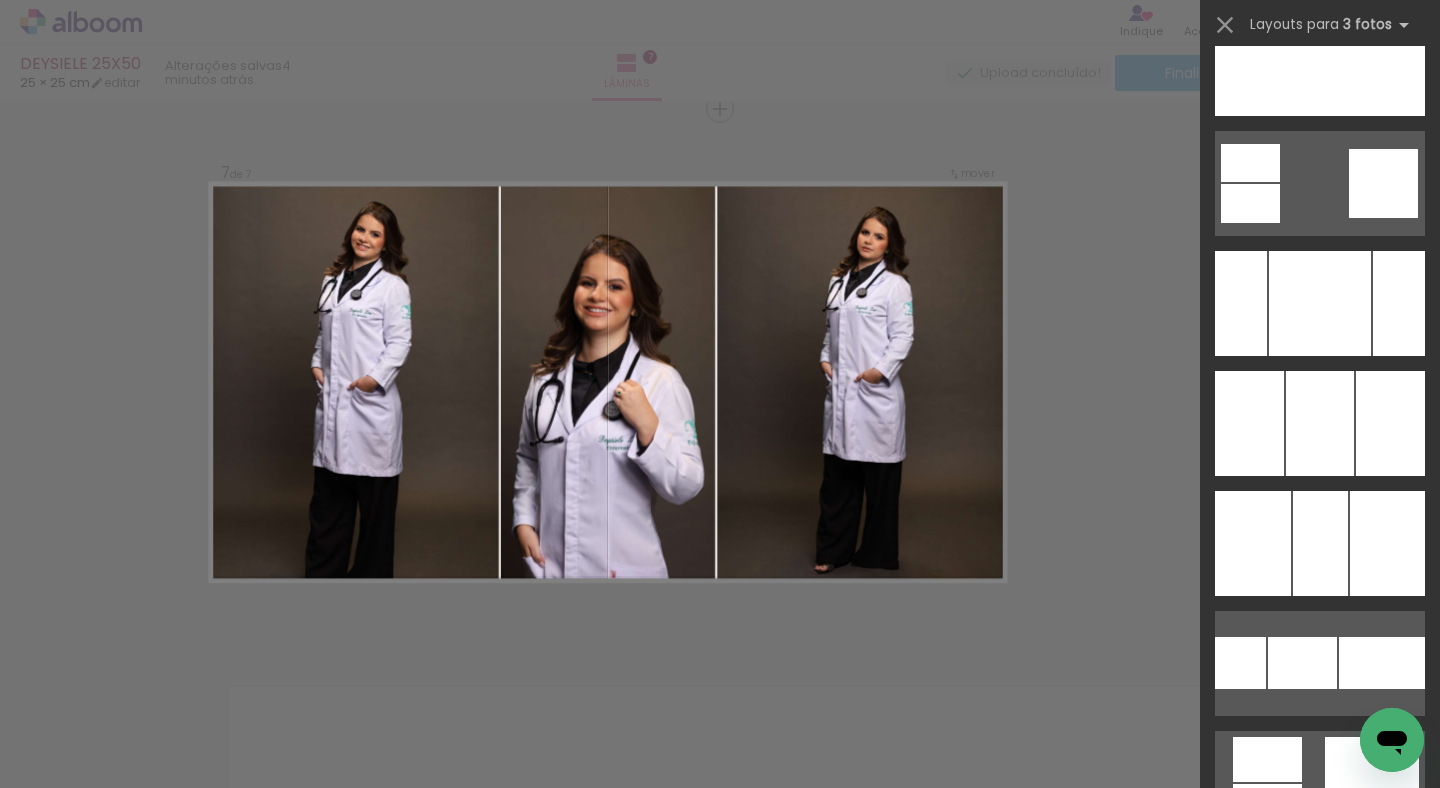 scroll, scrollTop: 14105, scrollLeft: 0, axis: vertical 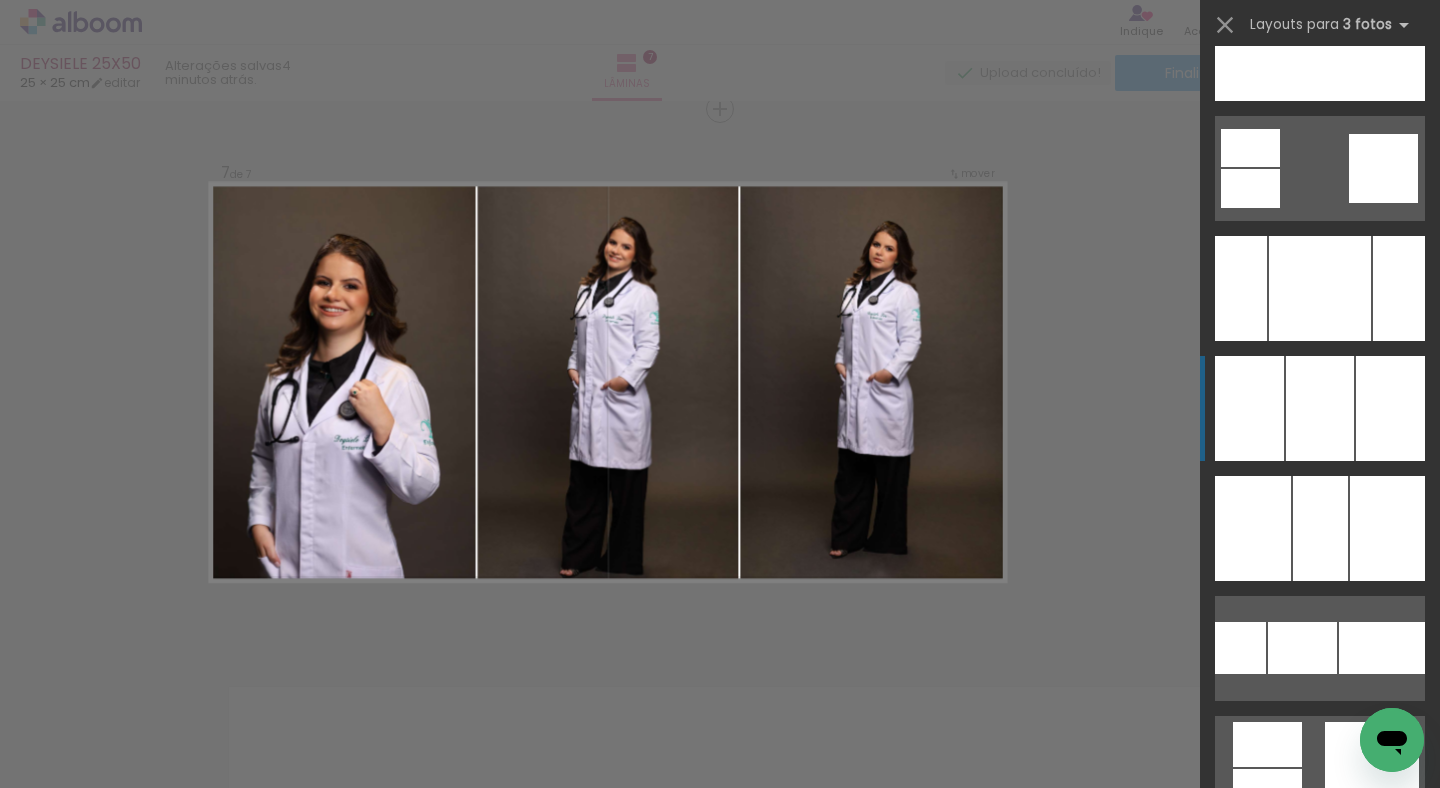 click at bounding box center (1320, -552) 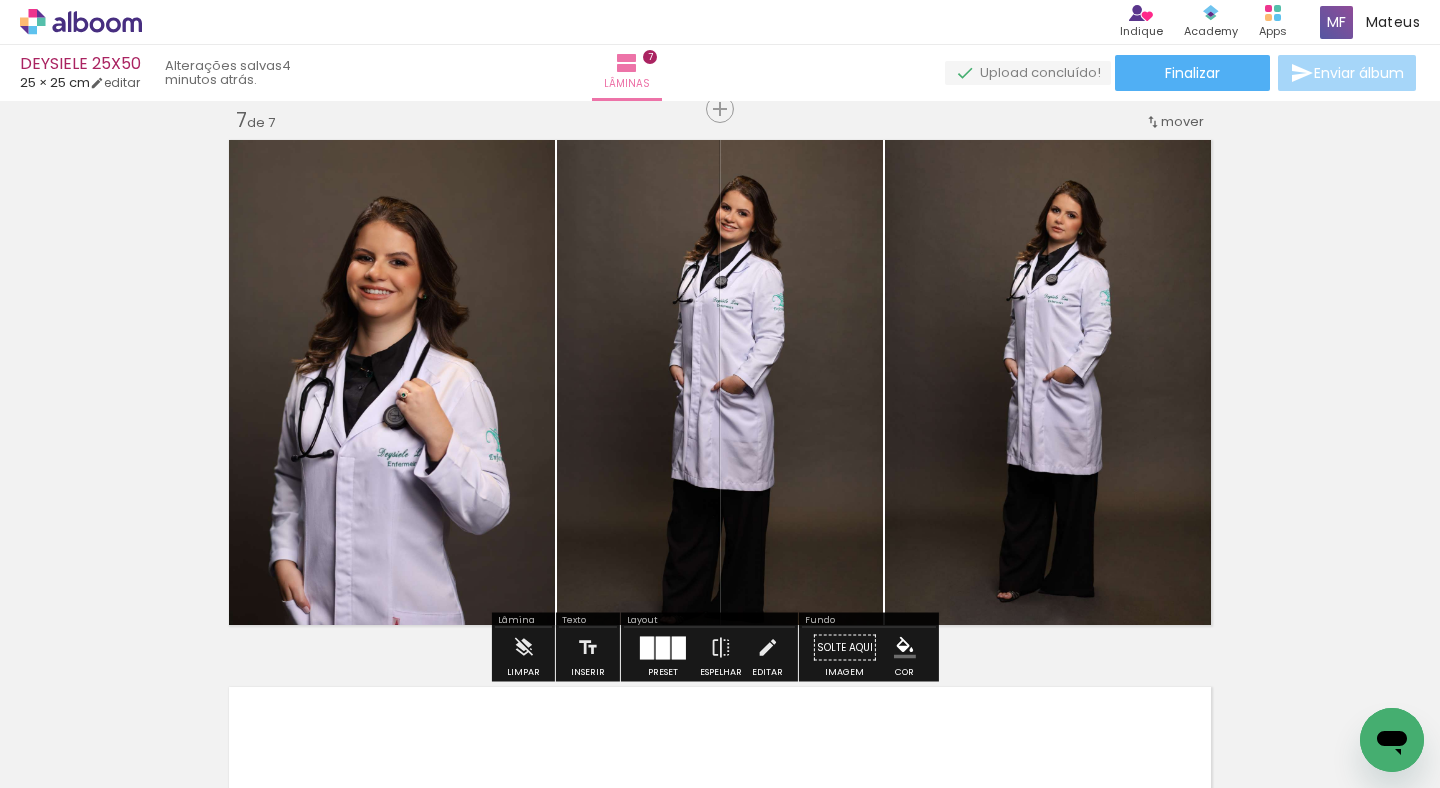 drag, startPoint x: 410, startPoint y: 440, endPoint x: 858, endPoint y: 447, distance: 448.0547 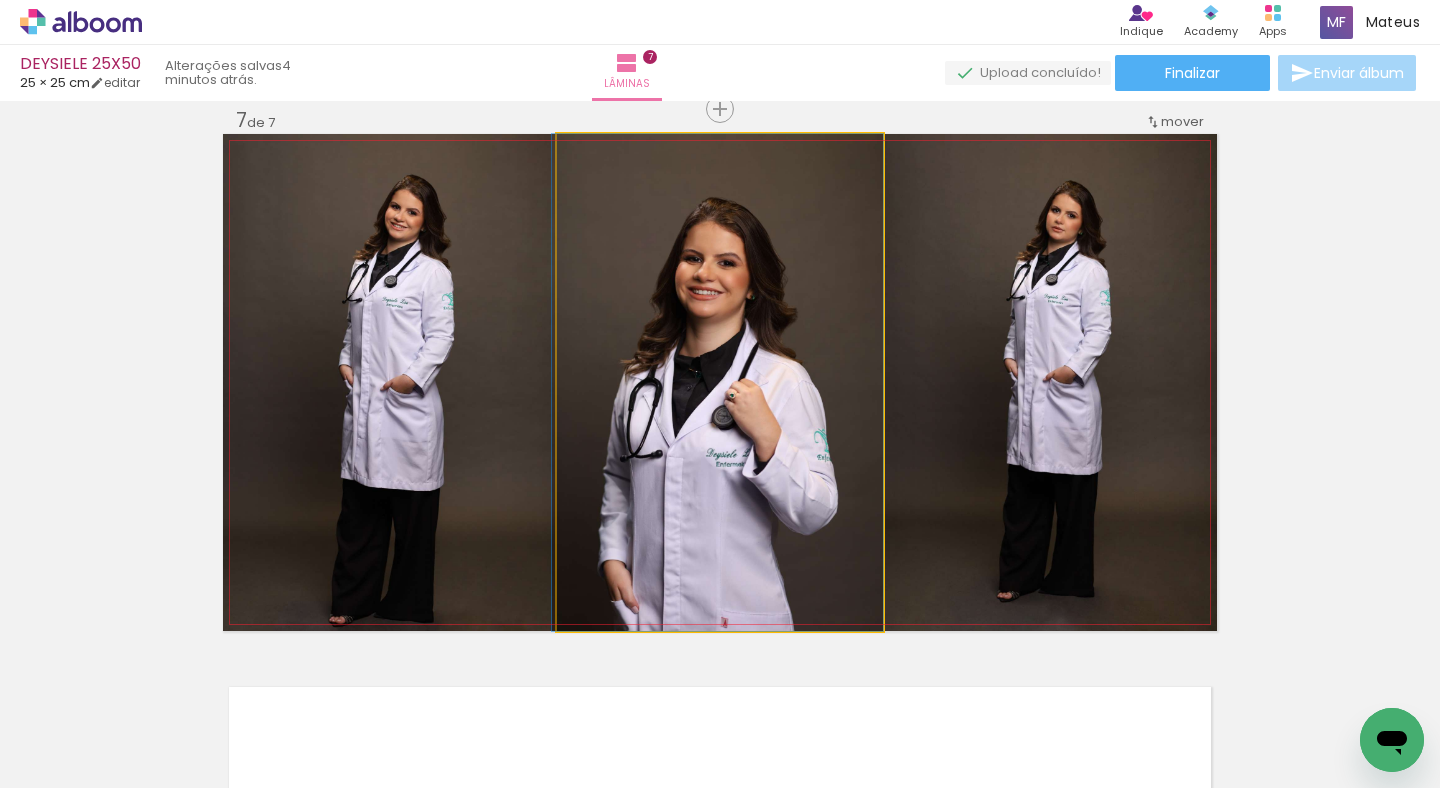 drag, startPoint x: 769, startPoint y: 431, endPoint x: 711, endPoint y: 438, distance: 58.420887 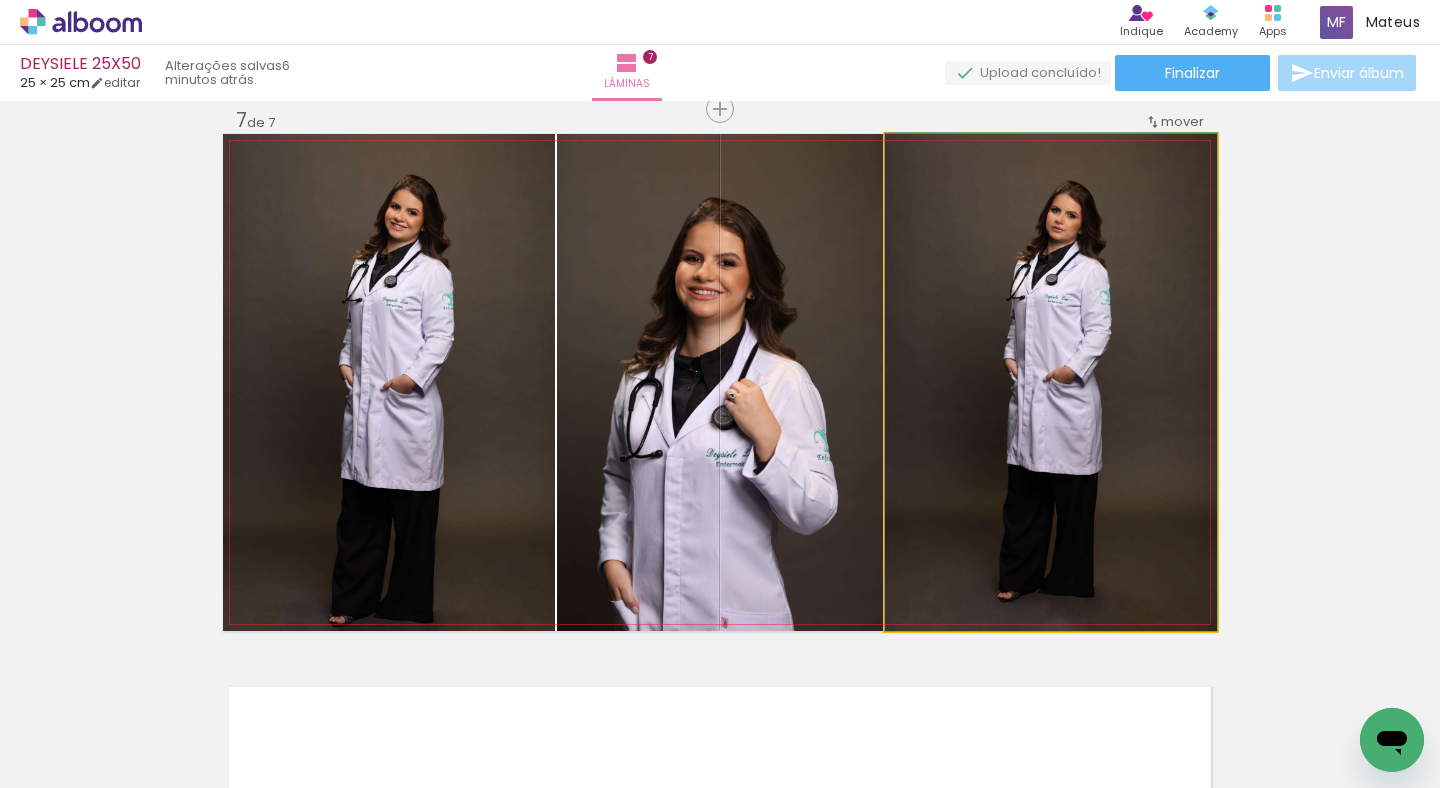 drag, startPoint x: 1049, startPoint y: 401, endPoint x: 772, endPoint y: 411, distance: 277.18045 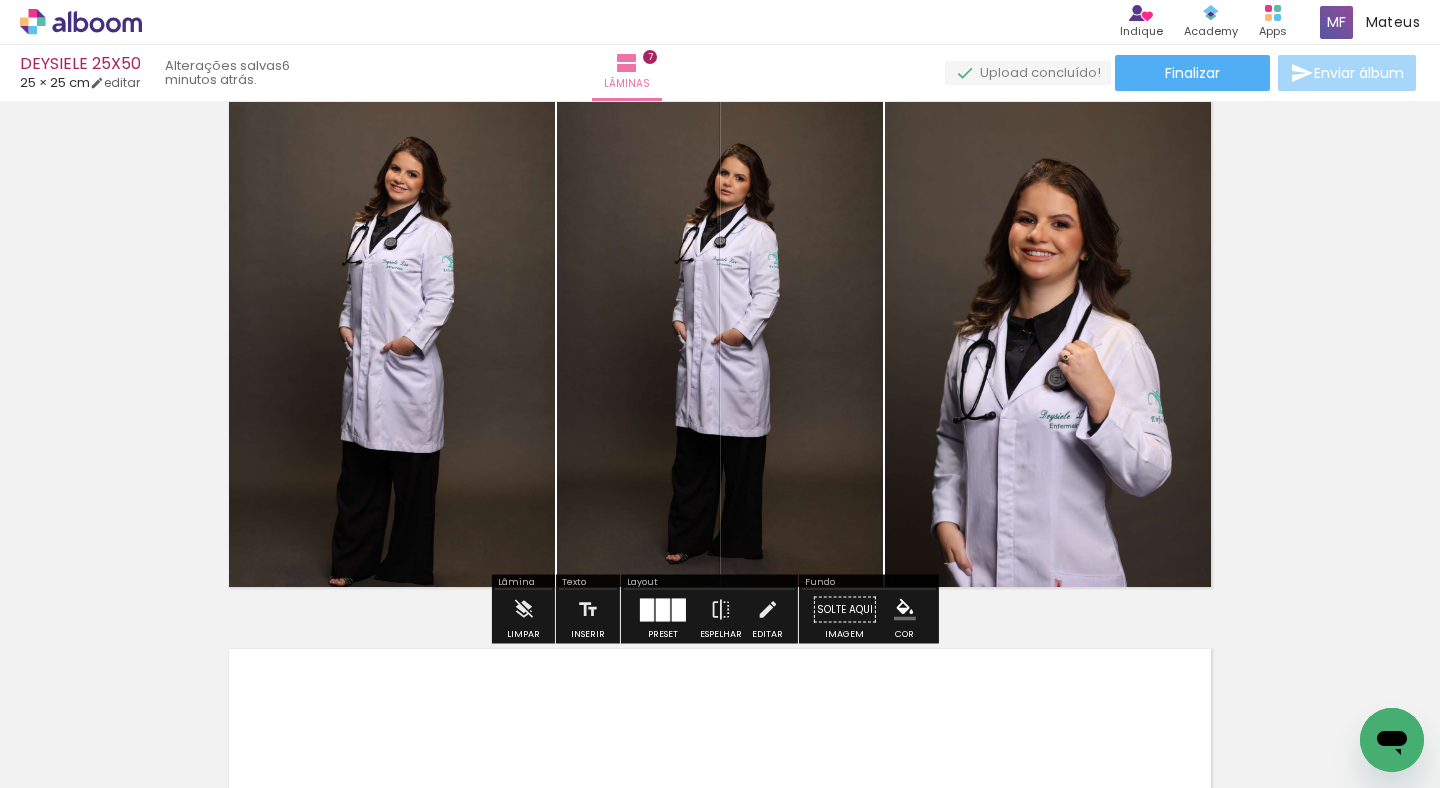 scroll, scrollTop: 3359, scrollLeft: 0, axis: vertical 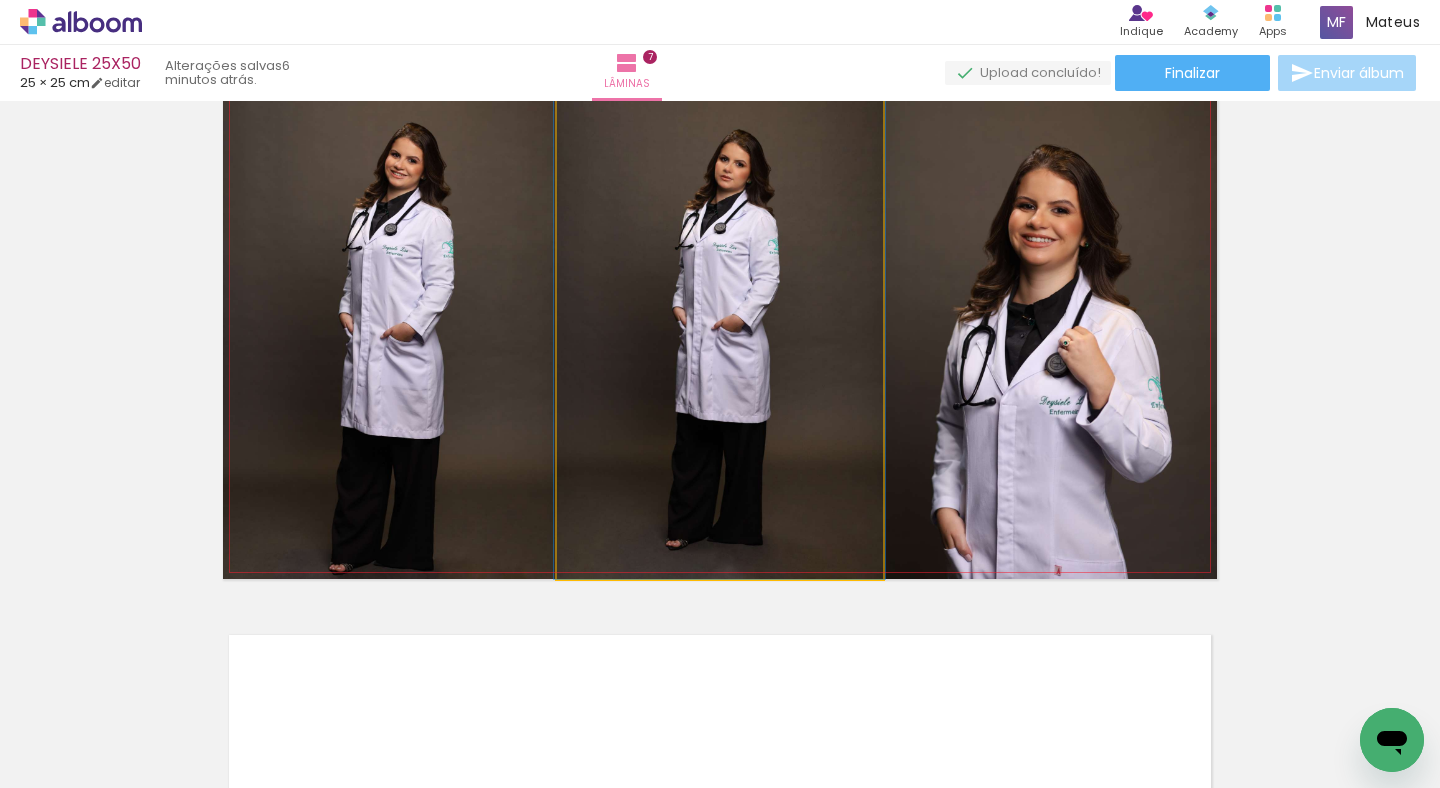 click 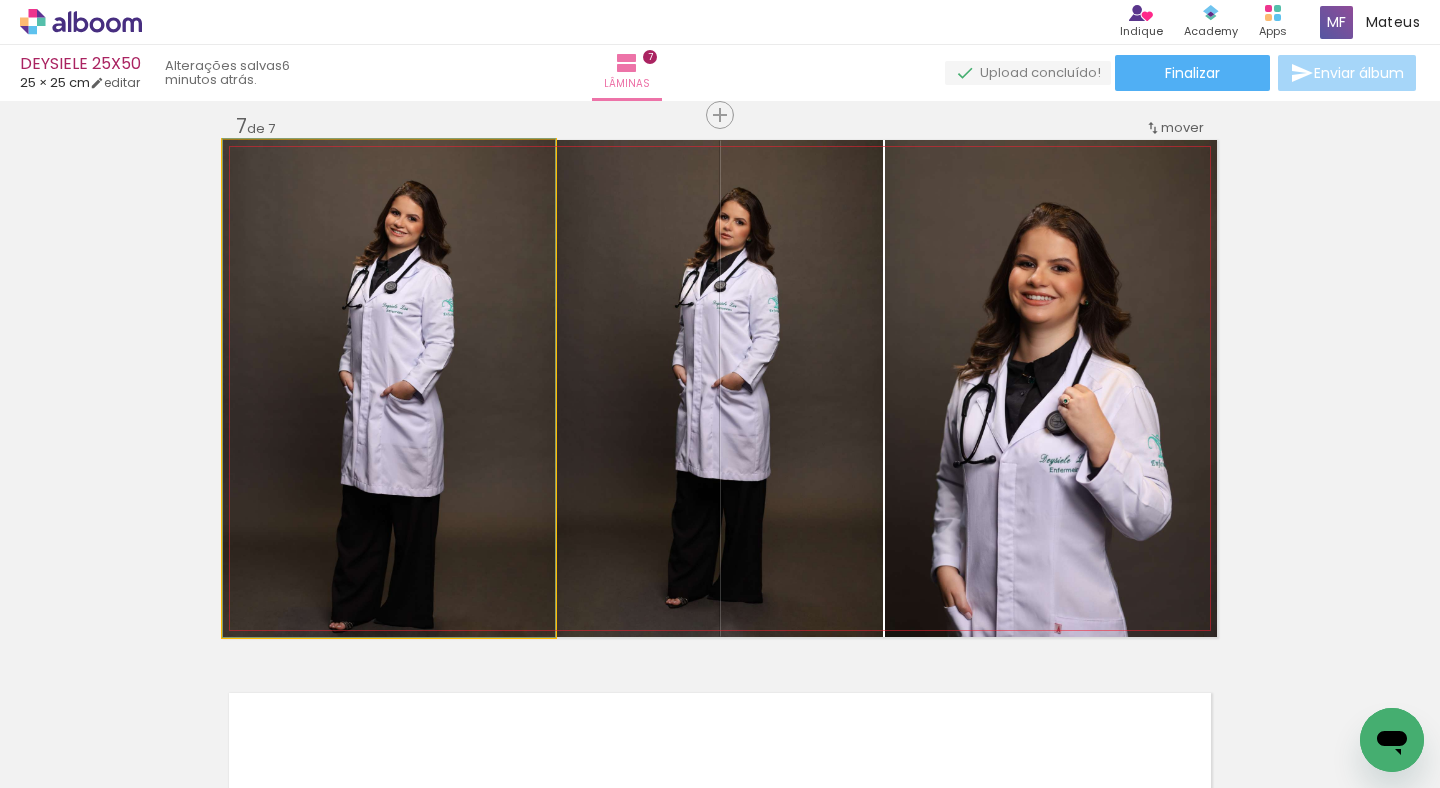 drag, startPoint x: 462, startPoint y: 336, endPoint x: 695, endPoint y: 349, distance: 233.36238 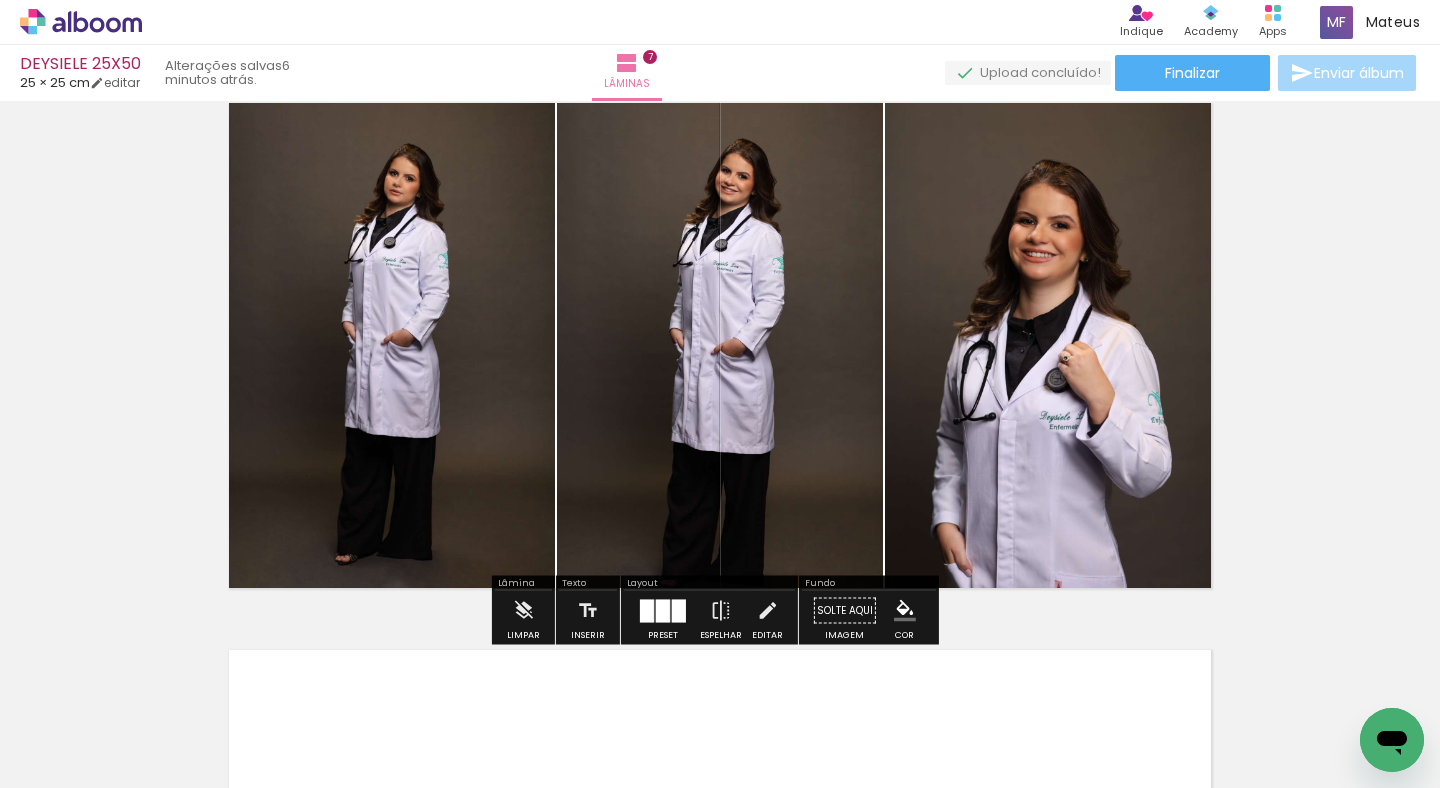 scroll, scrollTop: 3346, scrollLeft: 0, axis: vertical 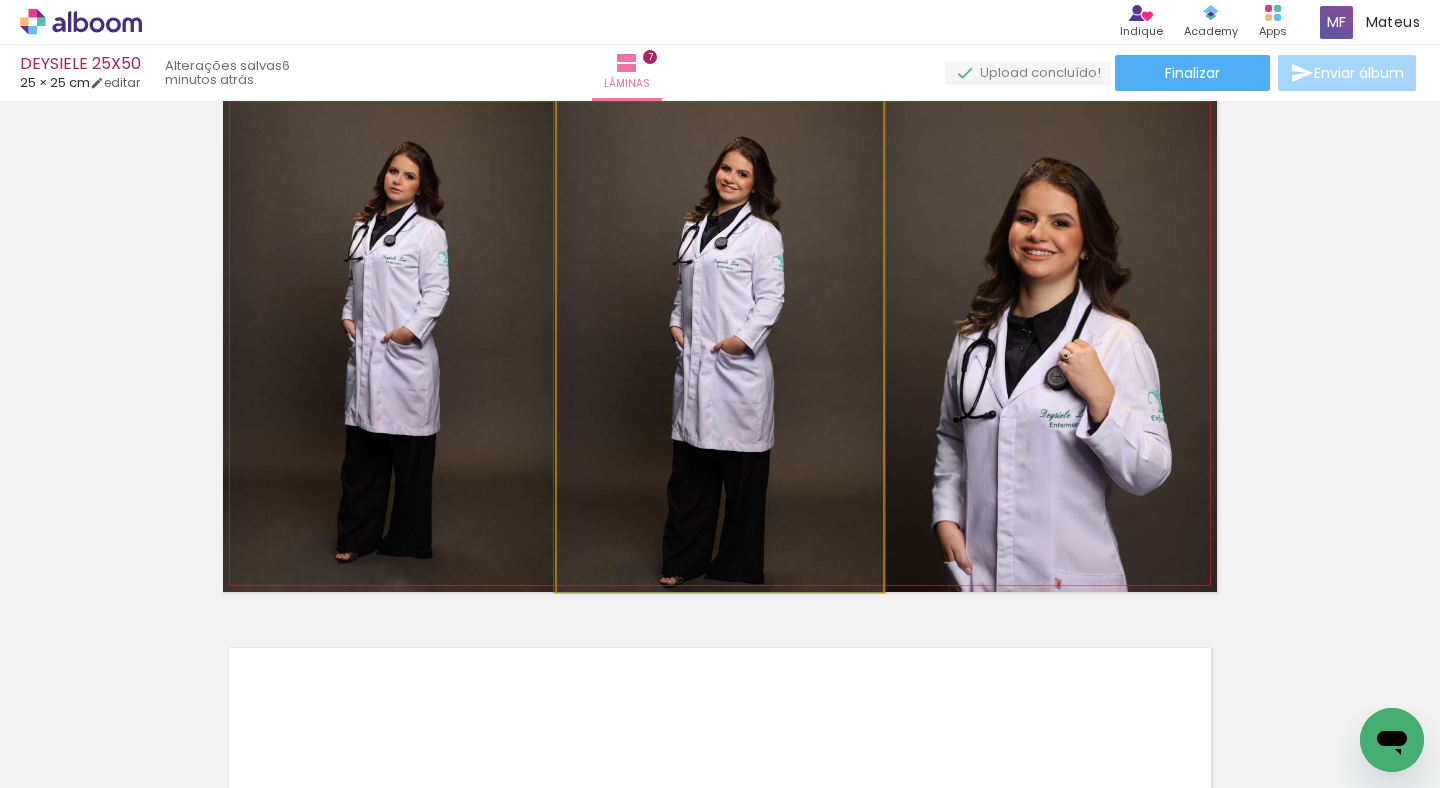 drag, startPoint x: 625, startPoint y: 370, endPoint x: 410, endPoint y: 379, distance: 215.1883 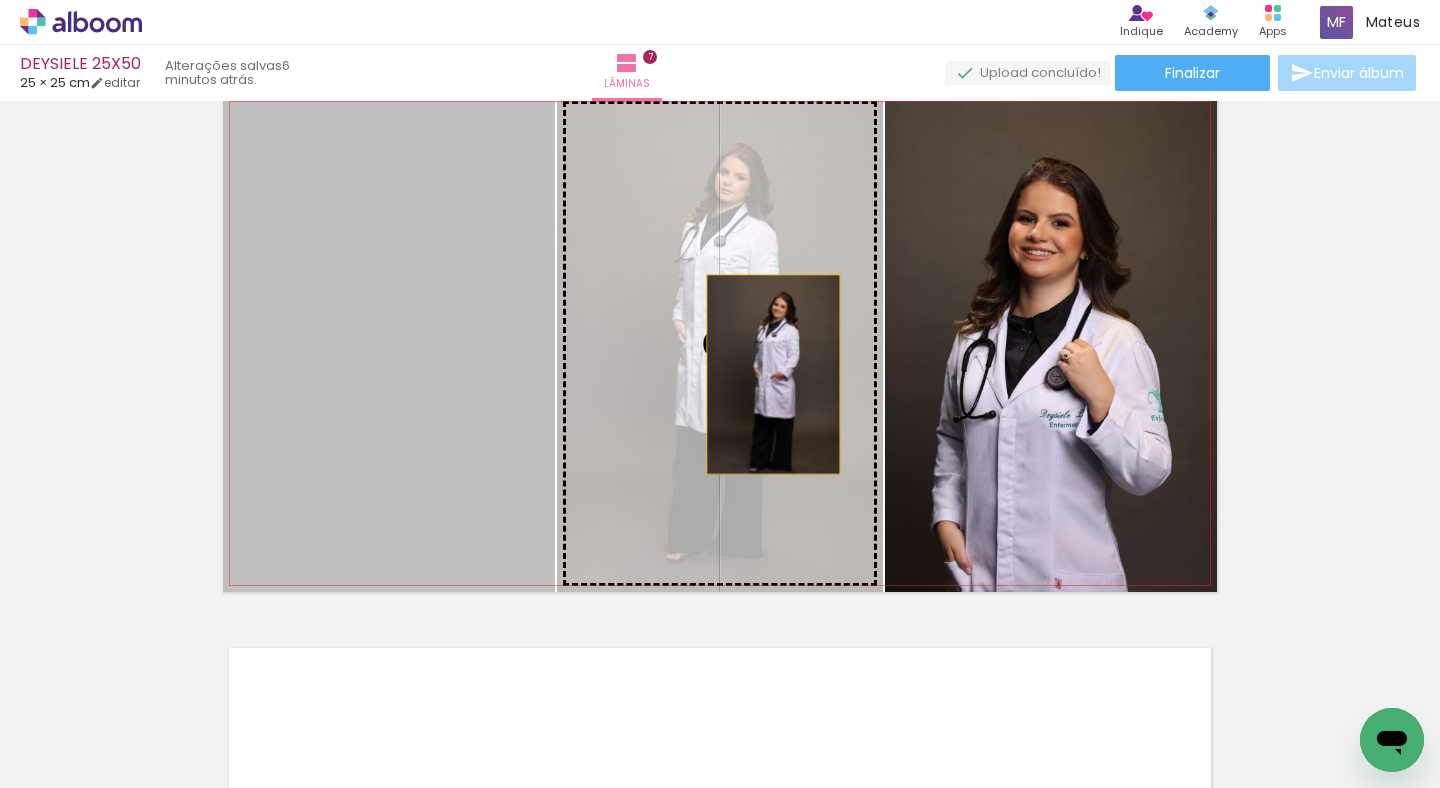 drag, startPoint x: 446, startPoint y: 369, endPoint x: 754, endPoint y: 374, distance: 308.0406 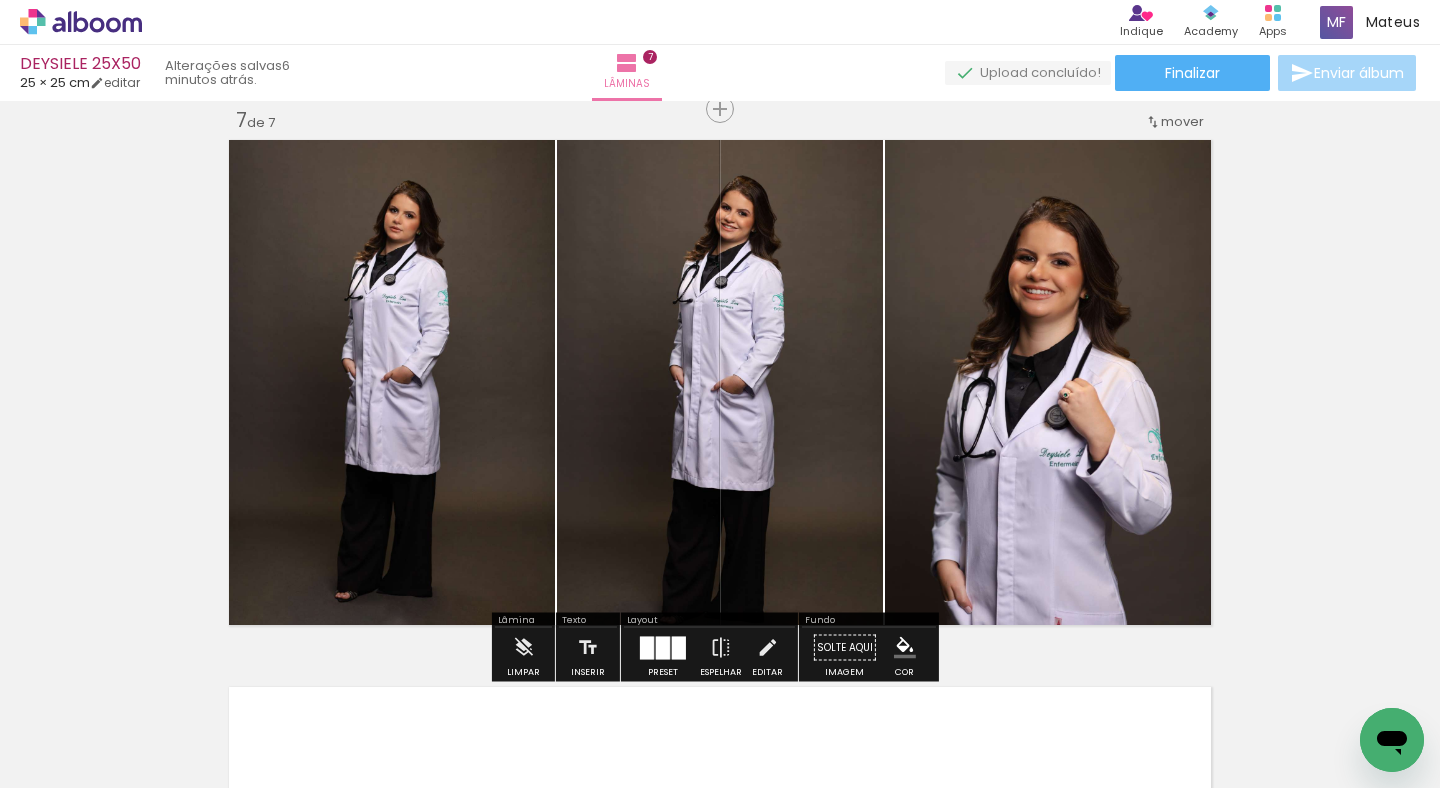 scroll, scrollTop: 3306, scrollLeft: 0, axis: vertical 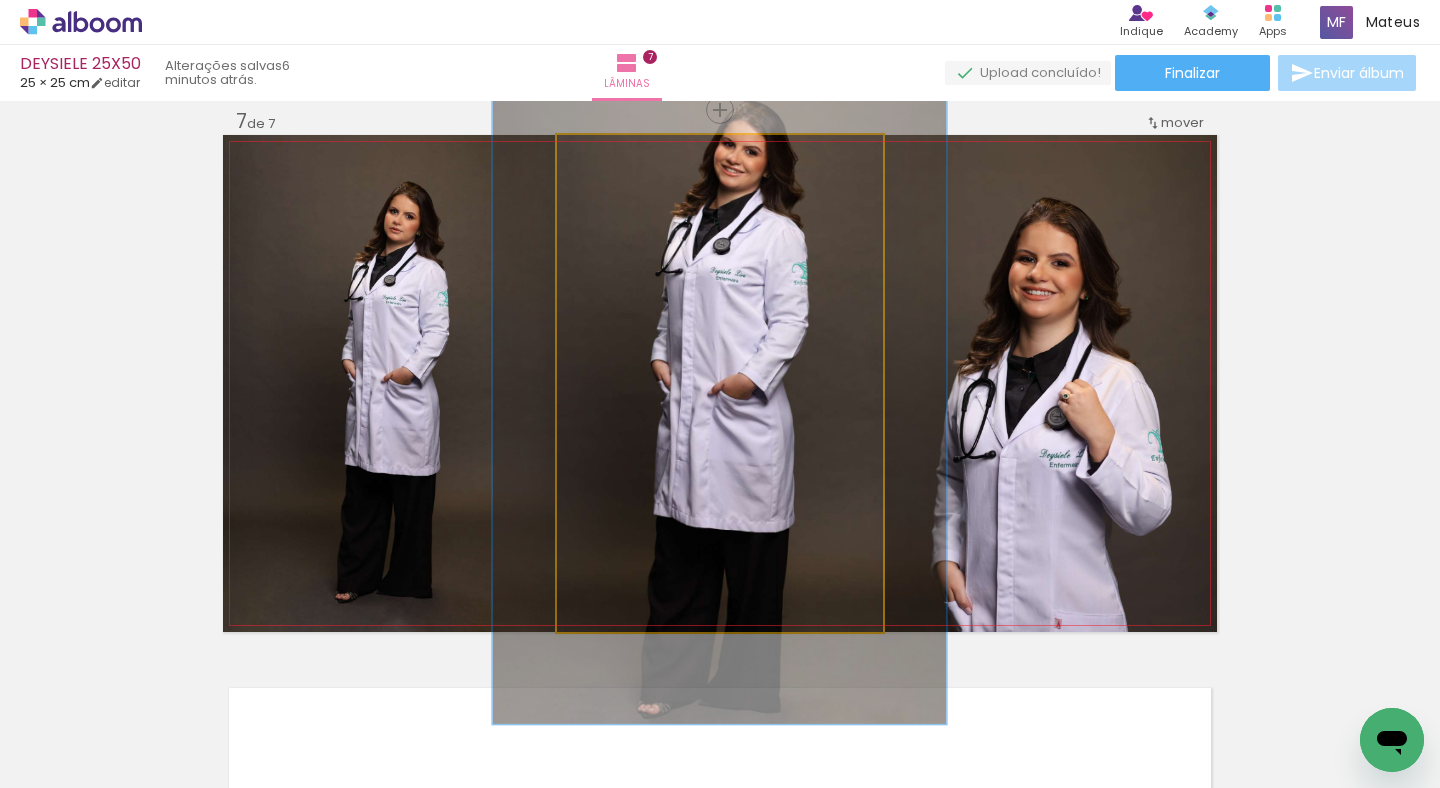 drag, startPoint x: 604, startPoint y: 159, endPoint x: 630, endPoint y: 159, distance: 26 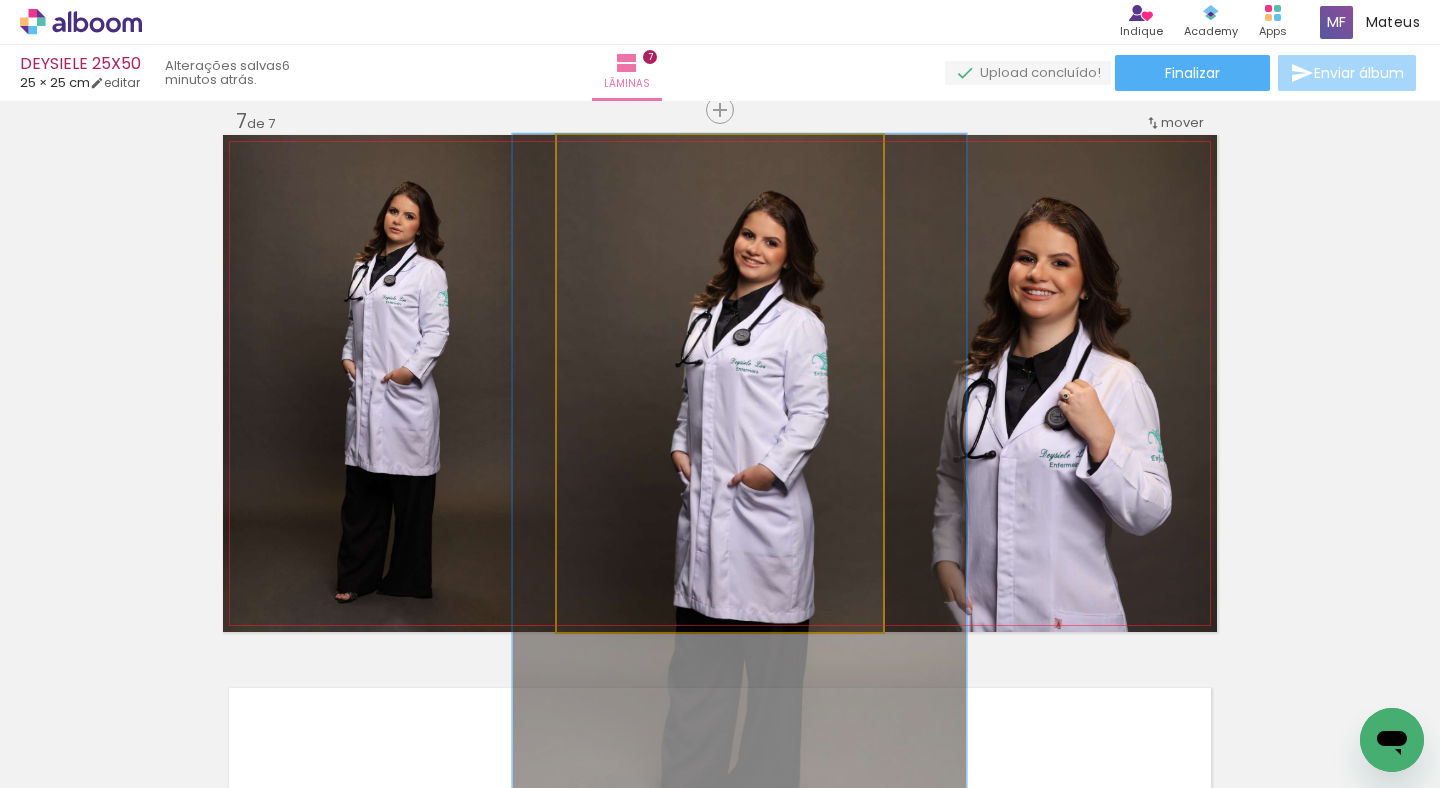 drag, startPoint x: 746, startPoint y: 293, endPoint x: 766, endPoint y: 381, distance: 90.24411 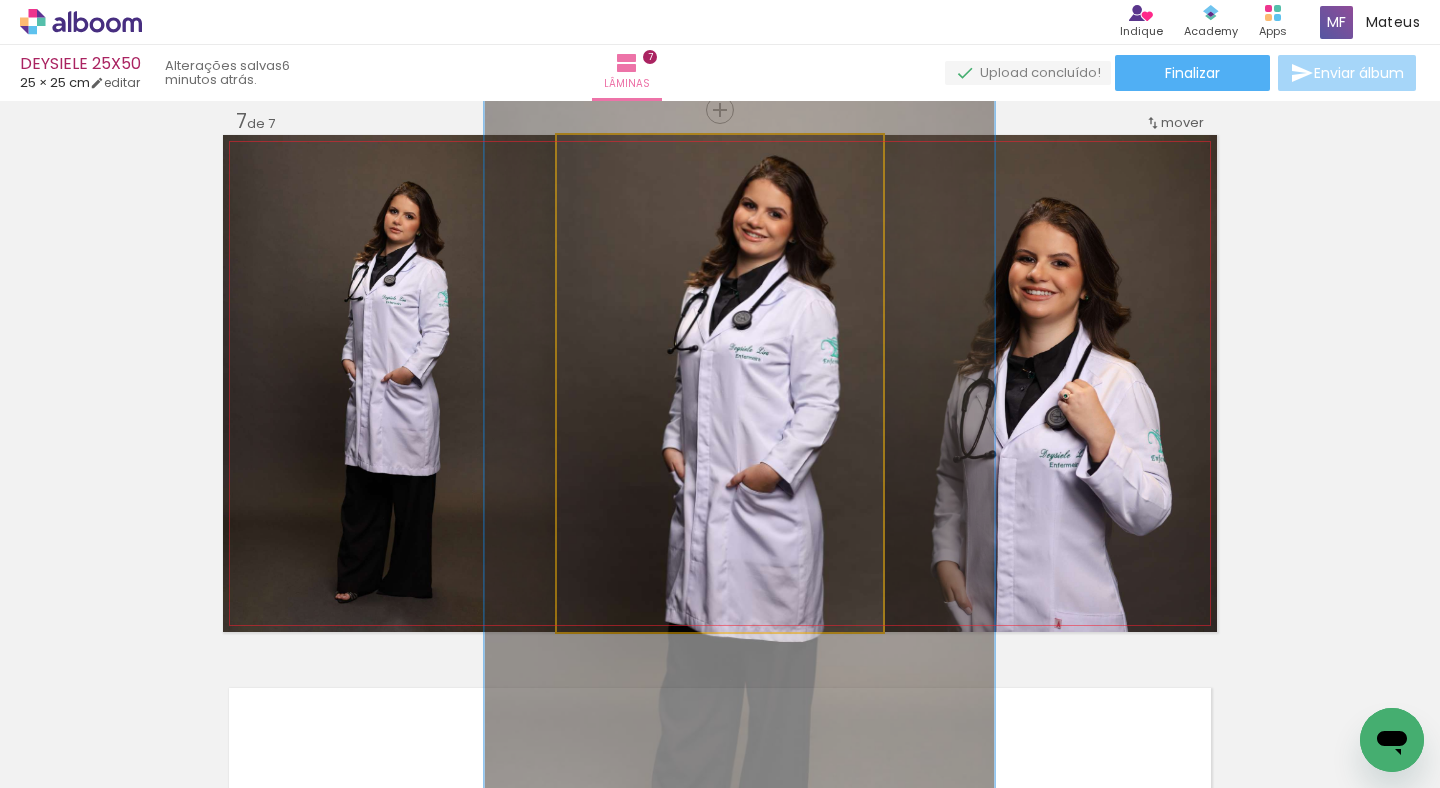 drag, startPoint x: 630, startPoint y: 165, endPoint x: 643, endPoint y: 166, distance: 13.038404 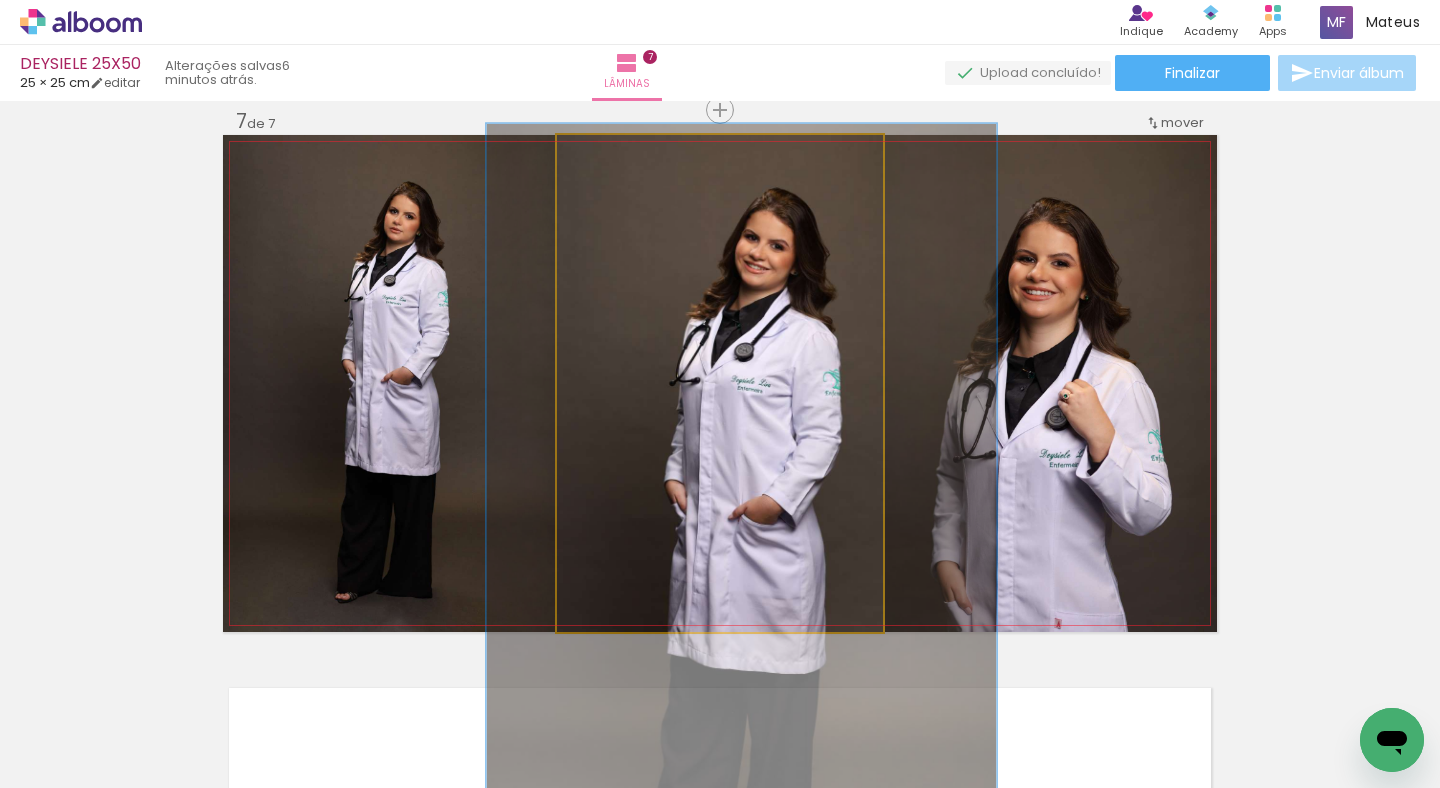 drag, startPoint x: 734, startPoint y: 285, endPoint x: 736, endPoint y: 311, distance: 26.076809 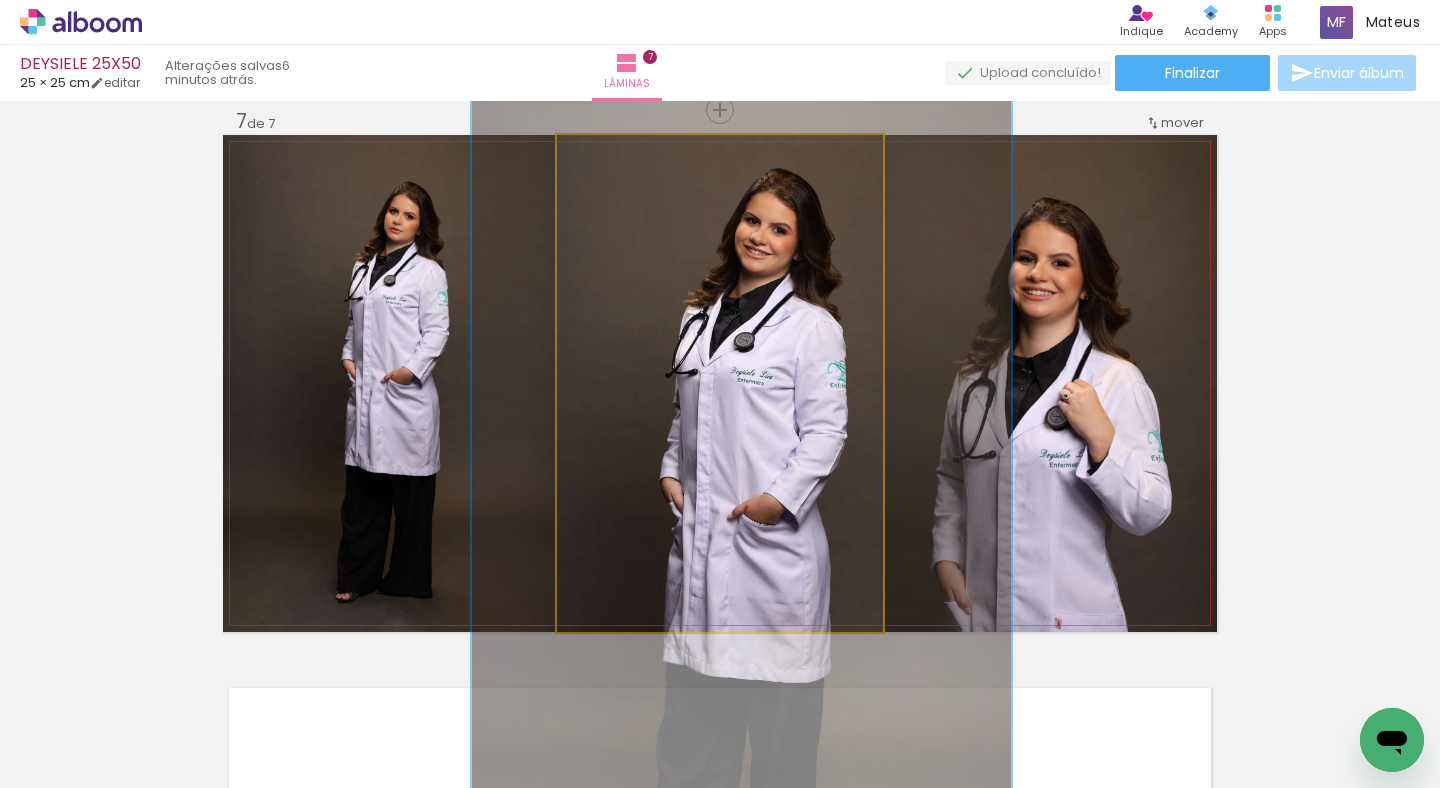 click at bounding box center [653, 156] 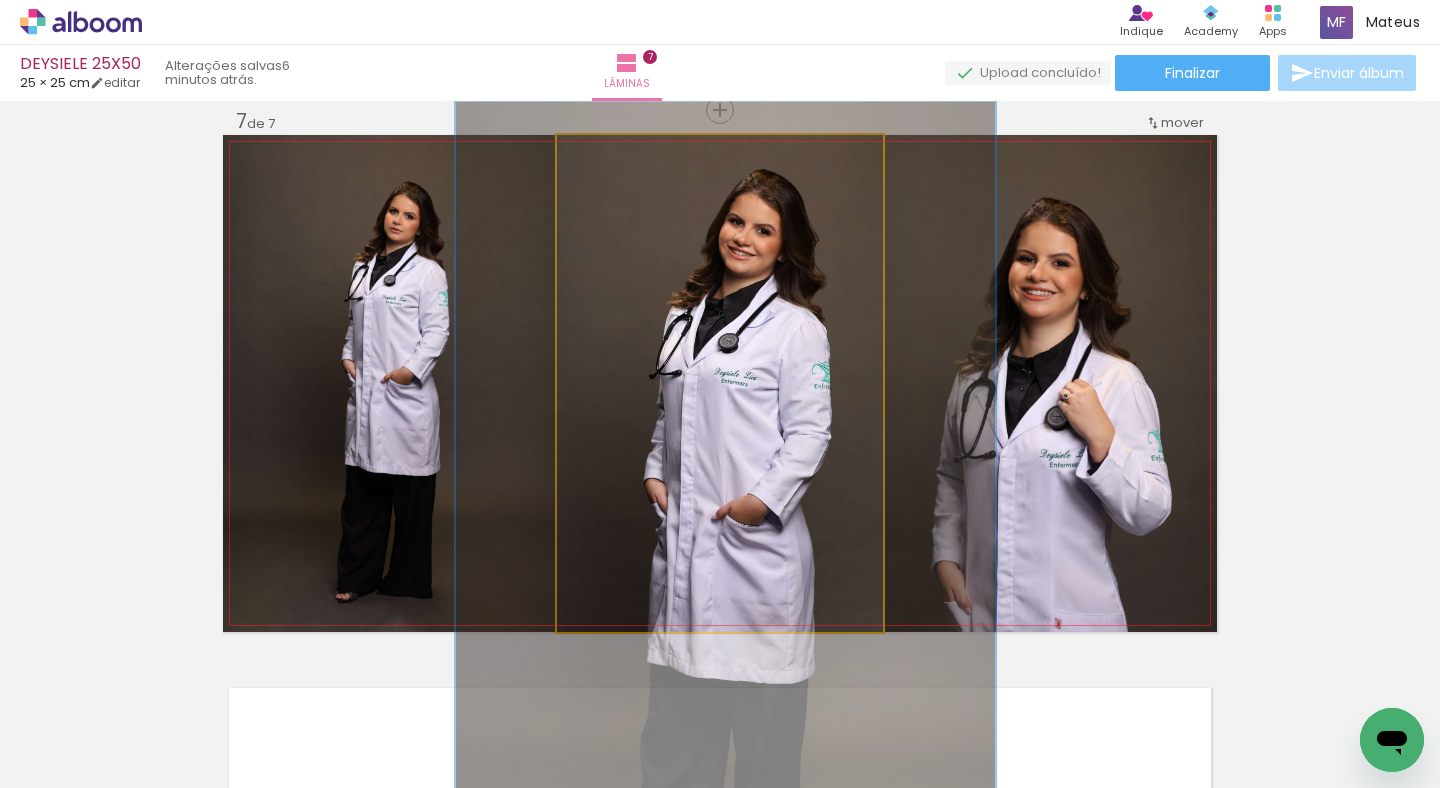 drag, startPoint x: 802, startPoint y: 323, endPoint x: 786, endPoint y: 324, distance: 16.03122 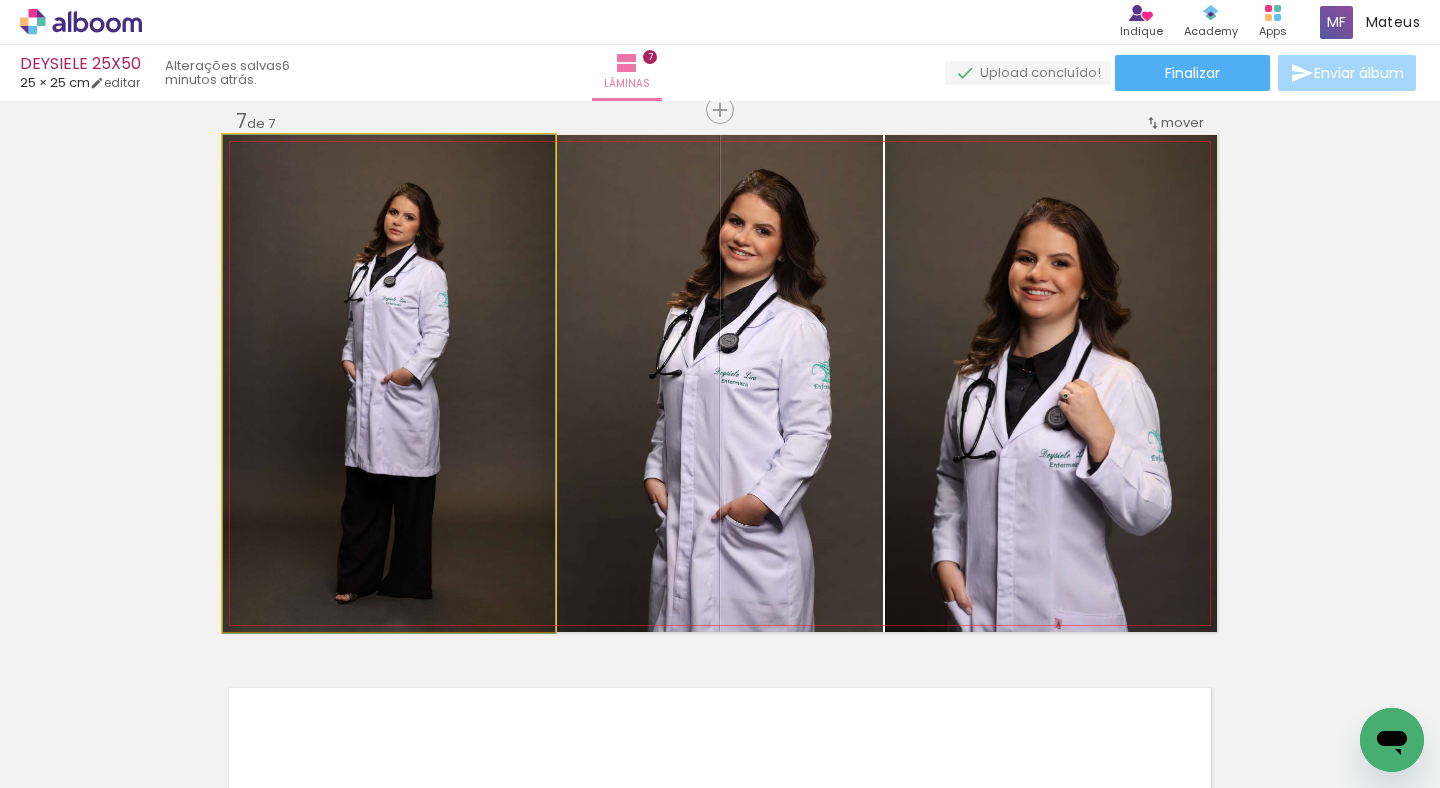 drag, startPoint x: 399, startPoint y: 367, endPoint x: 749, endPoint y: 372, distance: 350.0357 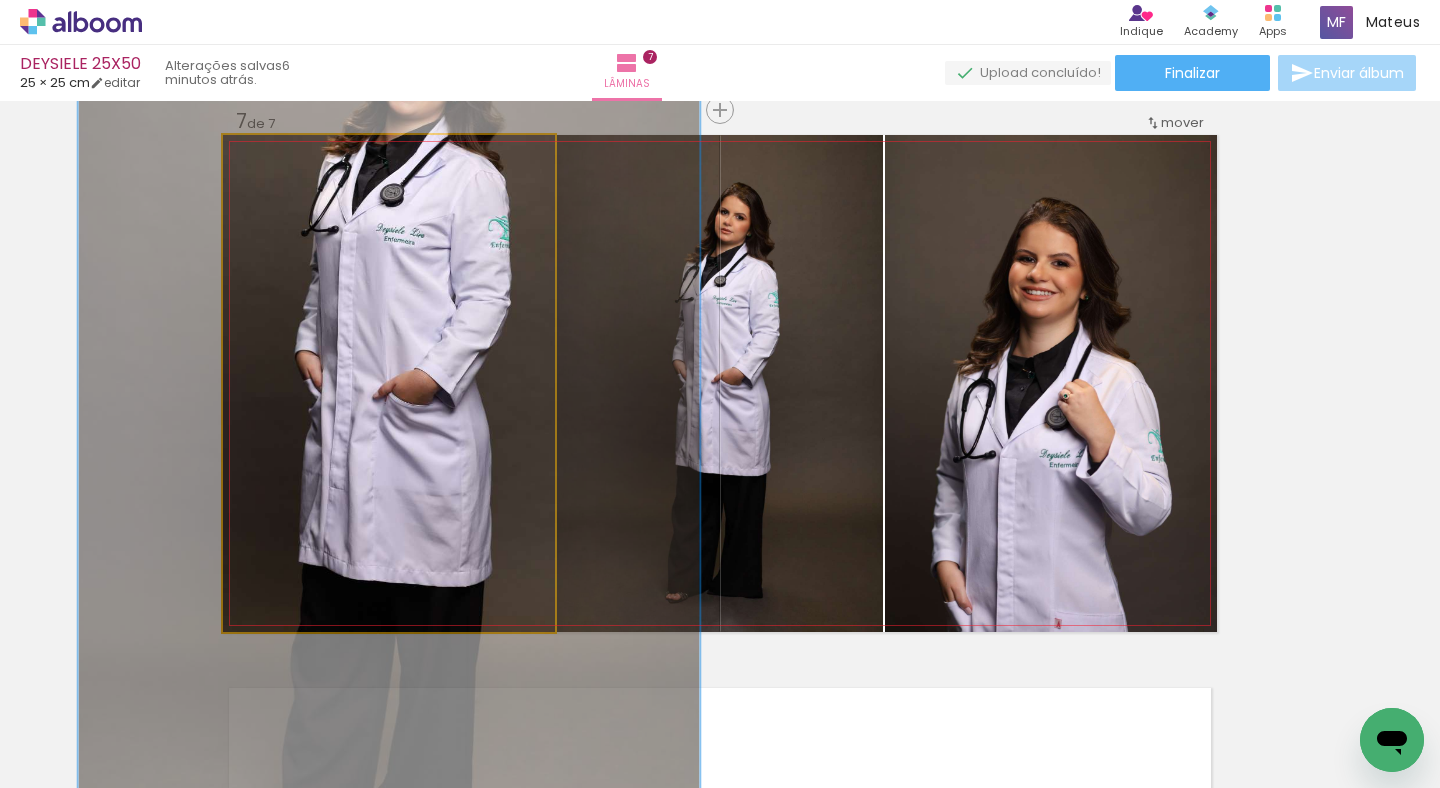 drag, startPoint x: 268, startPoint y: 158, endPoint x: 329, endPoint y: 168, distance: 61.81424 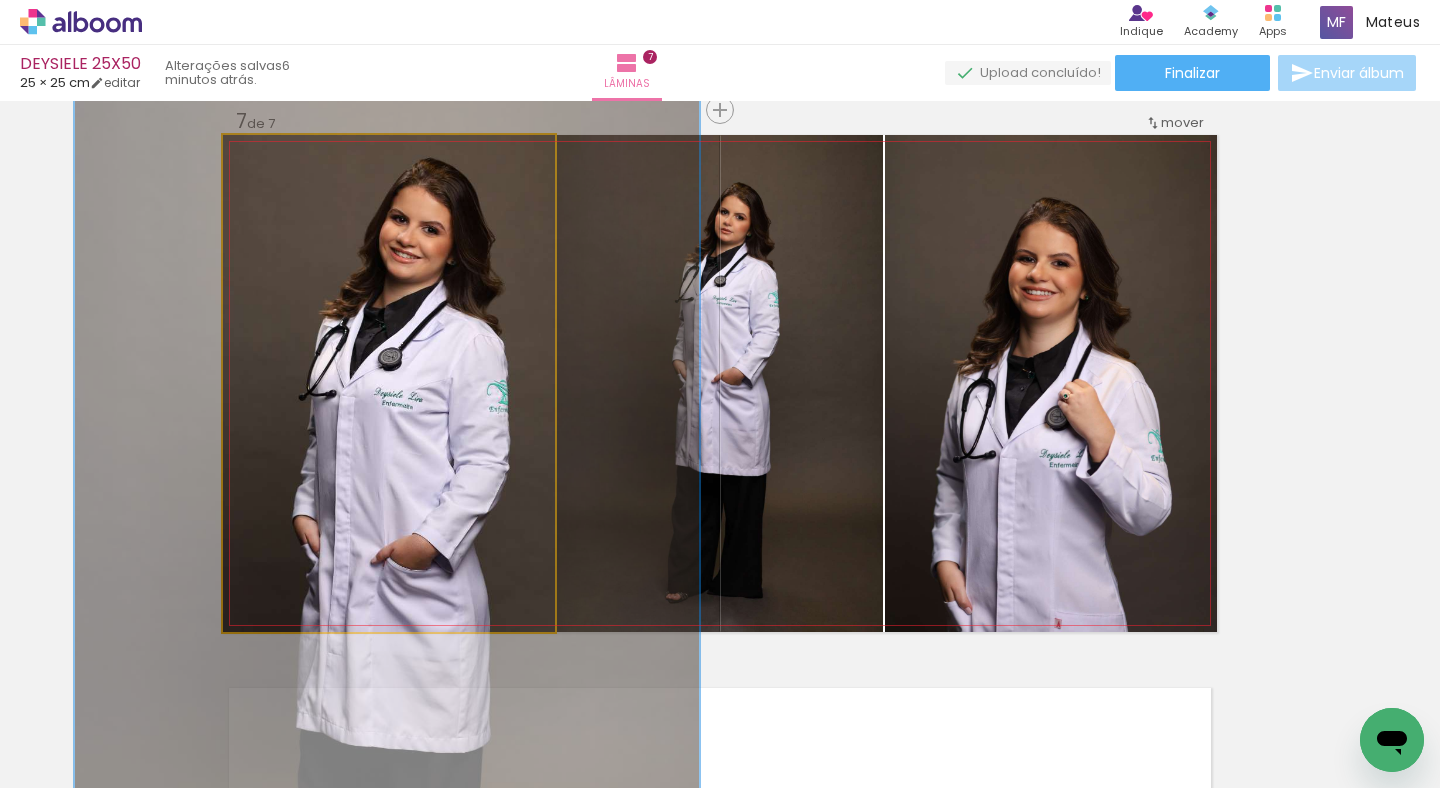 drag, startPoint x: 459, startPoint y: 327, endPoint x: 452, endPoint y: 477, distance: 150.16324 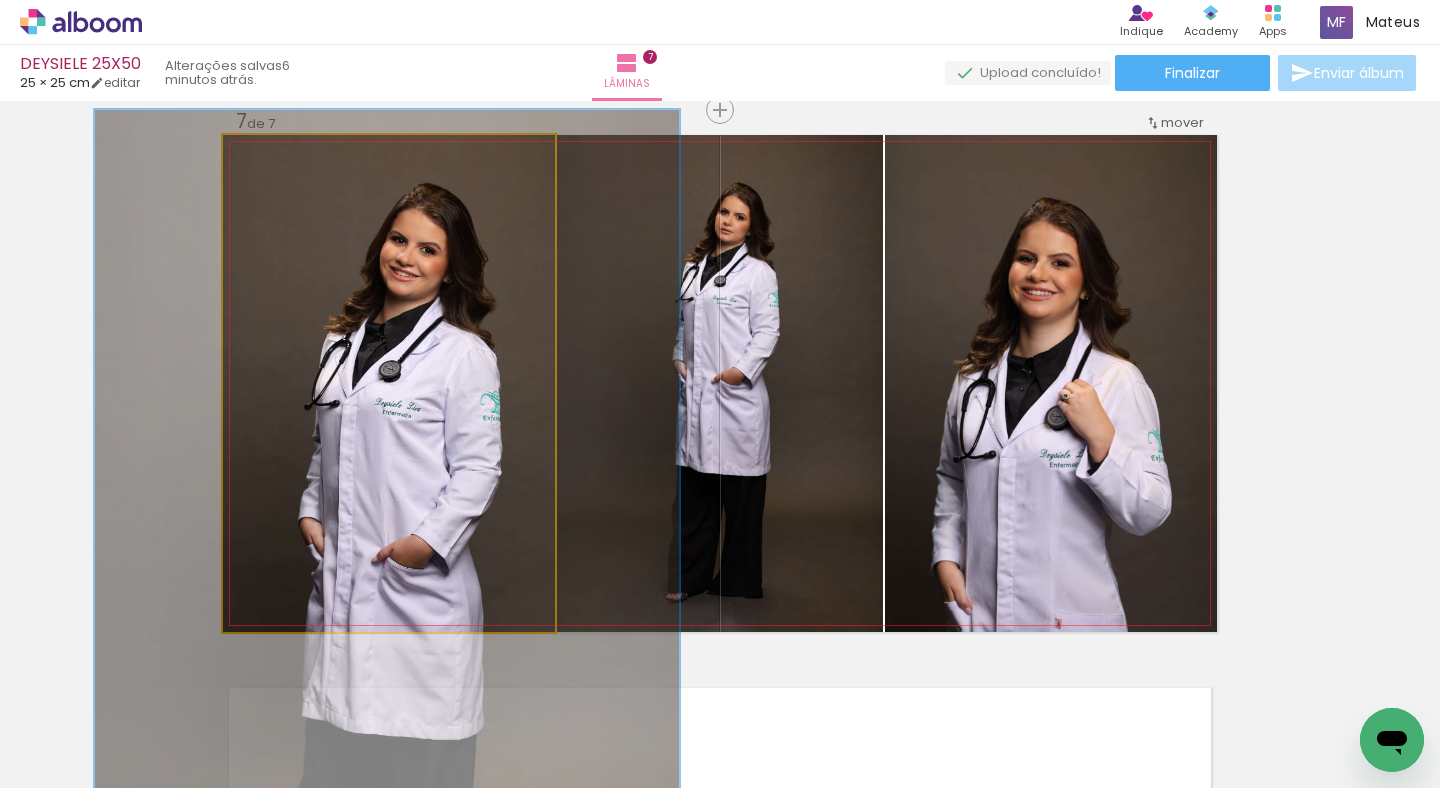 drag, startPoint x: 326, startPoint y: 154, endPoint x: 317, endPoint y: 164, distance: 13.453624 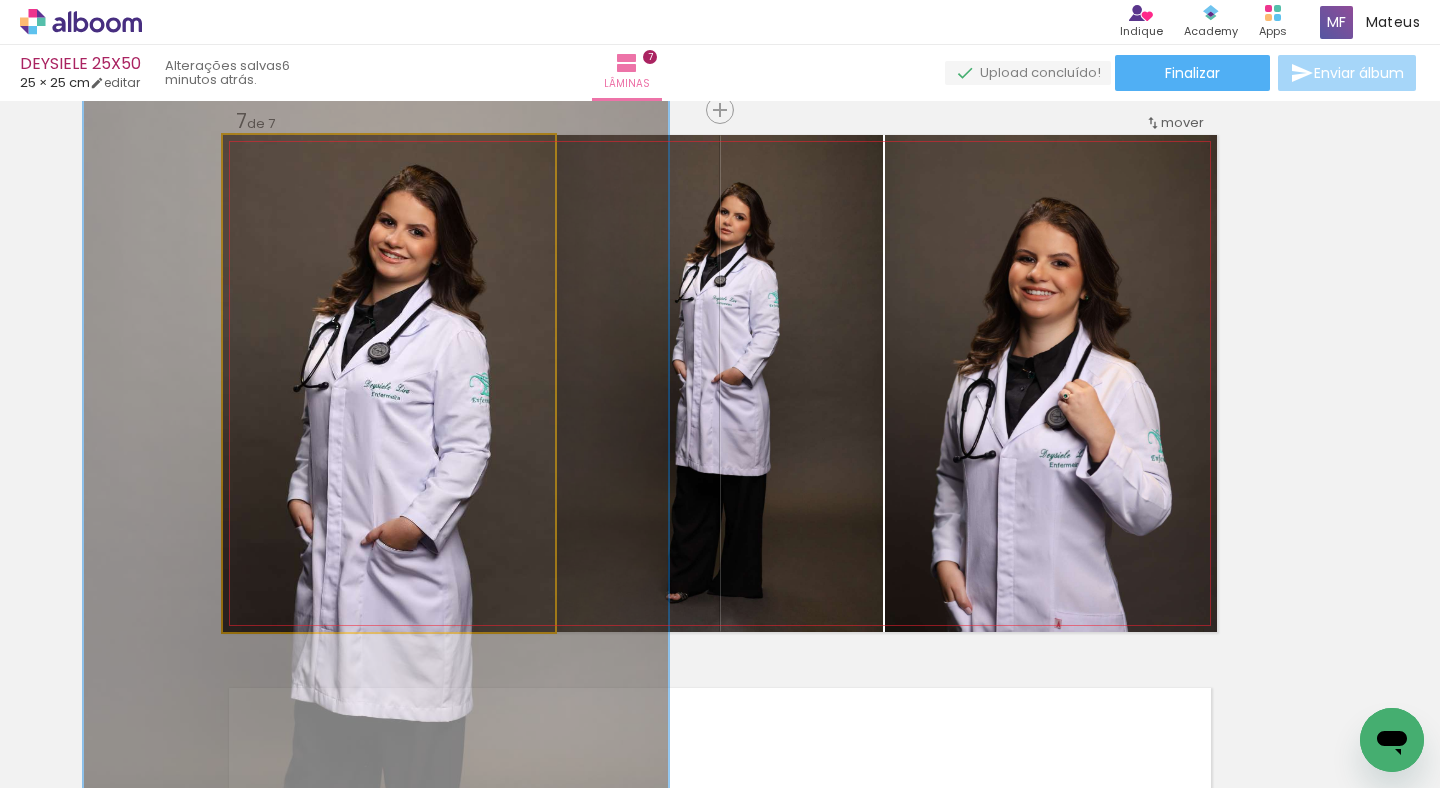 drag, startPoint x: 447, startPoint y: 319, endPoint x: 438, endPoint y: 306, distance: 15.811388 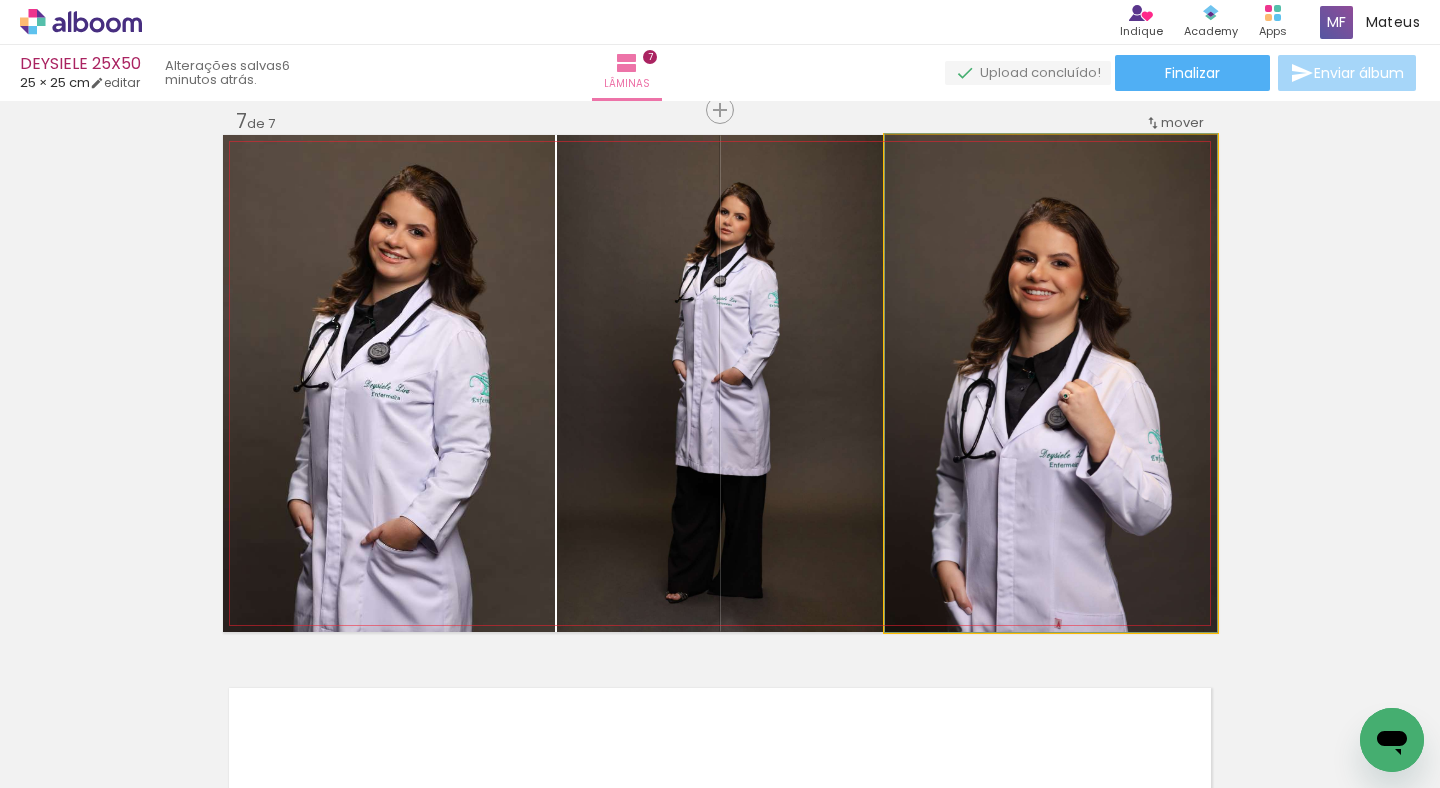 drag, startPoint x: 1082, startPoint y: 417, endPoint x: 1090, endPoint y: 391, distance: 27.202942 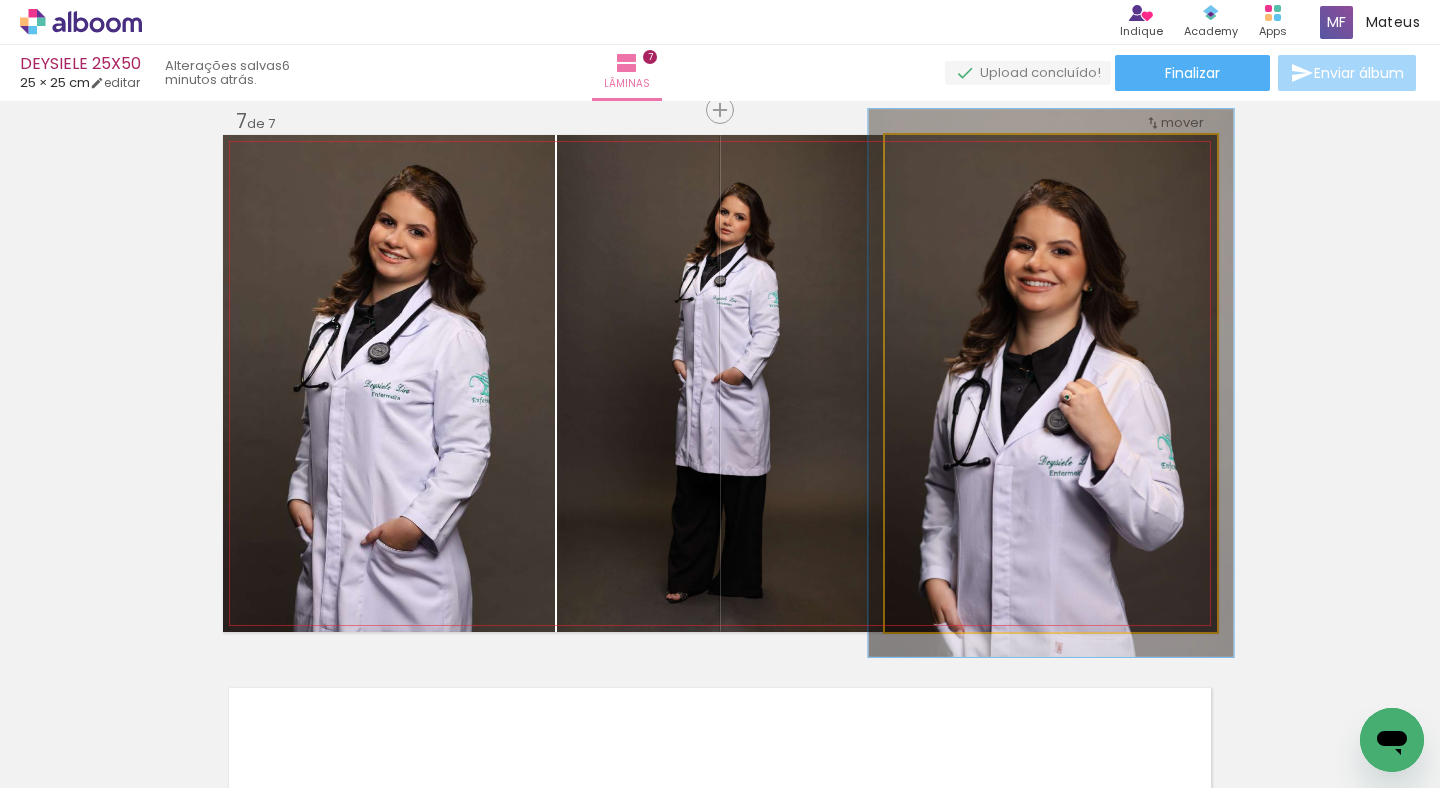 click at bounding box center [939, 156] 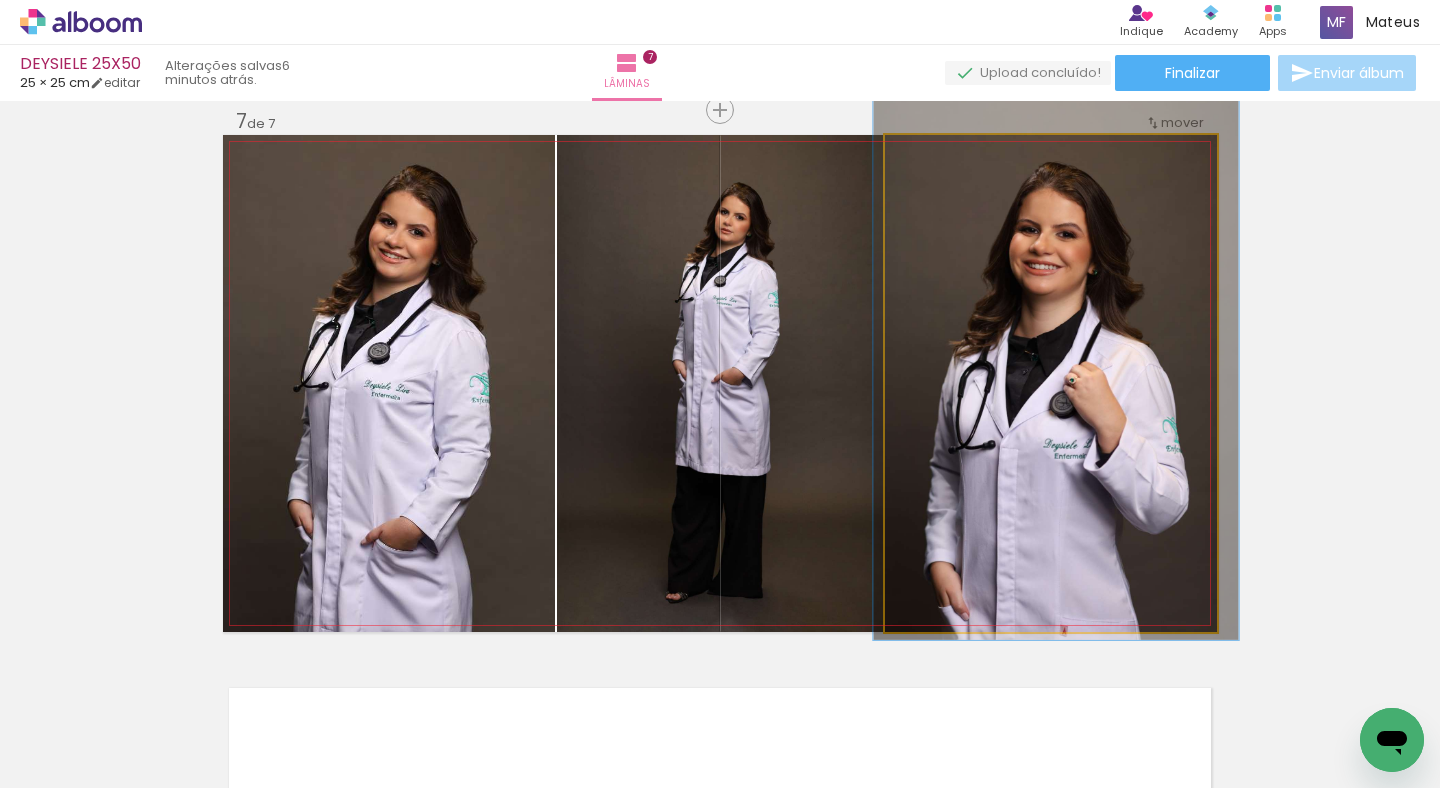 drag, startPoint x: 1045, startPoint y: 294, endPoint x: 1050, endPoint y: 277, distance: 17.720045 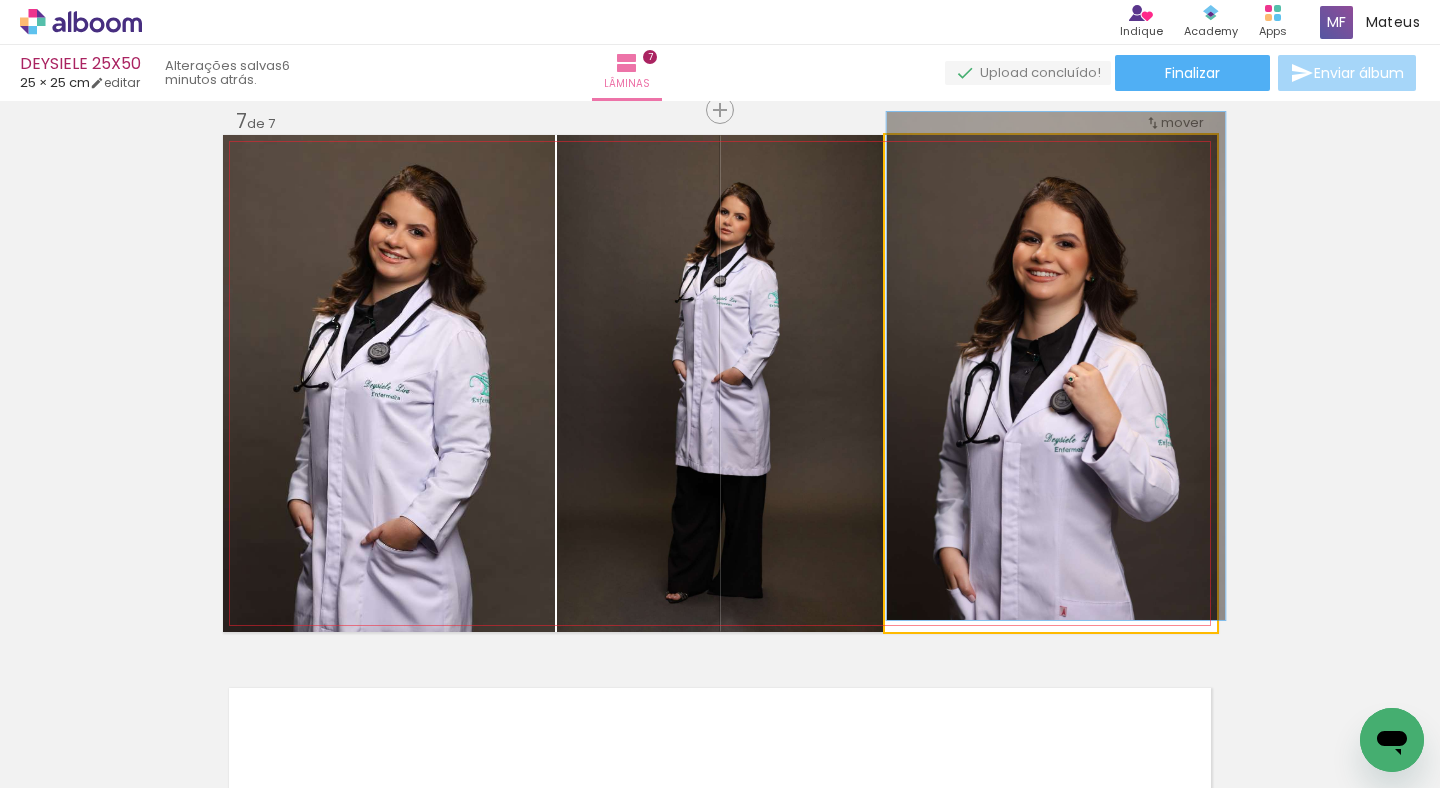 type on "102" 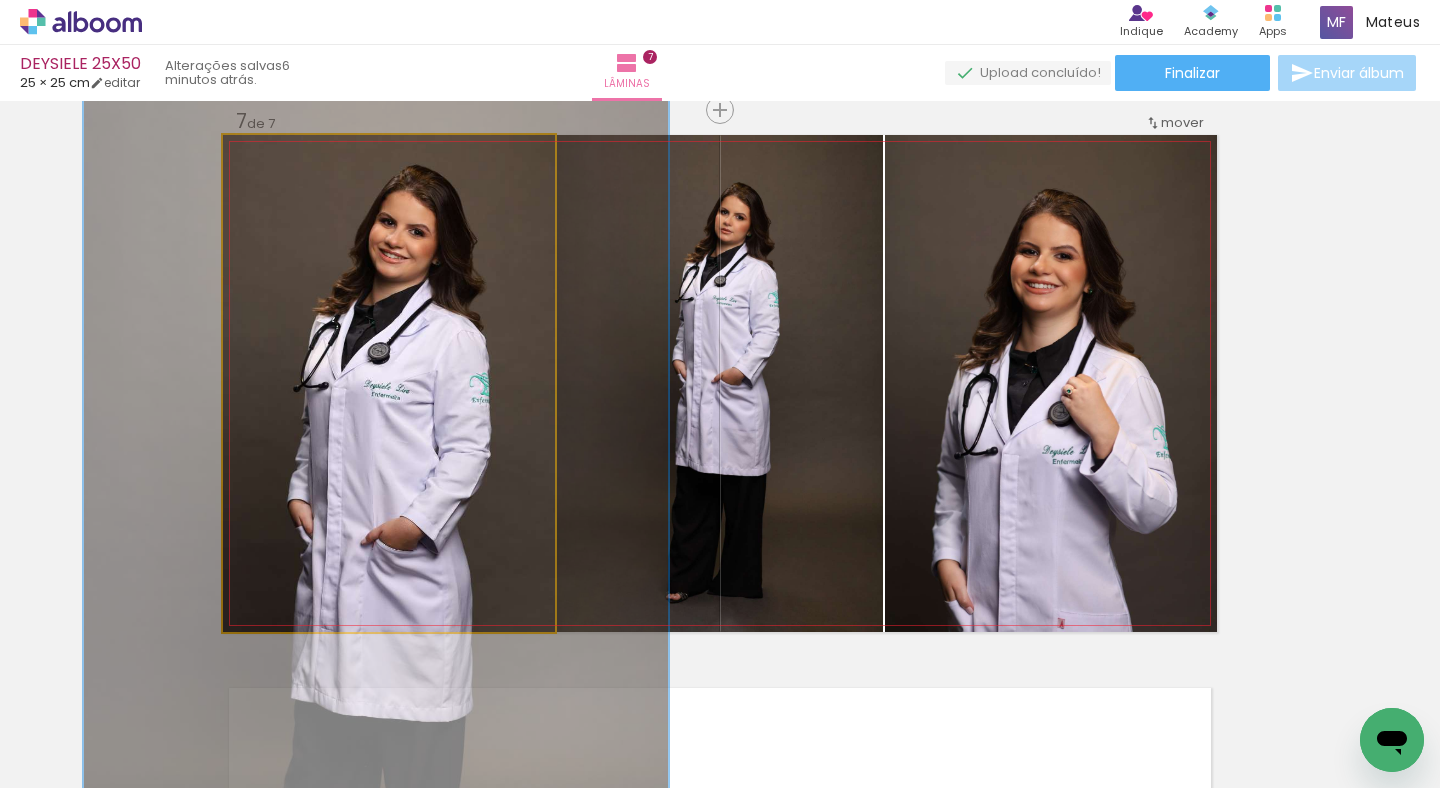 click 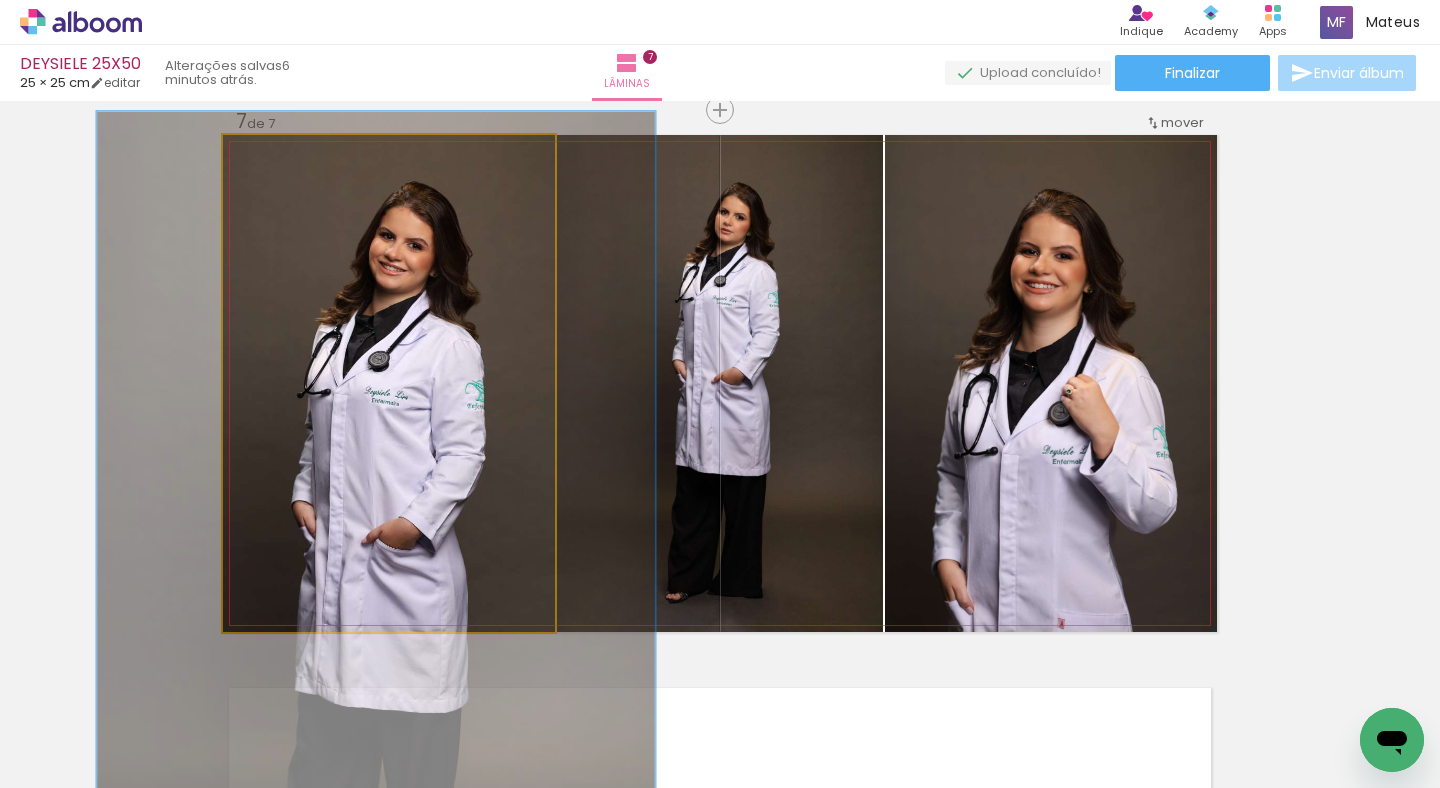 click at bounding box center (323, 156) 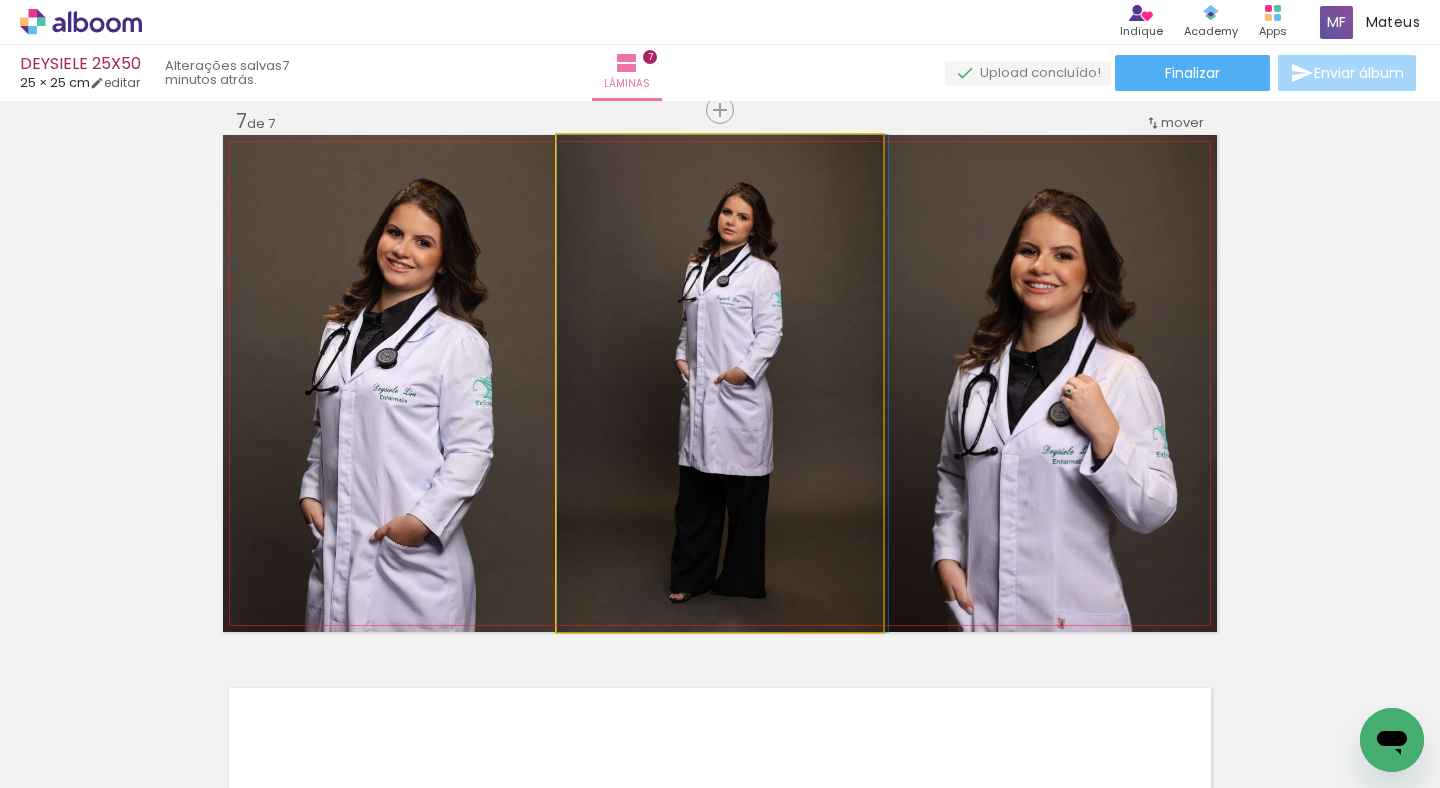 drag, startPoint x: 786, startPoint y: 304, endPoint x: 807, endPoint y: 304, distance: 21 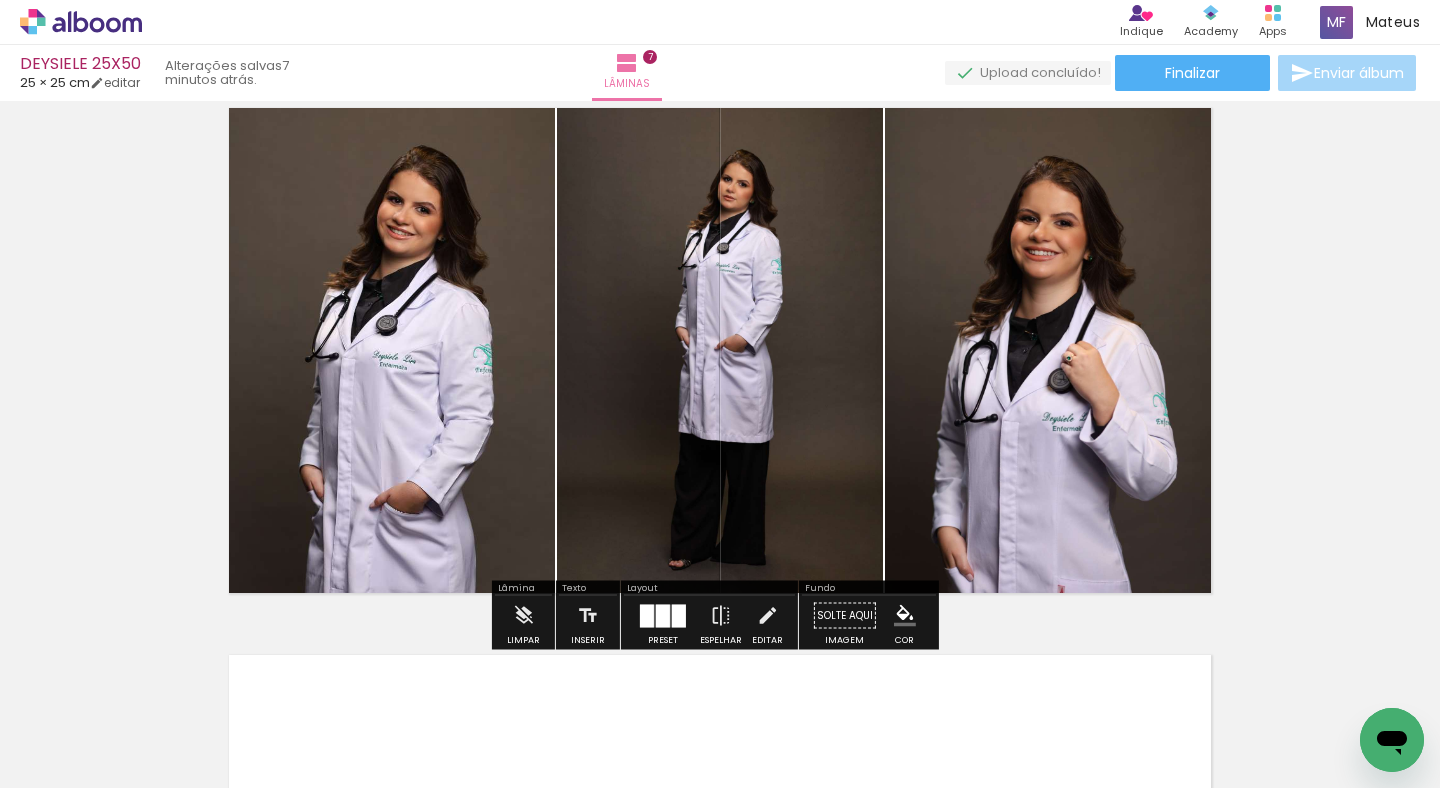 scroll, scrollTop: 3340, scrollLeft: 0, axis: vertical 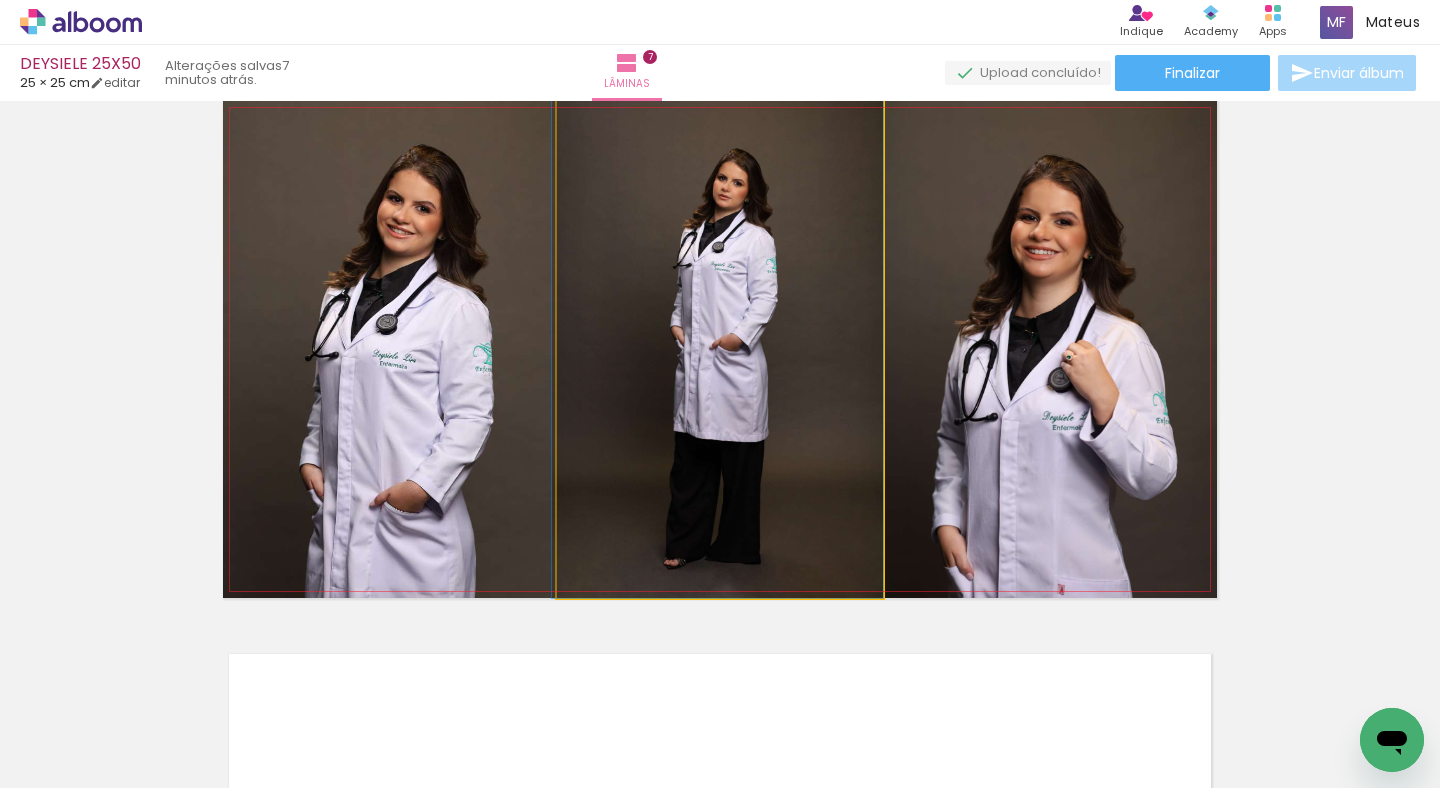 drag, startPoint x: 789, startPoint y: 304, endPoint x: 684, endPoint y: 322, distance: 106.531685 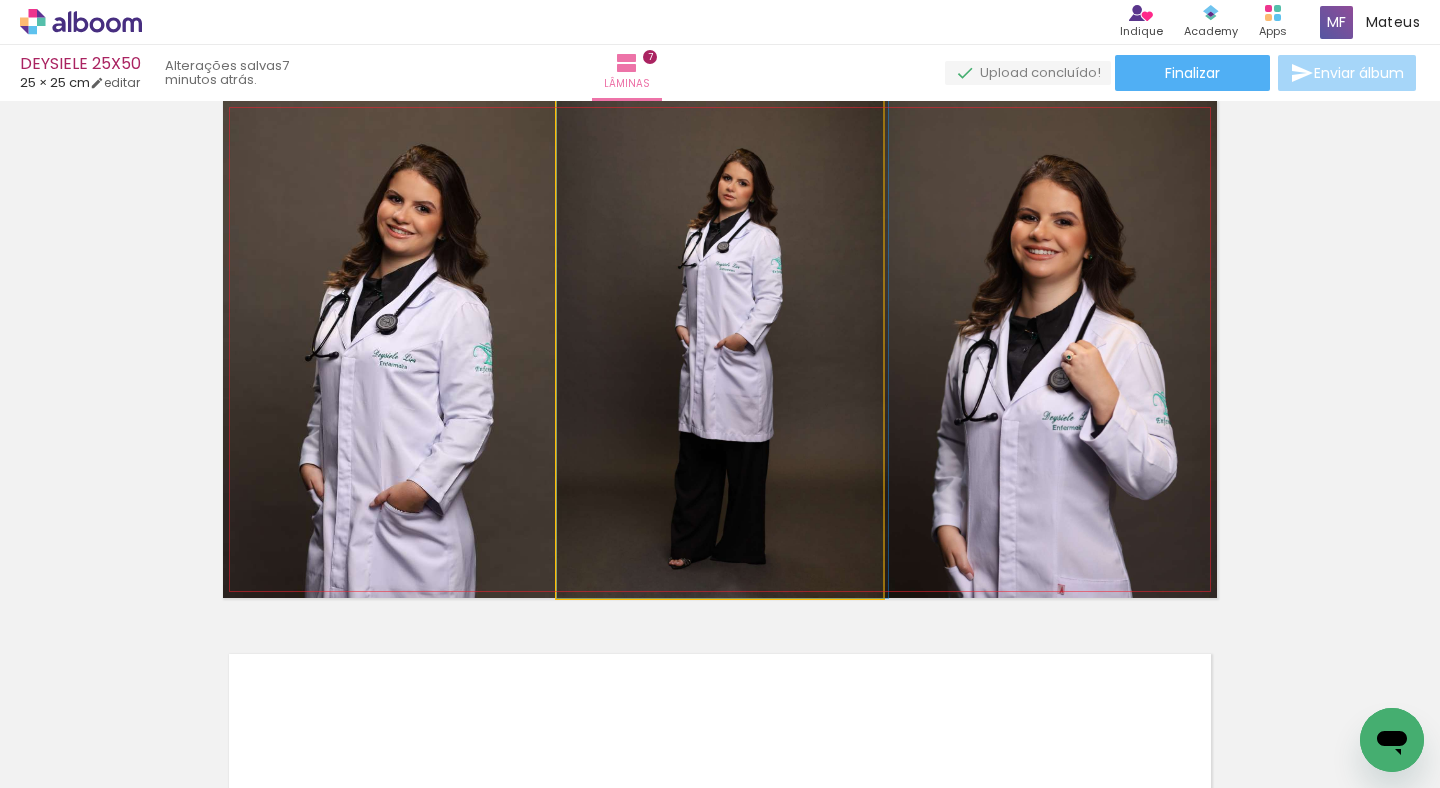 drag, startPoint x: 702, startPoint y: 318, endPoint x: 899, endPoint y: 314, distance: 197.0406 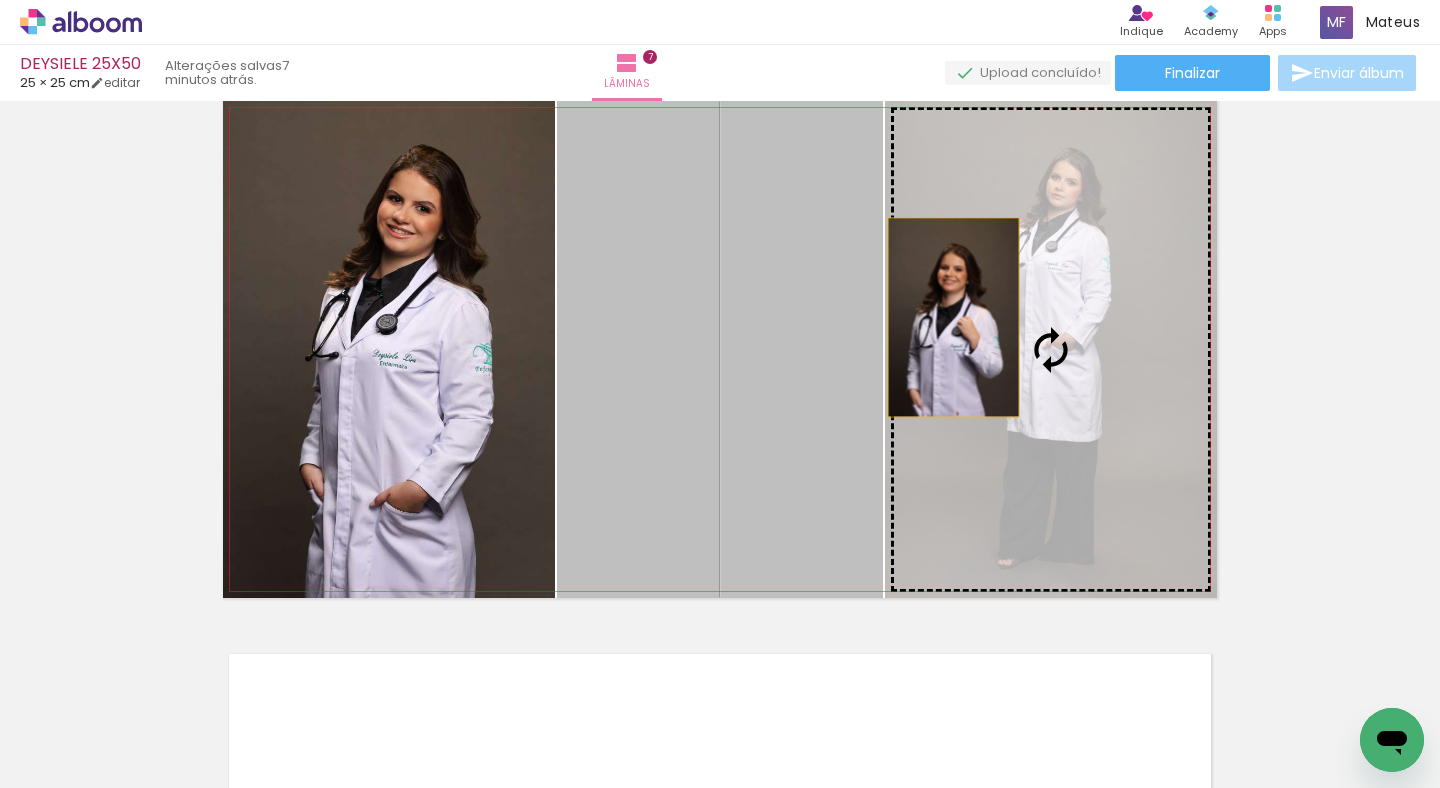 drag, startPoint x: 713, startPoint y: 311, endPoint x: 964, endPoint y: 318, distance: 251.0976 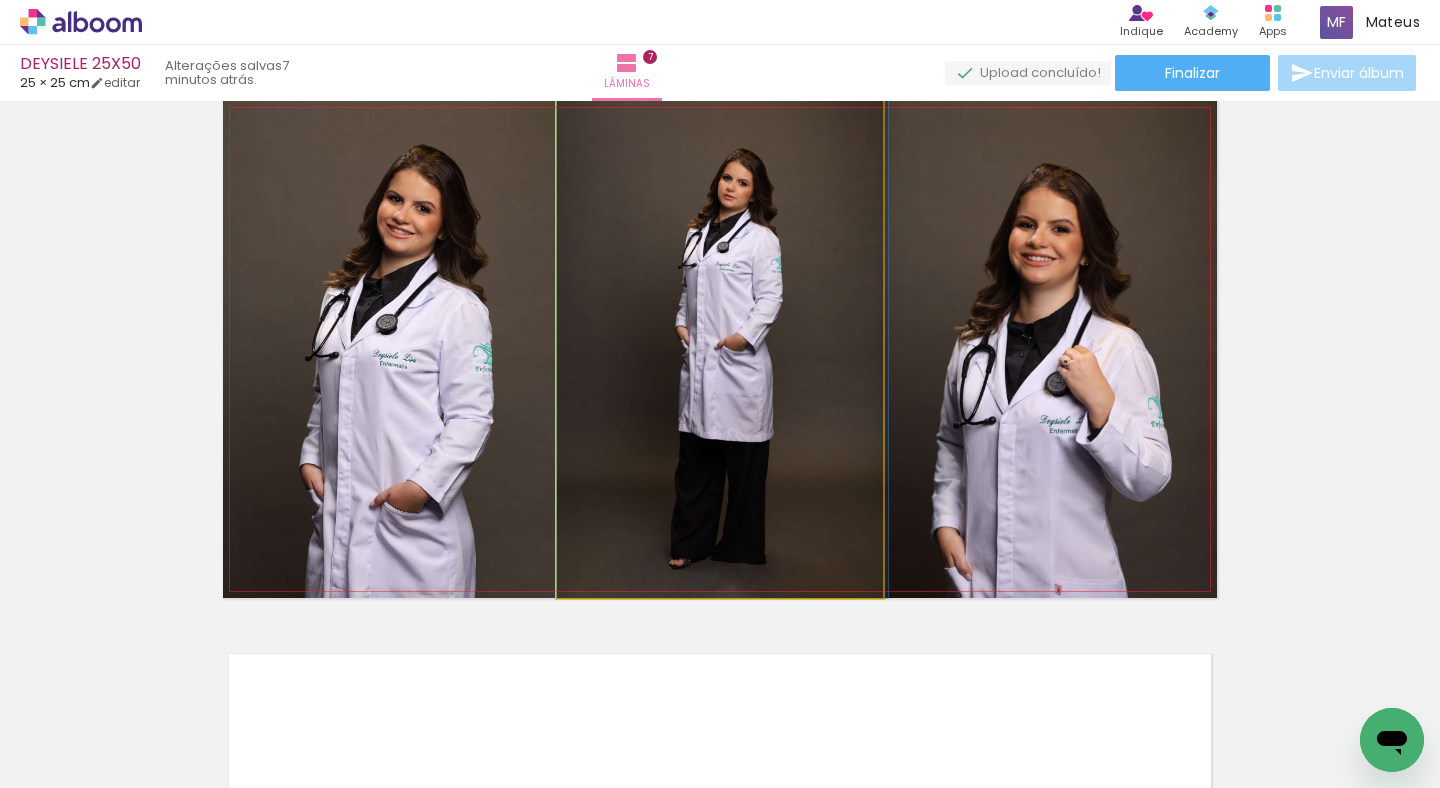 drag, startPoint x: 722, startPoint y: 307, endPoint x: 782, endPoint y: 309, distance: 60.033325 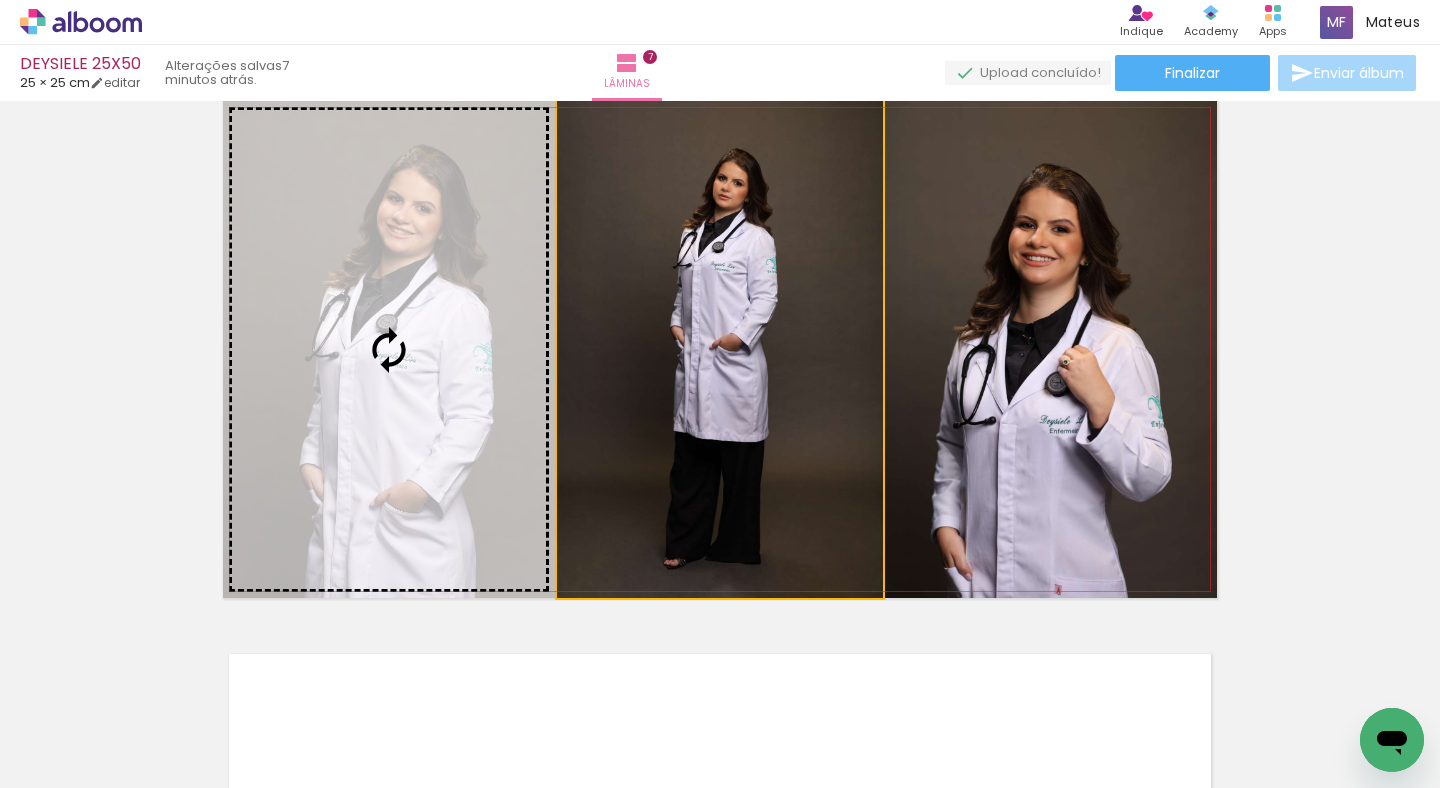 drag, startPoint x: 744, startPoint y: 317, endPoint x: 420, endPoint y: 336, distance: 324.5566 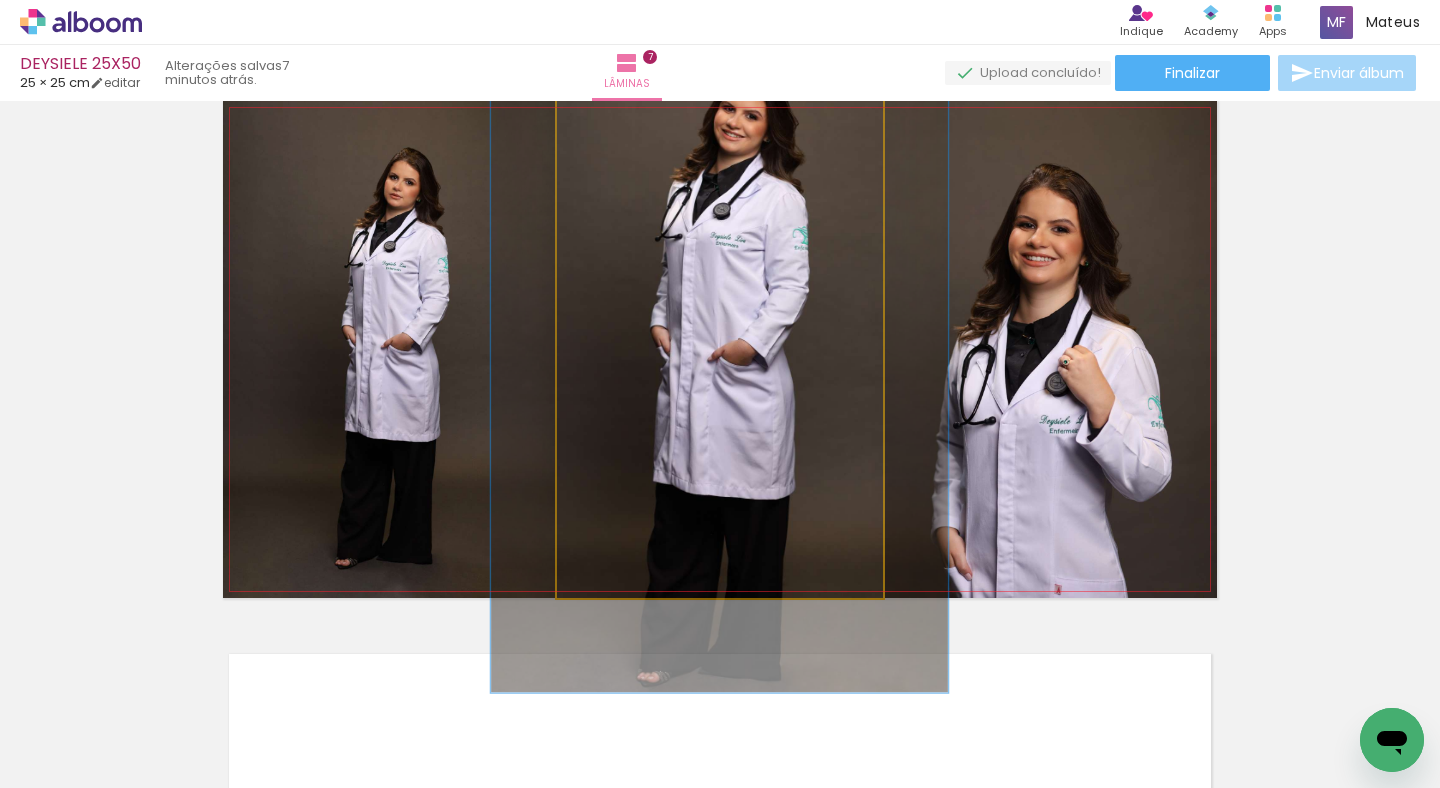 drag, startPoint x: 600, startPoint y: 121, endPoint x: 627, endPoint y: 123, distance: 27.073973 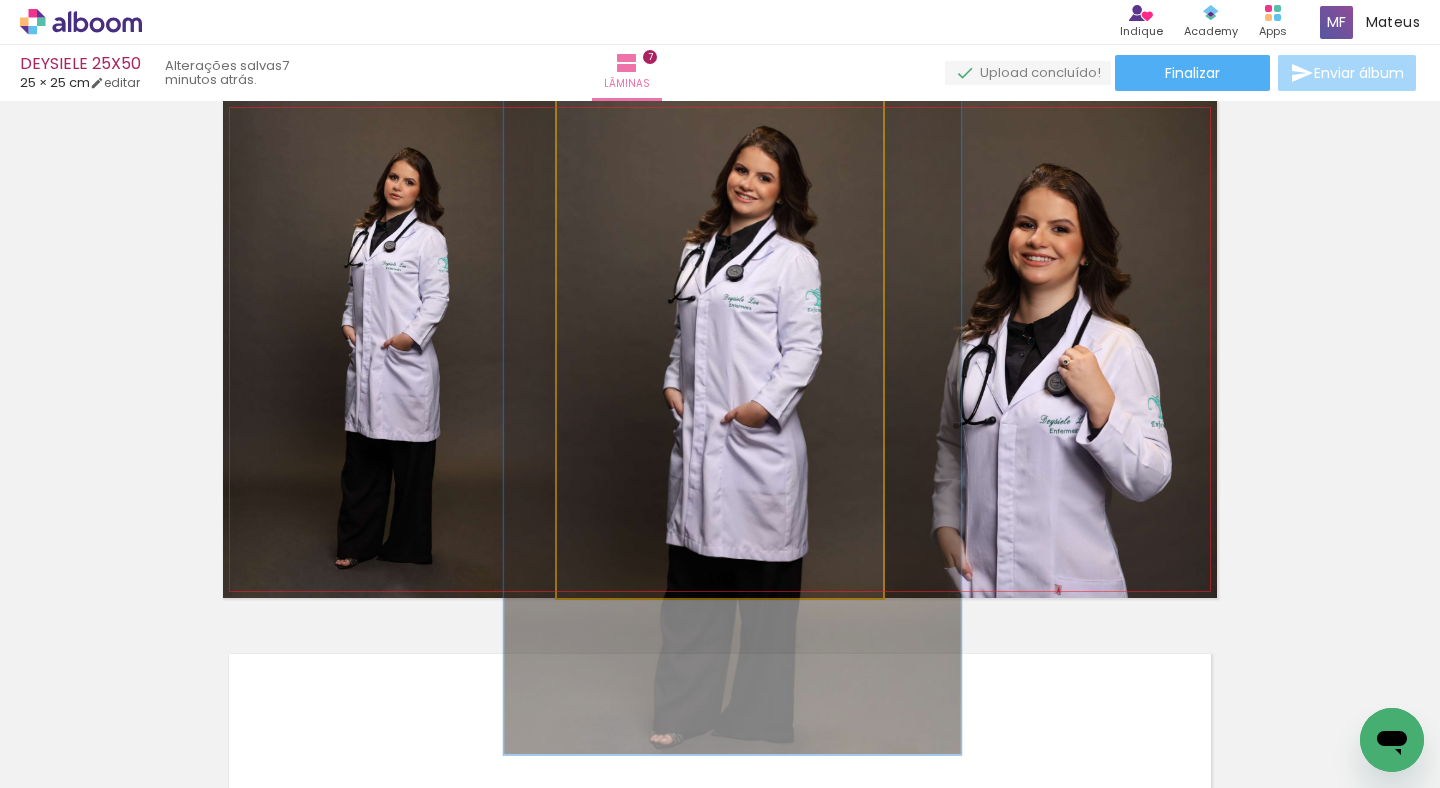 drag, startPoint x: 770, startPoint y: 280, endPoint x: 782, endPoint y: 333, distance: 54.34151 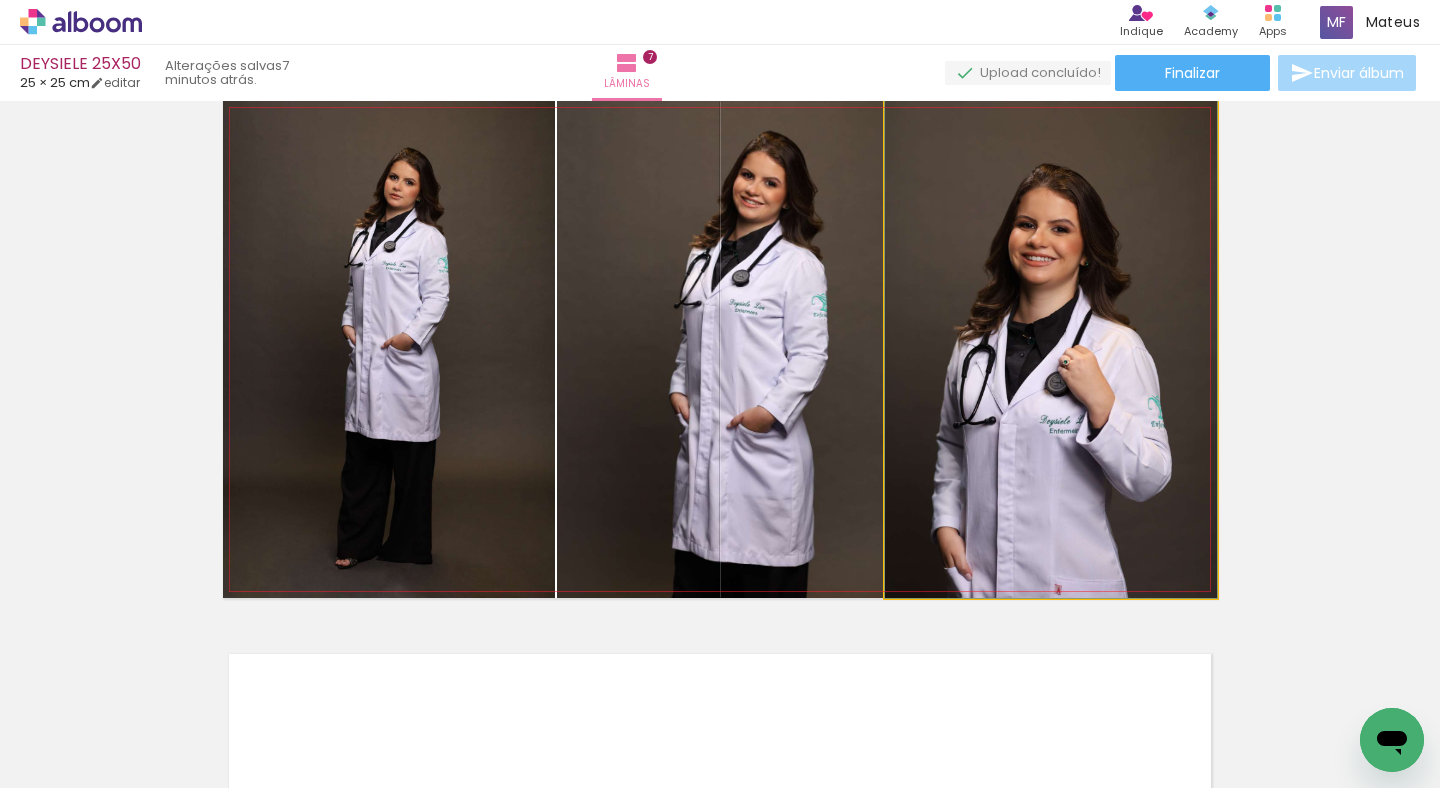 drag, startPoint x: 1051, startPoint y: 339, endPoint x: 1061, endPoint y: 330, distance: 13.453624 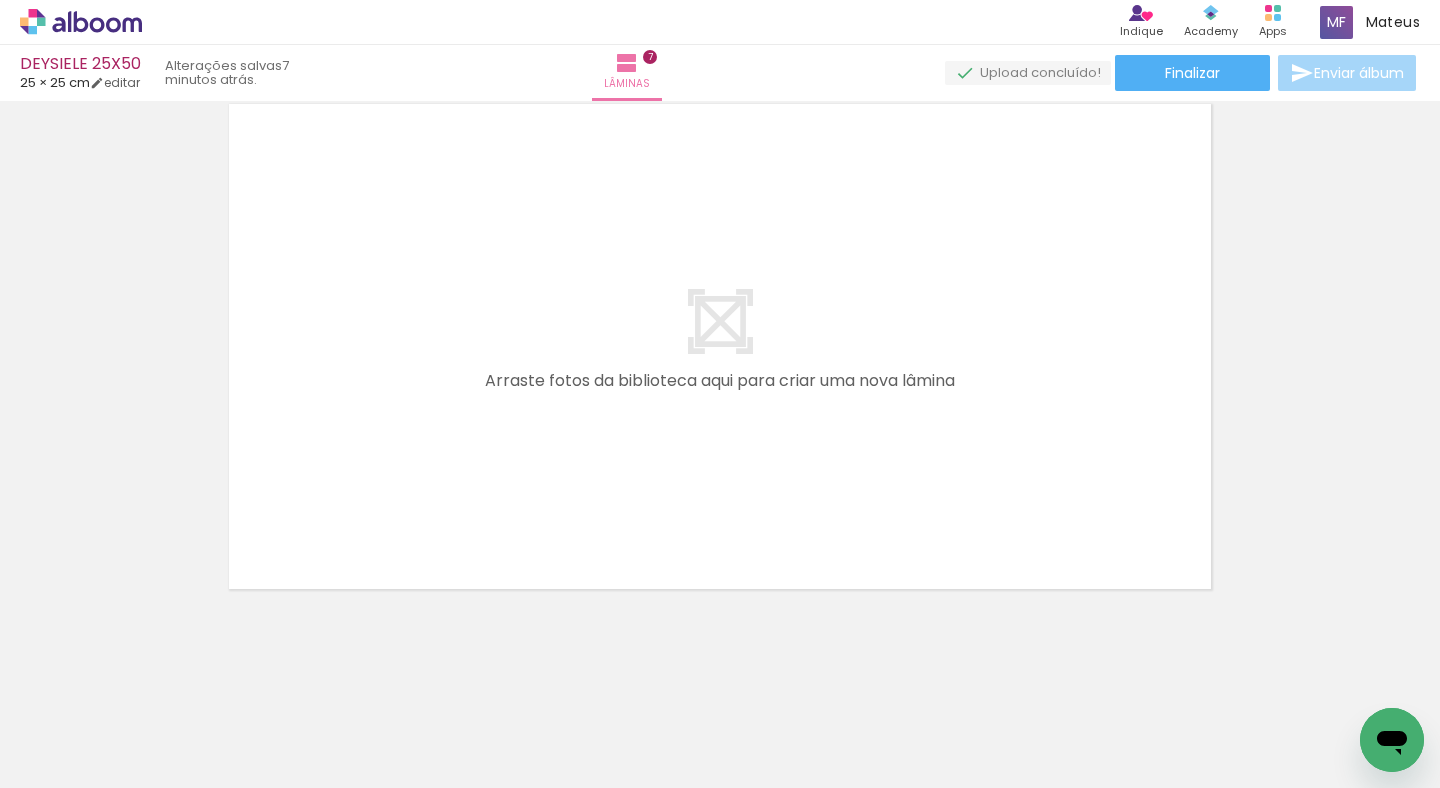 scroll, scrollTop: 3892, scrollLeft: 0, axis: vertical 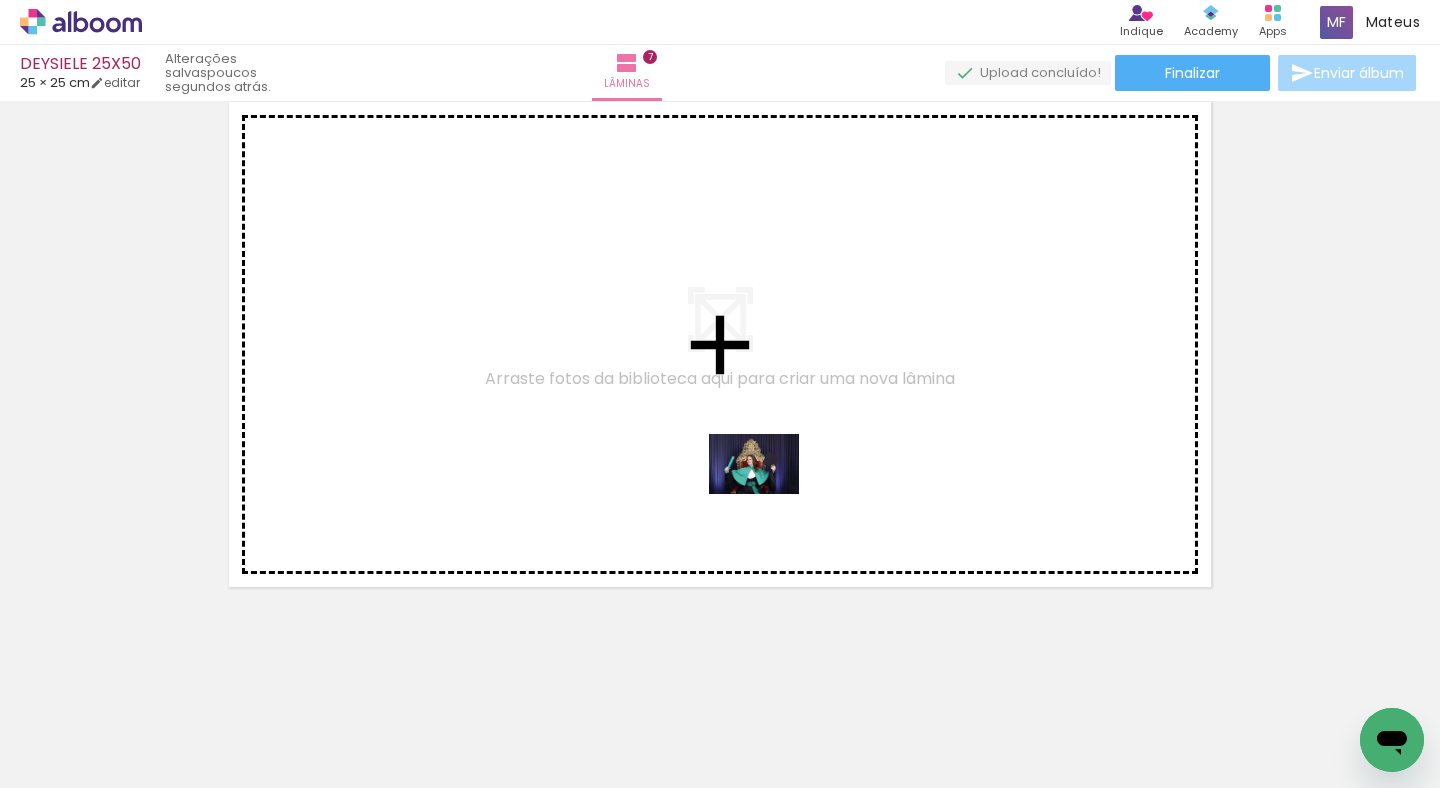 drag, startPoint x: 810, startPoint y: 730, endPoint x: 890, endPoint y: 649, distance: 113.84639 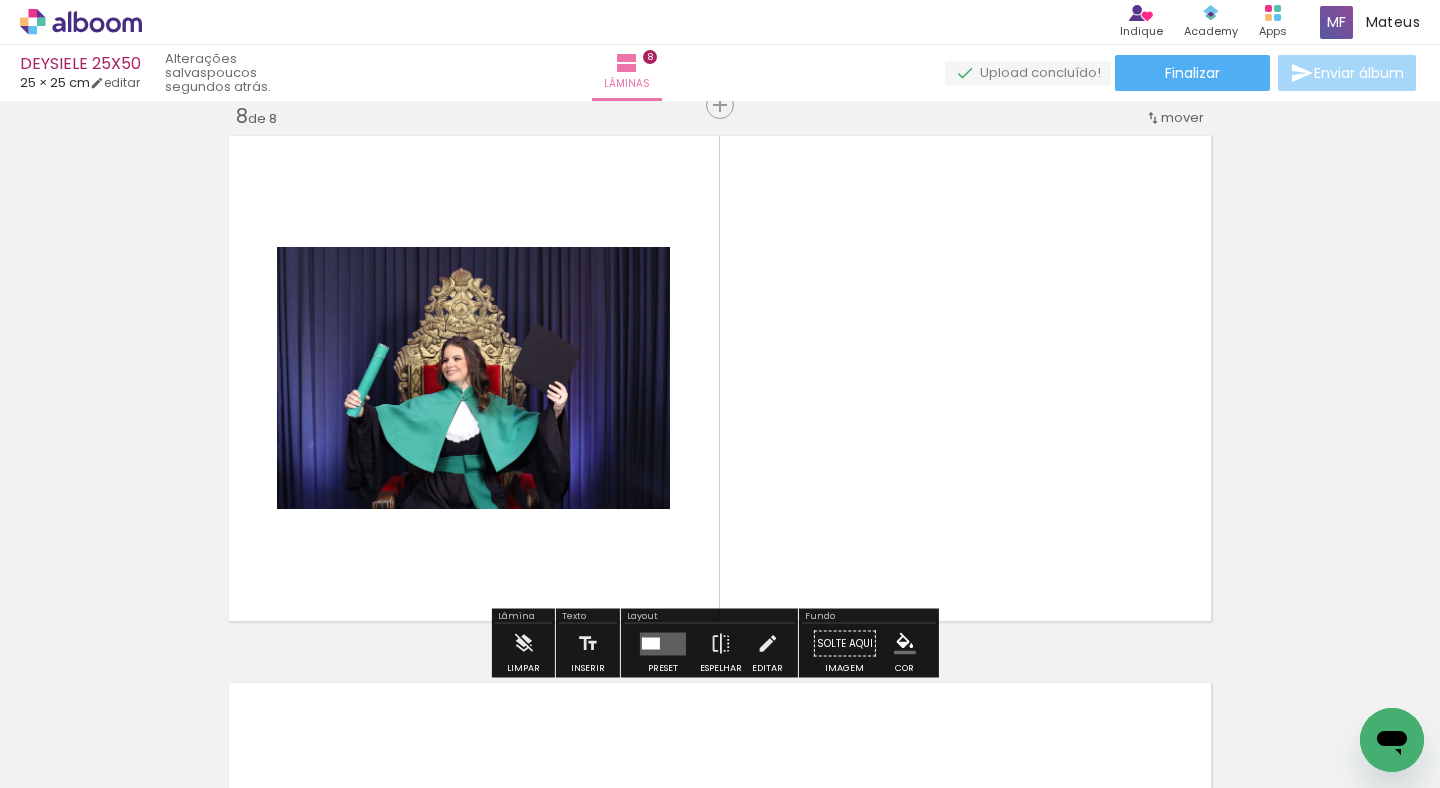 scroll, scrollTop: 3854, scrollLeft: 0, axis: vertical 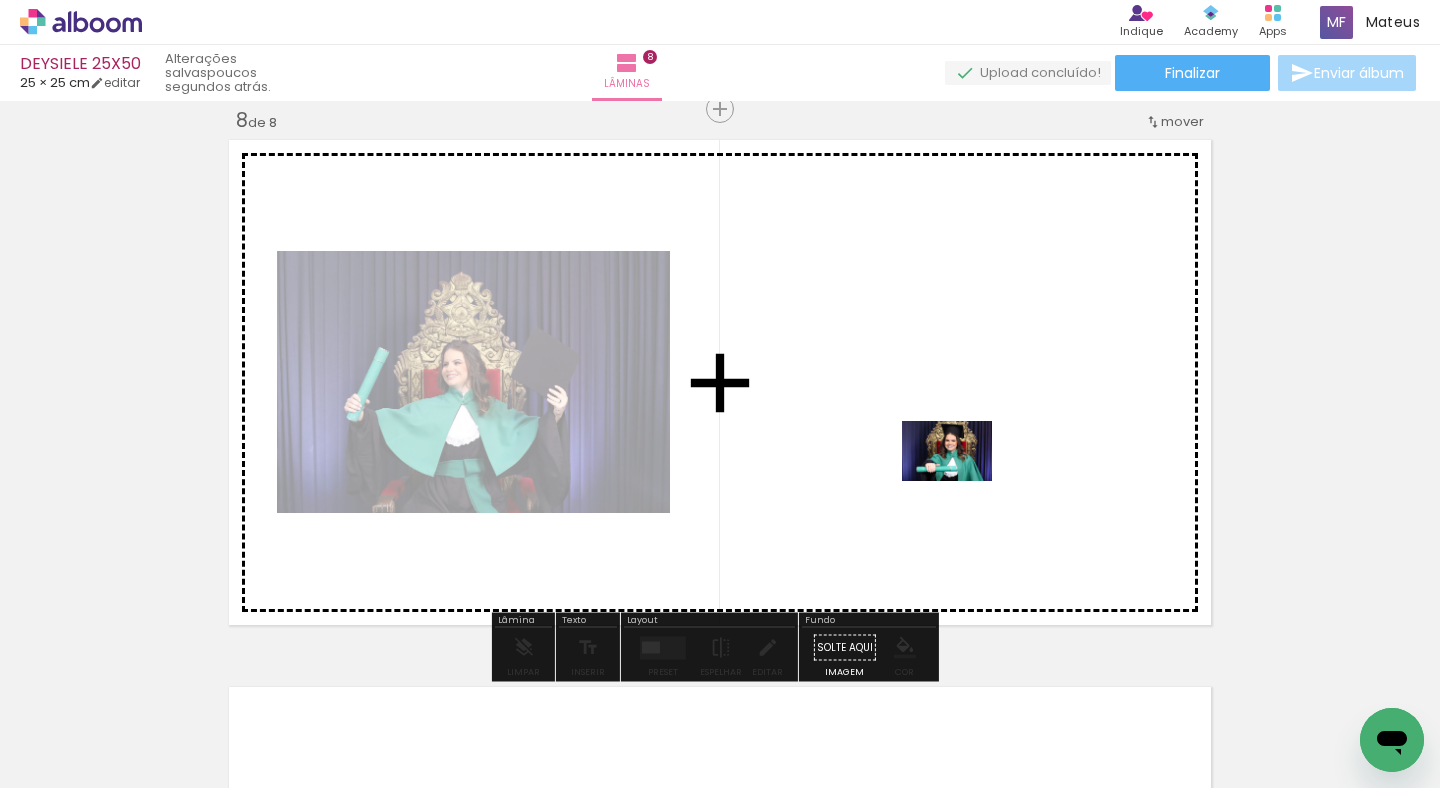 drag, startPoint x: 1032, startPoint y: 668, endPoint x: 962, endPoint y: 481, distance: 199.67223 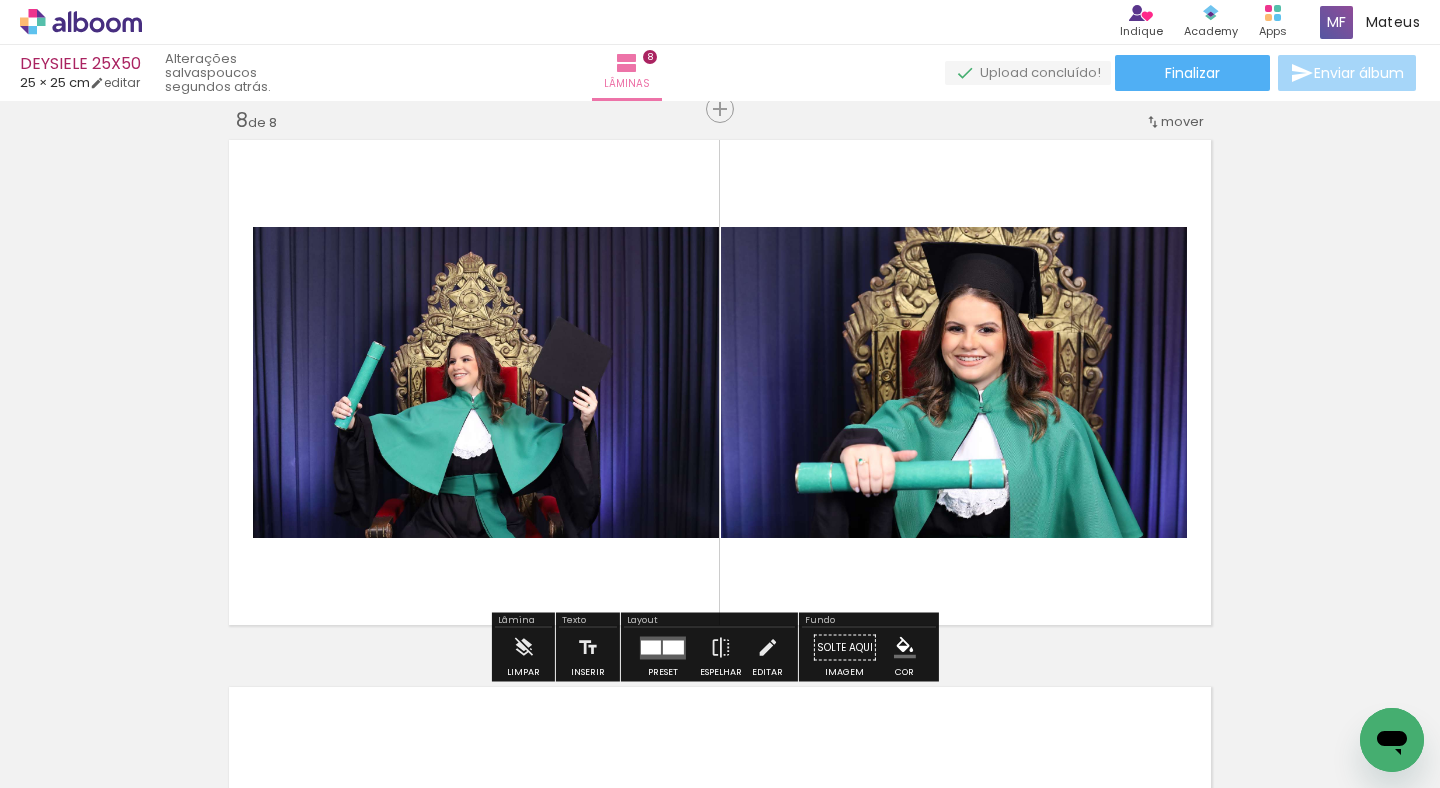 click at bounding box center (651, 647) 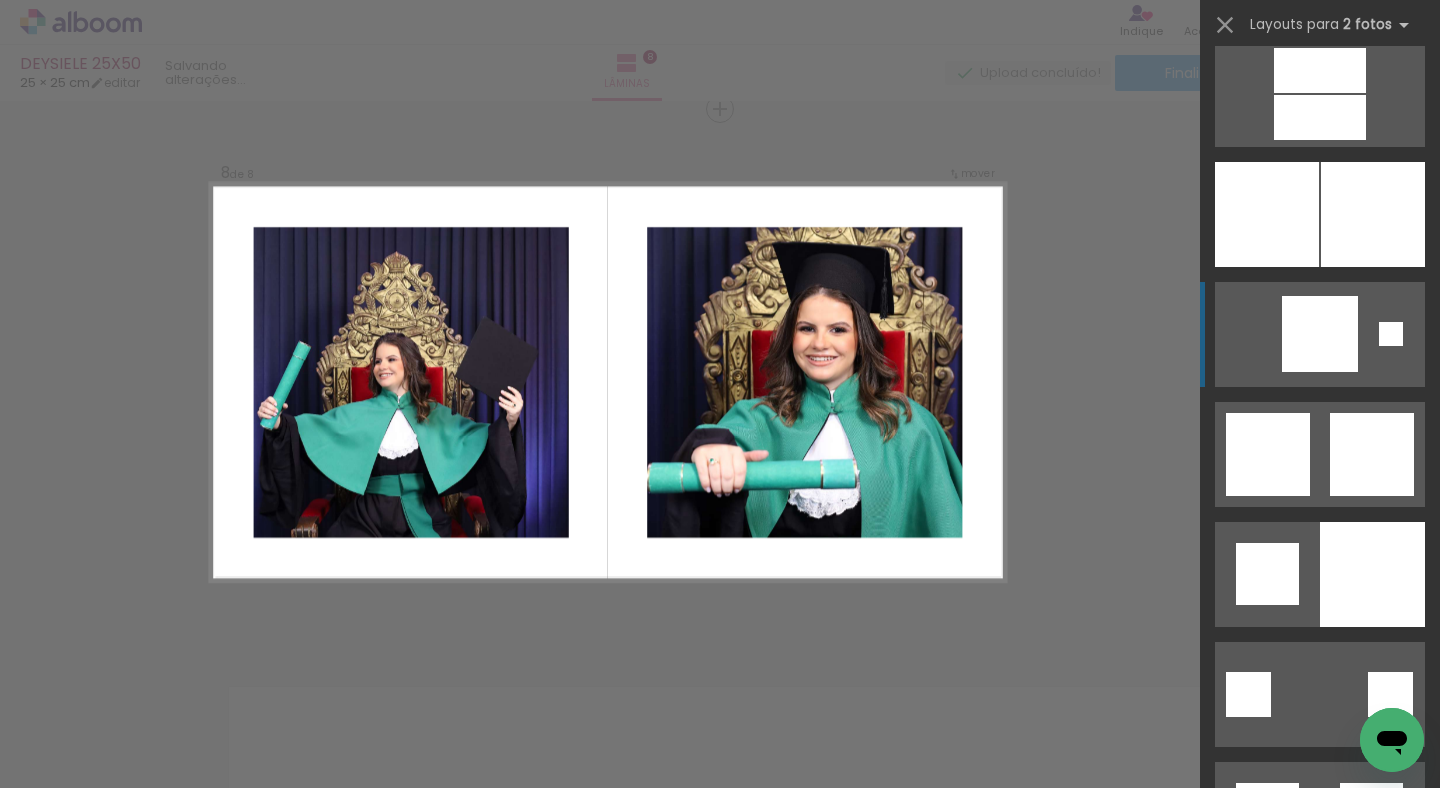 scroll, scrollTop: 4907, scrollLeft: 0, axis: vertical 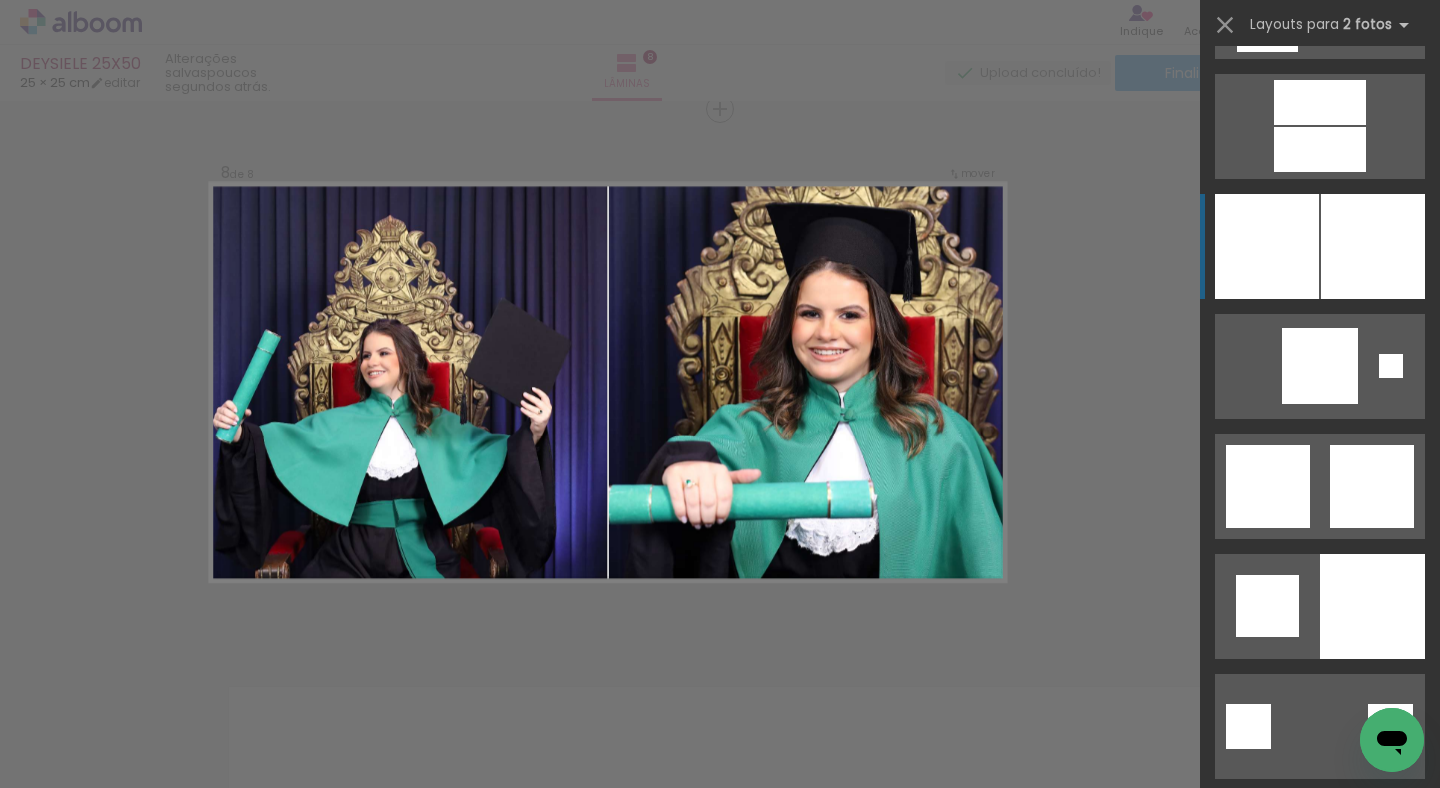 click at bounding box center (1372, 606) 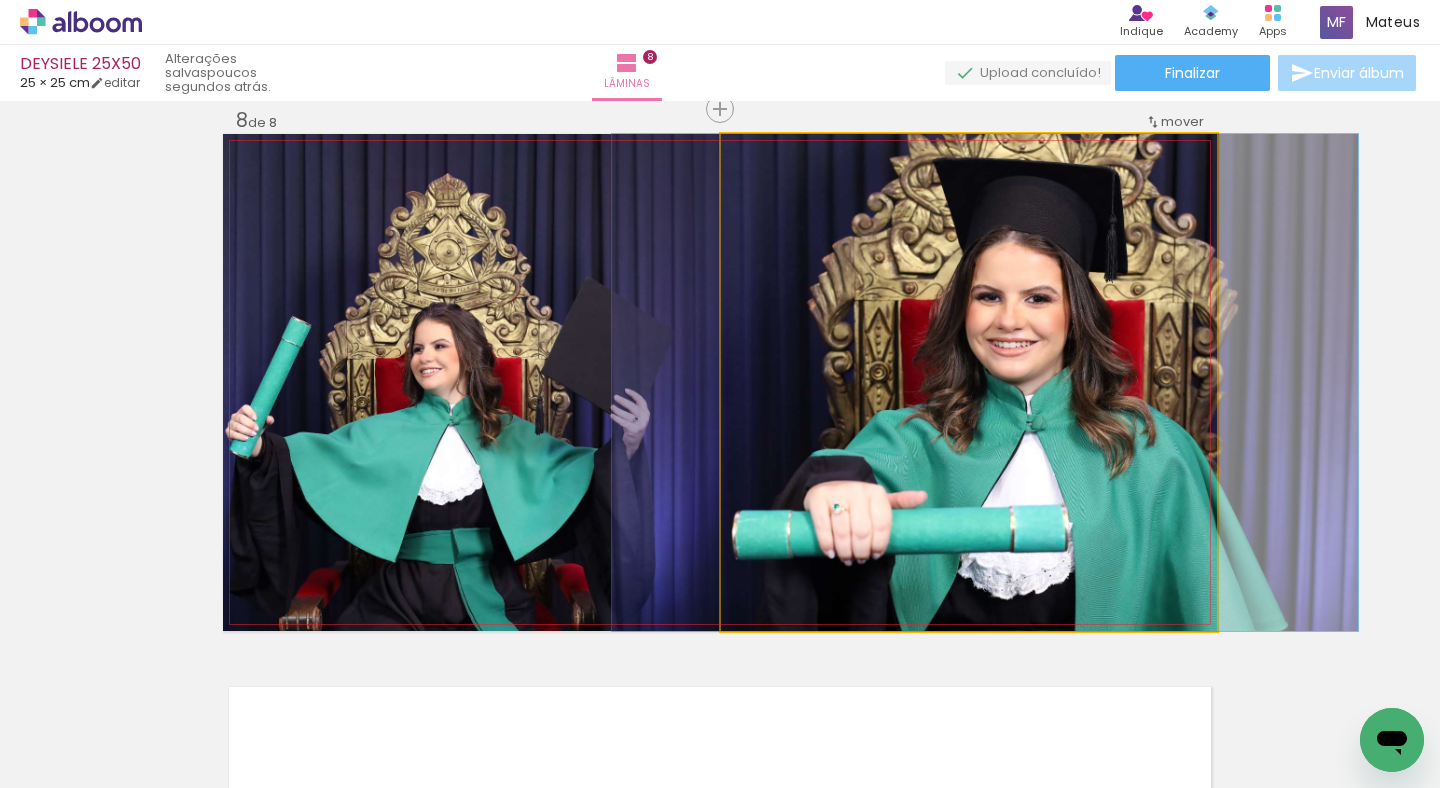 drag, startPoint x: 1049, startPoint y: 395, endPoint x: 1065, endPoint y: 396, distance: 16.03122 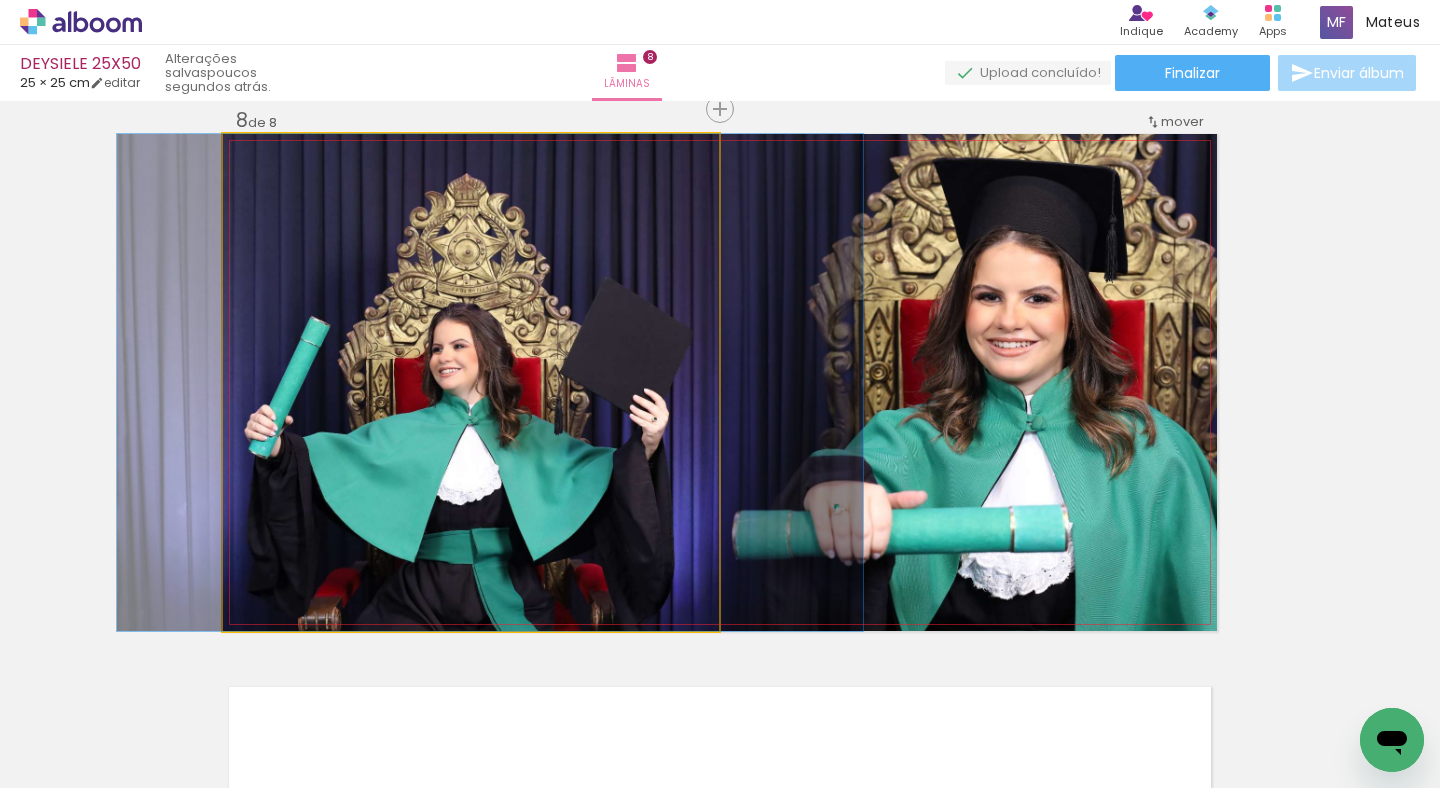 drag, startPoint x: 550, startPoint y: 373, endPoint x: 569, endPoint y: 374, distance: 19.026299 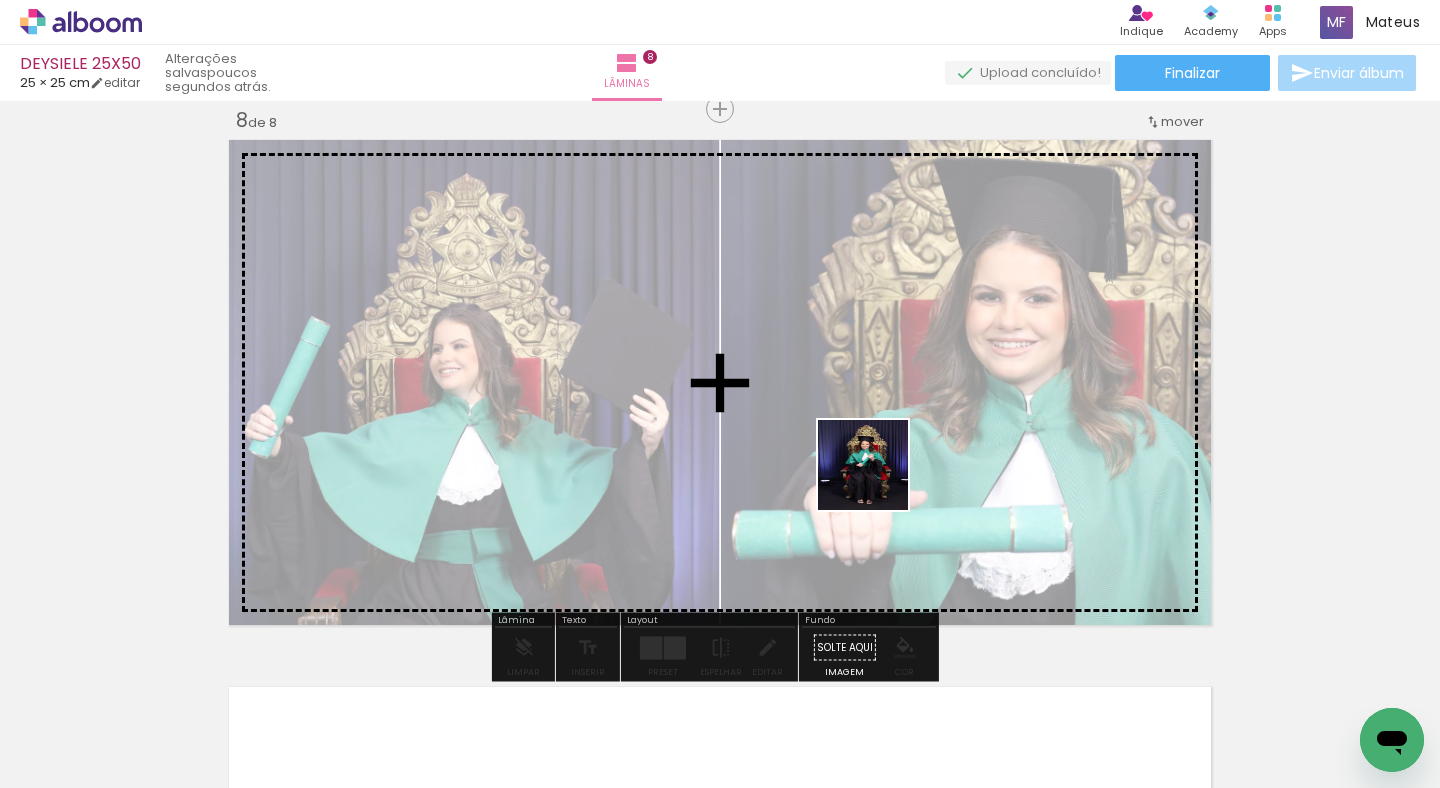 drag, startPoint x: 917, startPoint y: 630, endPoint x: 867, endPoint y: 467, distance: 170.49634 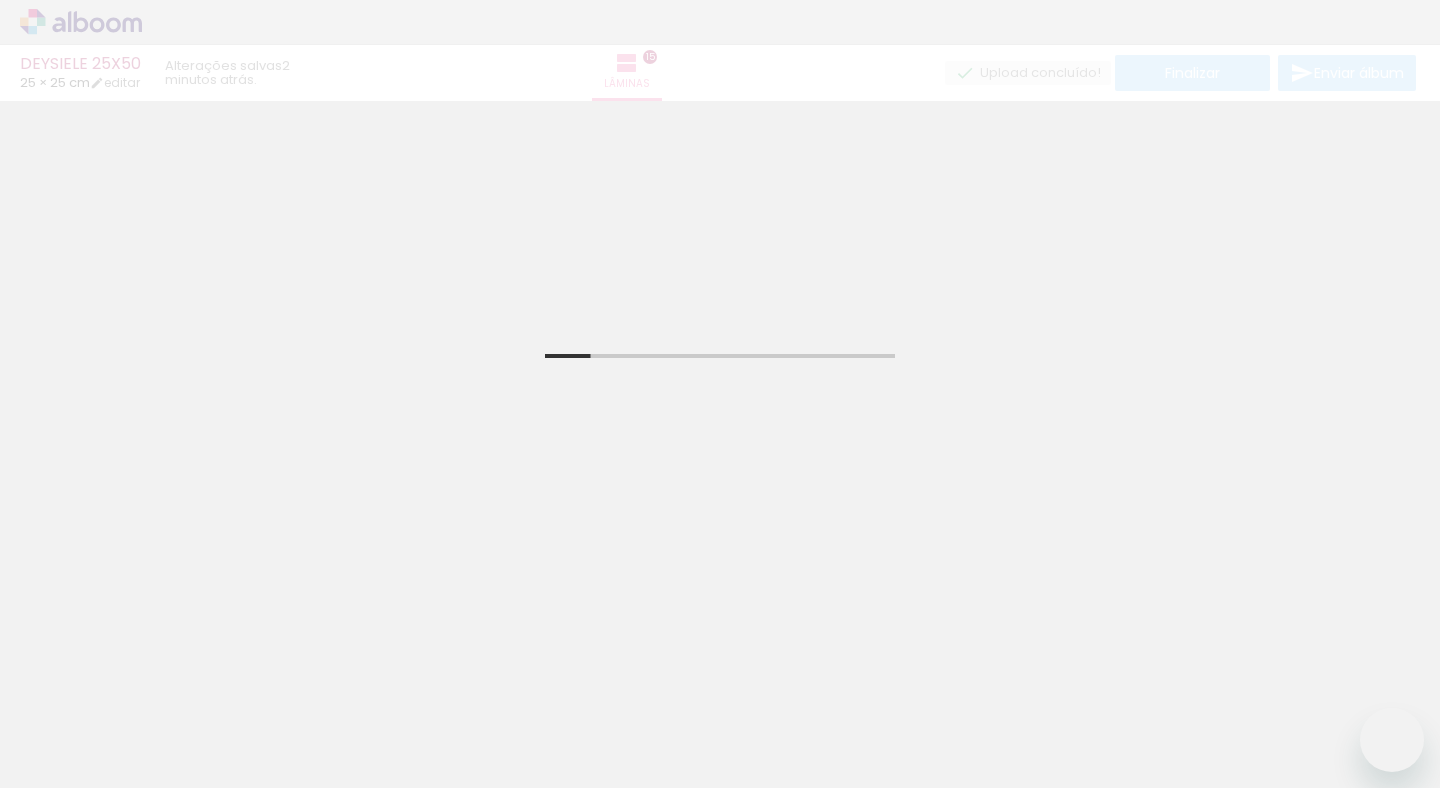 scroll, scrollTop: 0, scrollLeft: 0, axis: both 